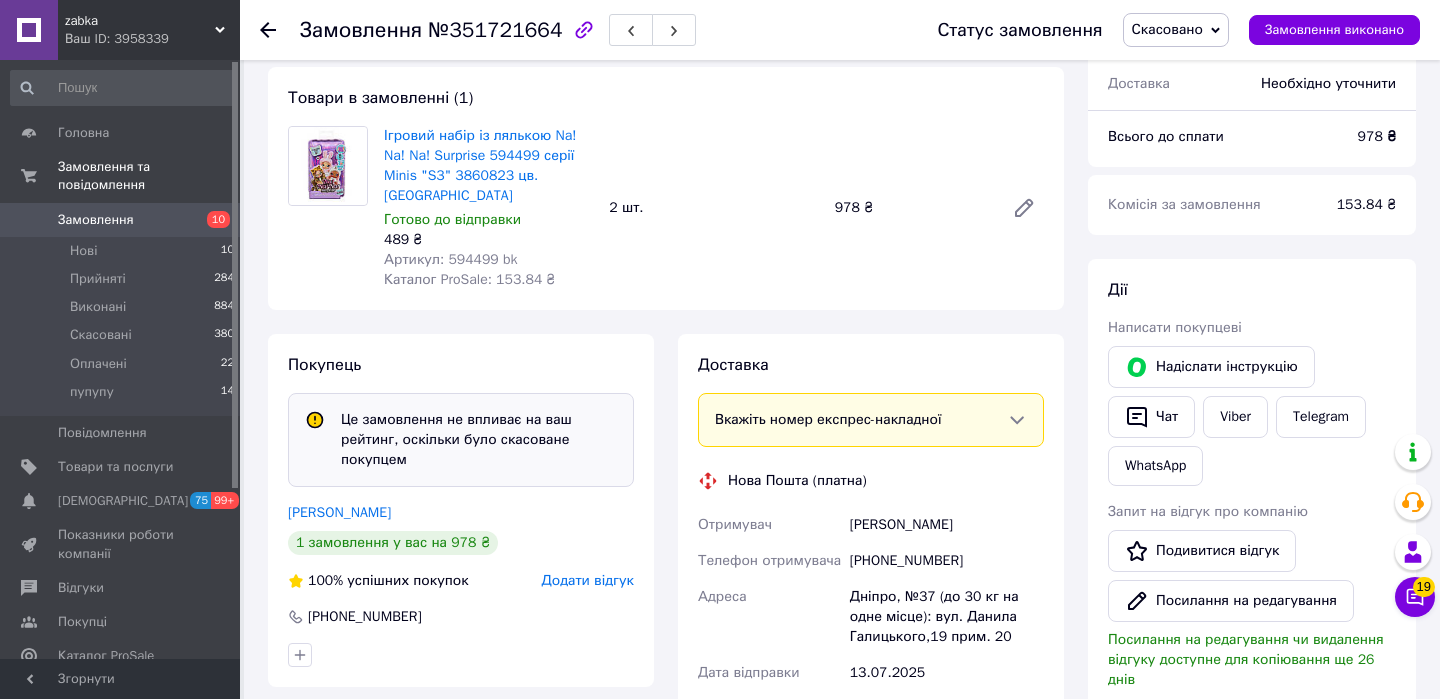 scroll, scrollTop: 183, scrollLeft: 0, axis: vertical 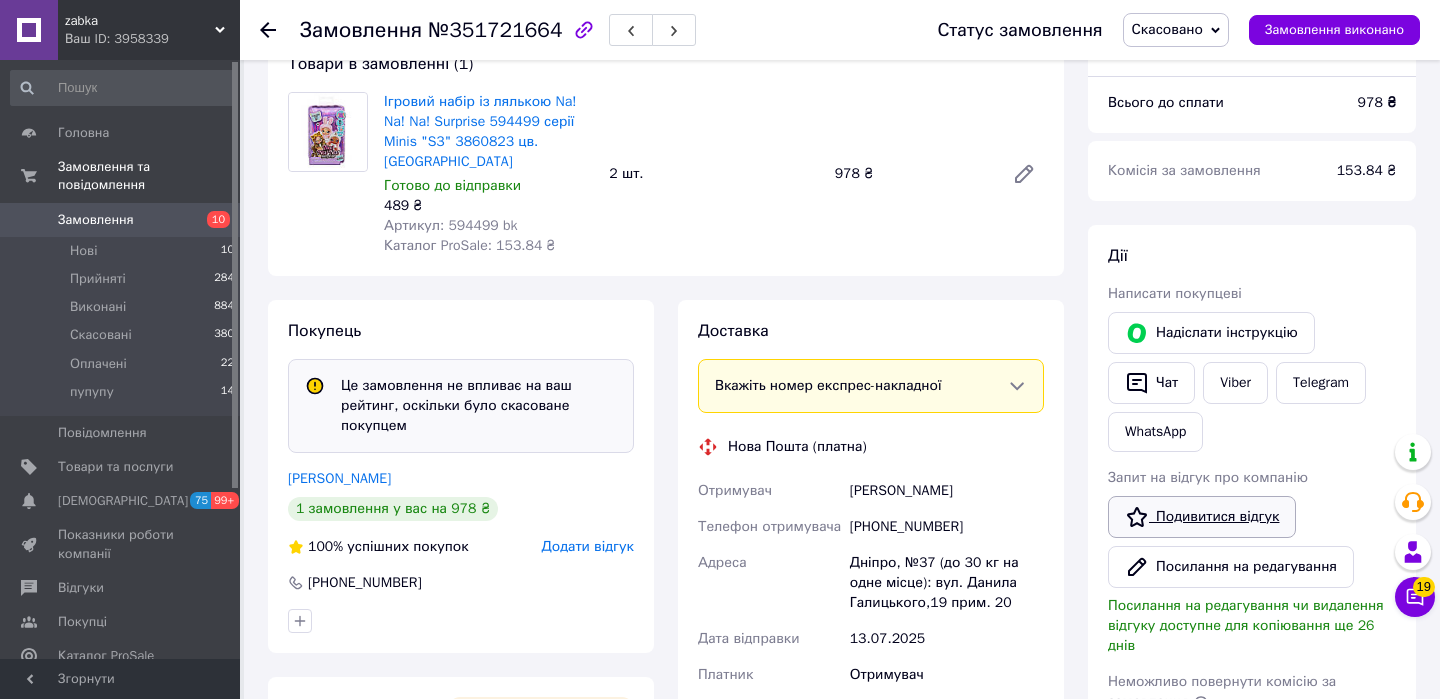 click on "Подивитися відгук" at bounding box center [1202, 517] 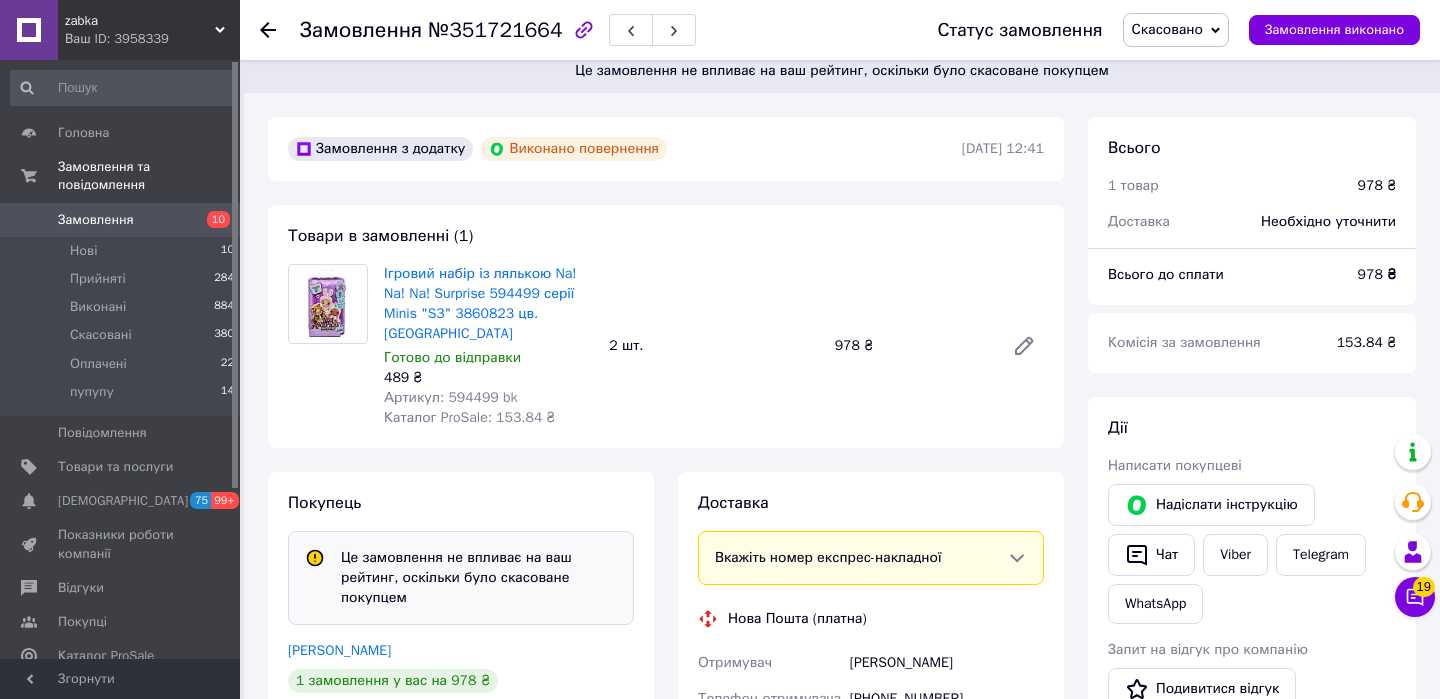 scroll, scrollTop: 5, scrollLeft: 0, axis: vertical 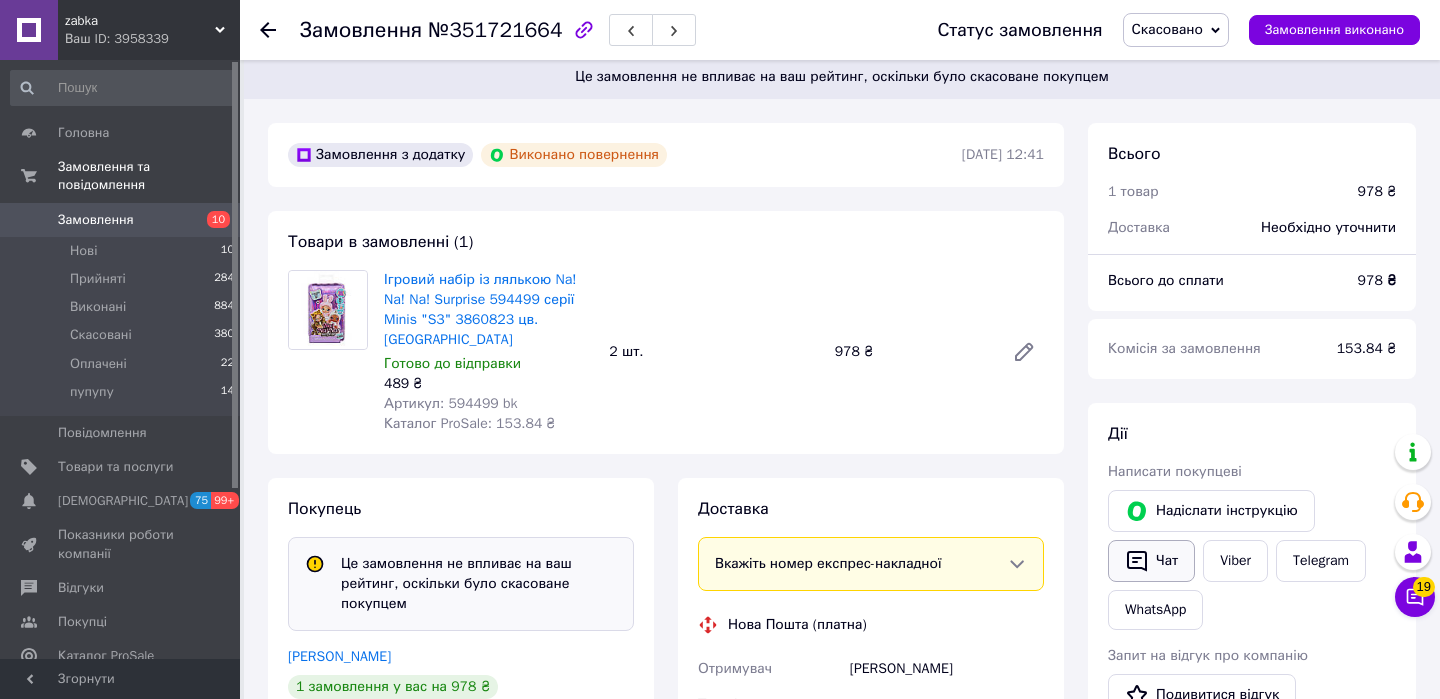 click on "Чат" at bounding box center [1151, 561] 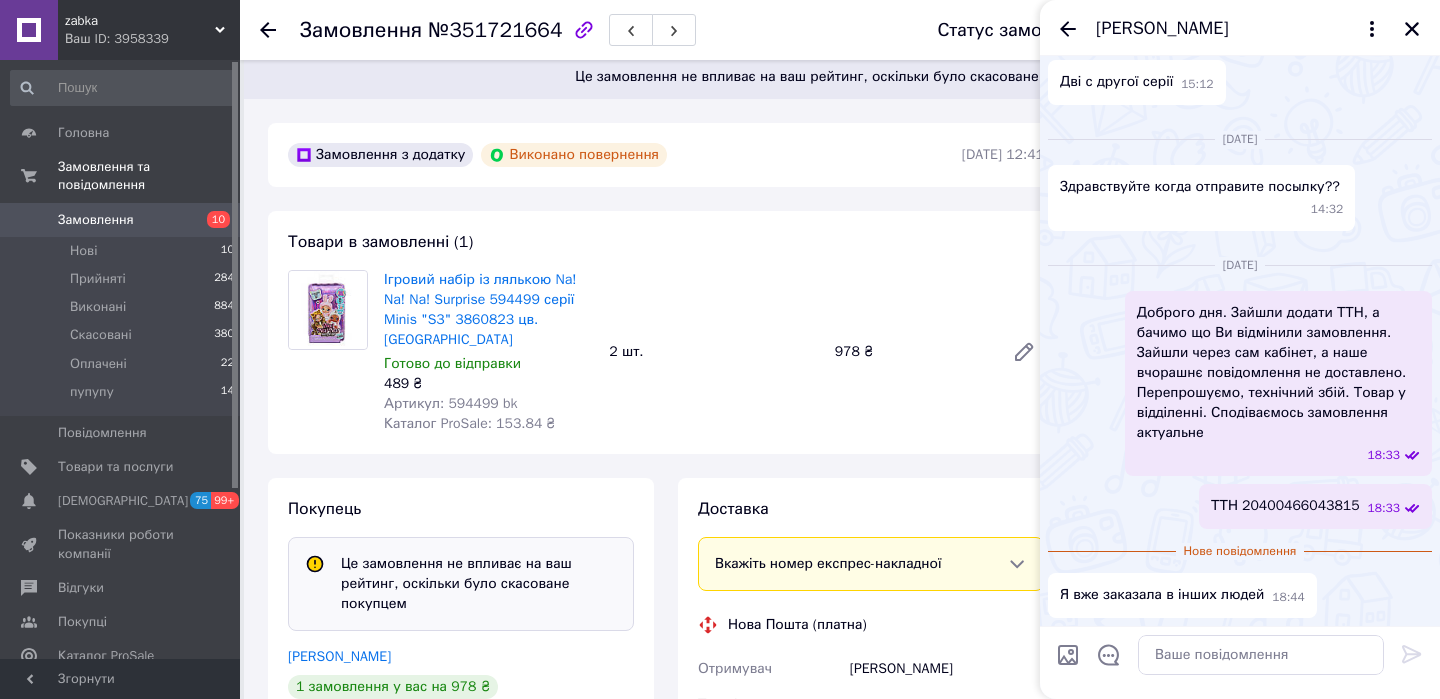 scroll, scrollTop: 873, scrollLeft: 0, axis: vertical 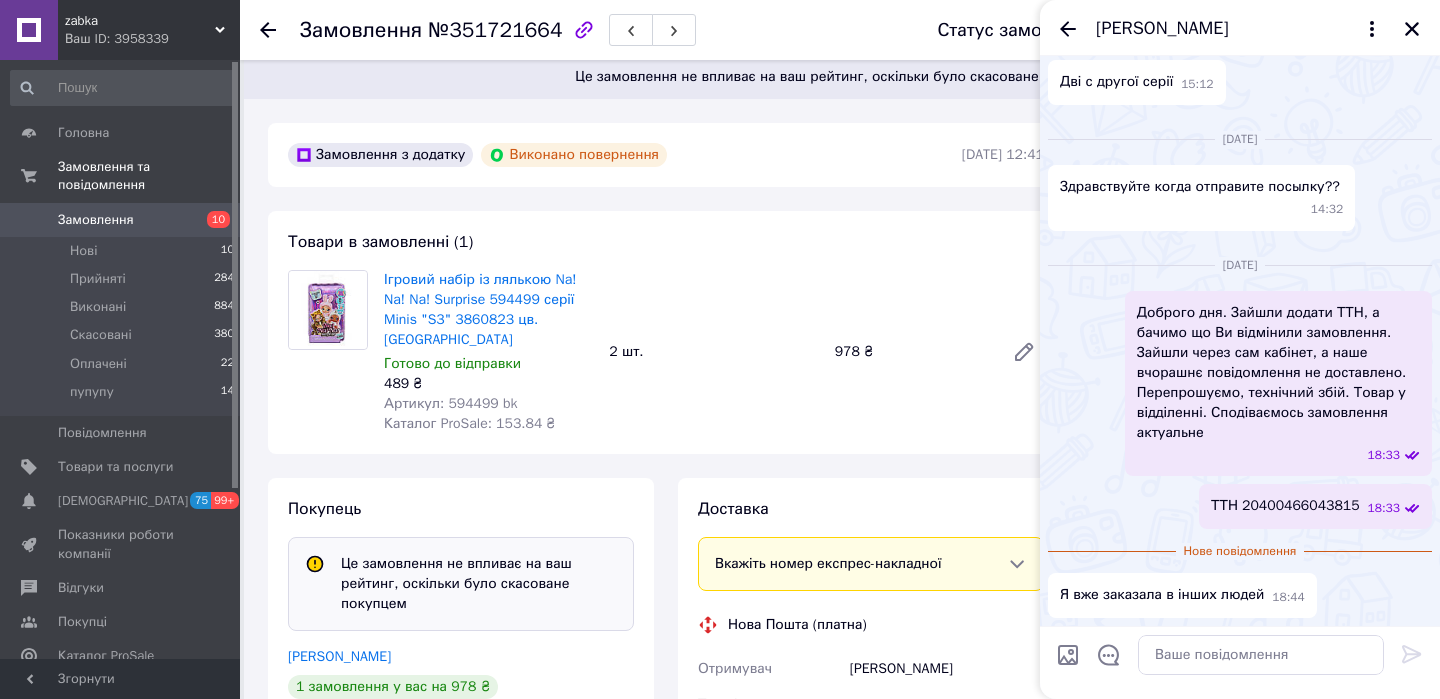 click on "ТТН 20400466043815" at bounding box center (1285, 506) 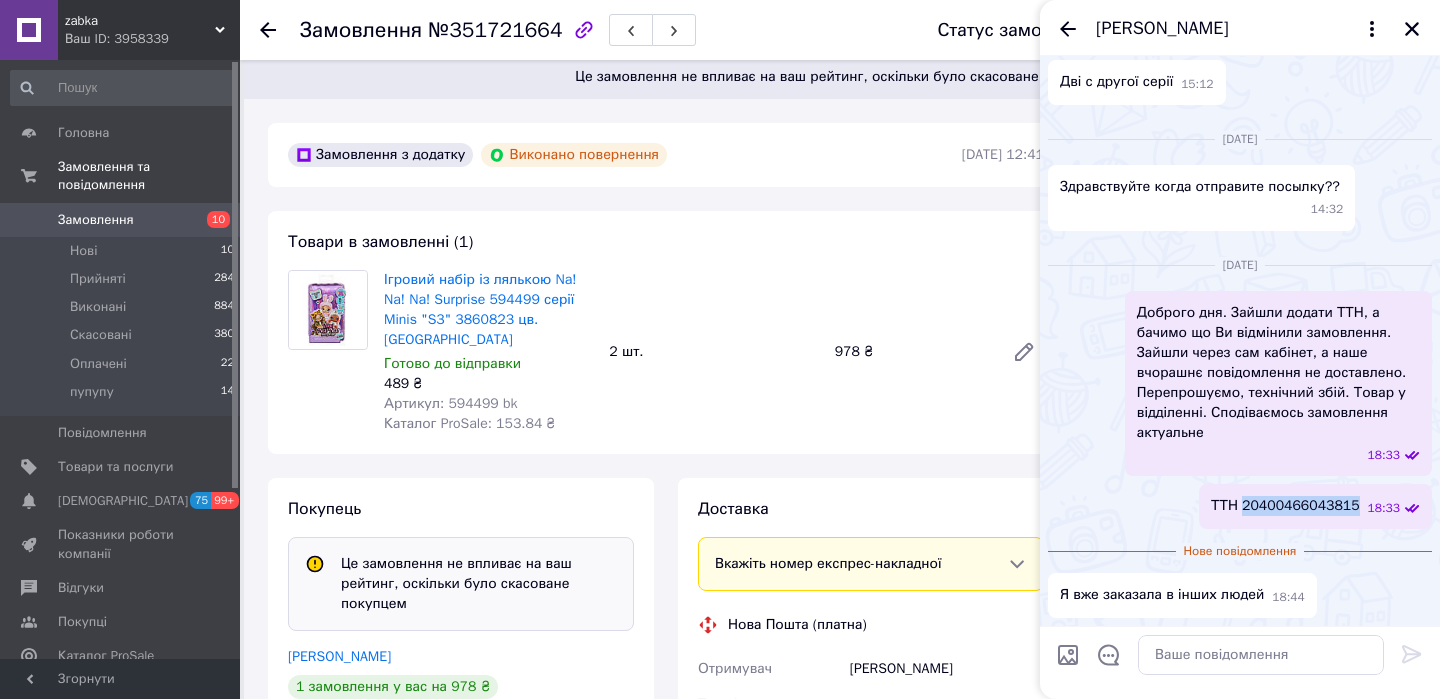 click on "ТТН 20400466043815" at bounding box center (1285, 506) 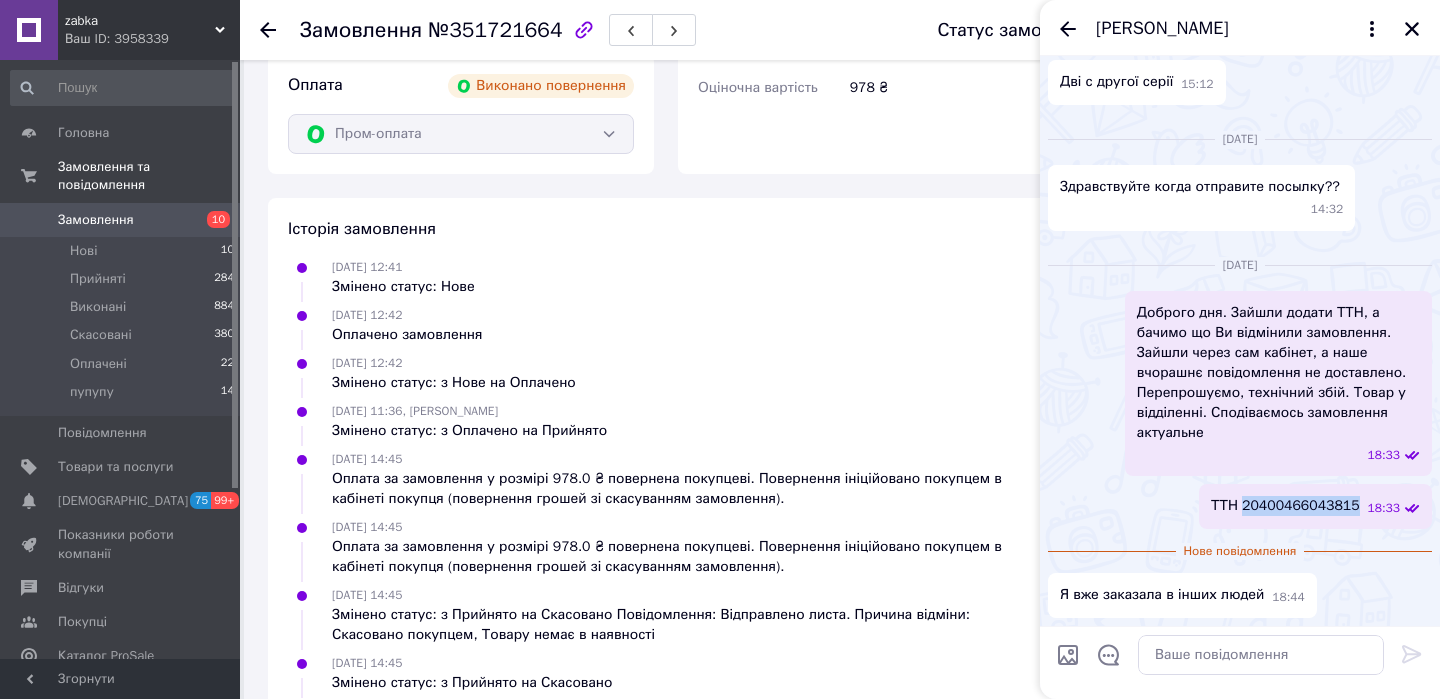 scroll, scrollTop: 807, scrollLeft: 0, axis: vertical 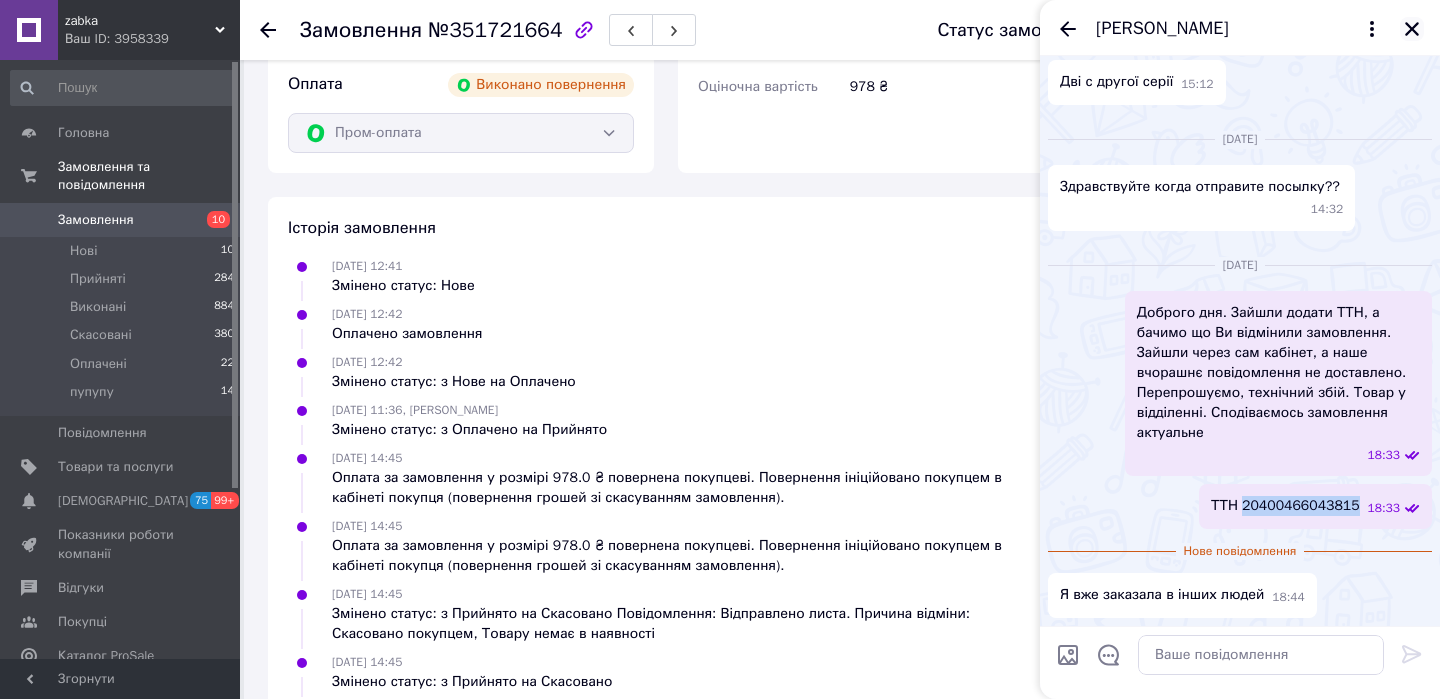 click 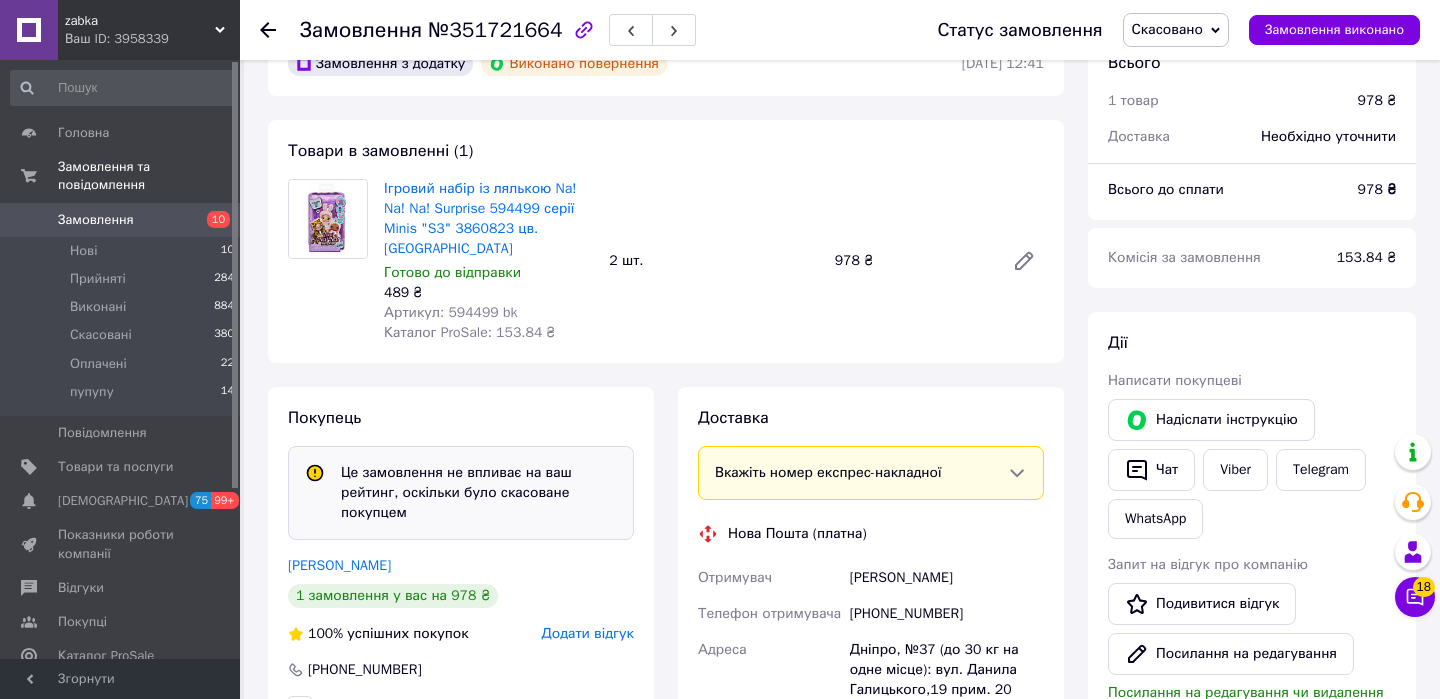 scroll, scrollTop: 198, scrollLeft: 0, axis: vertical 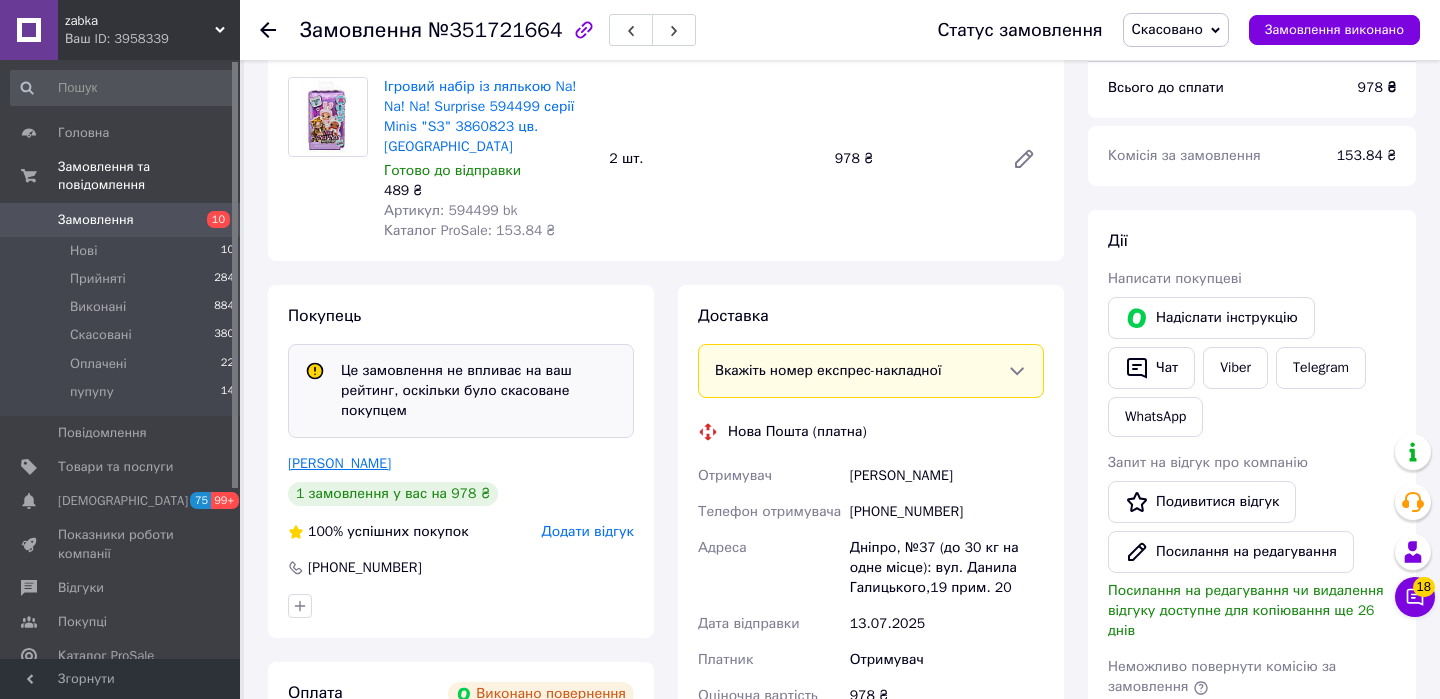 click on "Гонзур Юлія" at bounding box center [339, 463] 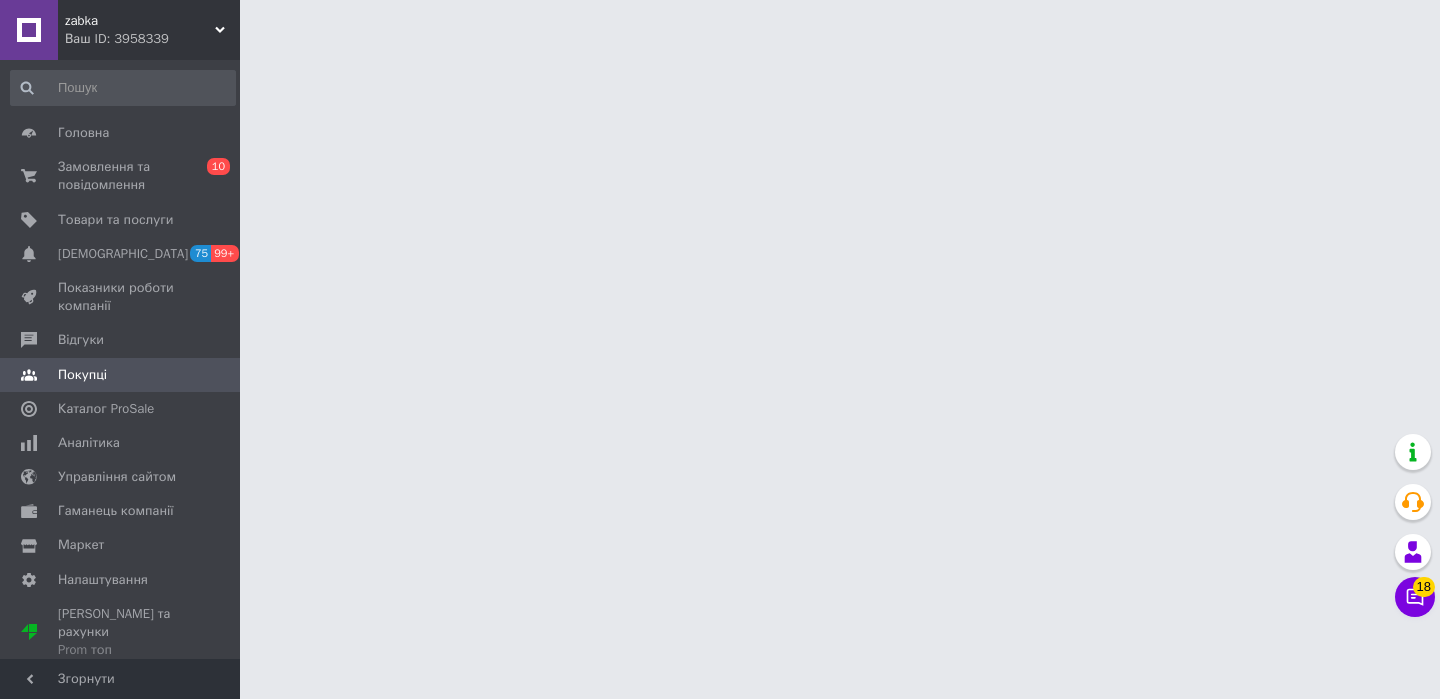 scroll, scrollTop: 0, scrollLeft: 0, axis: both 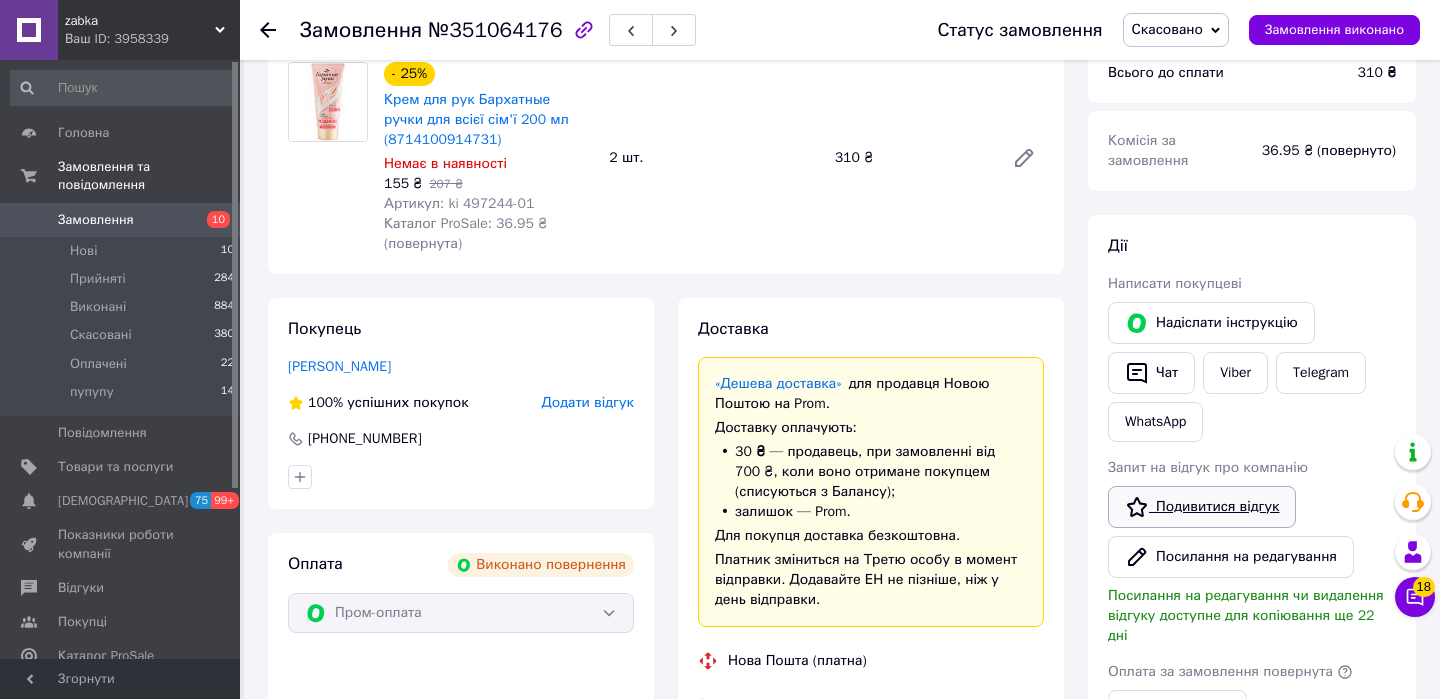 click on "Подивитися відгук" at bounding box center (1202, 507) 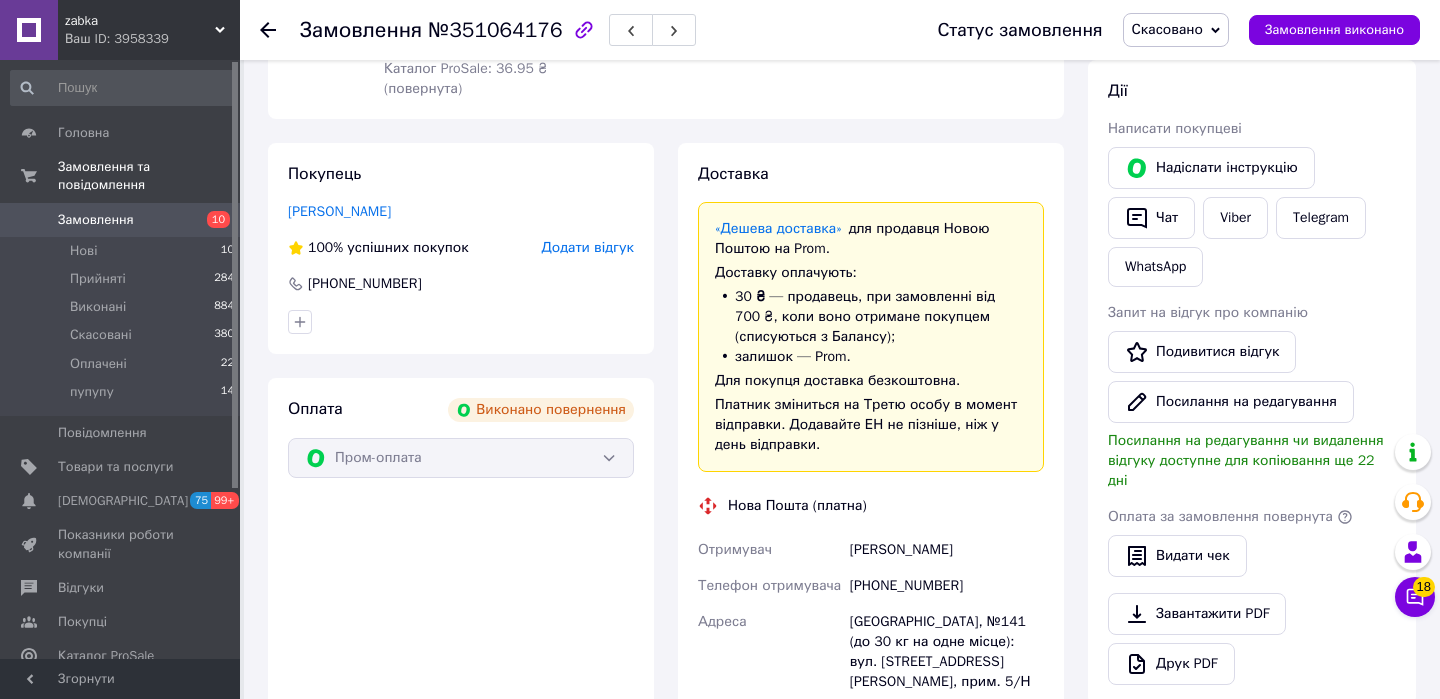 scroll, scrollTop: 247, scrollLeft: 0, axis: vertical 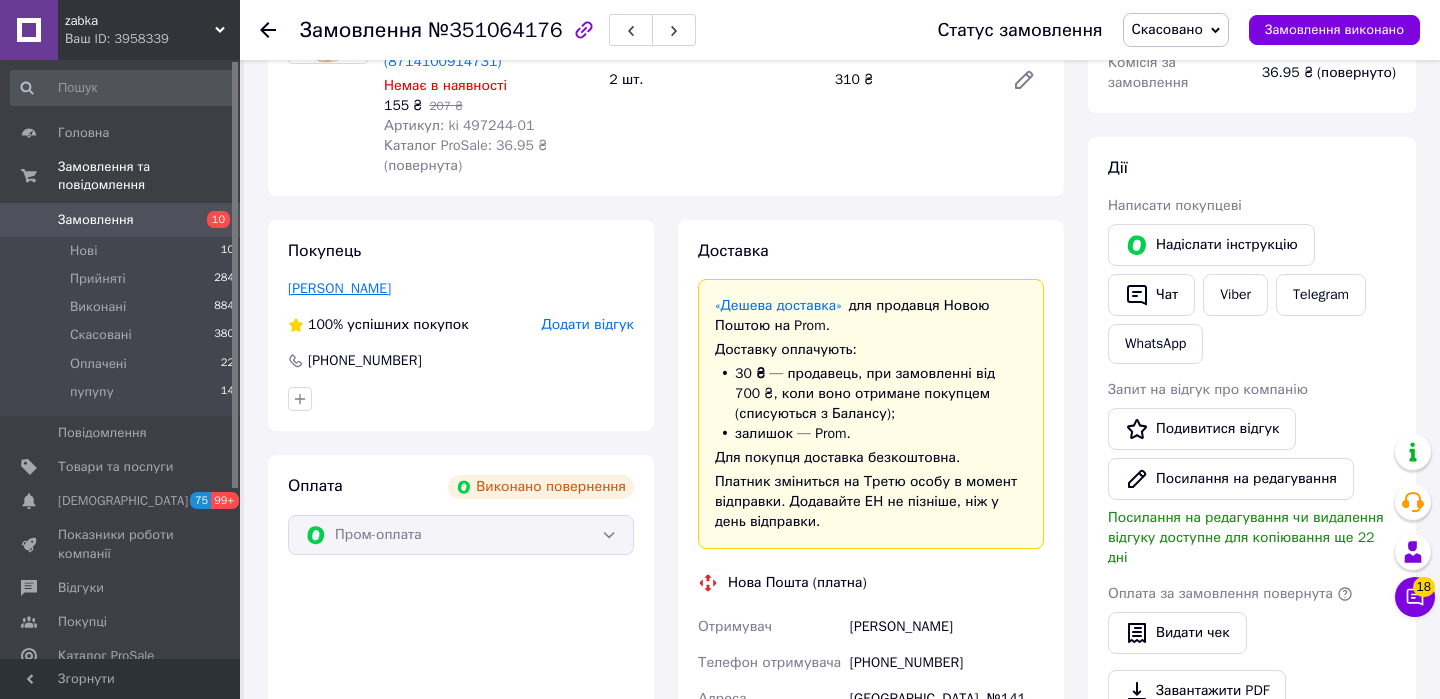 click on "Лысенко Максим" at bounding box center (339, 288) 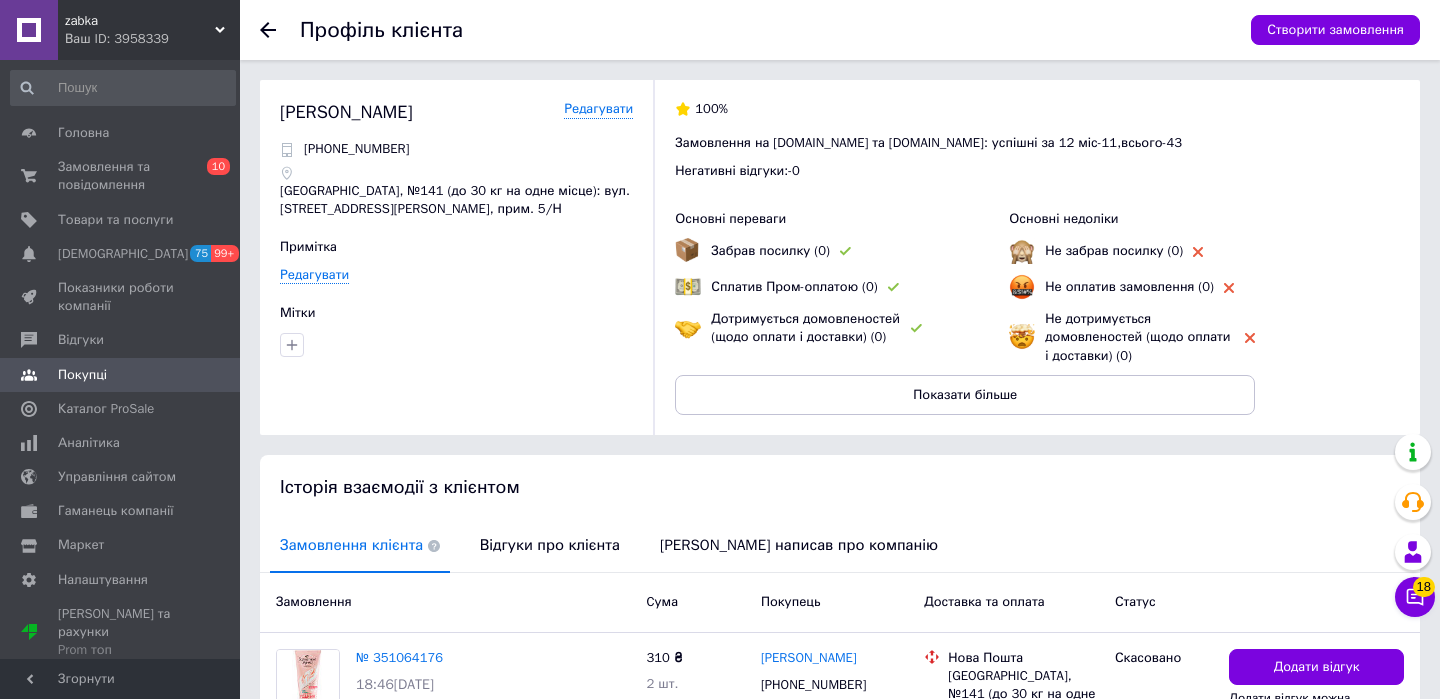 click 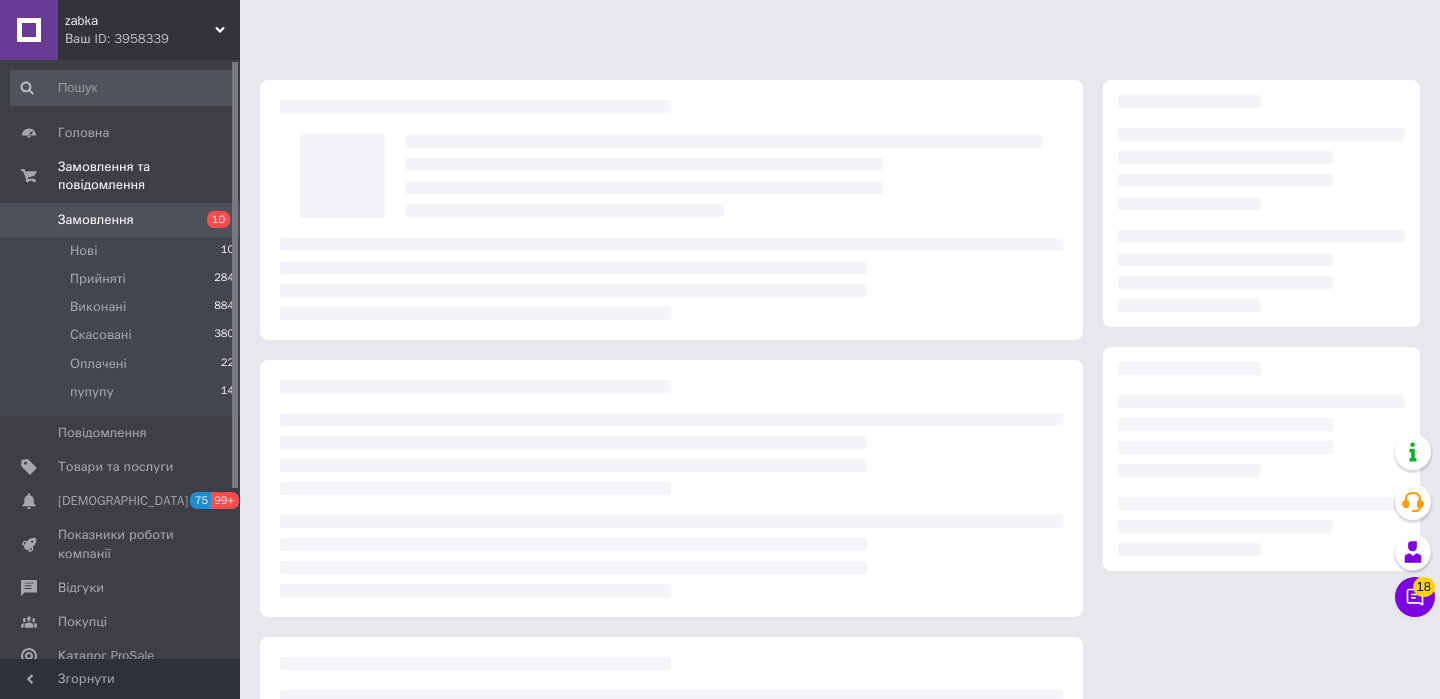 scroll, scrollTop: 215, scrollLeft: 0, axis: vertical 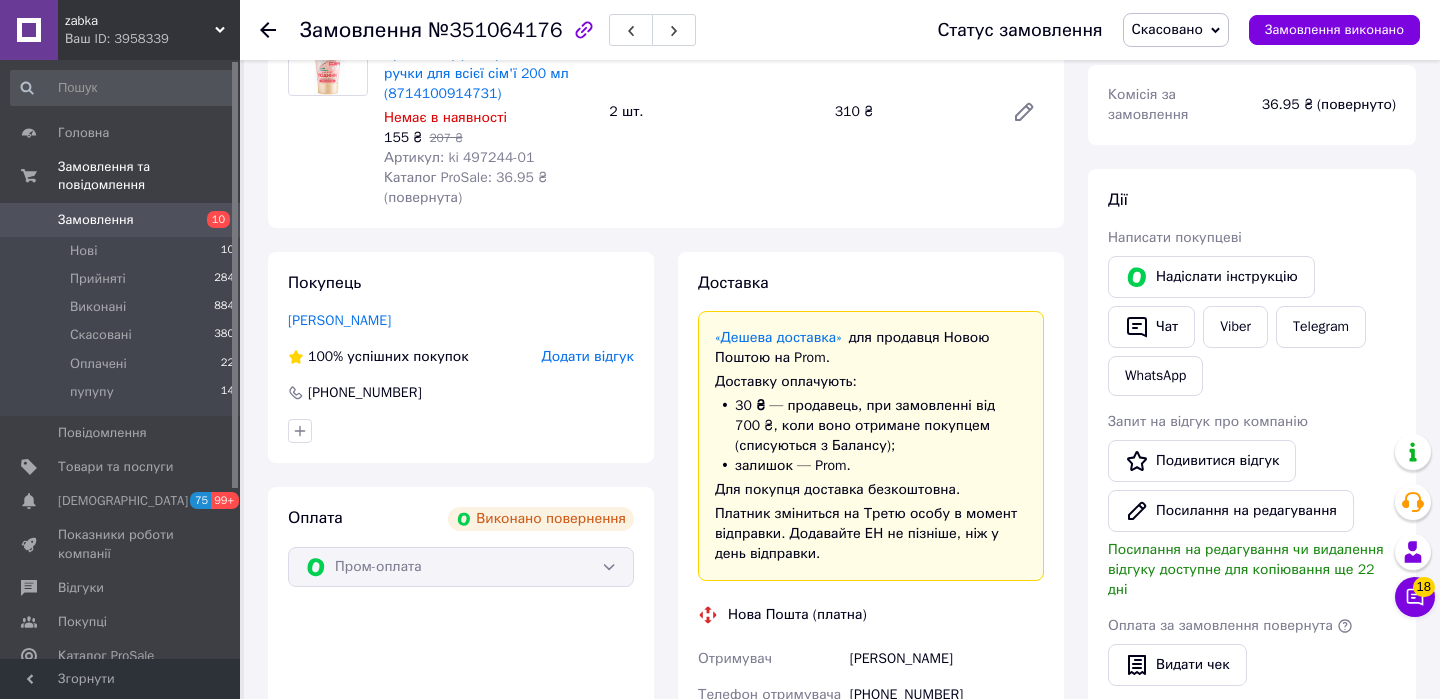 click on "Додати відгук" at bounding box center [588, 356] 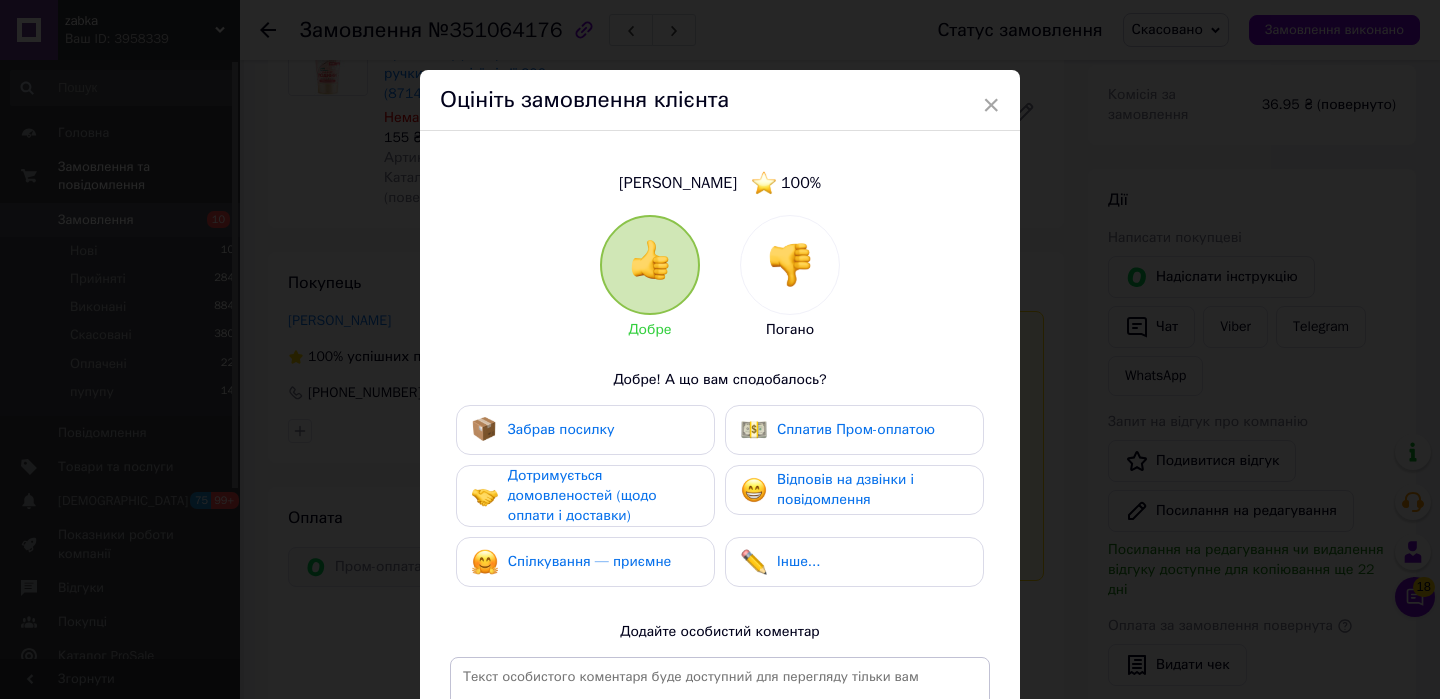 click at bounding box center [790, 265] 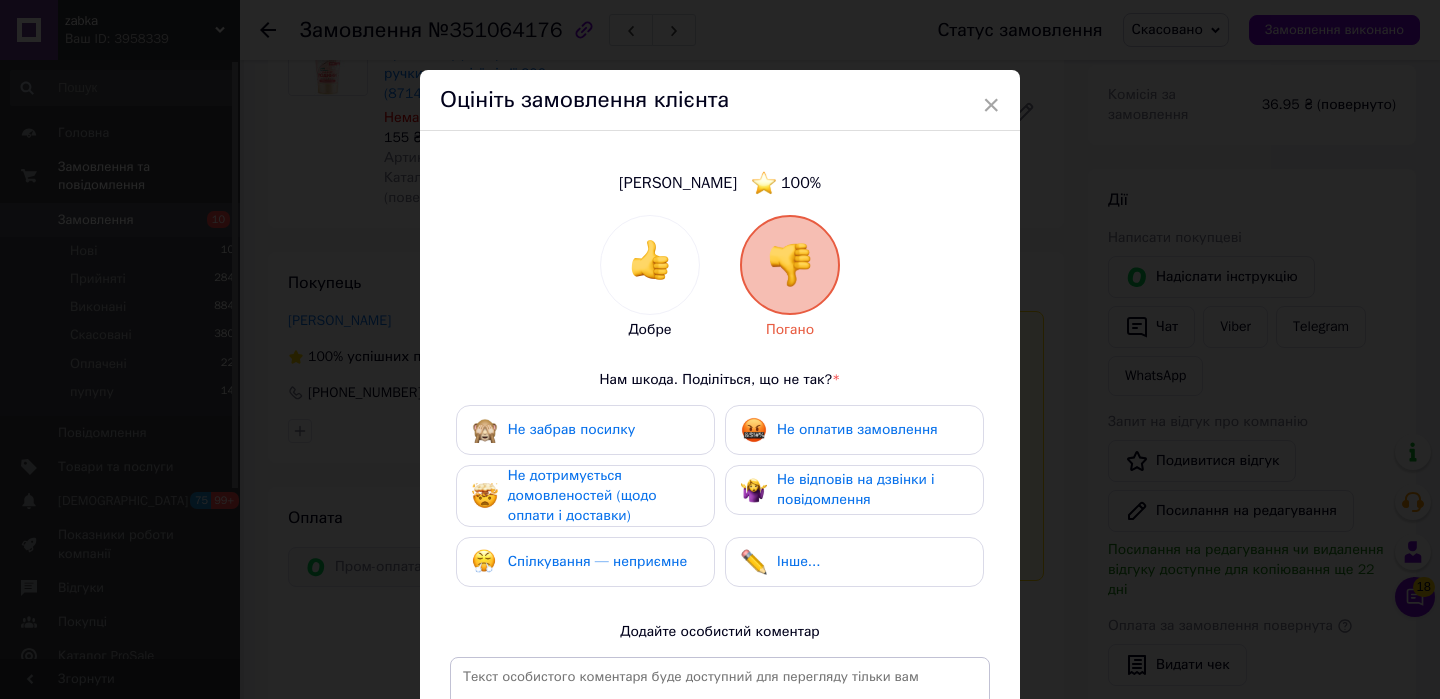click on "Спілкування — неприємне" at bounding box center [585, 562] 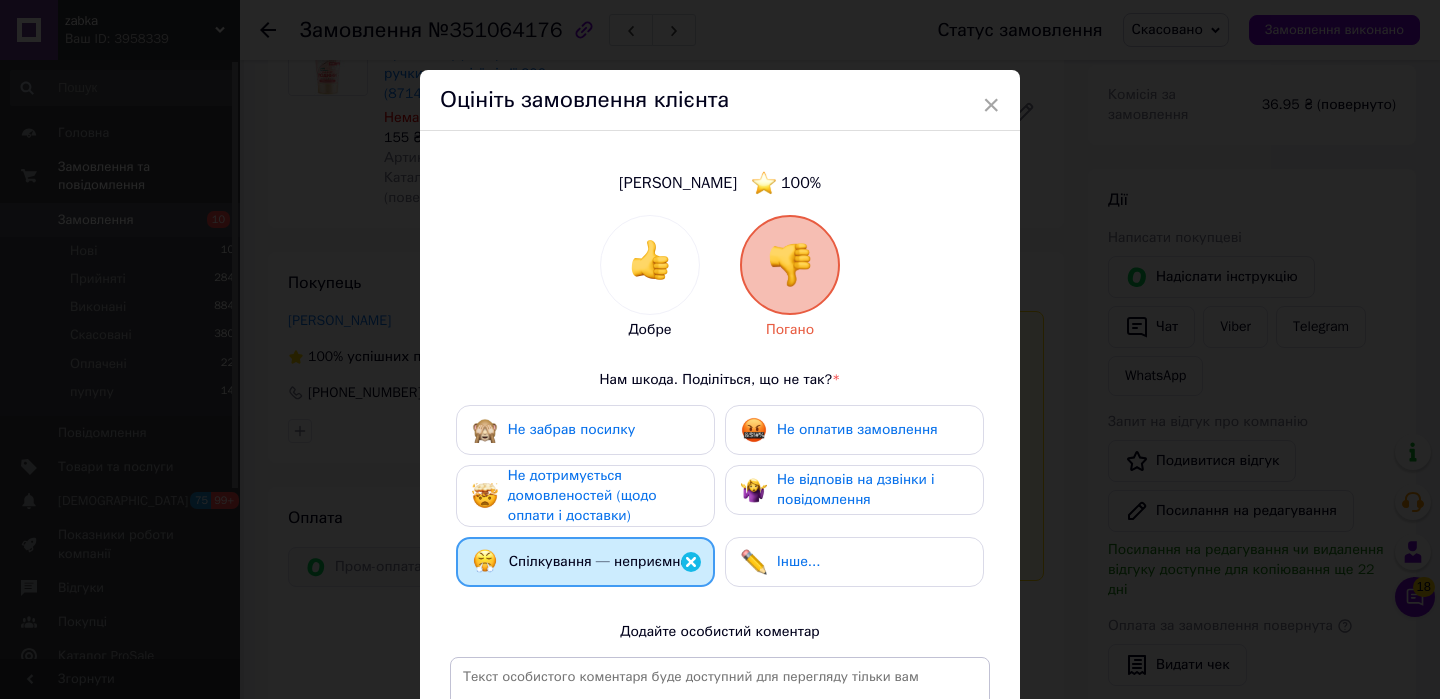 click on "Спілкування — неприємне" at bounding box center (598, 561) 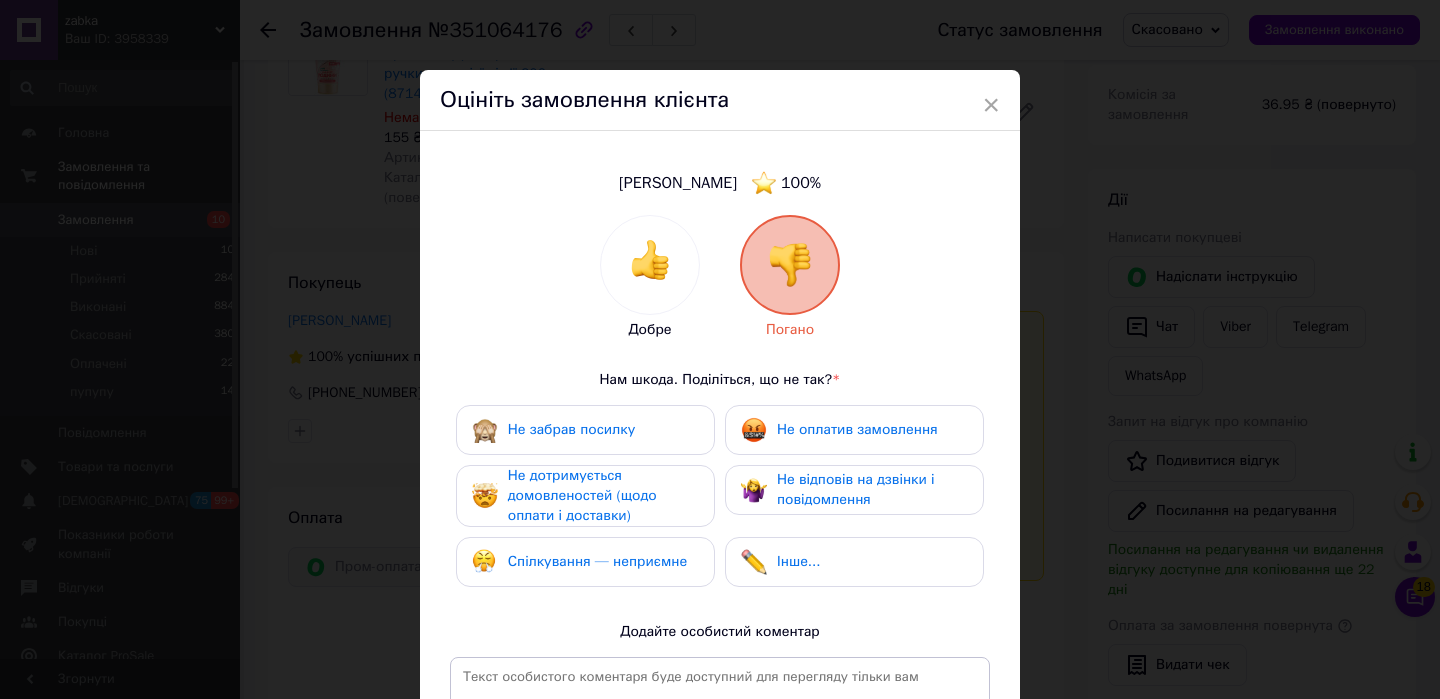 click on "Спілкування — неприємне" at bounding box center (597, 561) 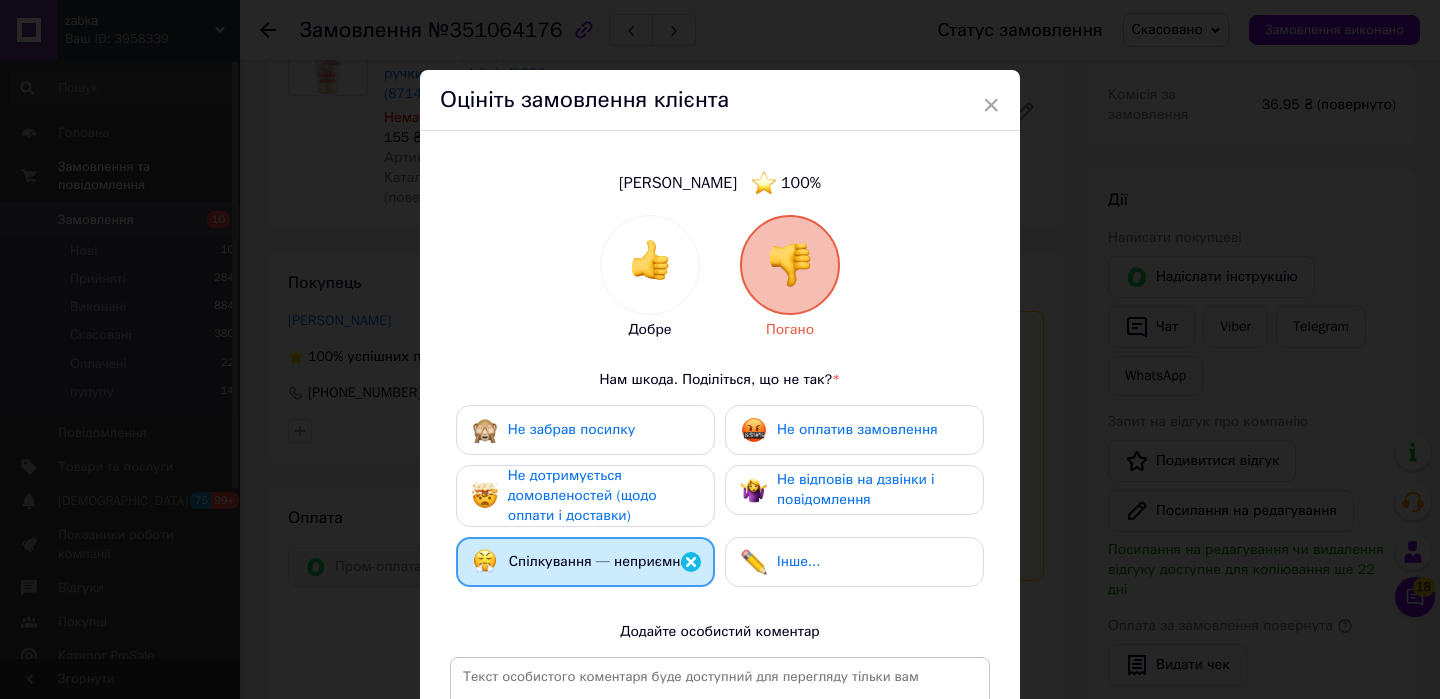 scroll, scrollTop: 277, scrollLeft: 0, axis: vertical 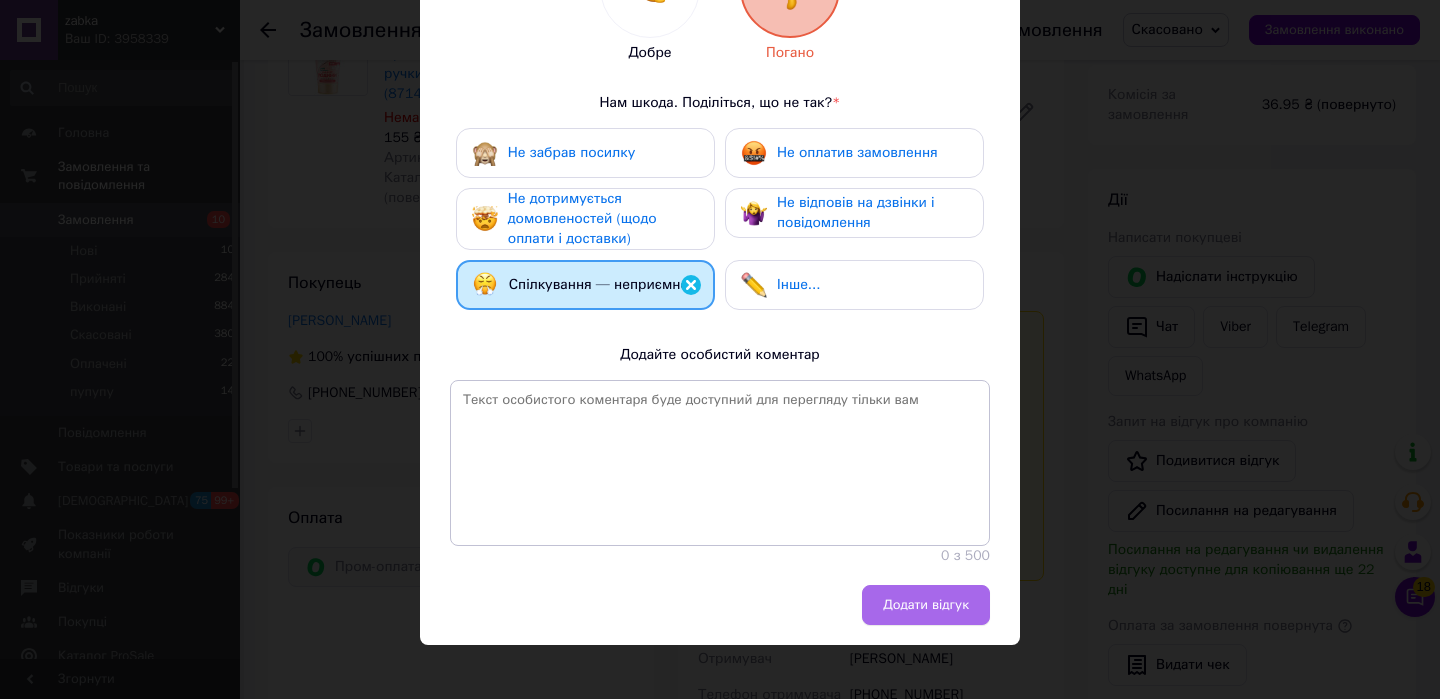 click on "Додати відгук" at bounding box center (926, 605) 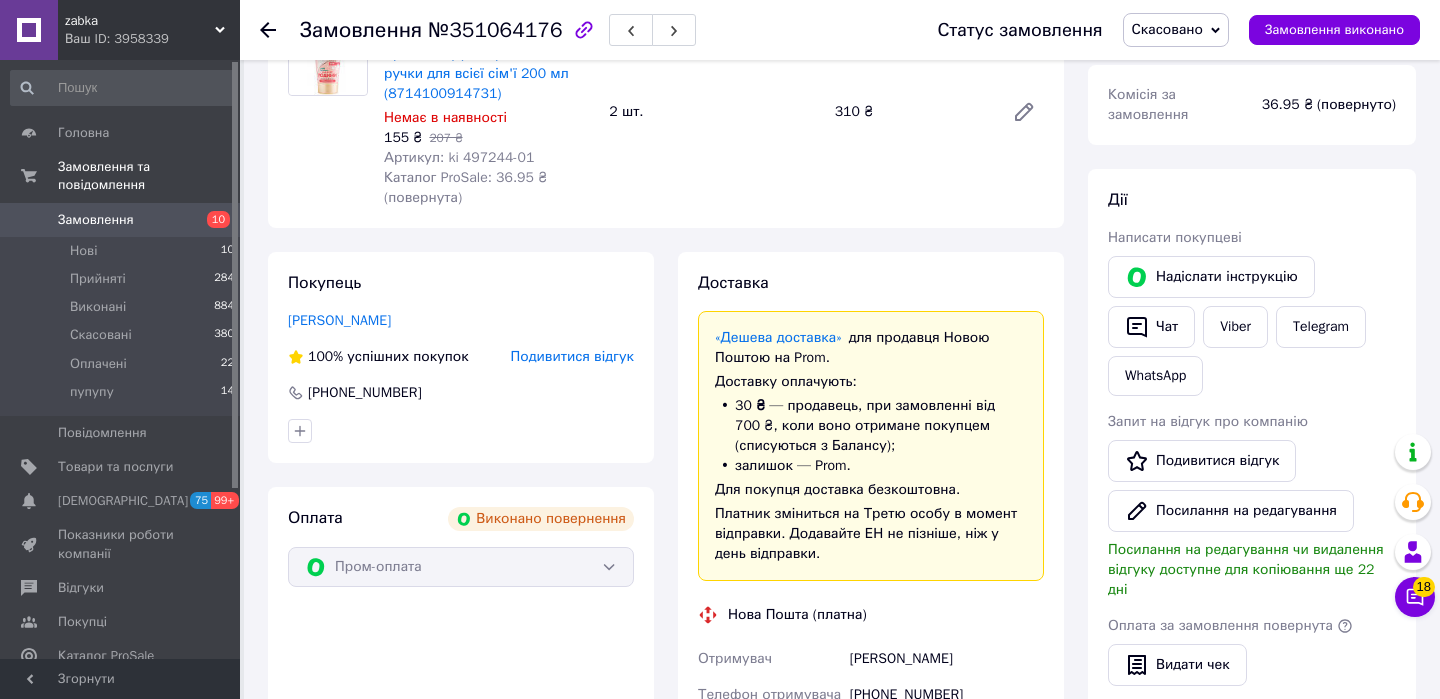click on "Подивитися відгук" at bounding box center [572, 356] 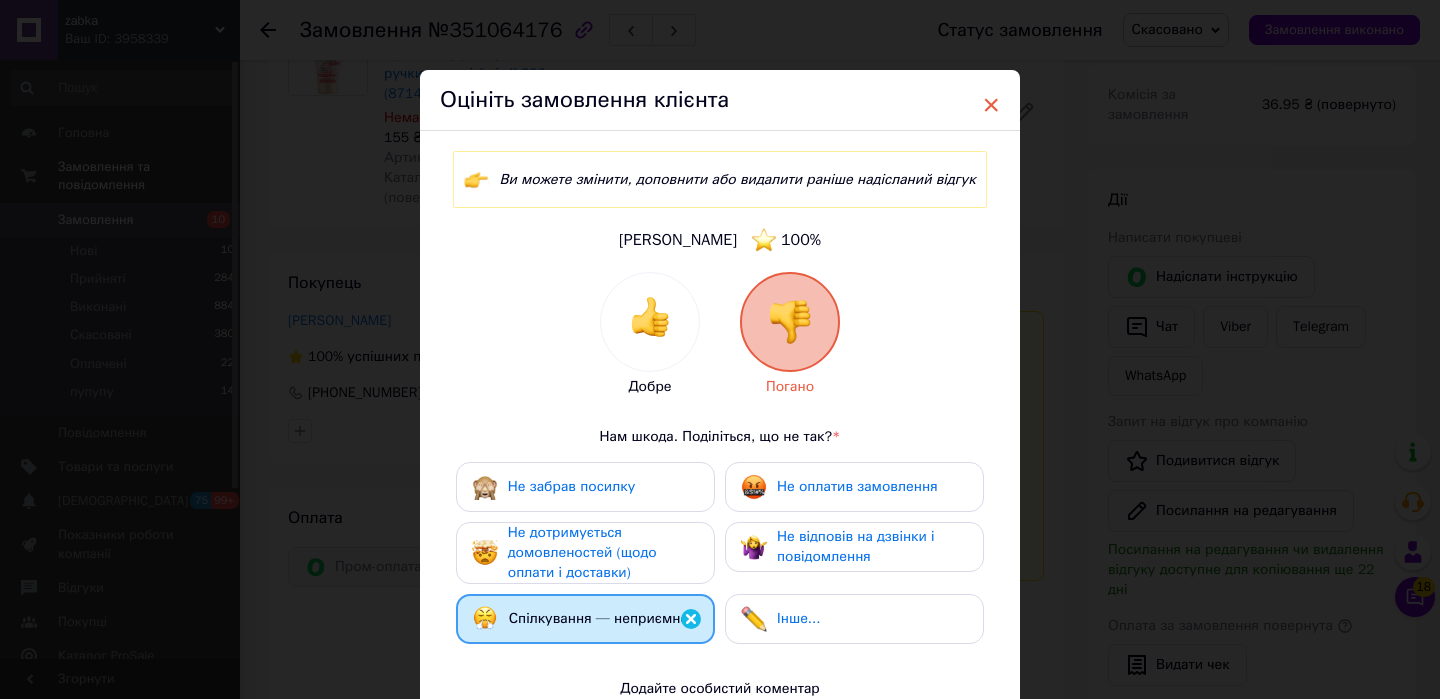 click on "×" at bounding box center [991, 105] 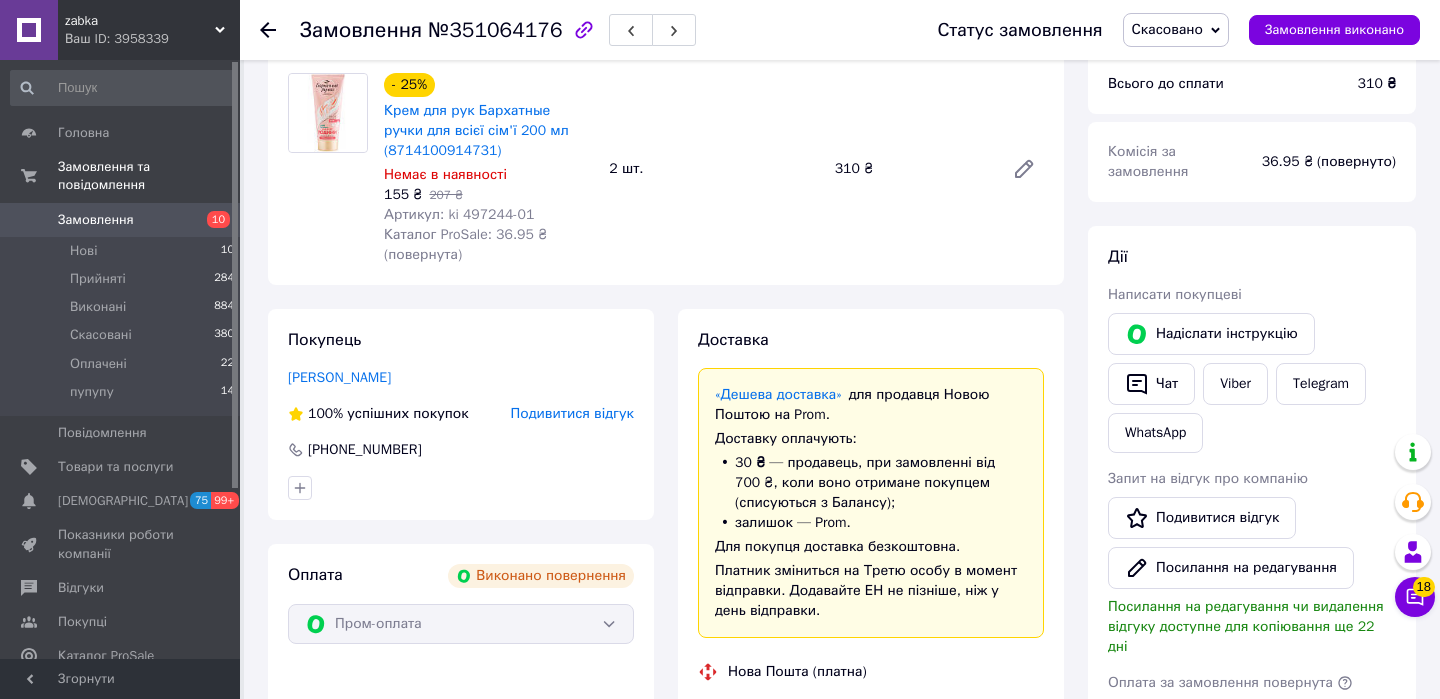 scroll, scrollTop: 118, scrollLeft: 0, axis: vertical 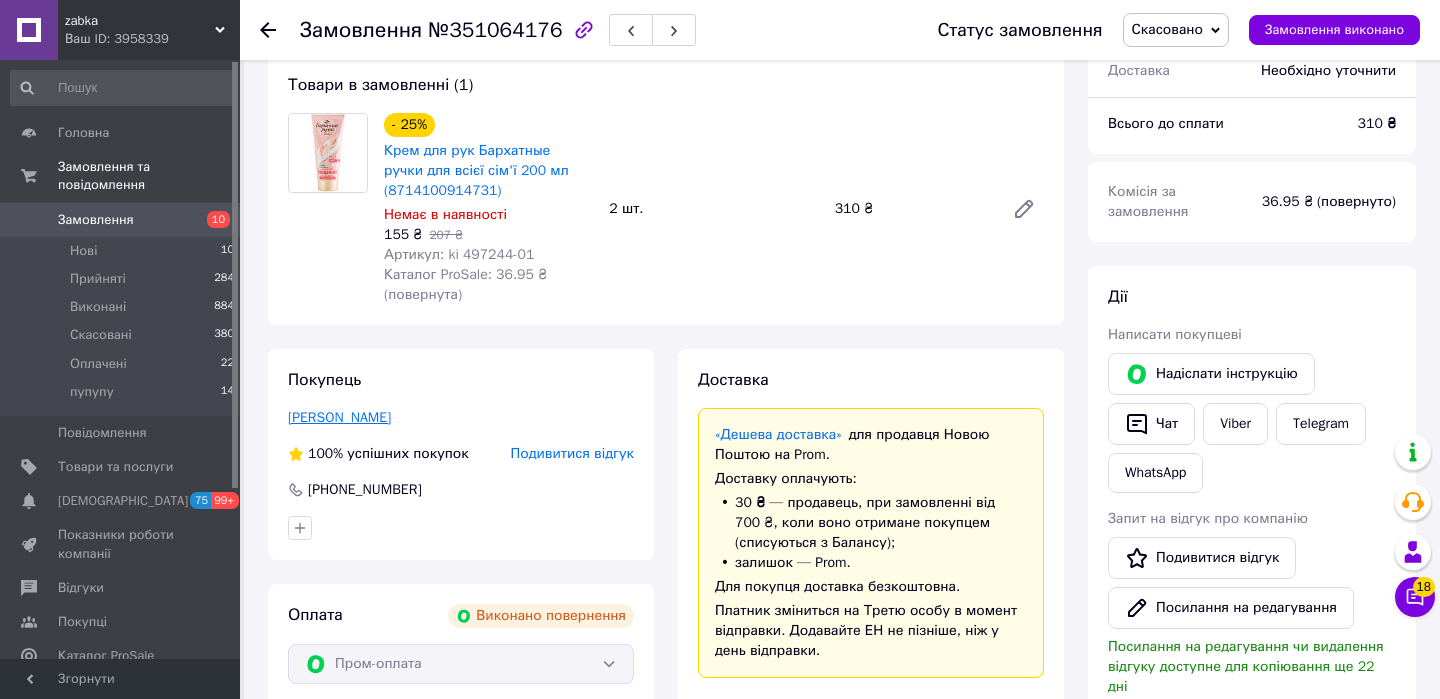 click on "Лысенко Максим" at bounding box center (339, 417) 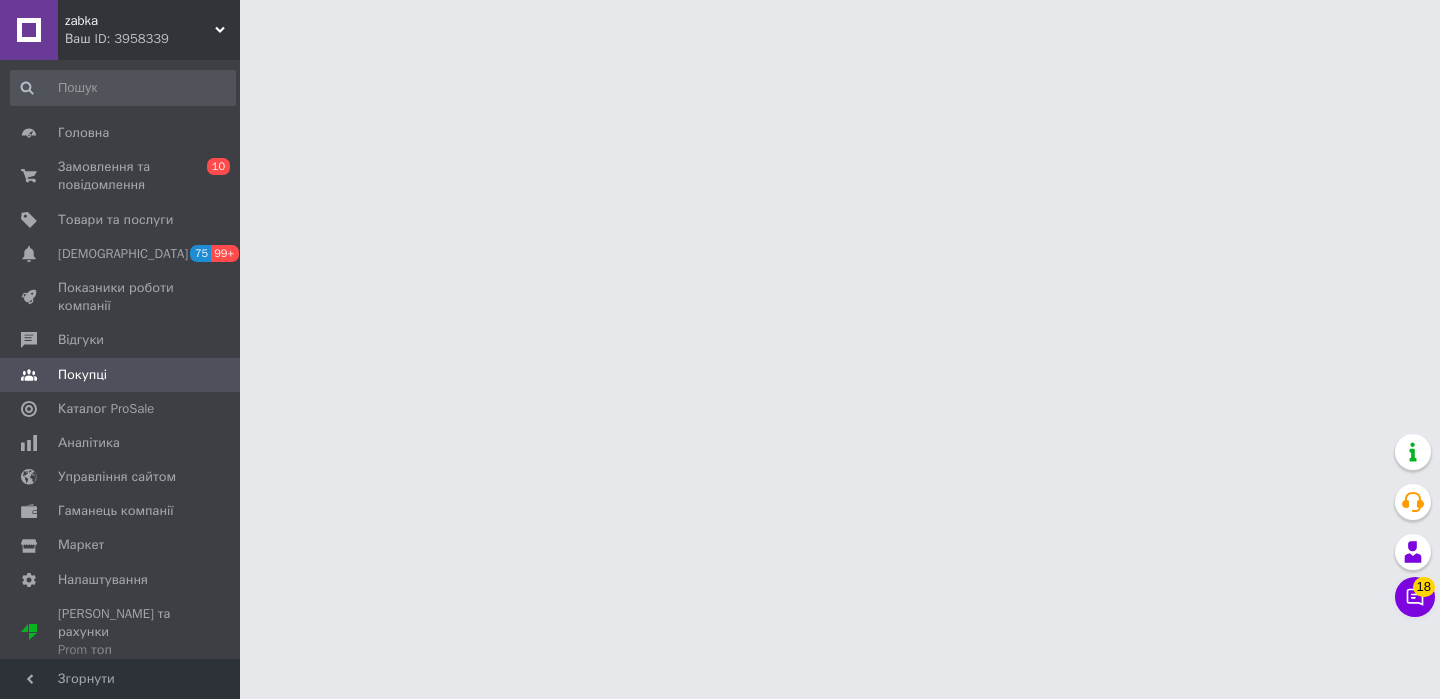 scroll, scrollTop: 0, scrollLeft: 0, axis: both 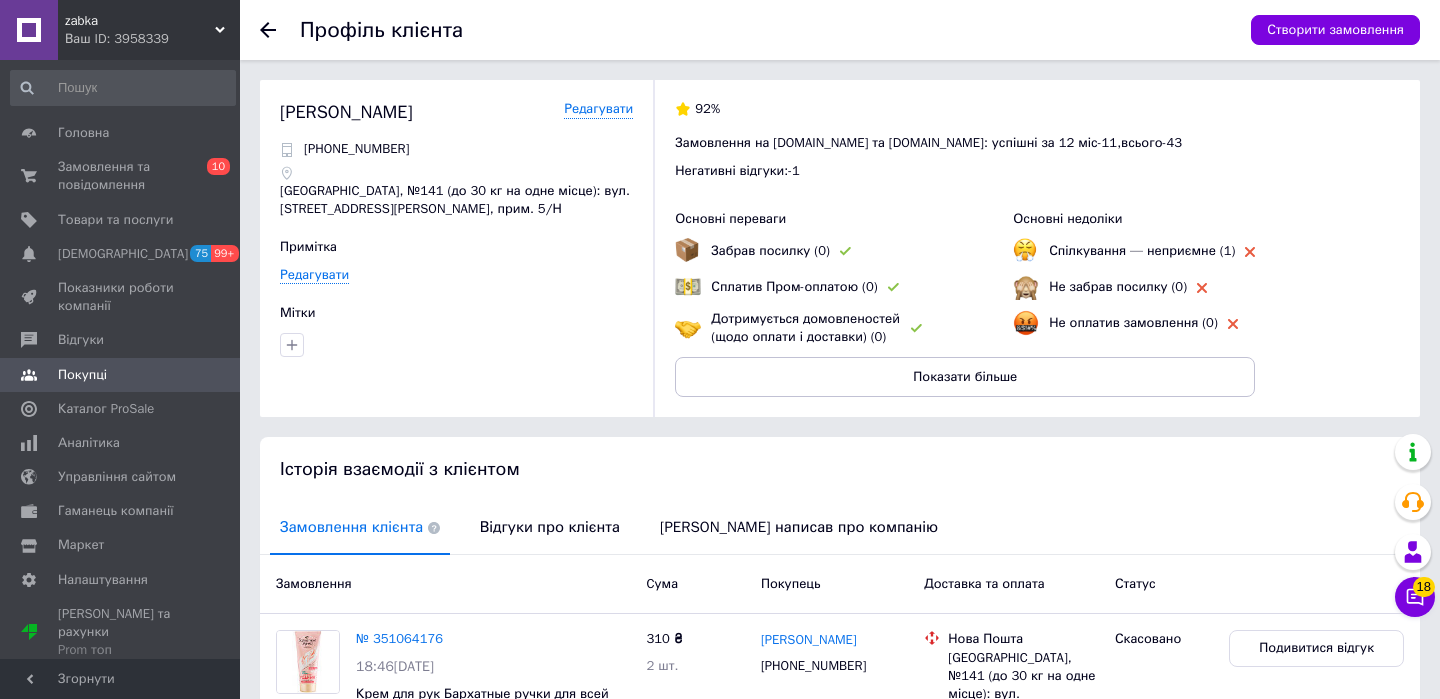 click 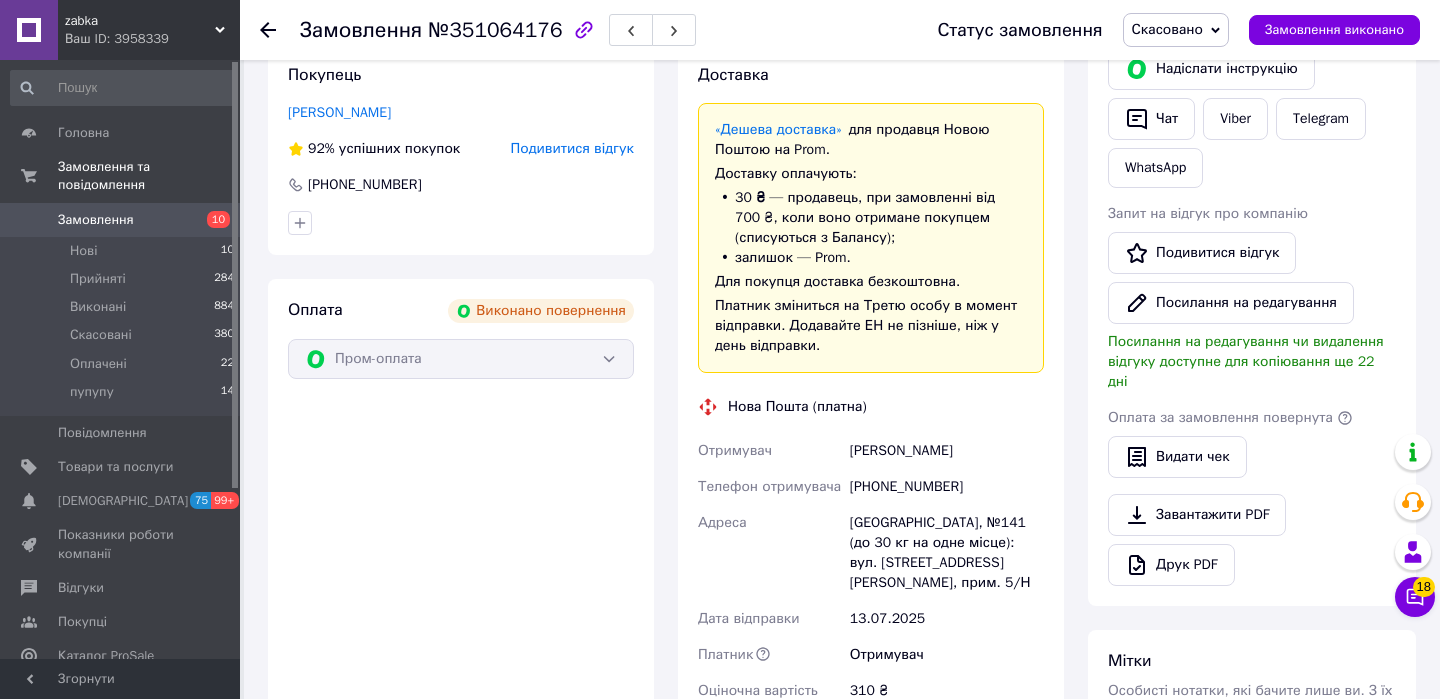 scroll, scrollTop: 428, scrollLeft: 0, axis: vertical 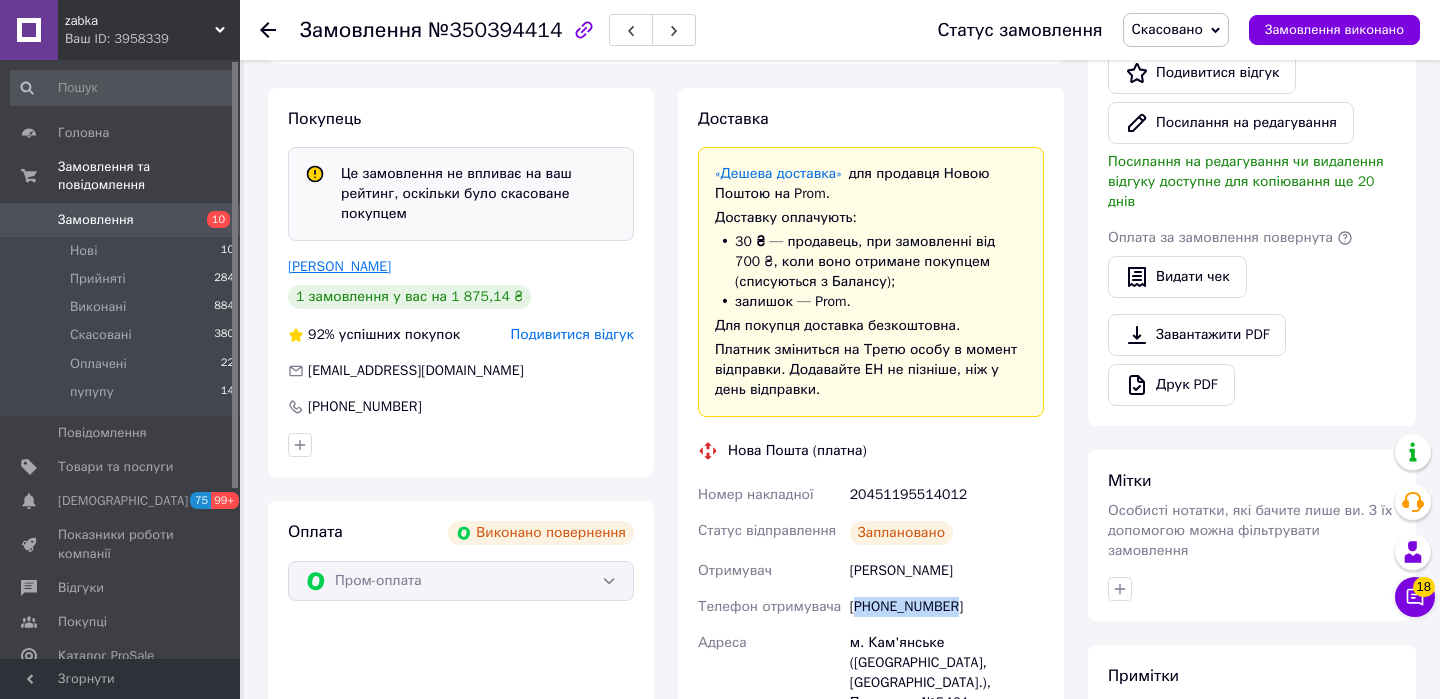 click on "Омелич Роман" at bounding box center [339, 266] 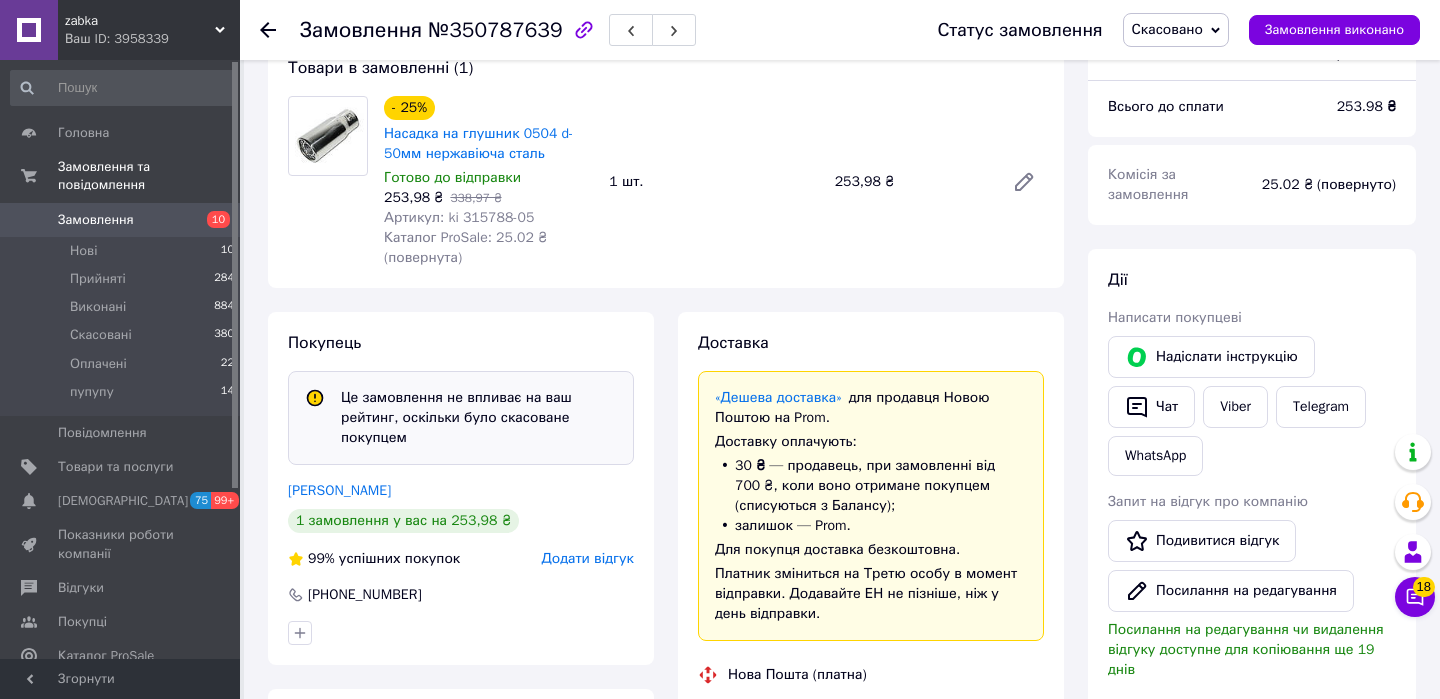 scroll, scrollTop: 204, scrollLeft: 0, axis: vertical 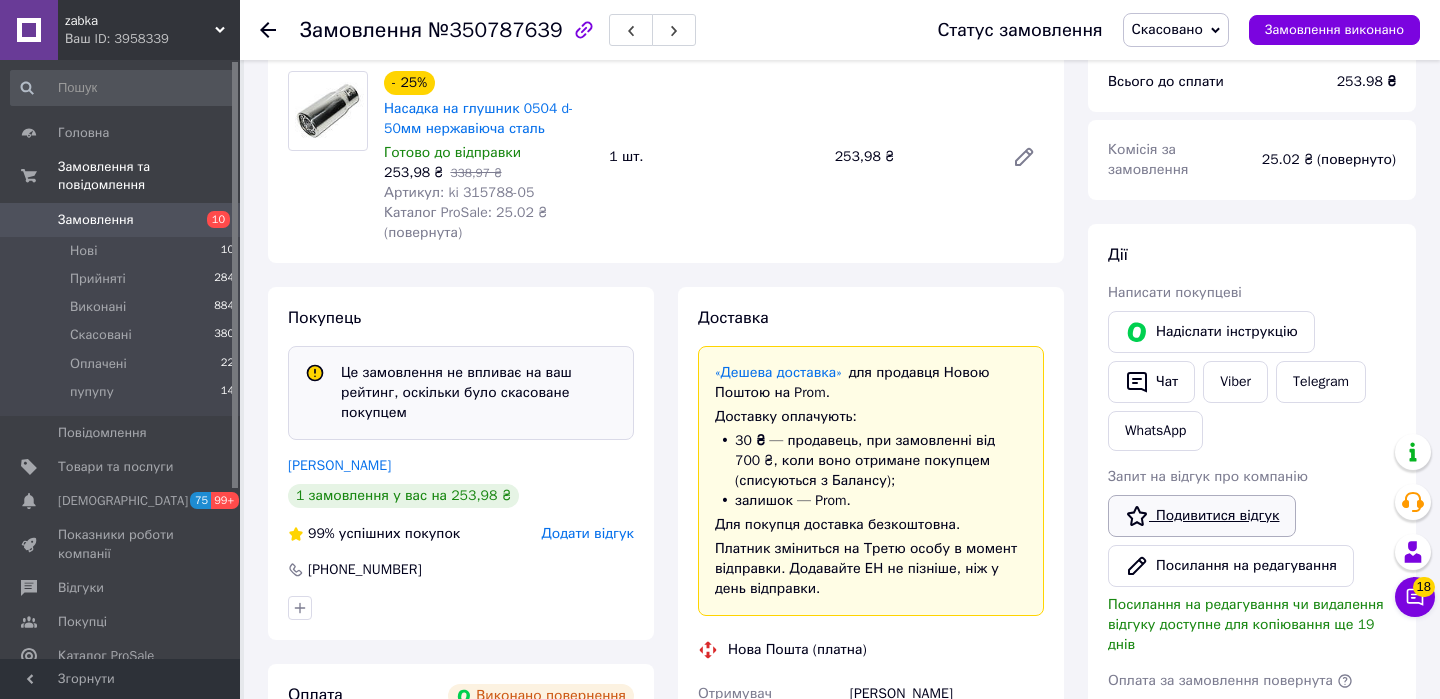 click on "Подивитися відгук" at bounding box center (1202, 516) 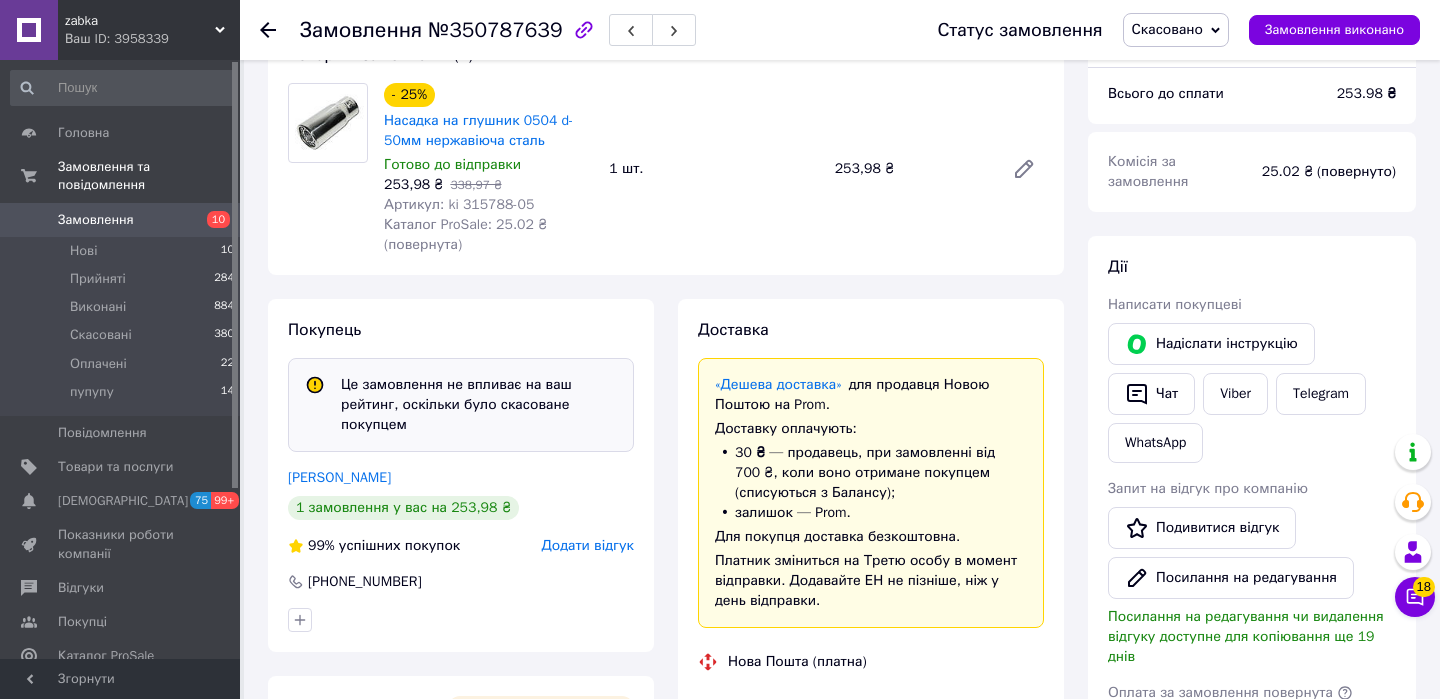 scroll, scrollTop: 180, scrollLeft: 0, axis: vertical 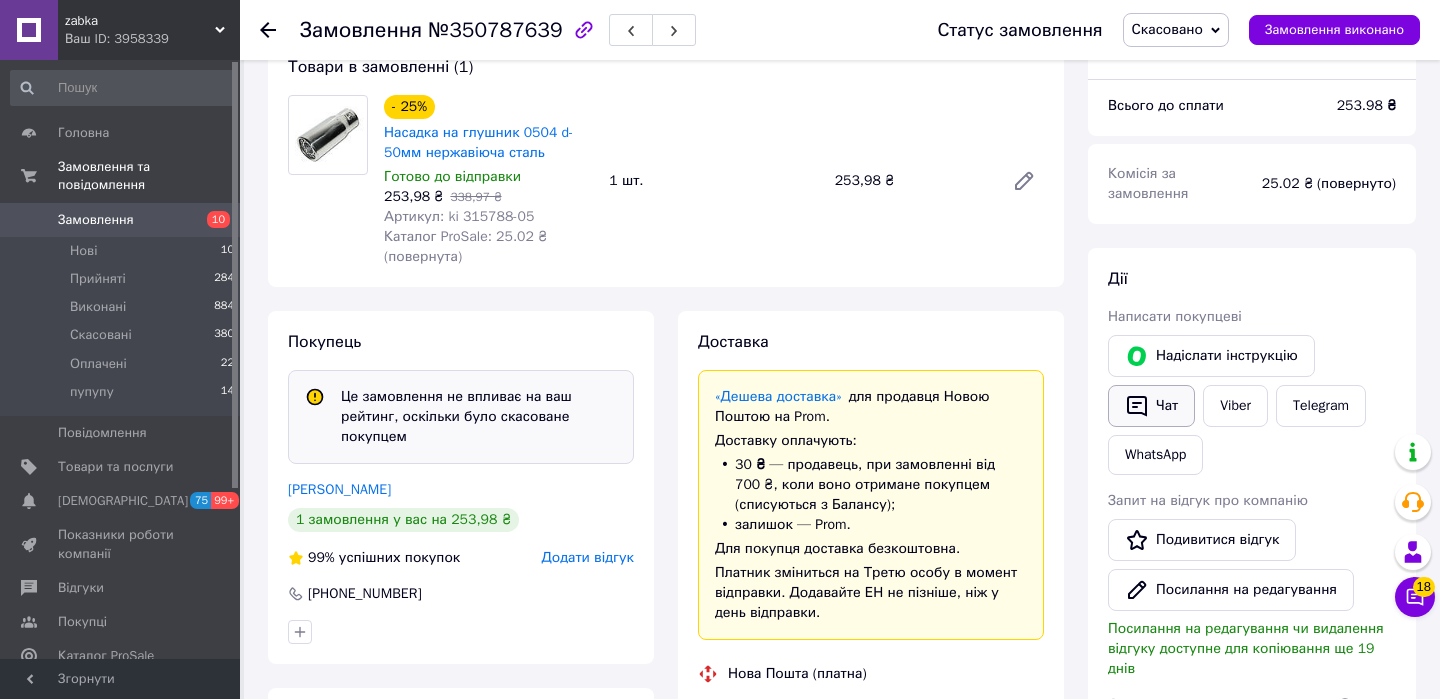 click on "Чат" at bounding box center [1151, 406] 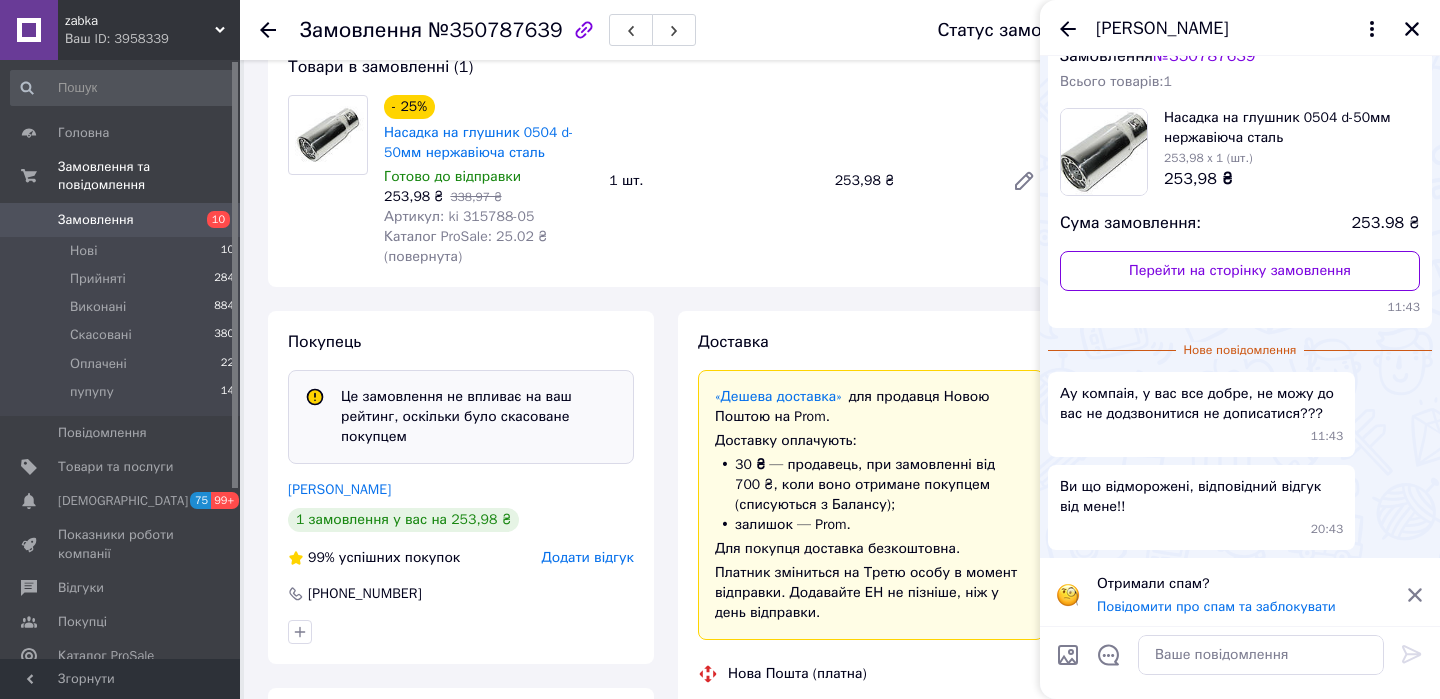 scroll, scrollTop: 76, scrollLeft: 0, axis: vertical 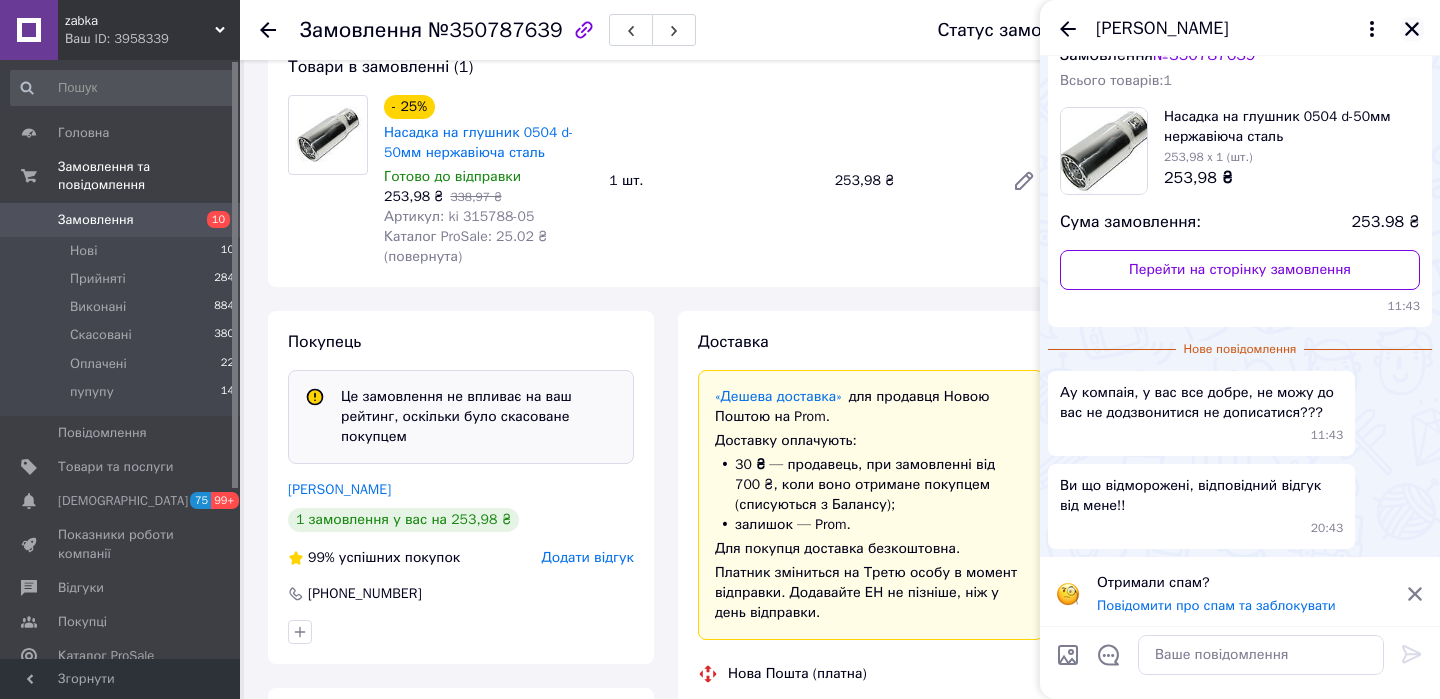 click 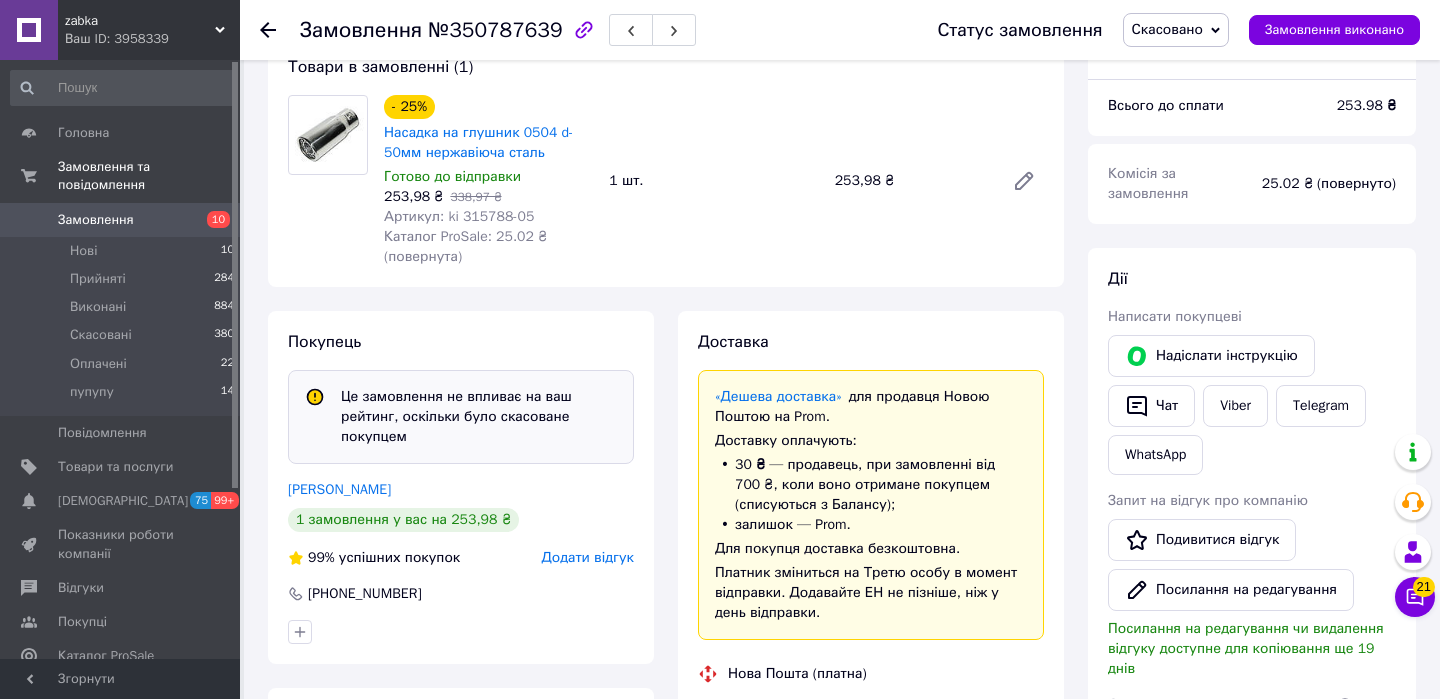 click on "Додати відгук" at bounding box center [588, 557] 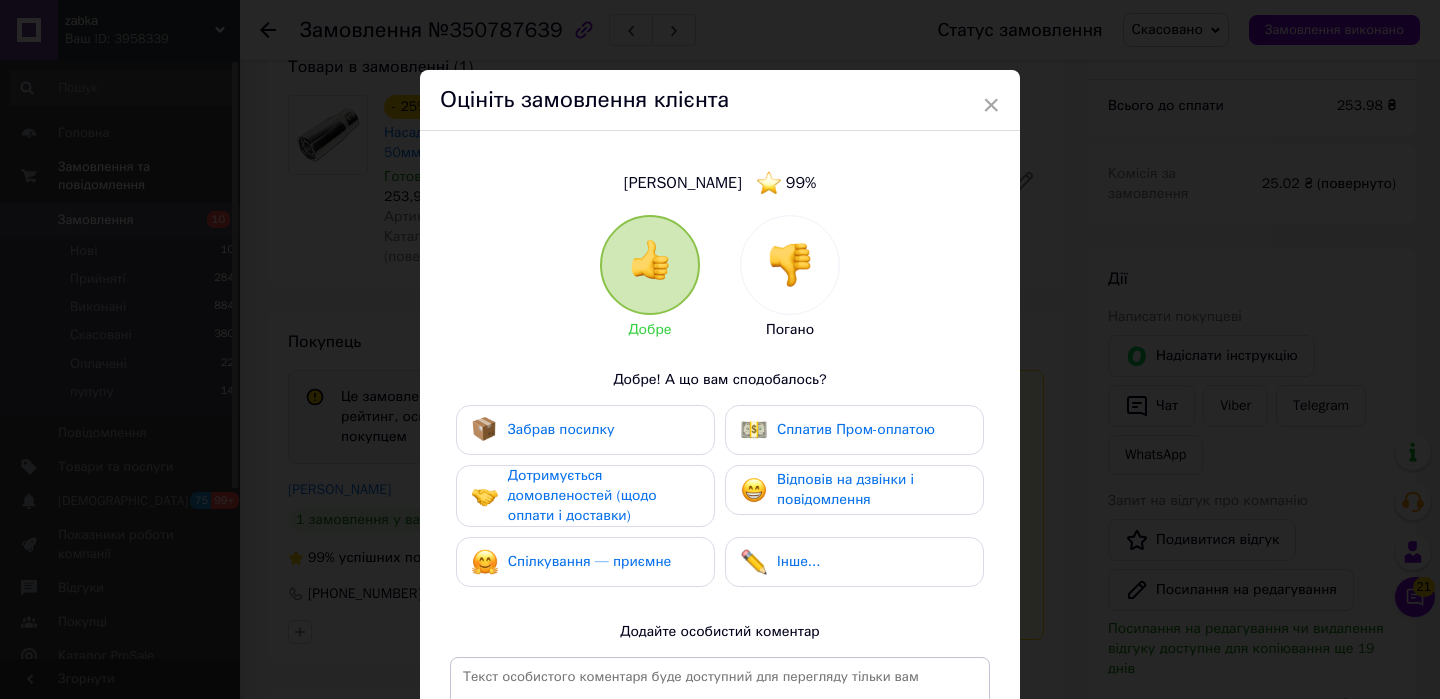 click at bounding box center [790, 265] 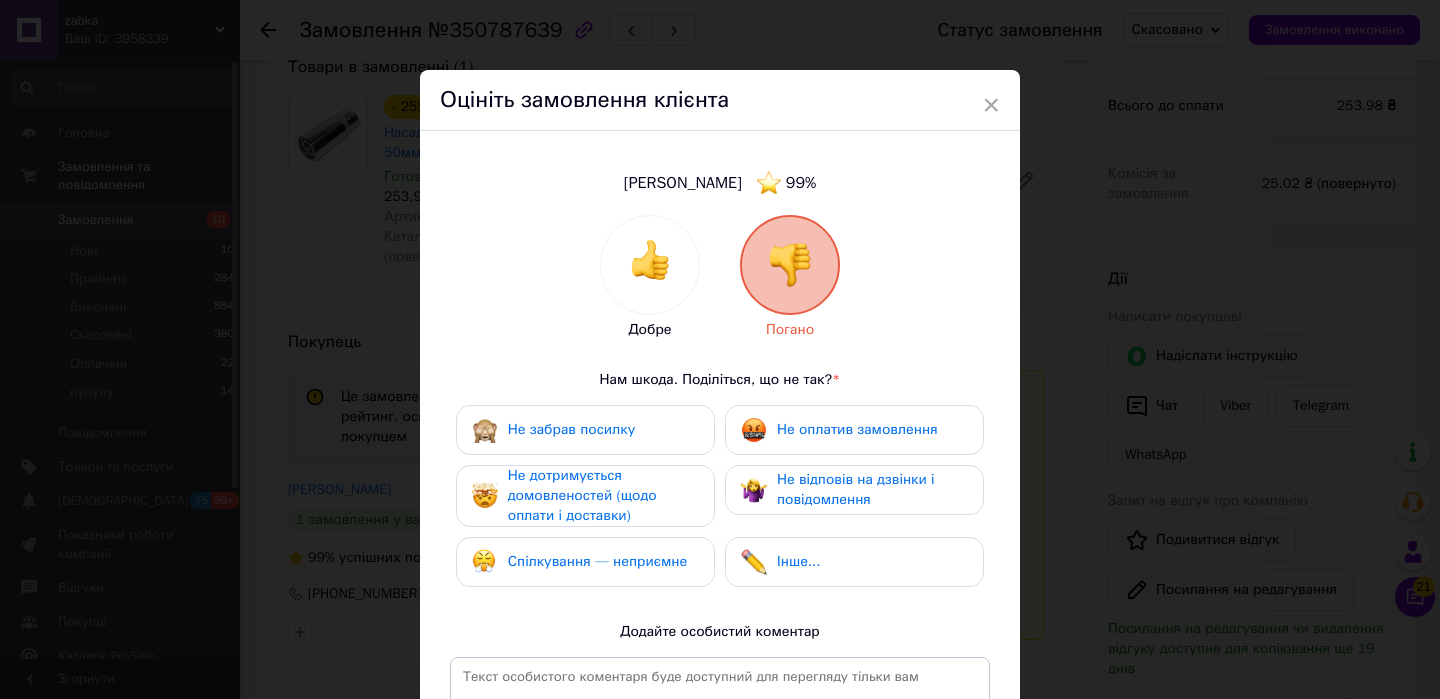 click on "Спілкування — неприємне" at bounding box center [597, 561] 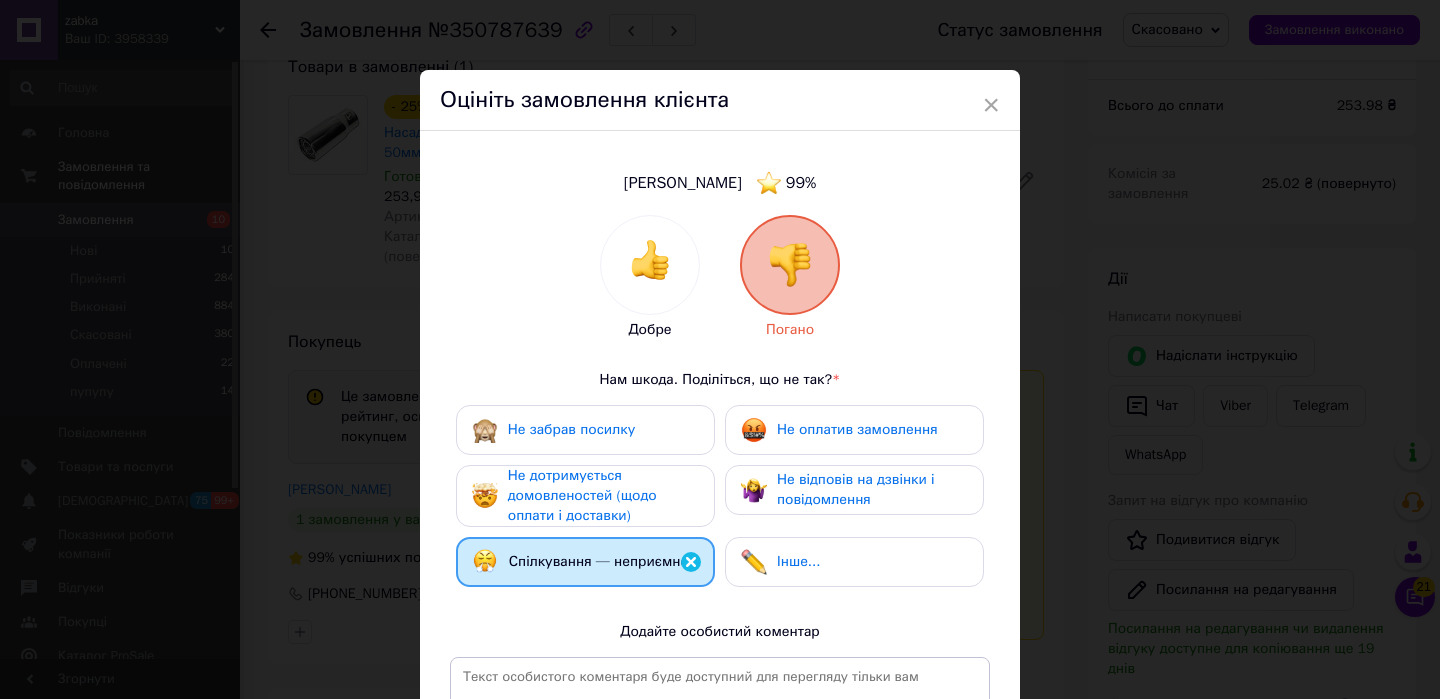 scroll, scrollTop: 277, scrollLeft: 0, axis: vertical 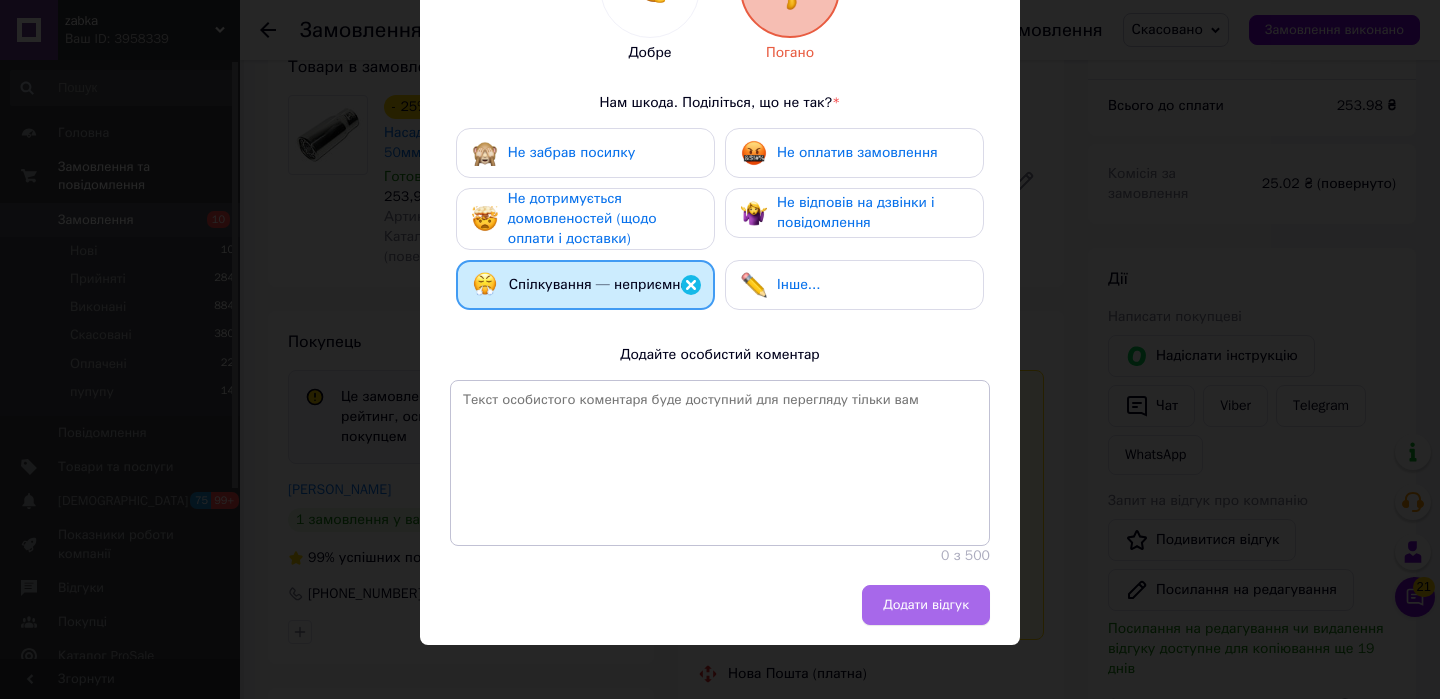 click on "Додати відгук" at bounding box center [926, 605] 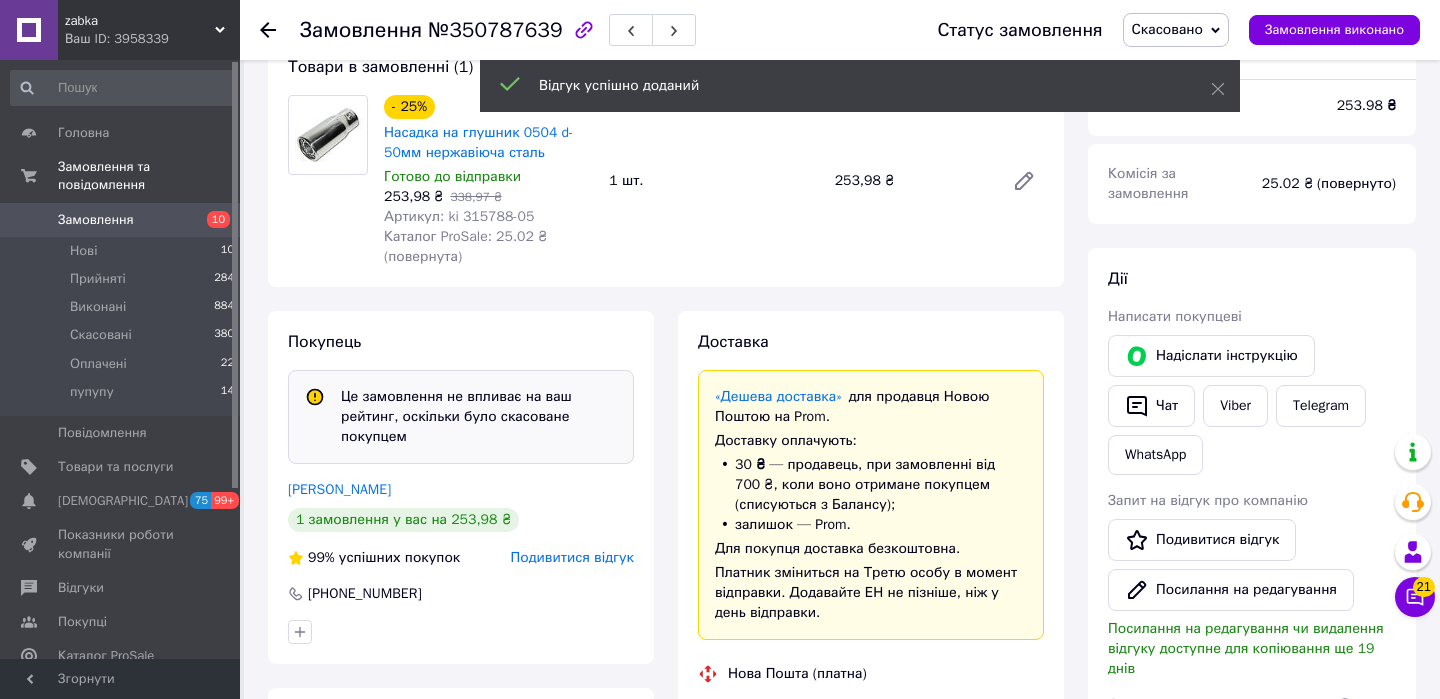 scroll, scrollTop: 245, scrollLeft: 0, axis: vertical 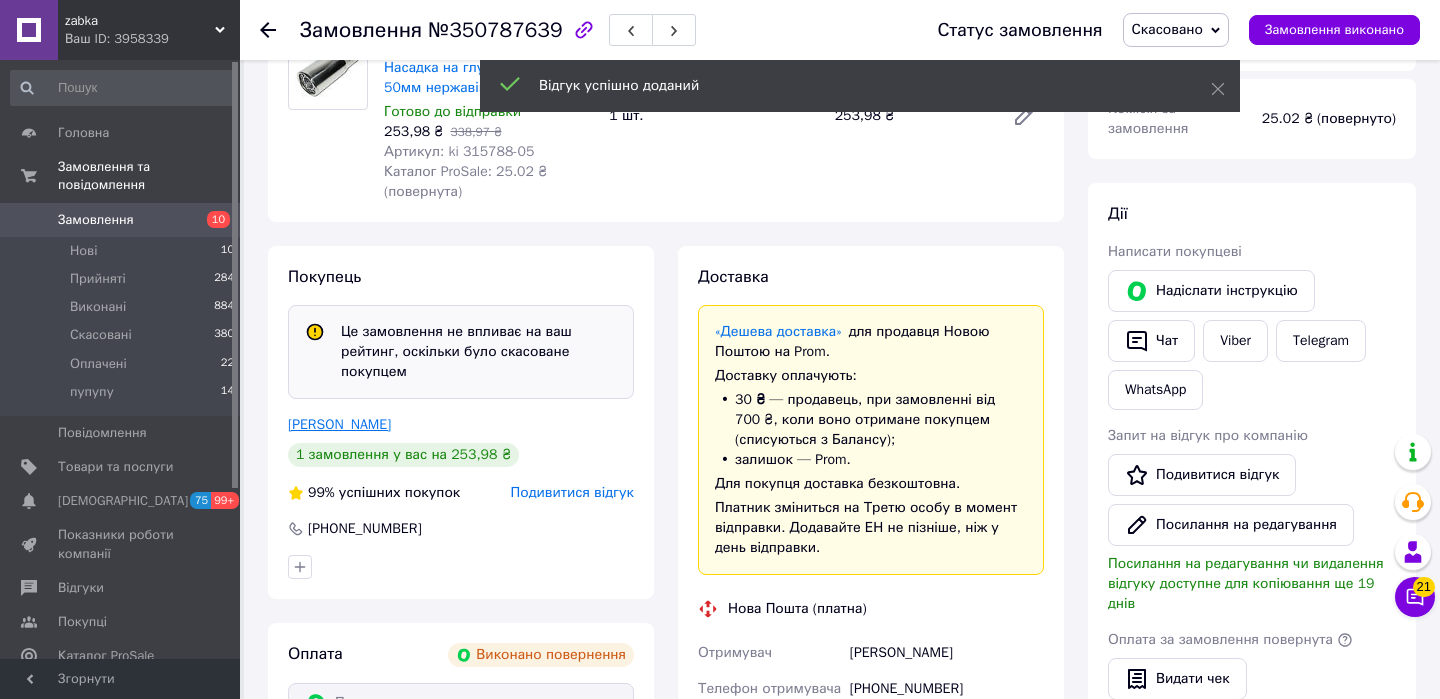 click on "Павлюк Дмитро" at bounding box center (339, 424) 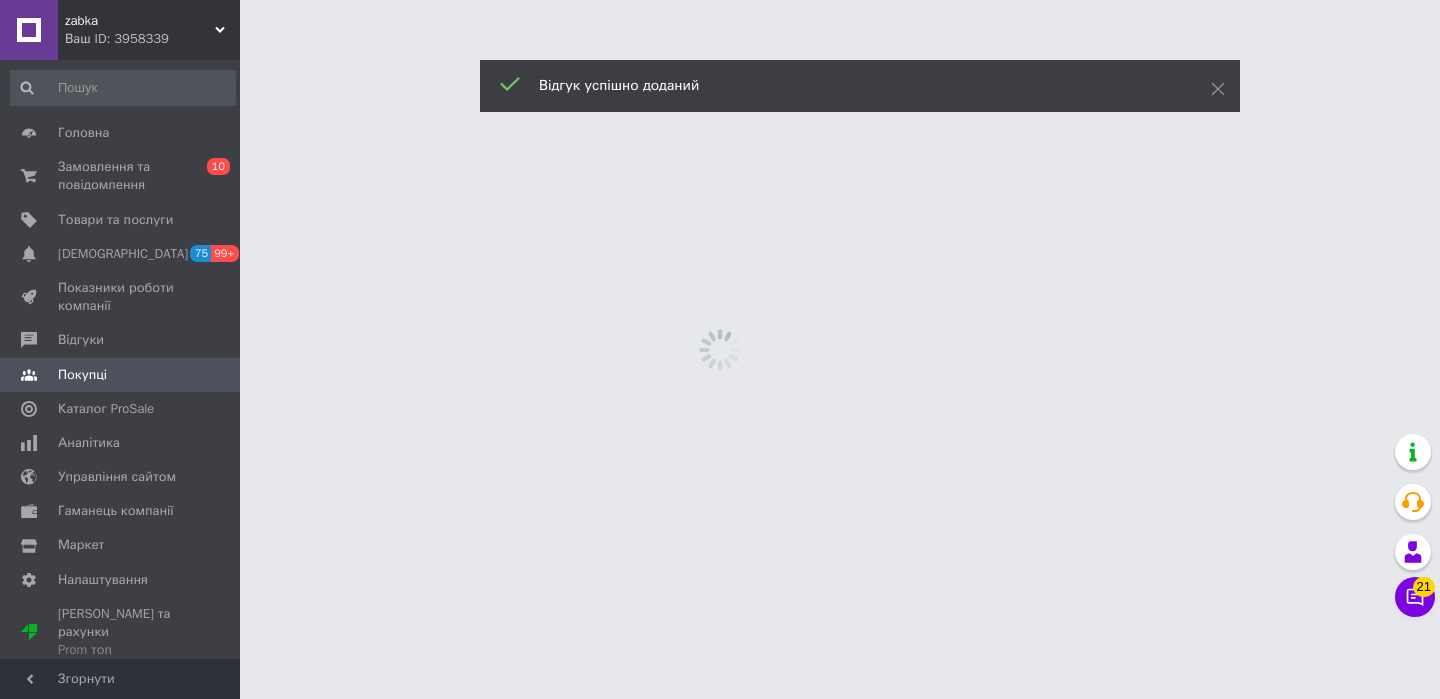 scroll, scrollTop: 0, scrollLeft: 0, axis: both 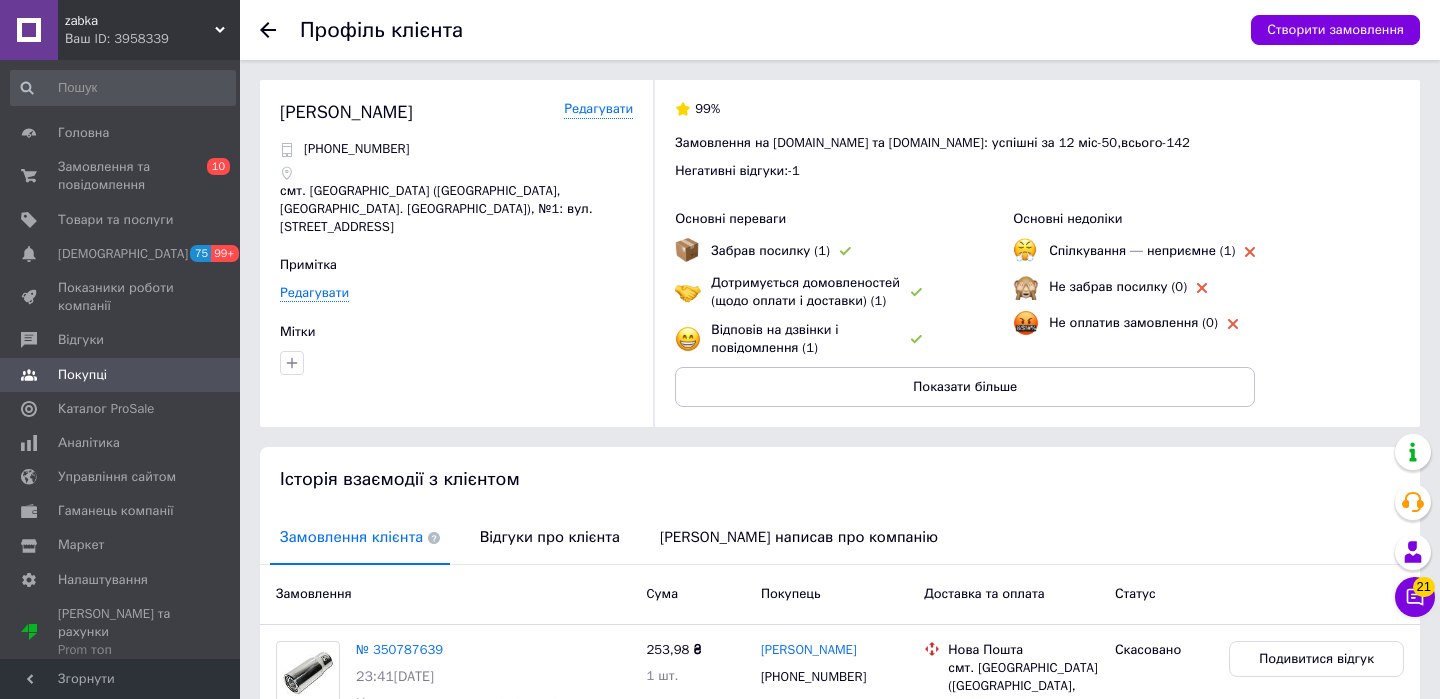 click 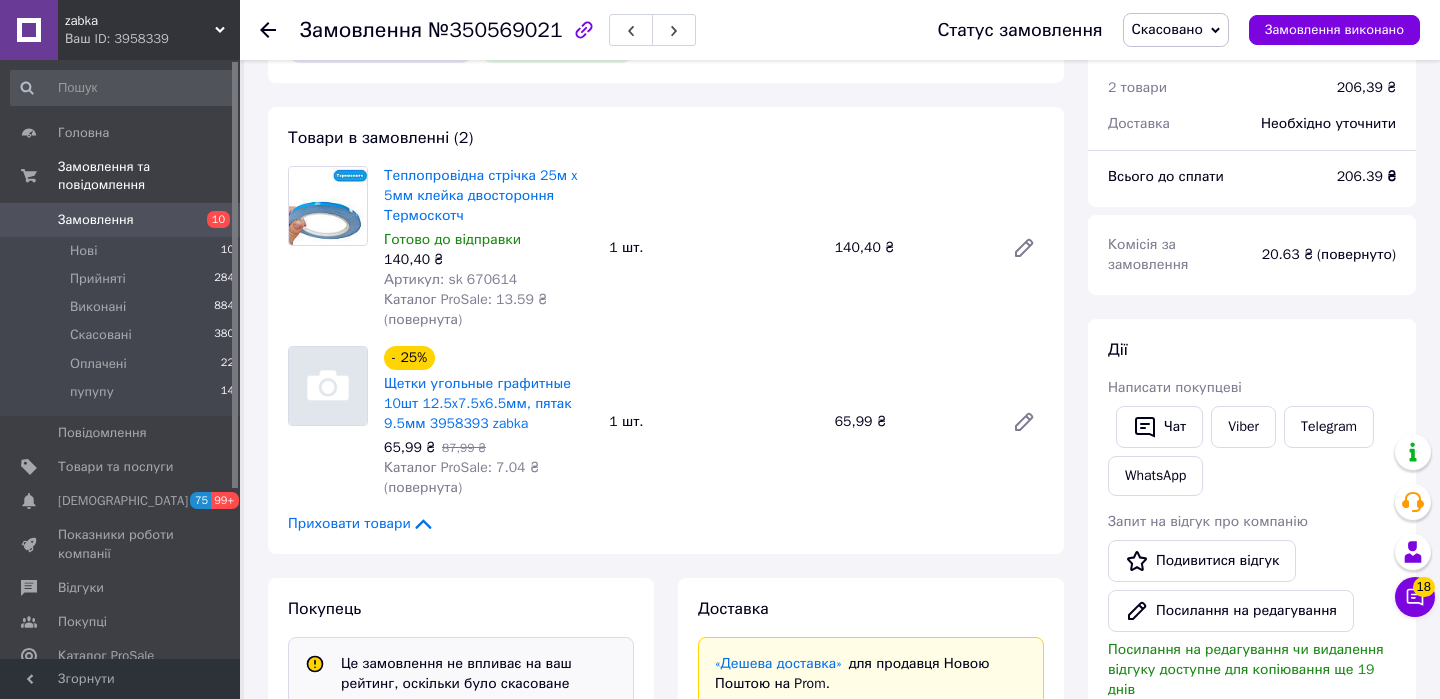 scroll, scrollTop: 111, scrollLeft: 0, axis: vertical 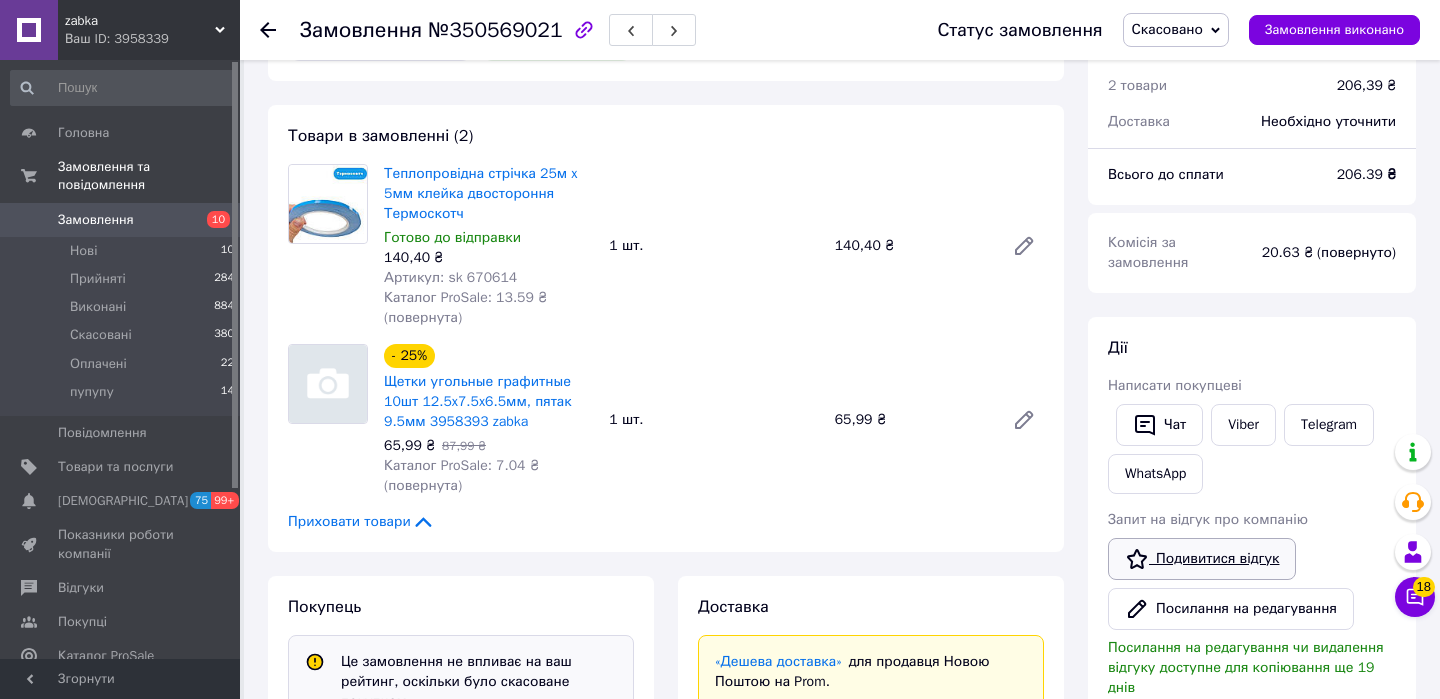 click on "Подивитися відгук" at bounding box center (1202, 559) 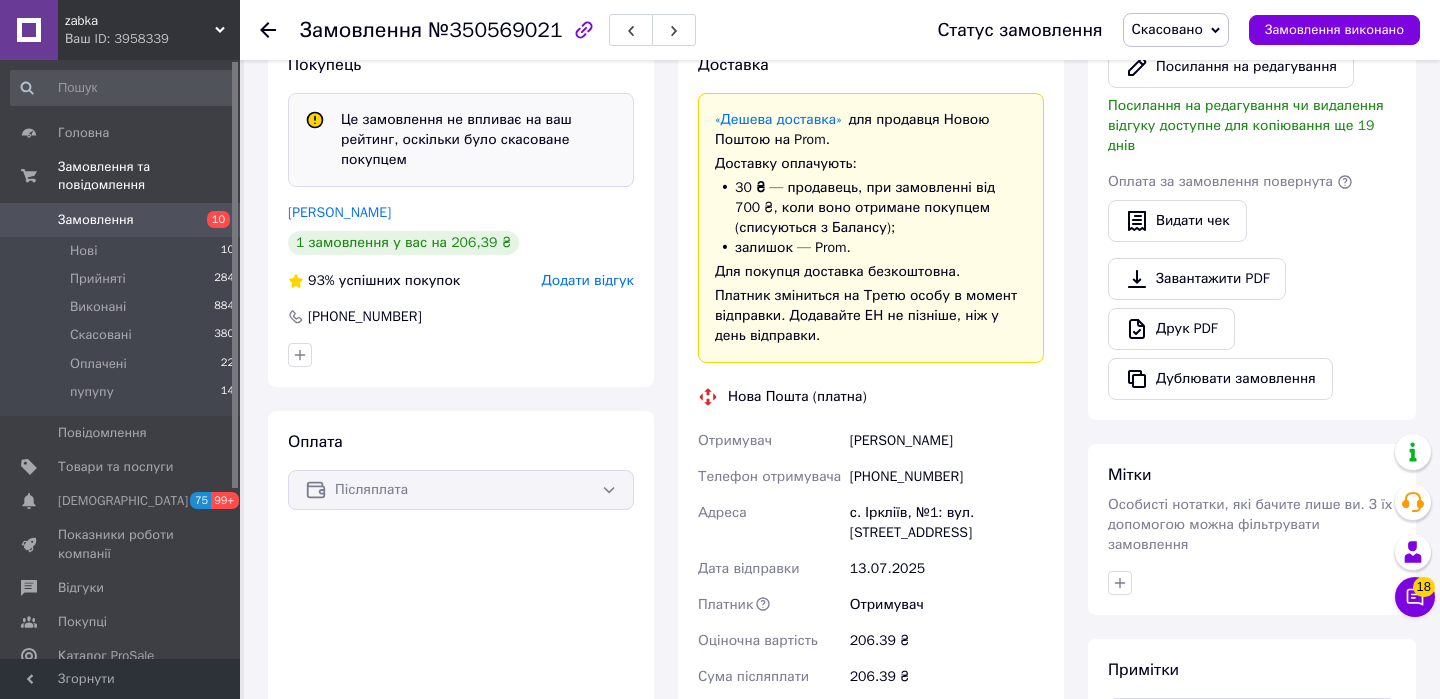 scroll, scrollTop: 656, scrollLeft: 0, axis: vertical 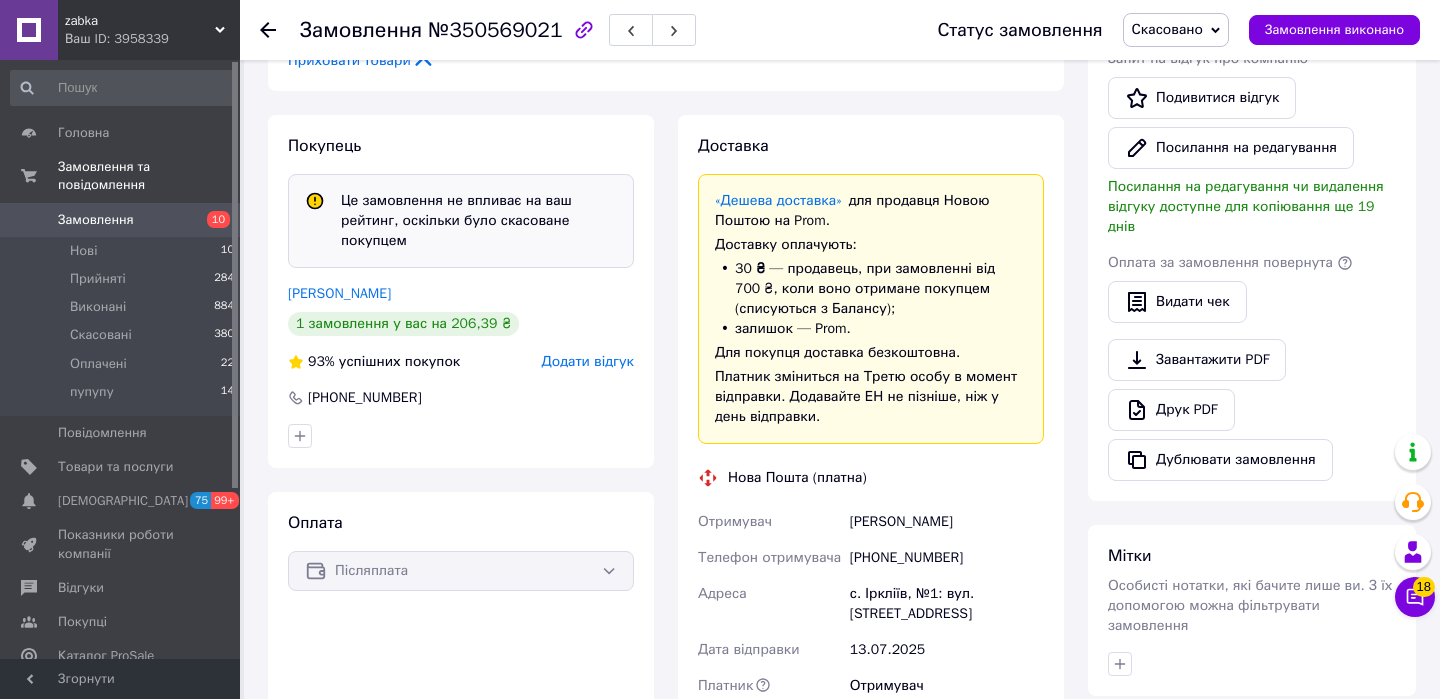 click on "Додати відгук" at bounding box center [588, 361] 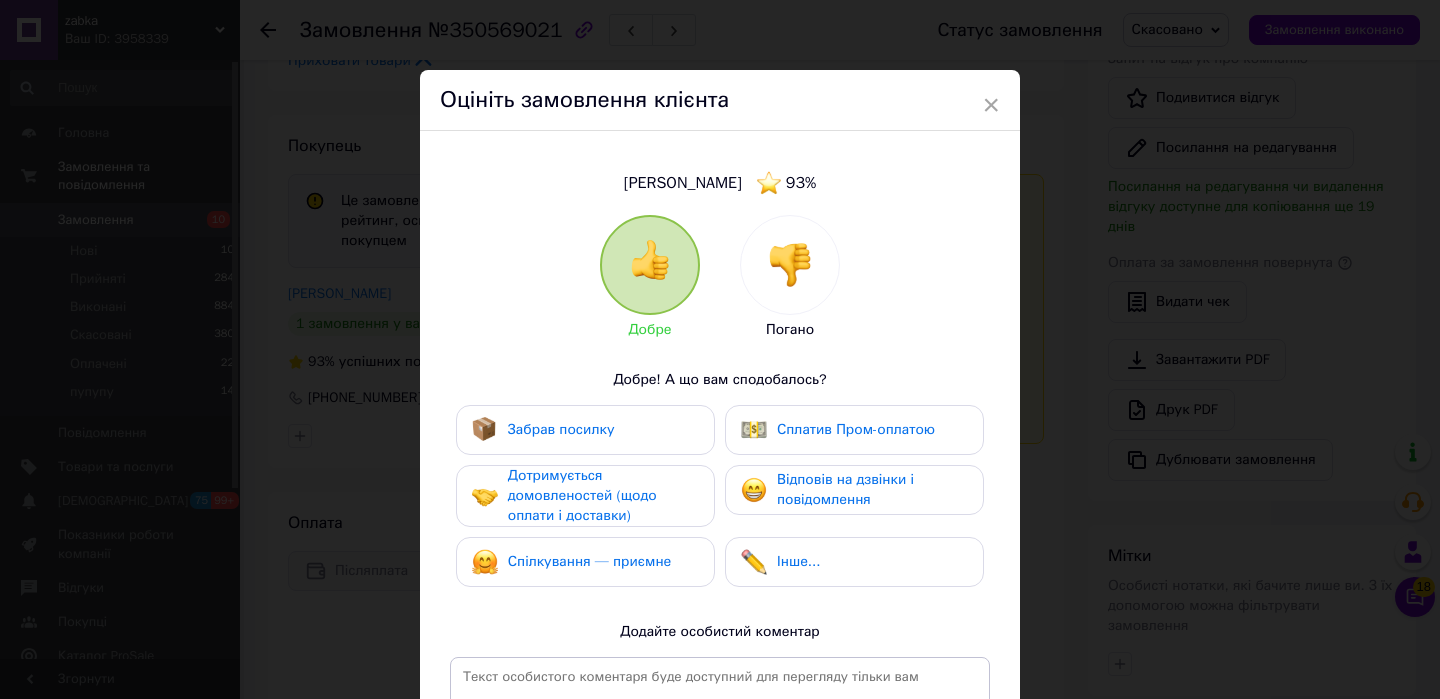 click at bounding box center (790, 265) 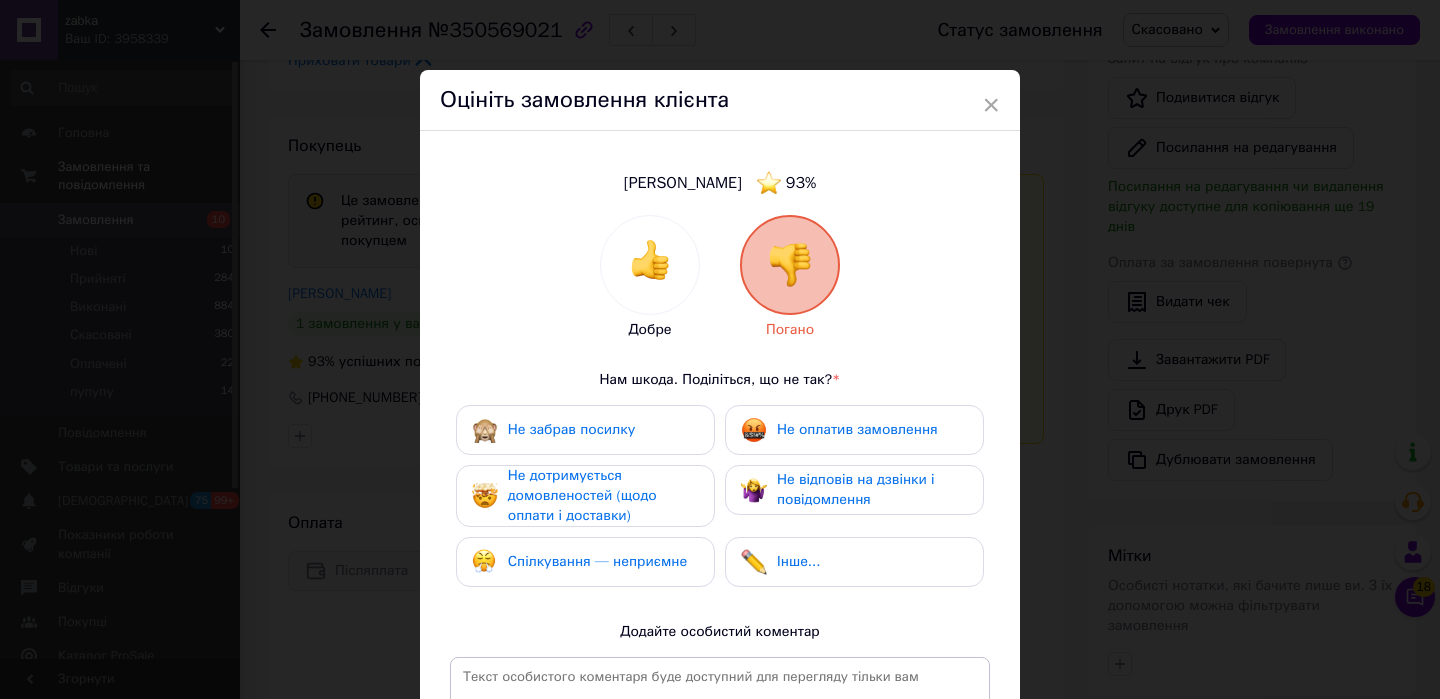 click on "Спілкування — неприємне" at bounding box center (597, 561) 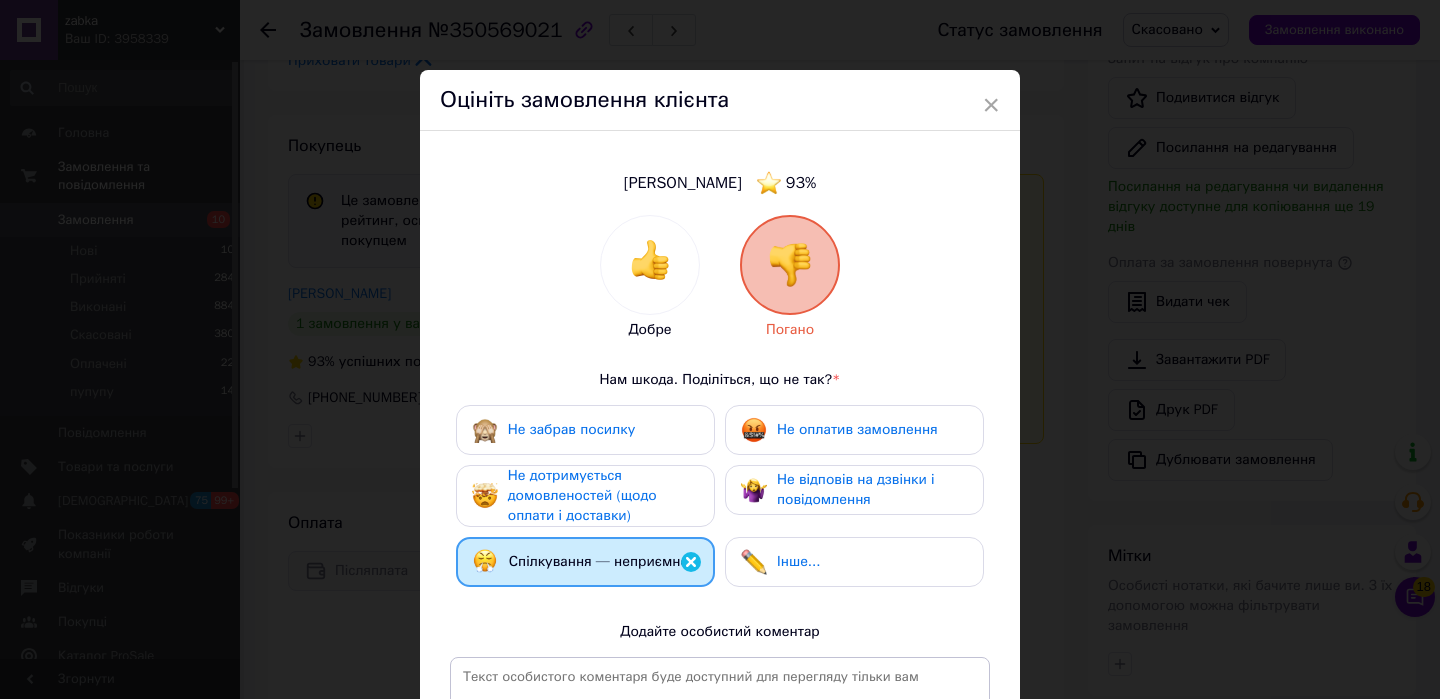 scroll, scrollTop: 277, scrollLeft: 0, axis: vertical 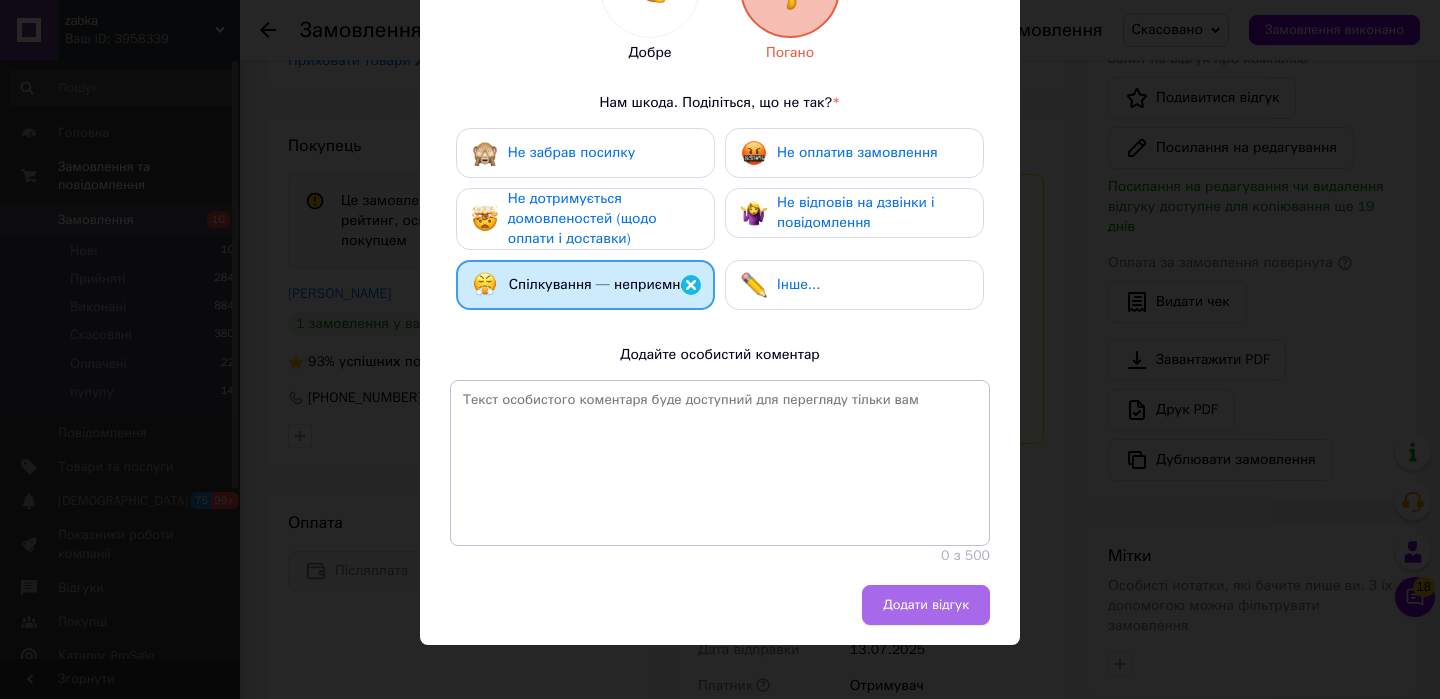 click on "Додати відгук" at bounding box center (926, 605) 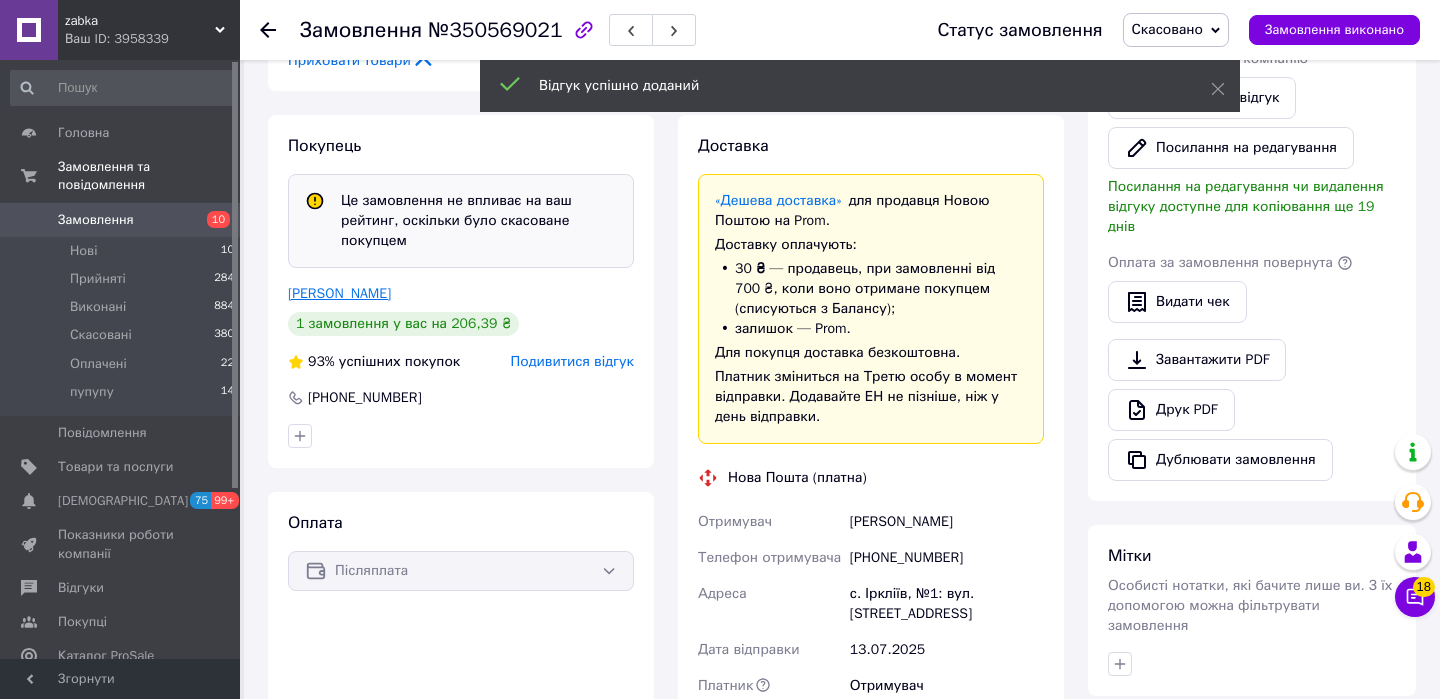 click on "Зінченко Иван" at bounding box center (339, 293) 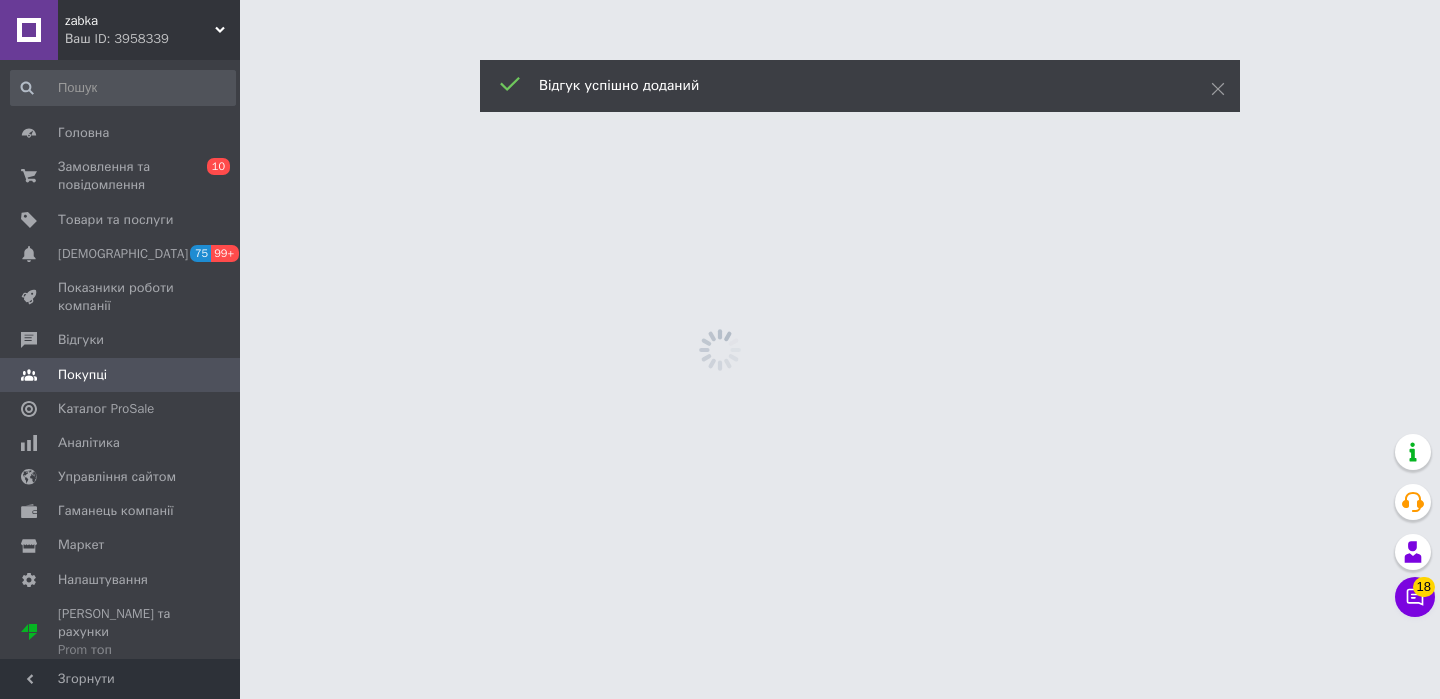 scroll, scrollTop: 0, scrollLeft: 0, axis: both 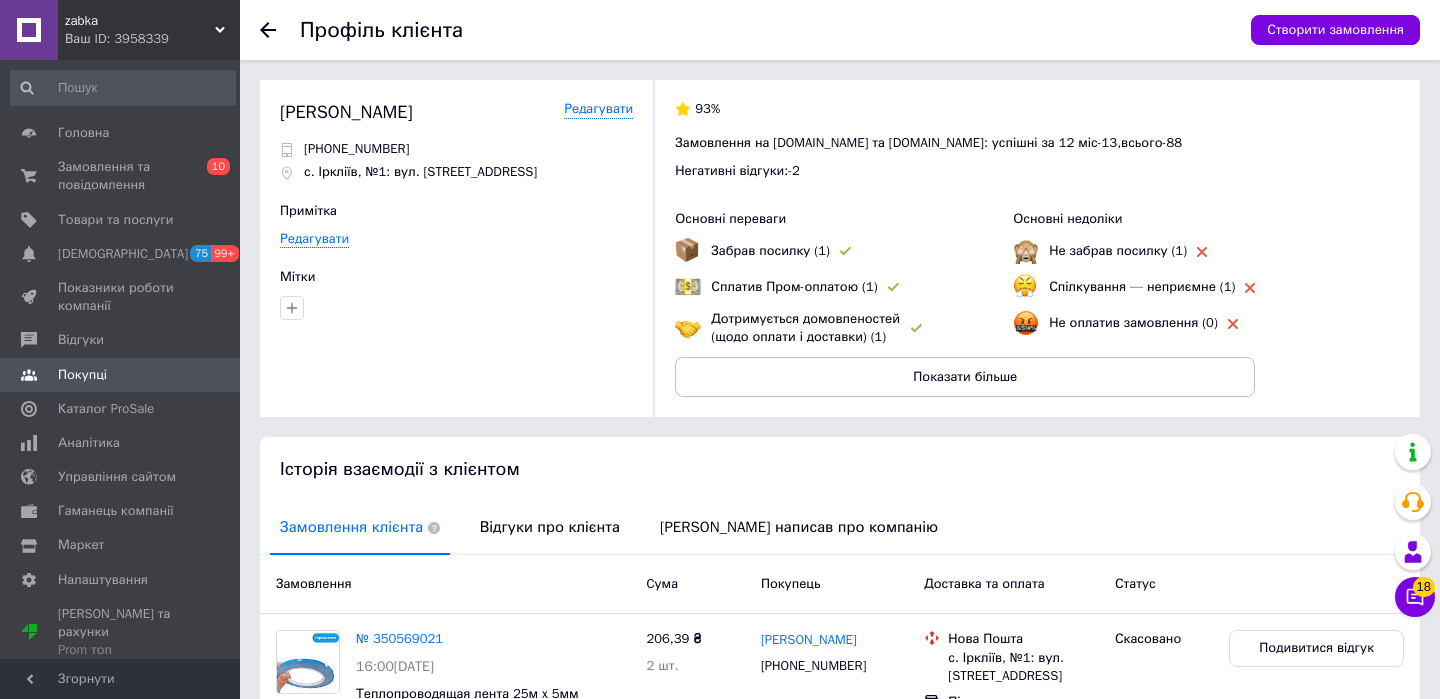 click 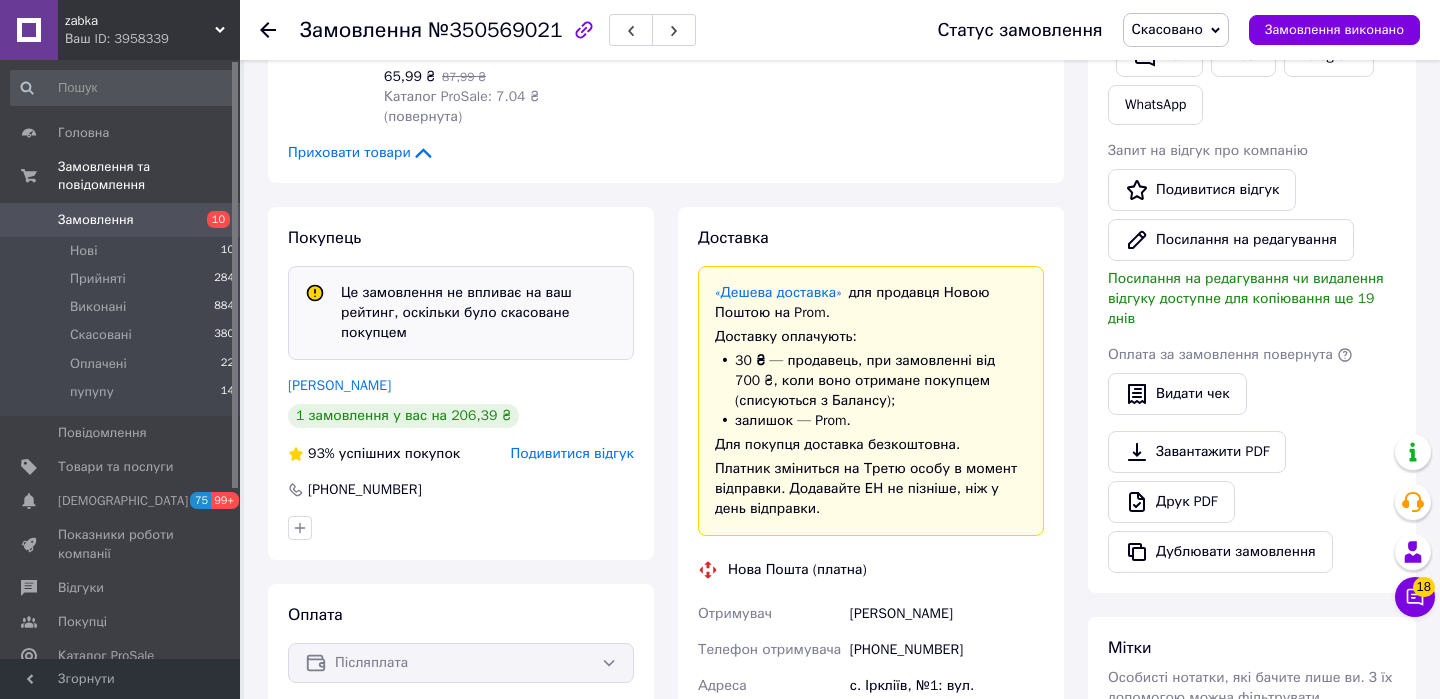 scroll, scrollTop: 553, scrollLeft: 0, axis: vertical 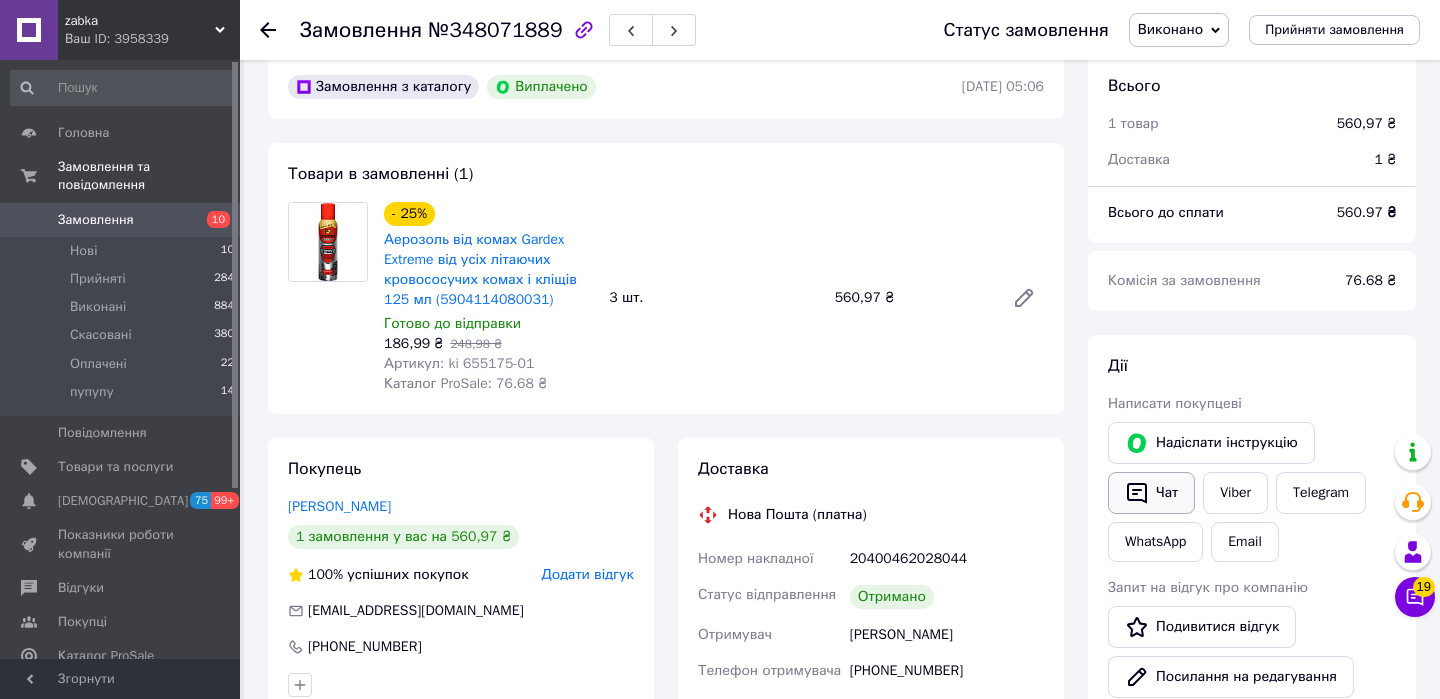 click 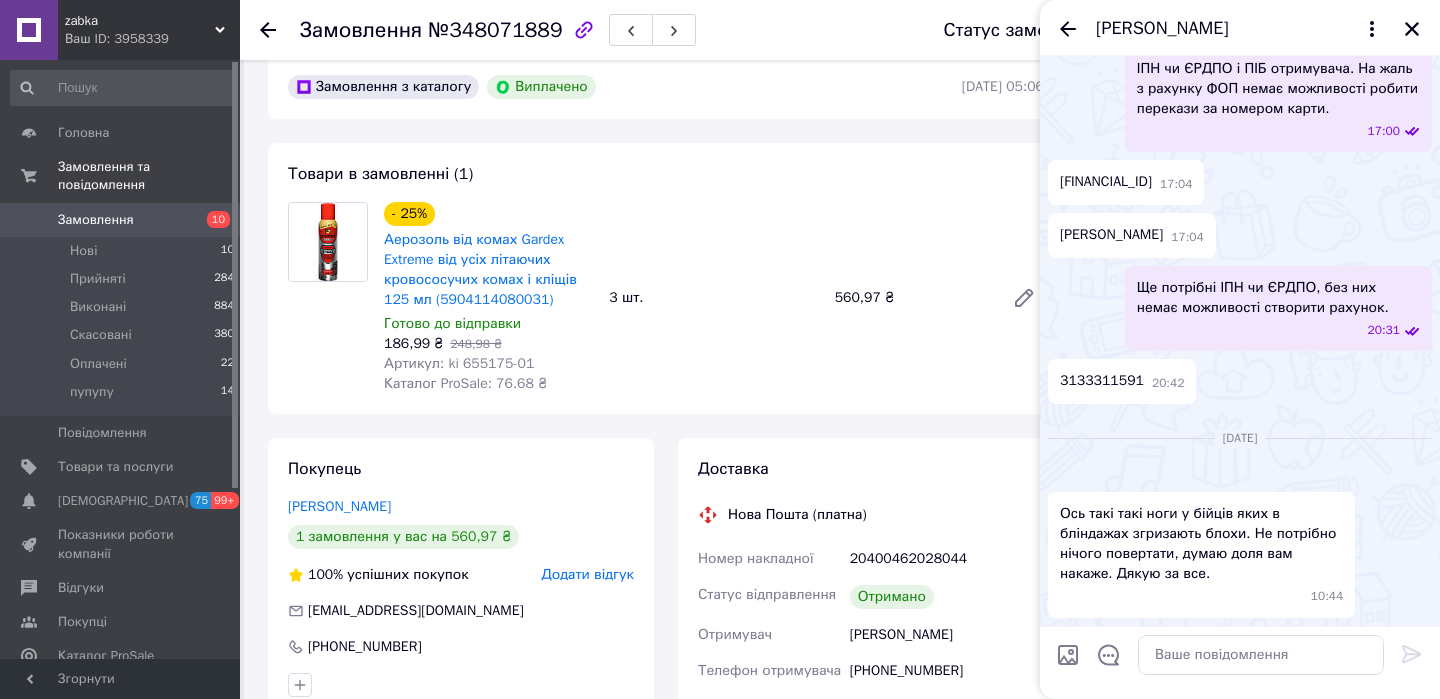 scroll, scrollTop: 1632, scrollLeft: 0, axis: vertical 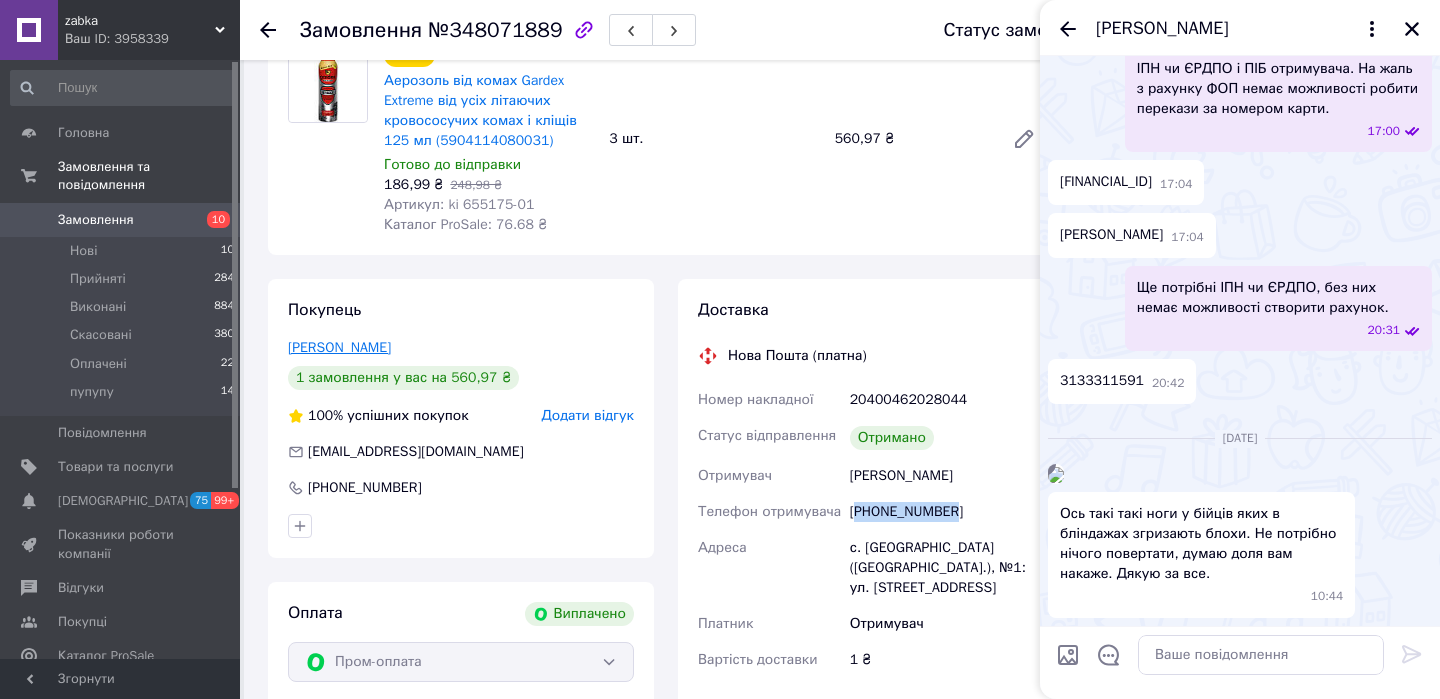 click on "Ткач Сергій" at bounding box center [339, 347] 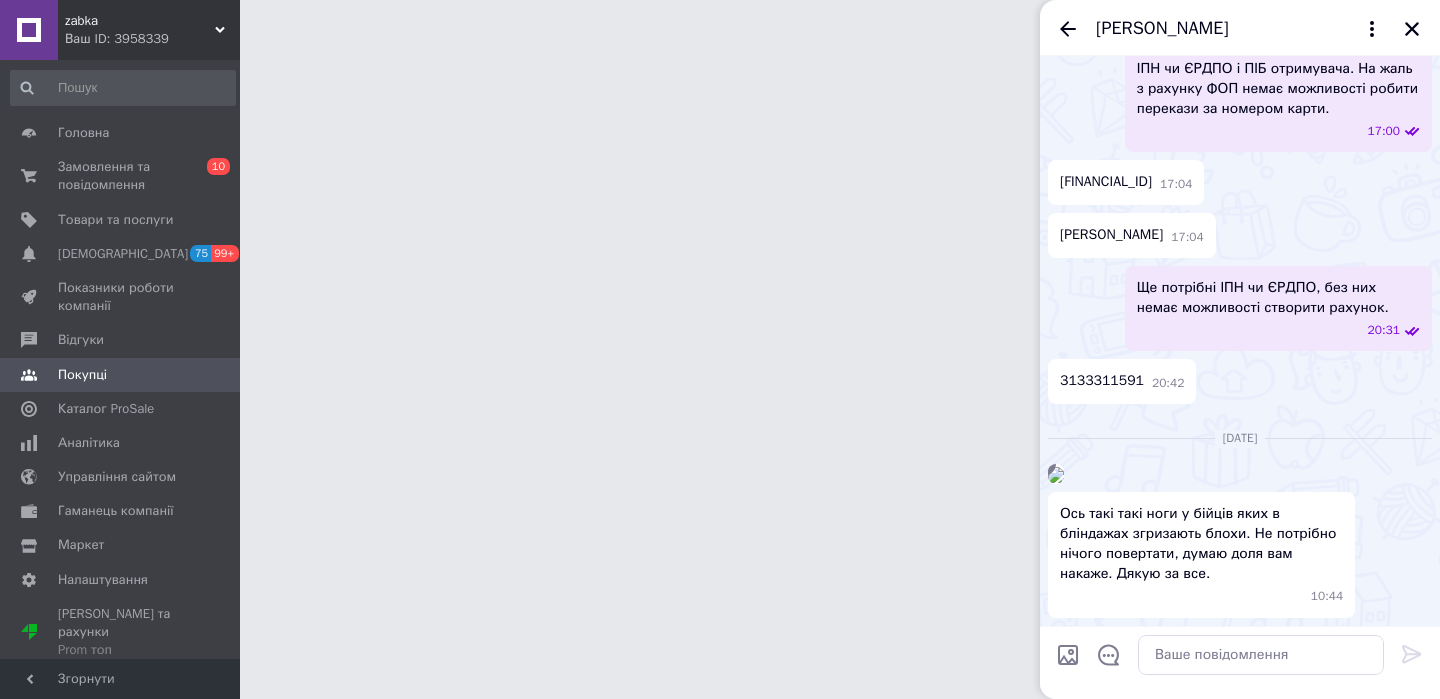 scroll, scrollTop: 0, scrollLeft: 0, axis: both 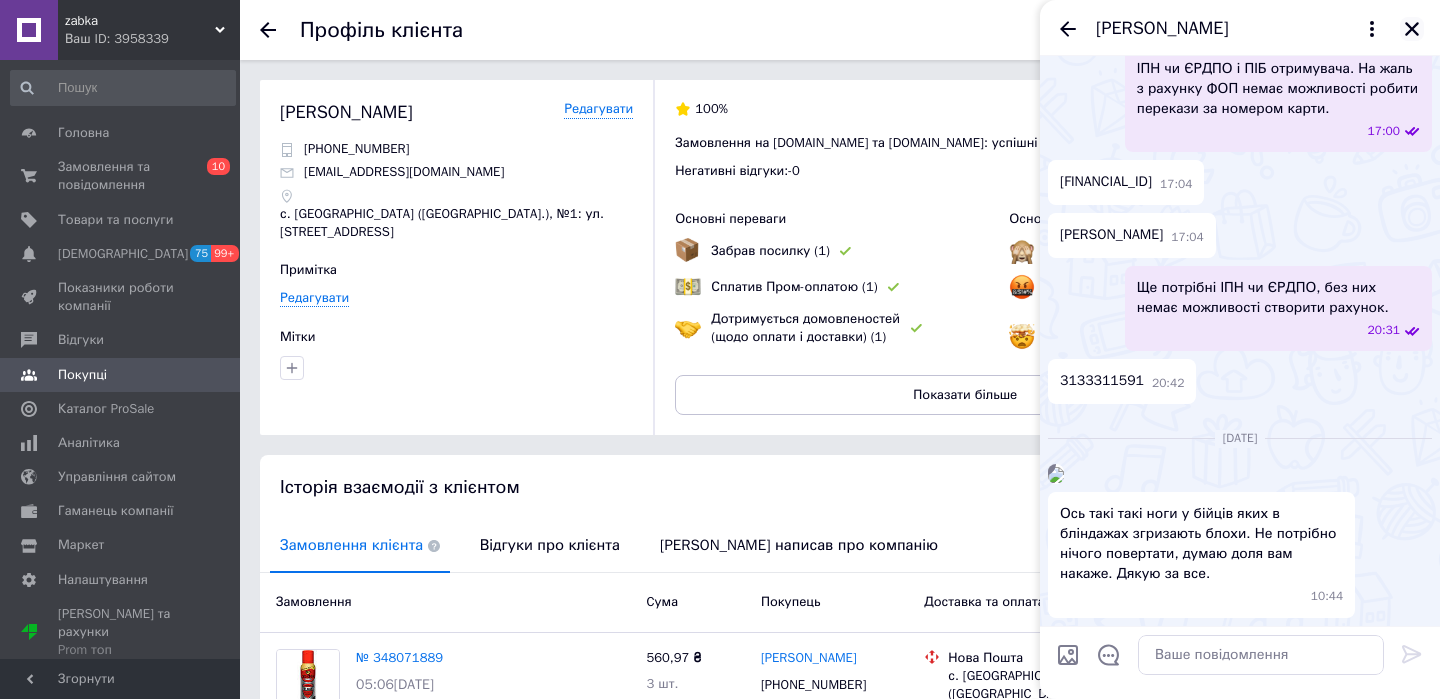 click 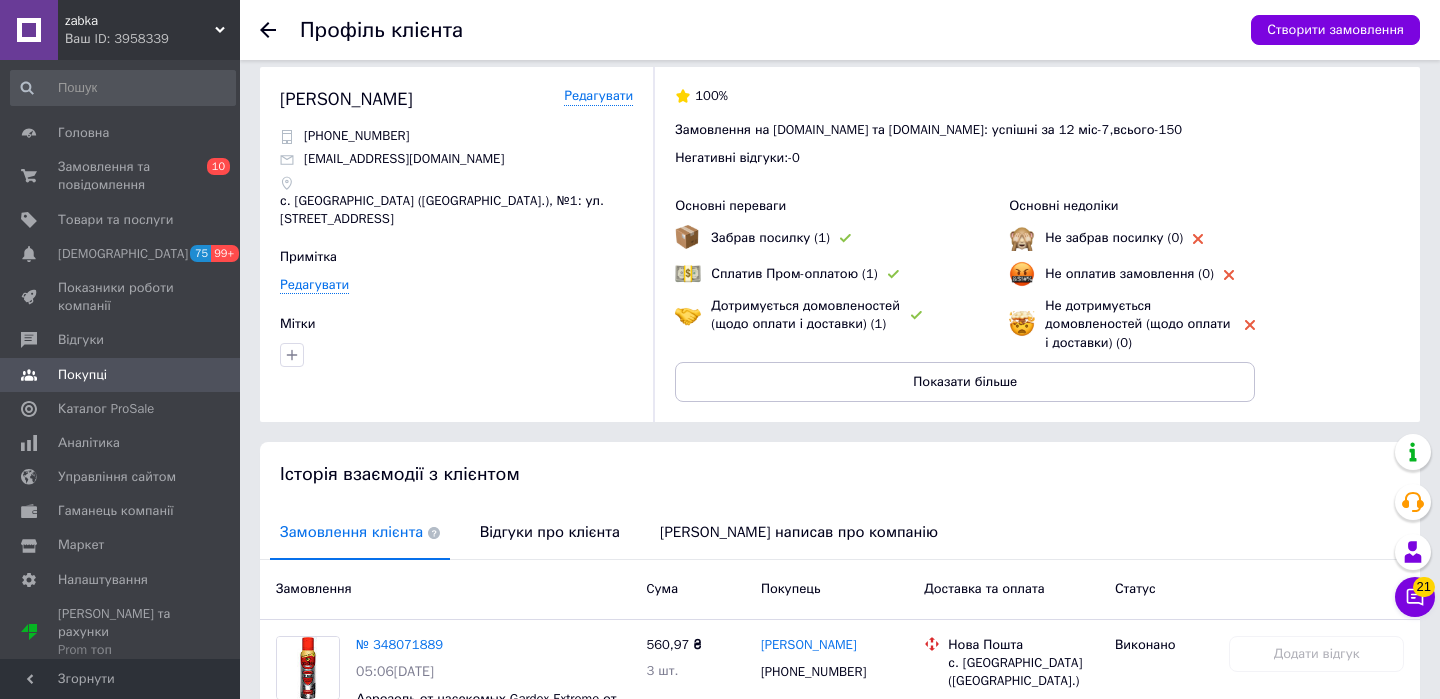scroll, scrollTop: 0, scrollLeft: 0, axis: both 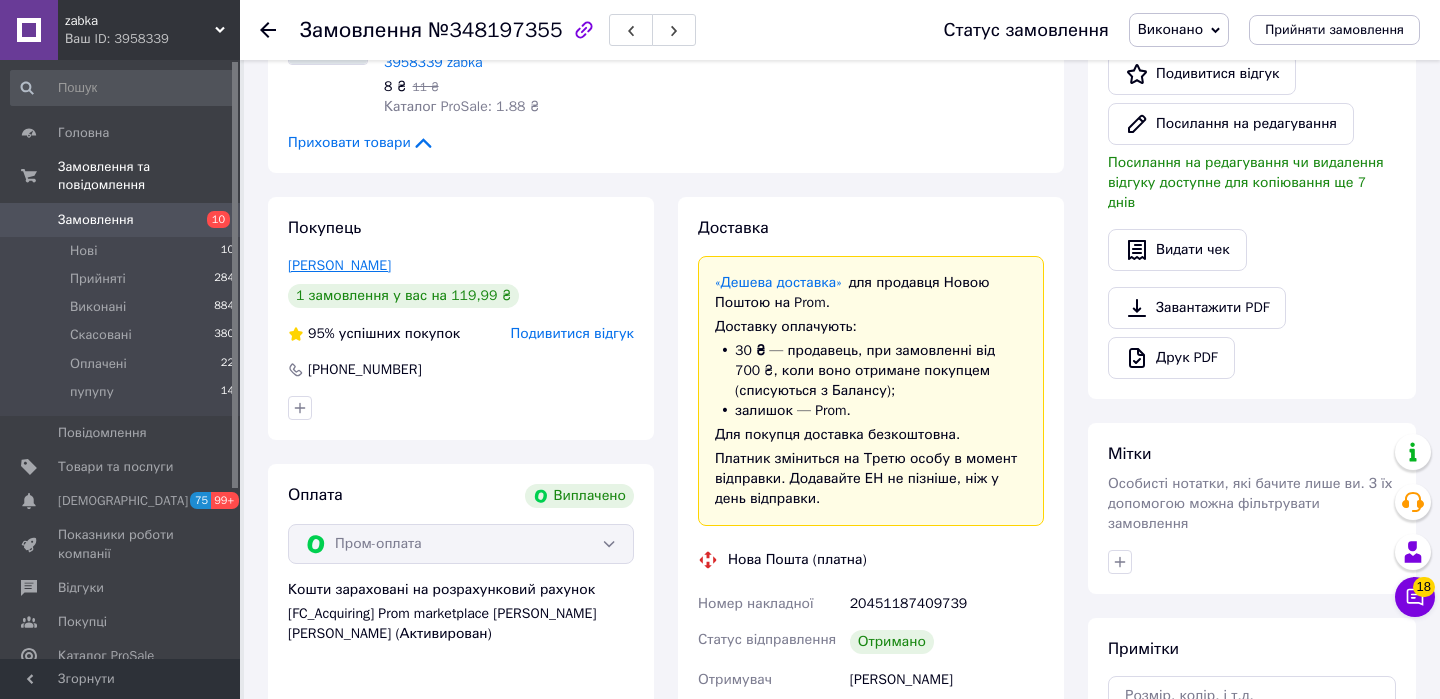 click on "[PERSON_NAME]" at bounding box center (339, 265) 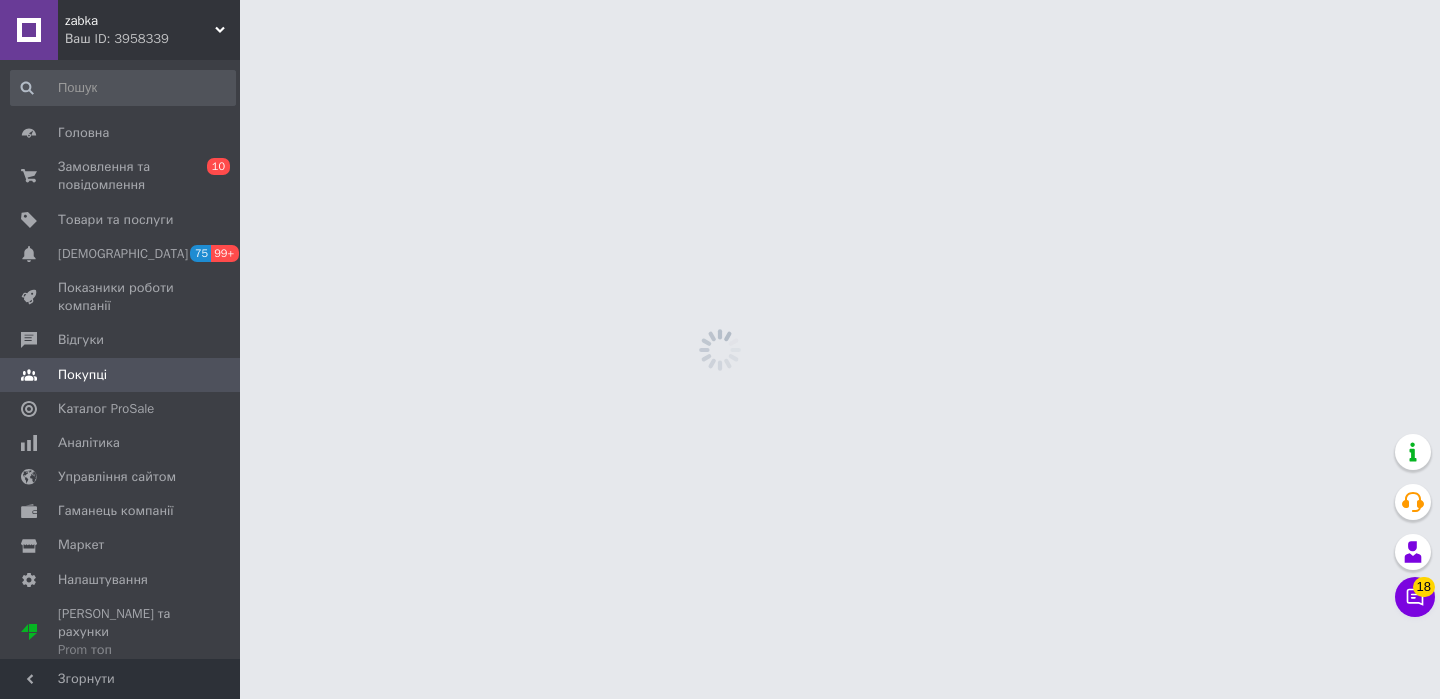 scroll, scrollTop: 0, scrollLeft: 0, axis: both 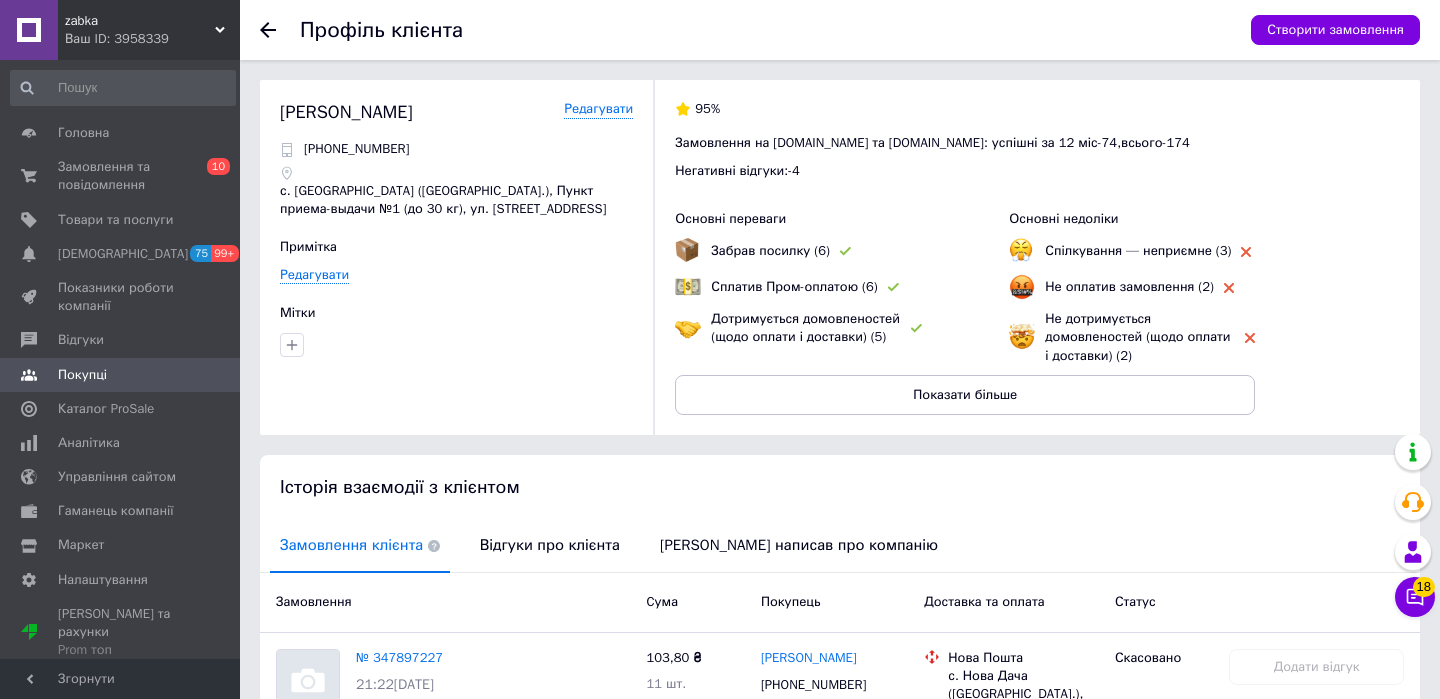 click 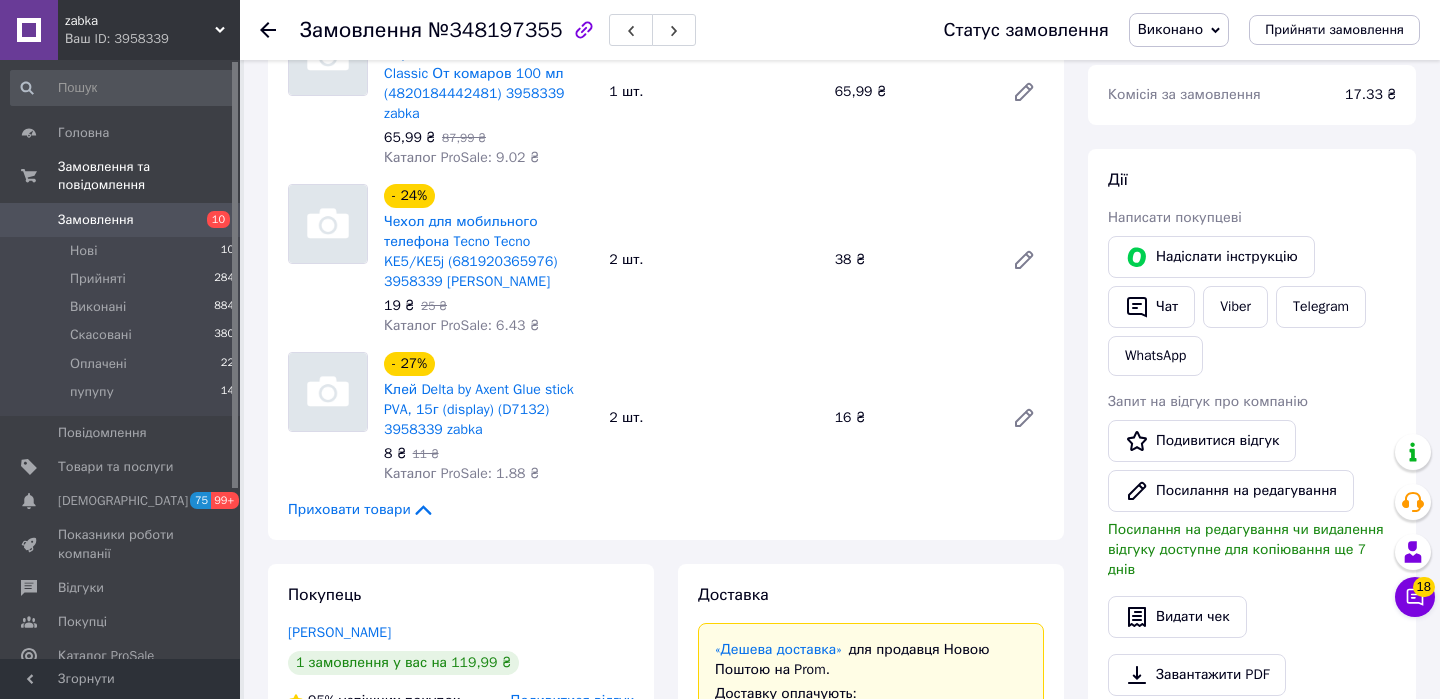 scroll, scrollTop: 160, scrollLeft: 0, axis: vertical 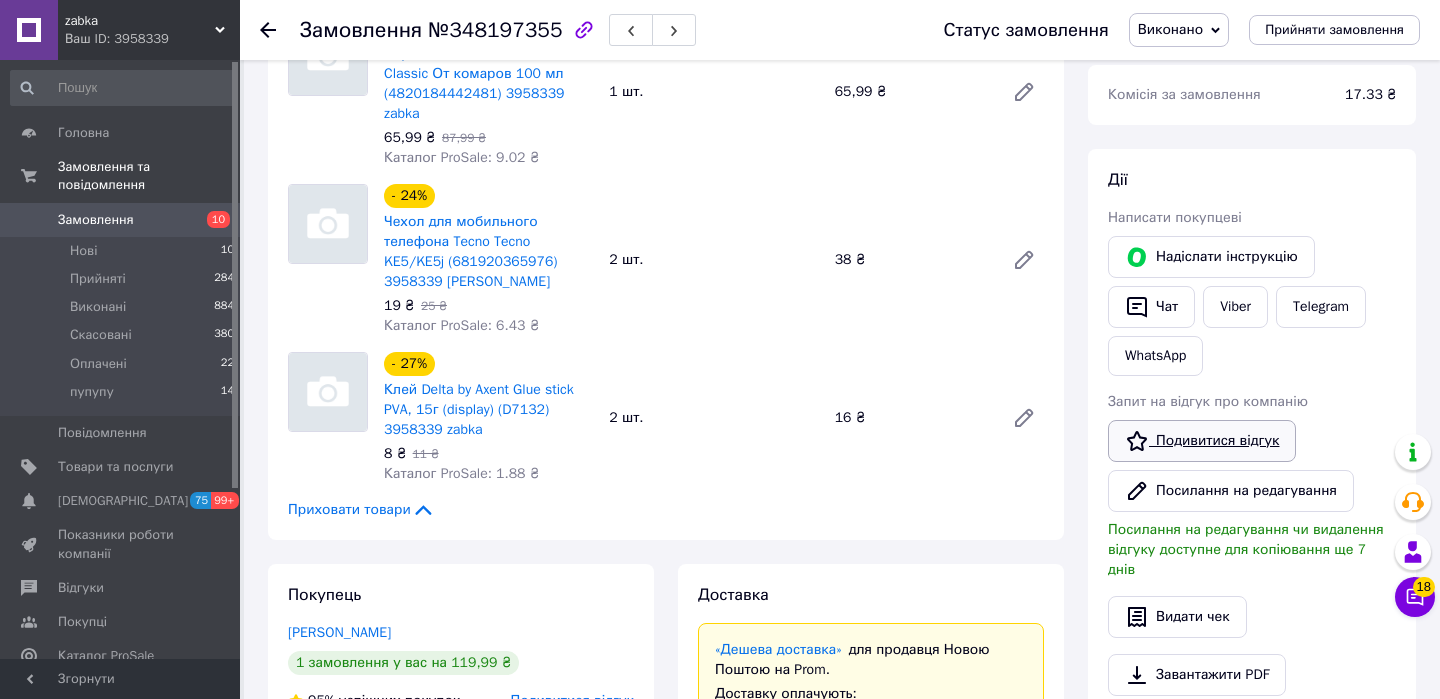 click on "Подивитися відгук" at bounding box center [1202, 441] 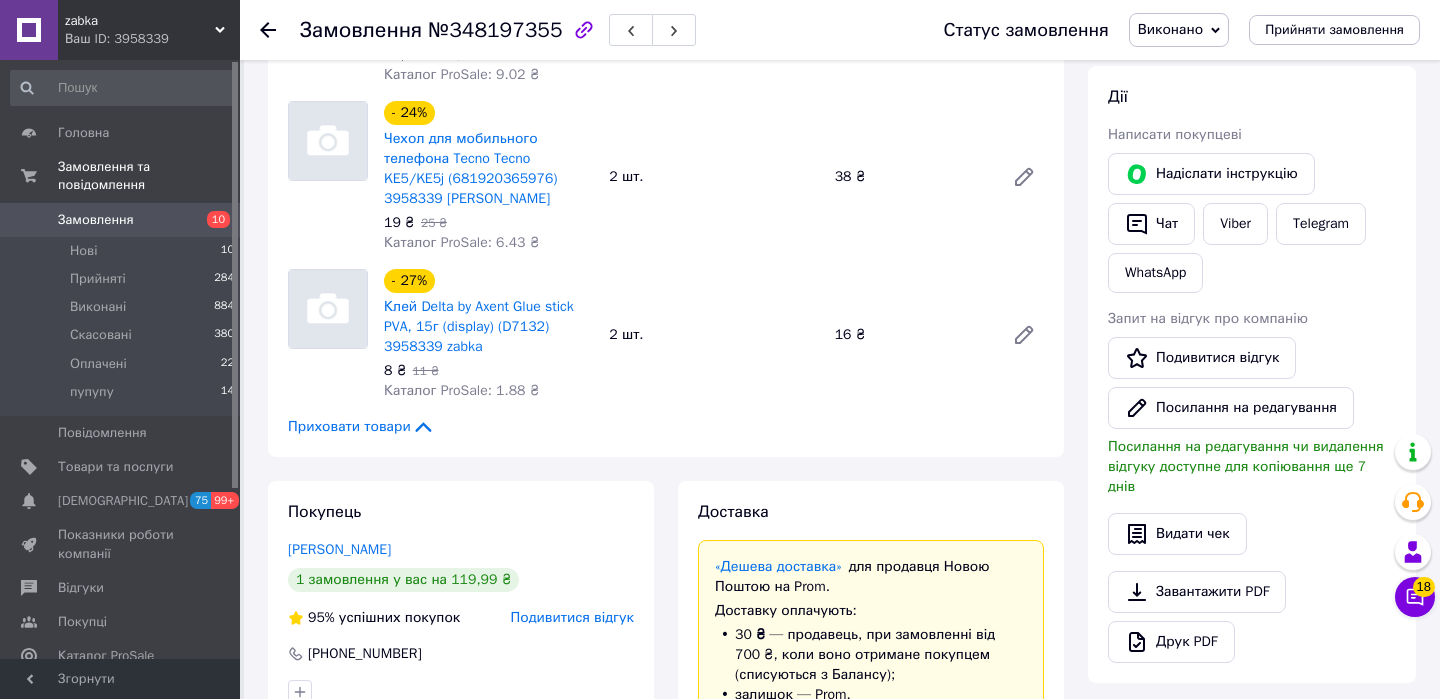 scroll, scrollTop: 302, scrollLeft: 0, axis: vertical 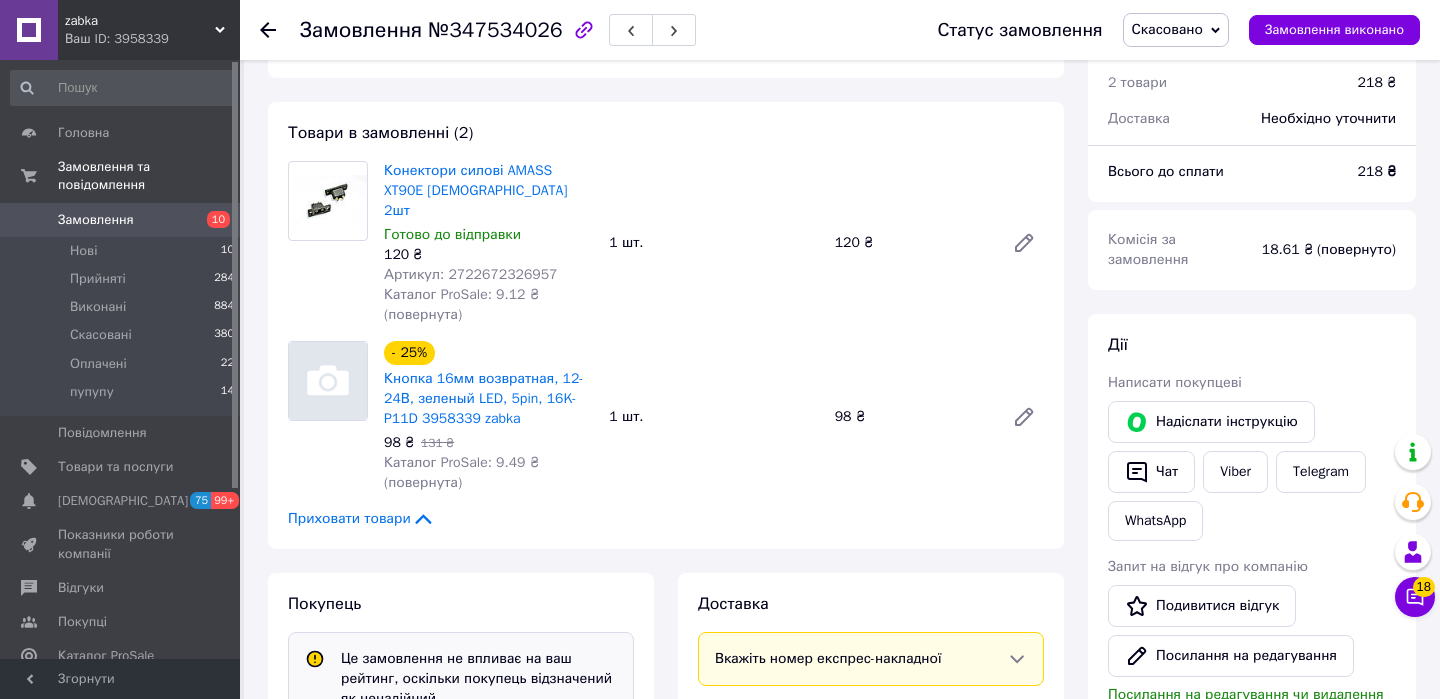 click on "№347534026" at bounding box center (495, 30) 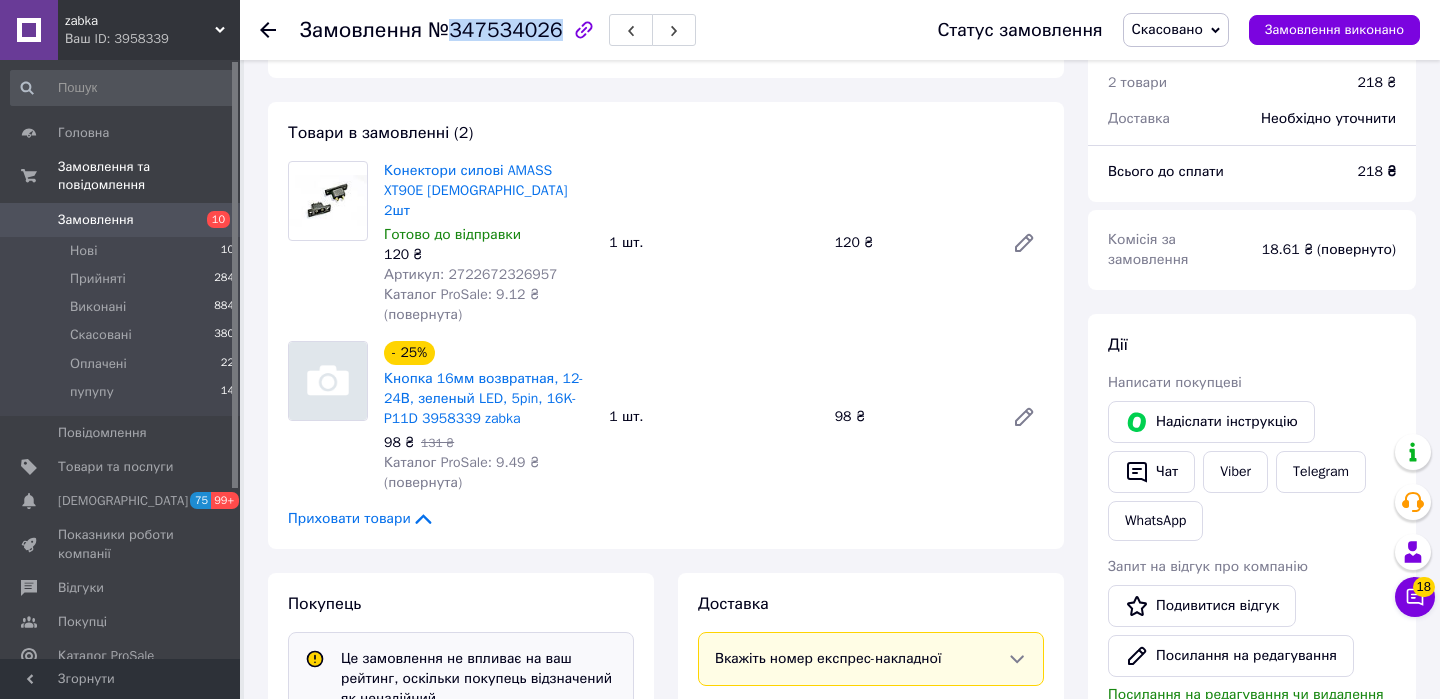 click on "№347534026" at bounding box center [495, 30] 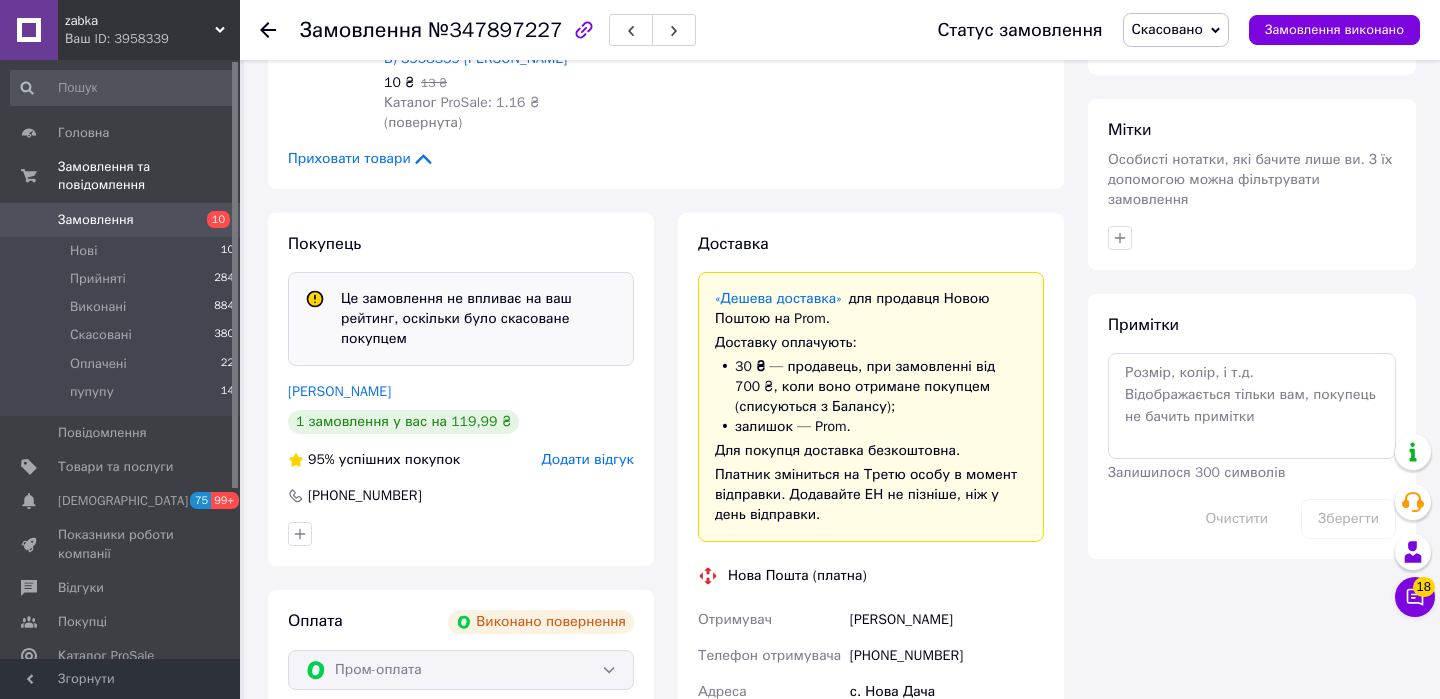scroll, scrollTop: 1014, scrollLeft: 0, axis: vertical 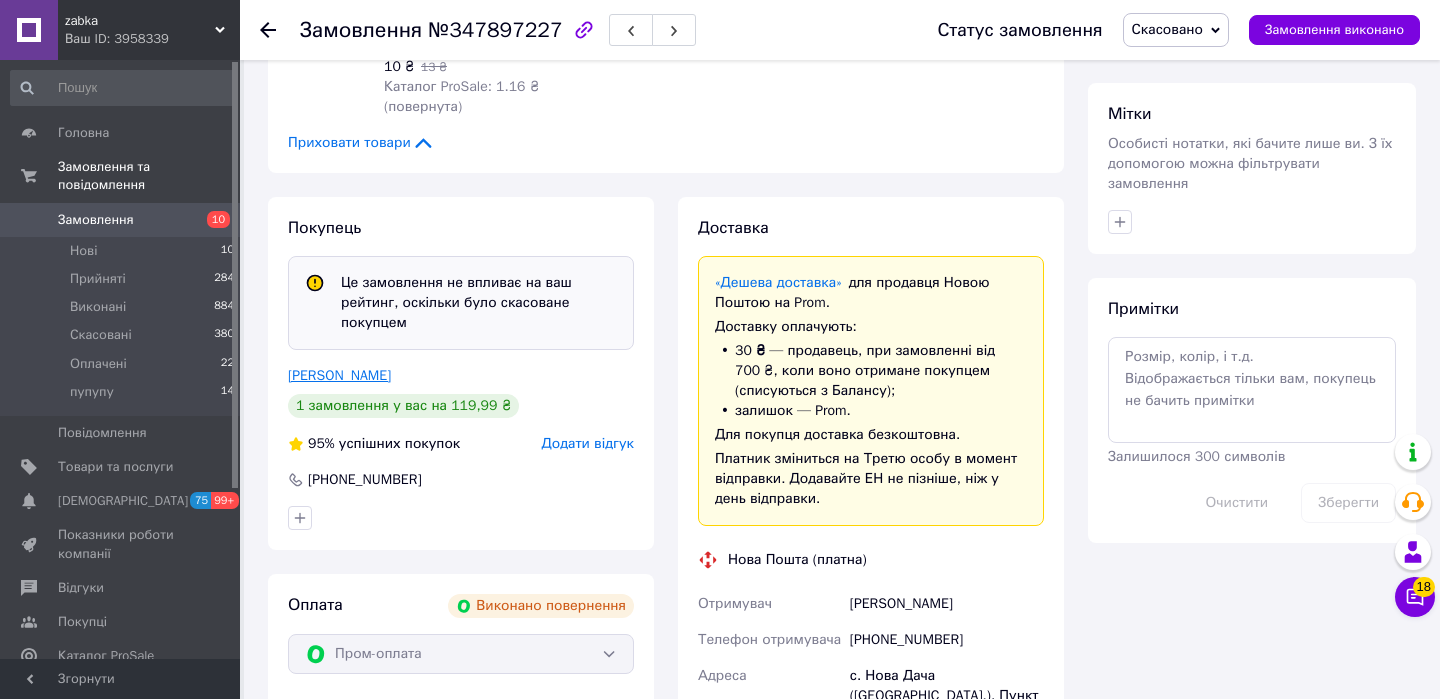 click on "[PERSON_NAME]" at bounding box center (339, 375) 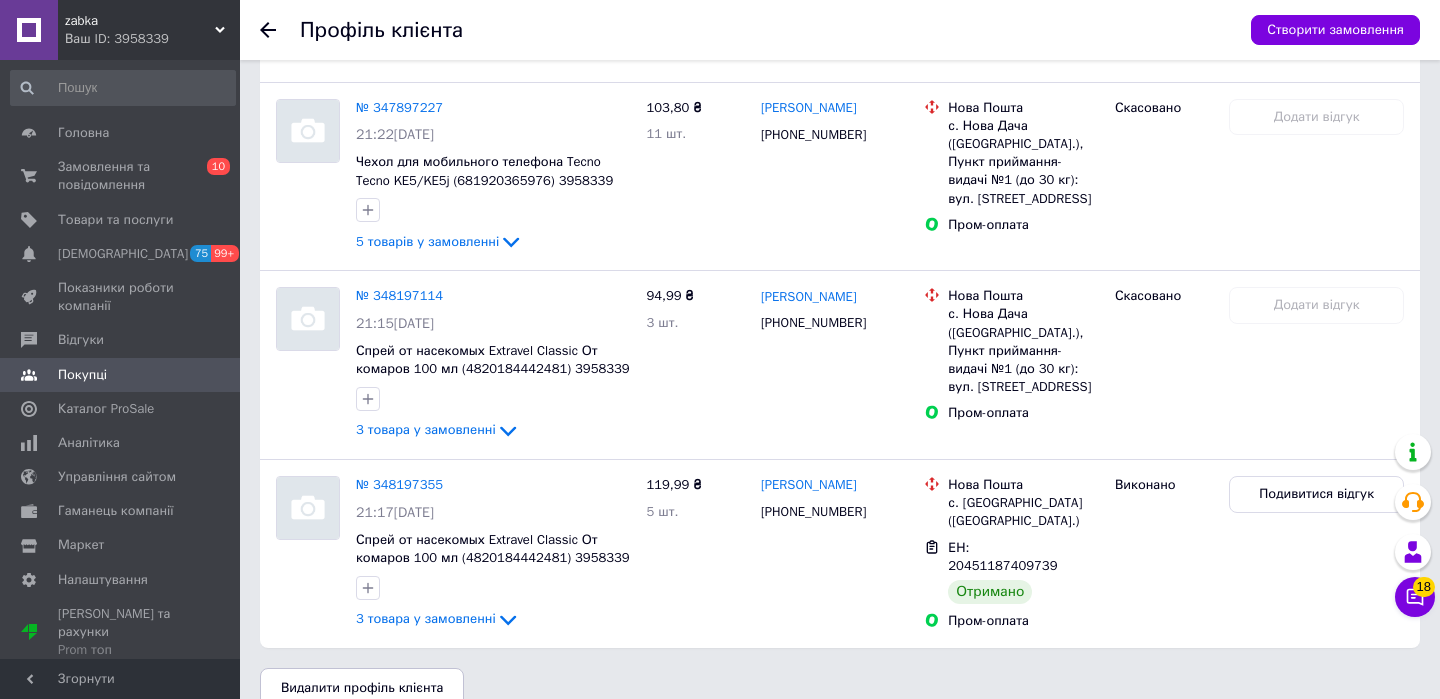 scroll, scrollTop: 551, scrollLeft: 0, axis: vertical 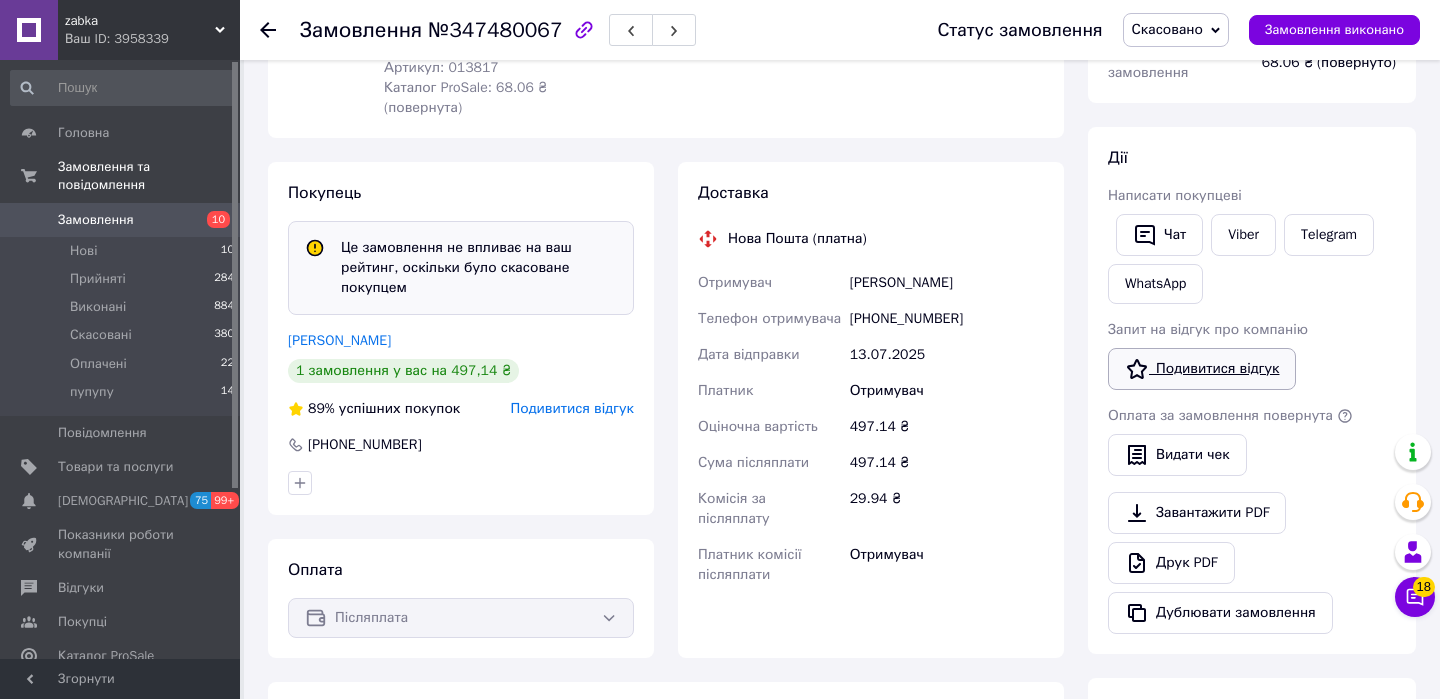 click on "Подивитися відгук" at bounding box center (1202, 369) 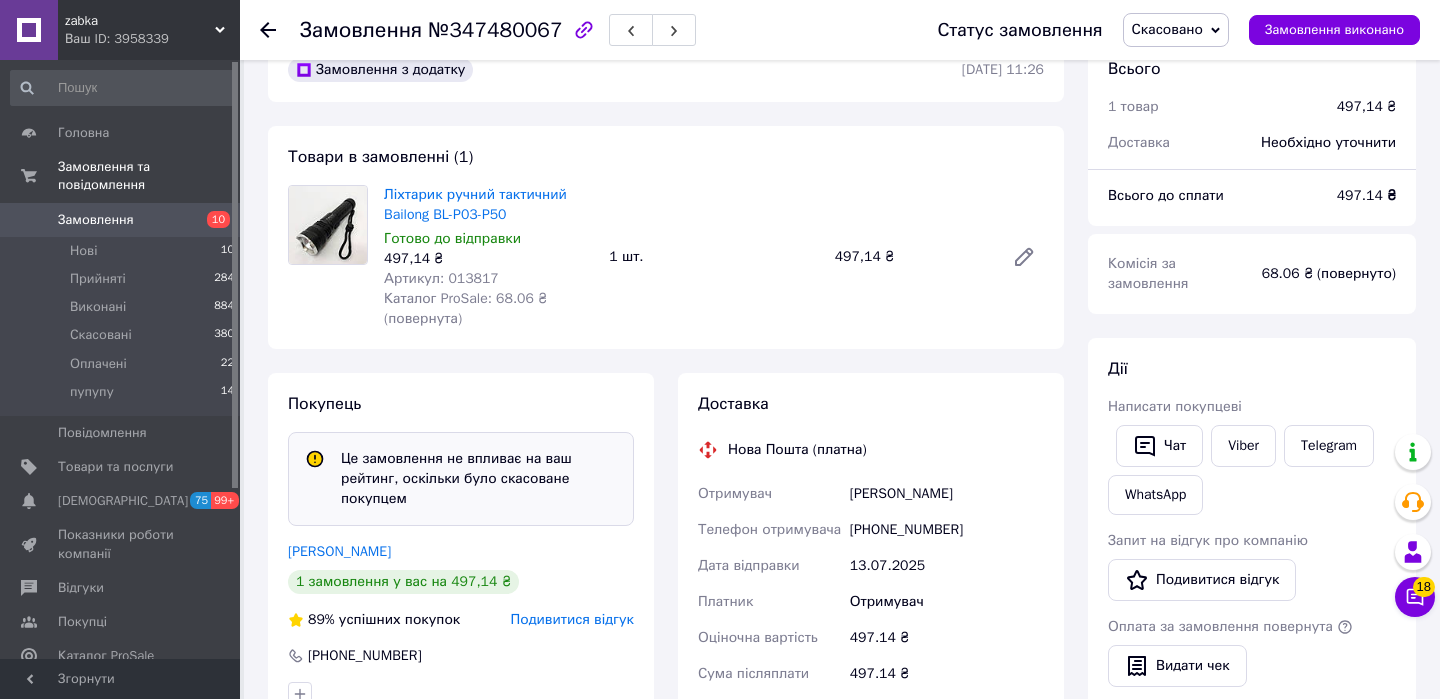 scroll, scrollTop: 0, scrollLeft: 0, axis: both 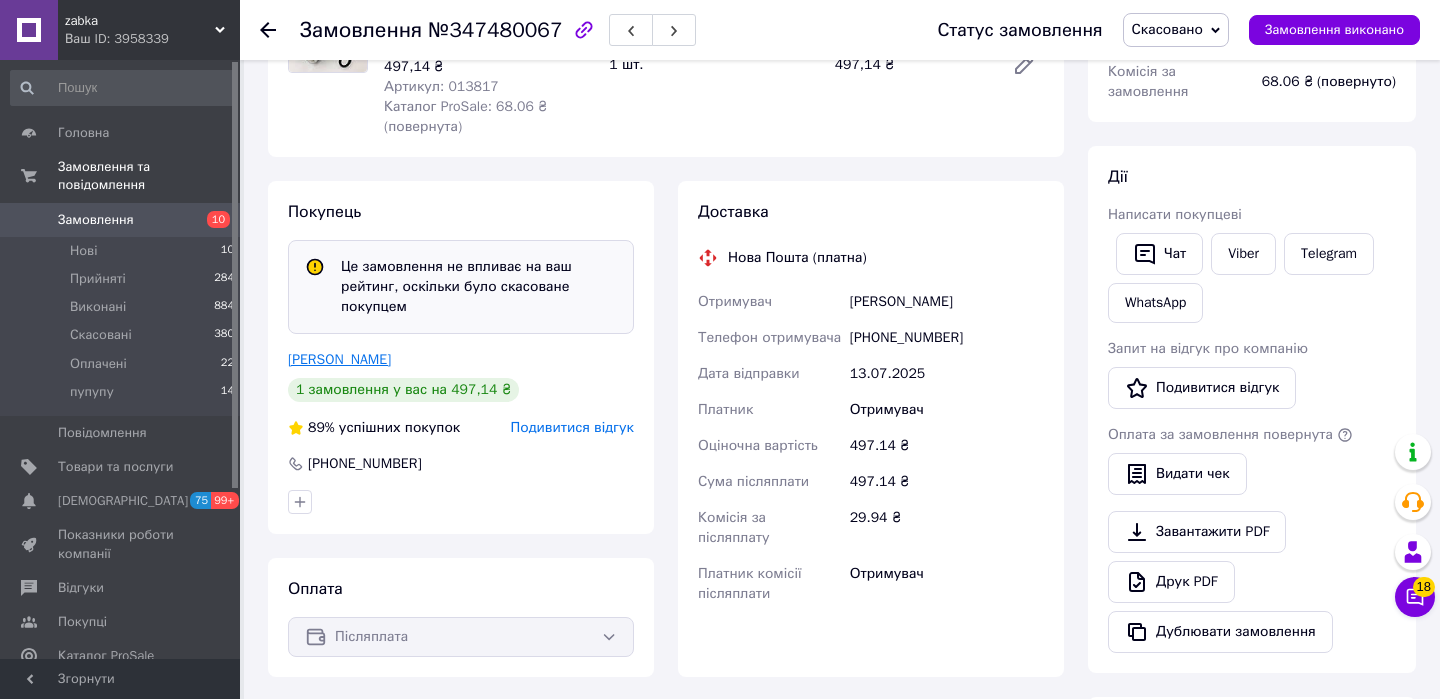click on "Александр сусловец" at bounding box center [339, 359] 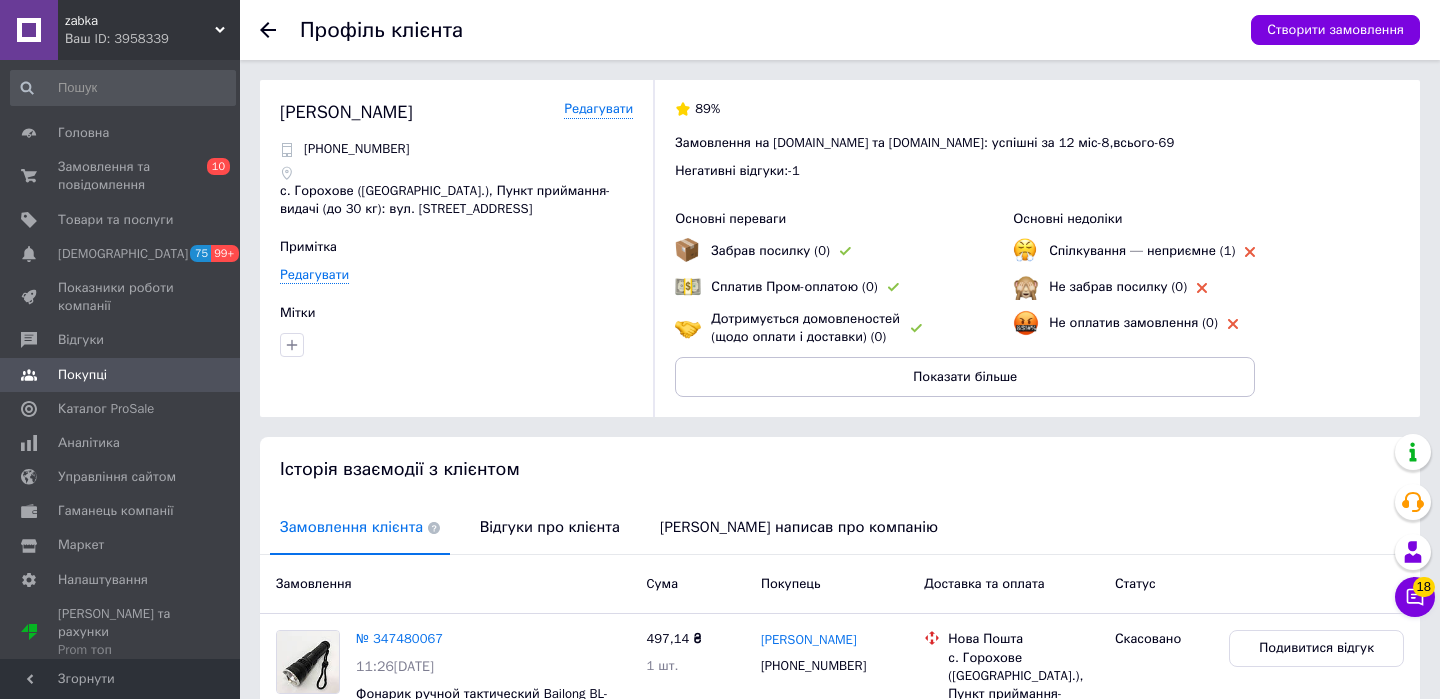 click 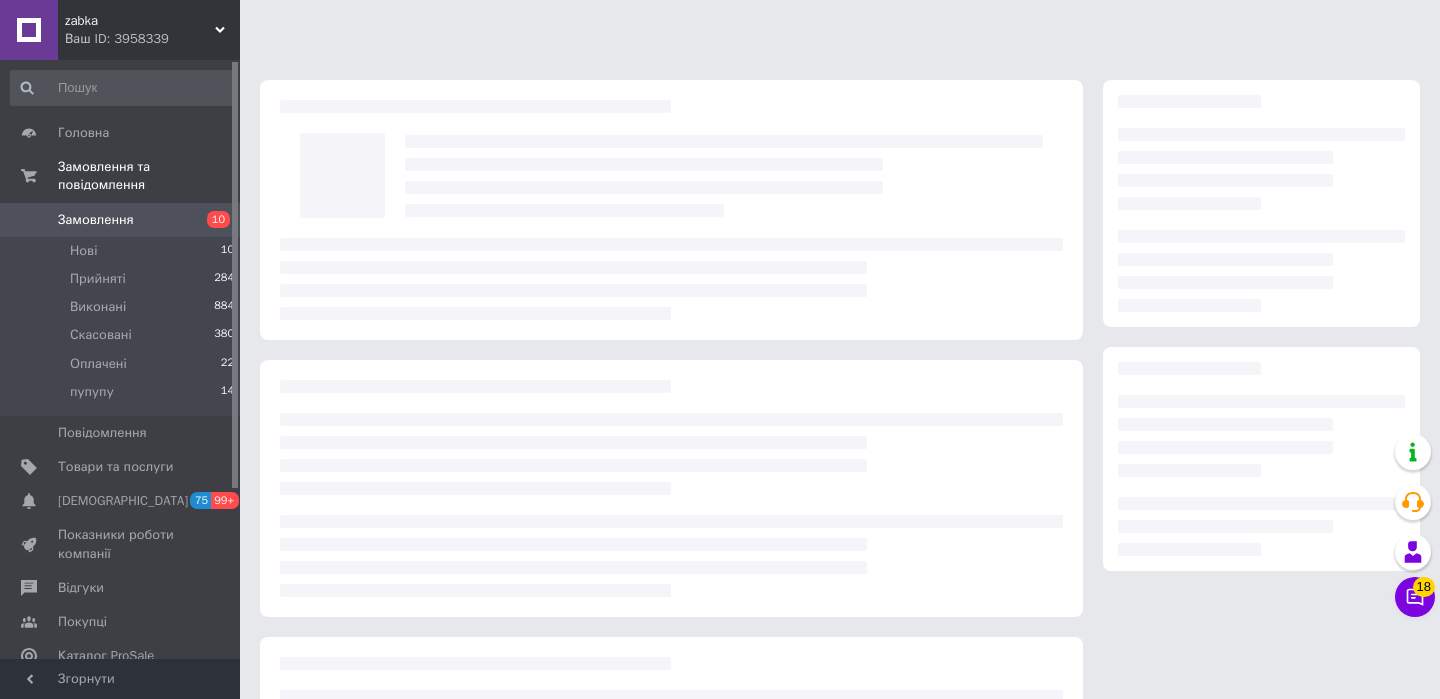 scroll, scrollTop: 215, scrollLeft: 0, axis: vertical 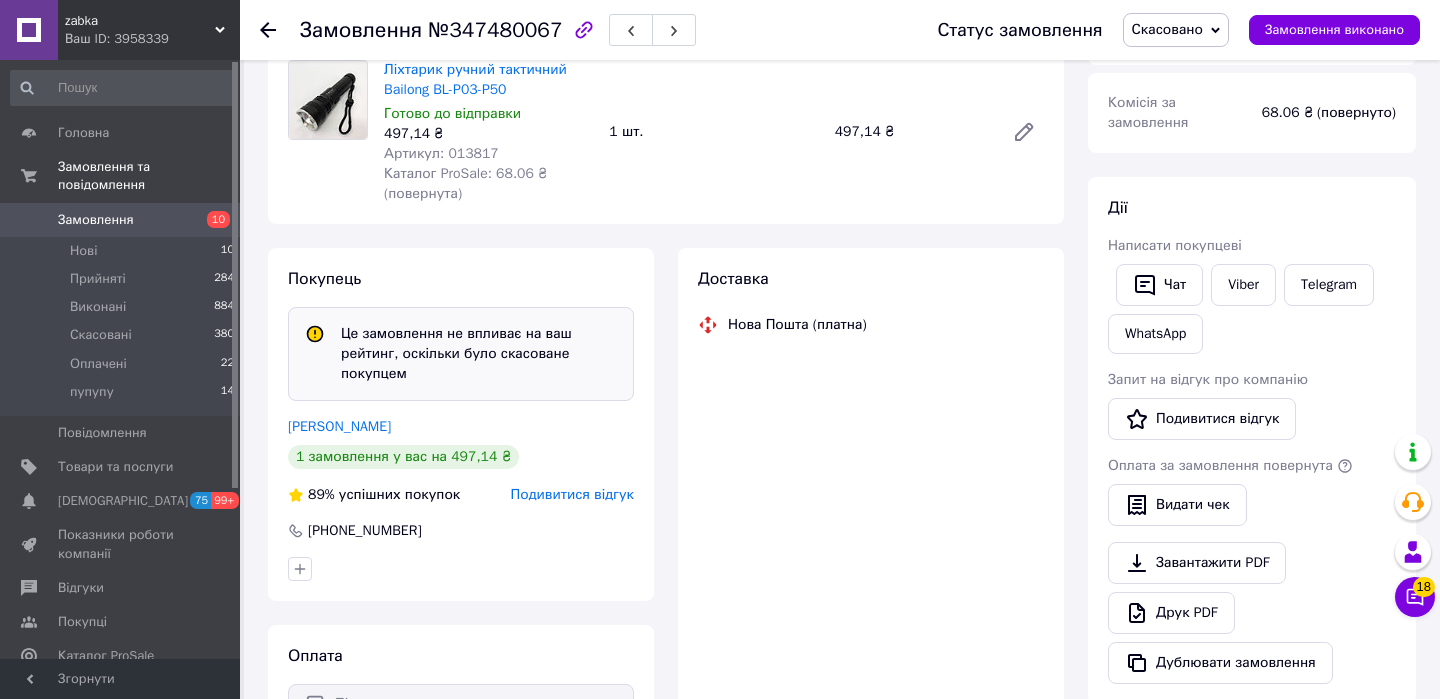 click on "№347480067" at bounding box center [495, 30] 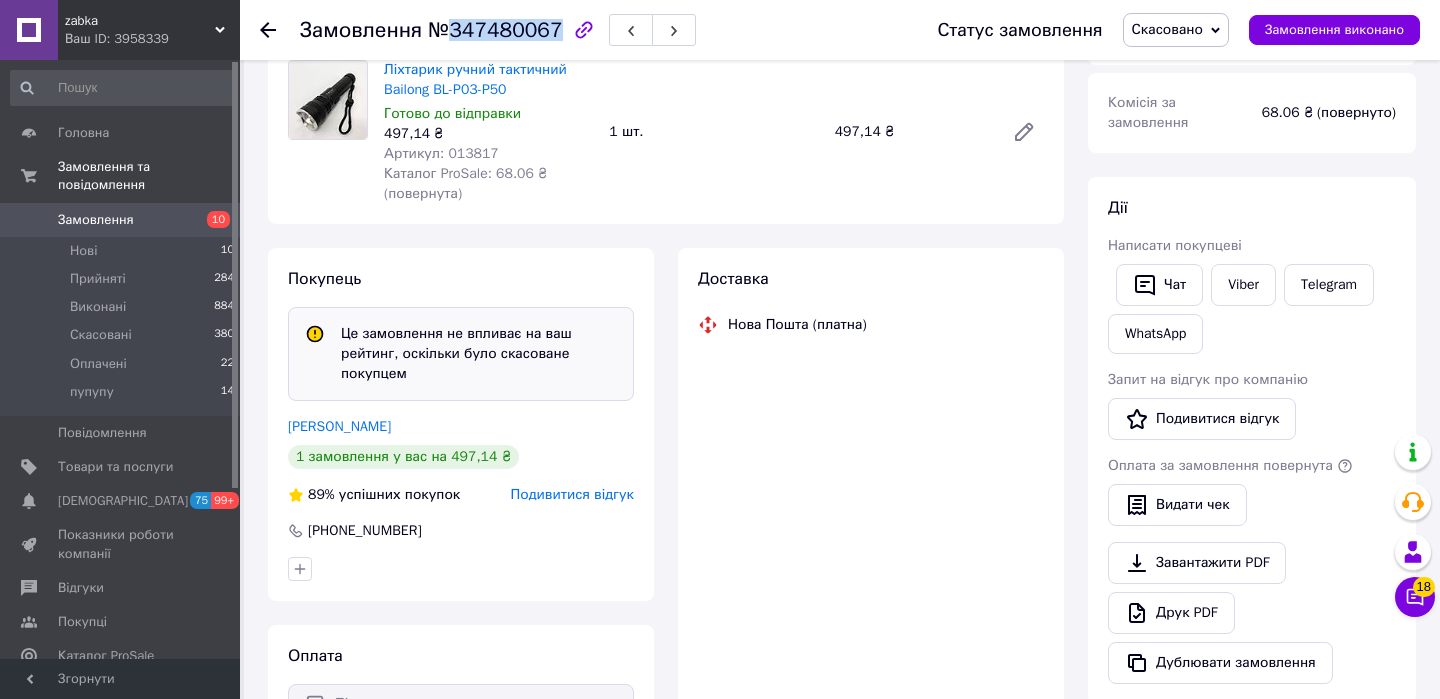 click on "№347480067" at bounding box center [495, 30] 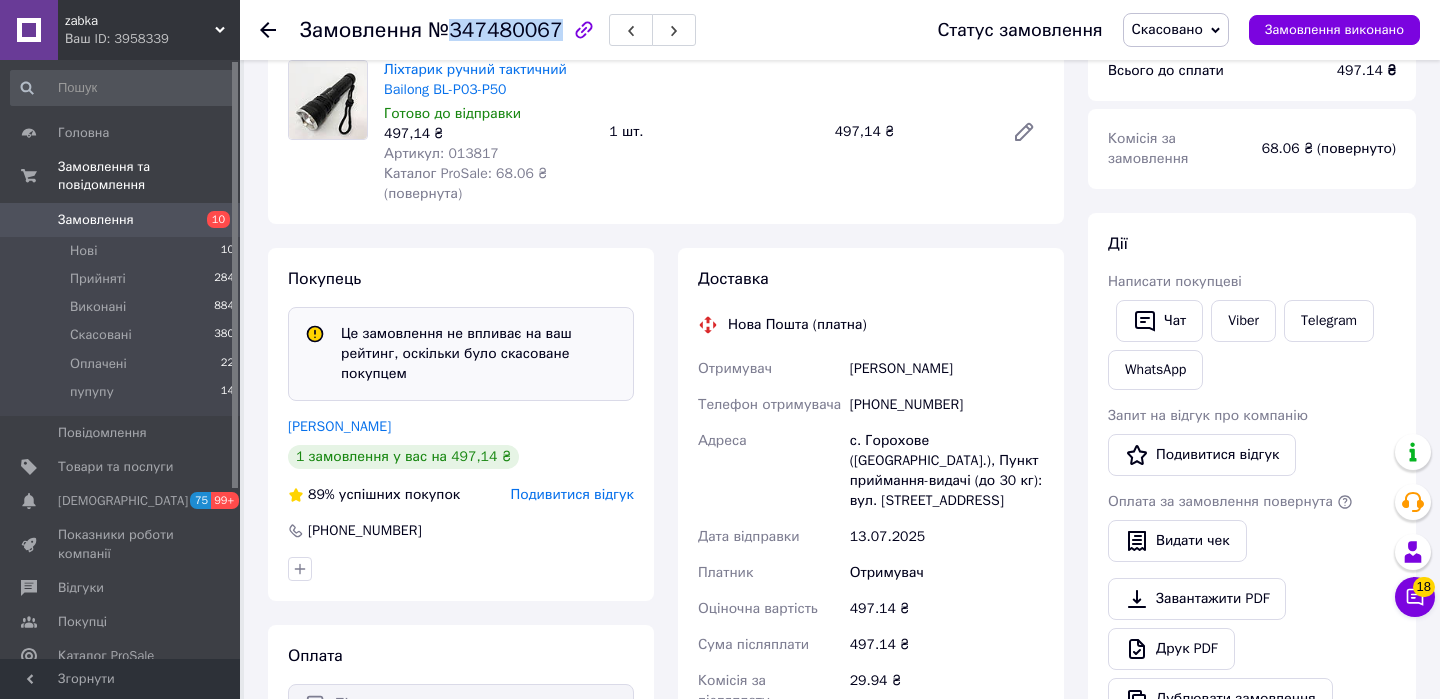 copy on "347480067" 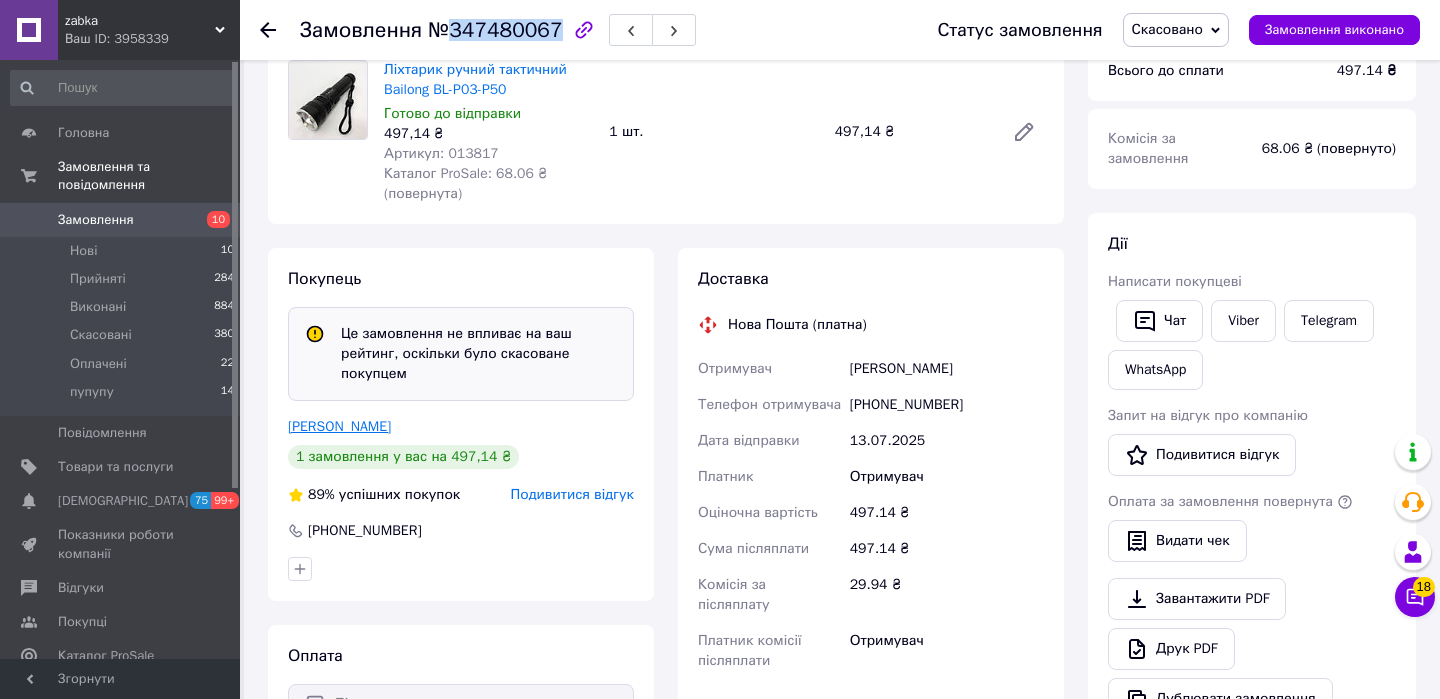 click on "Александр сусловец" at bounding box center [339, 426] 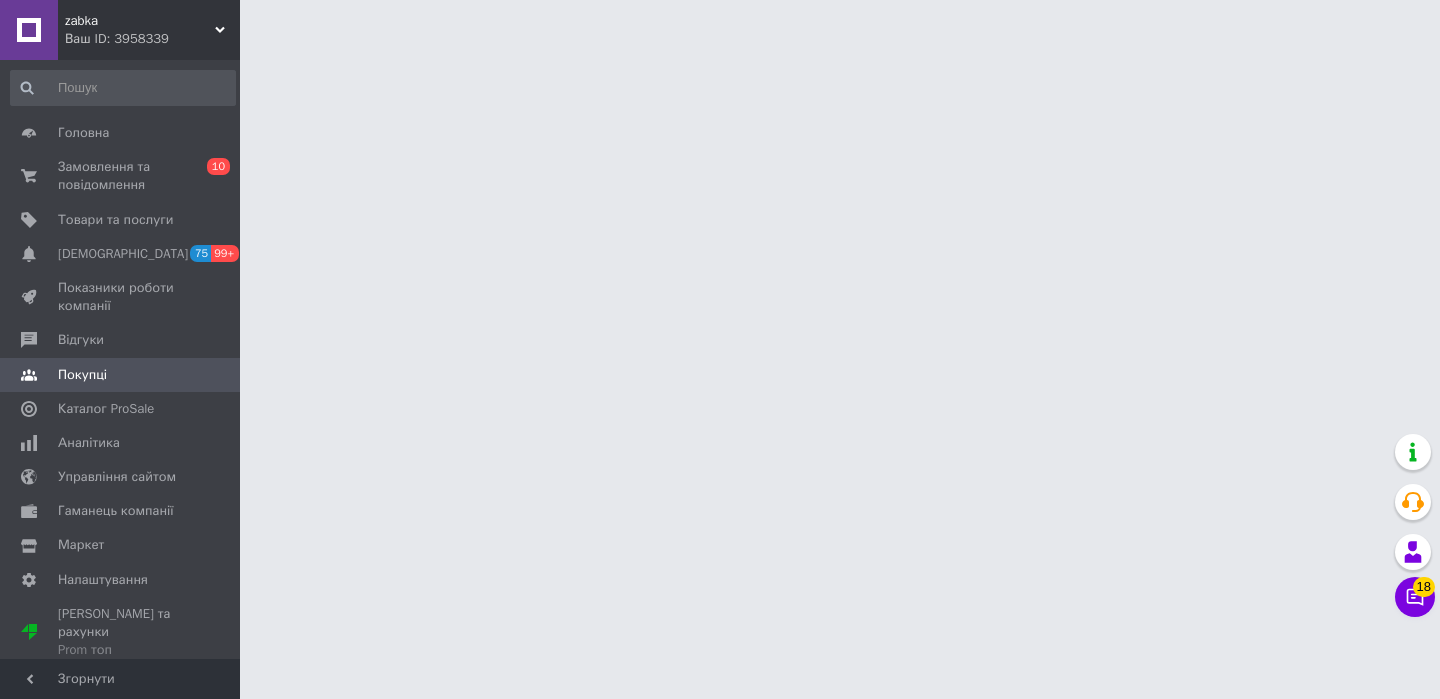 scroll, scrollTop: 0, scrollLeft: 0, axis: both 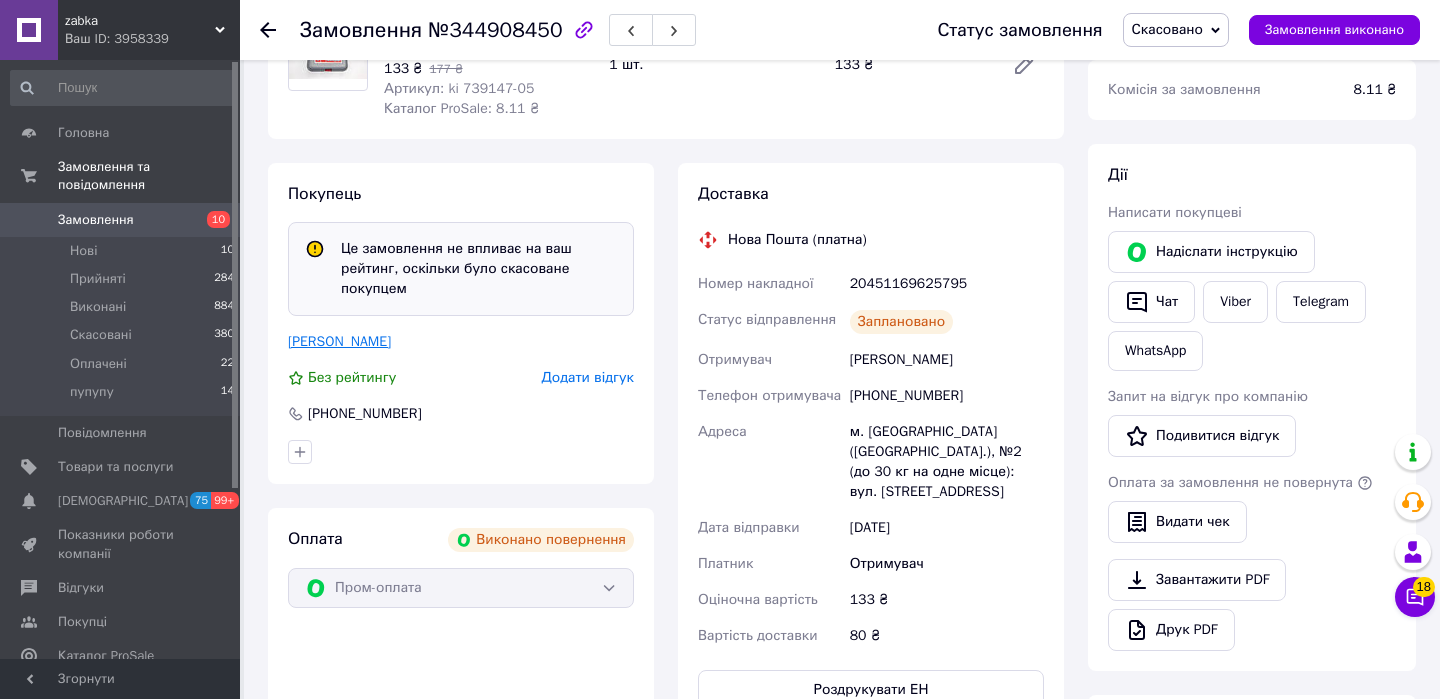 click on "[PERSON_NAME]" at bounding box center [339, 341] 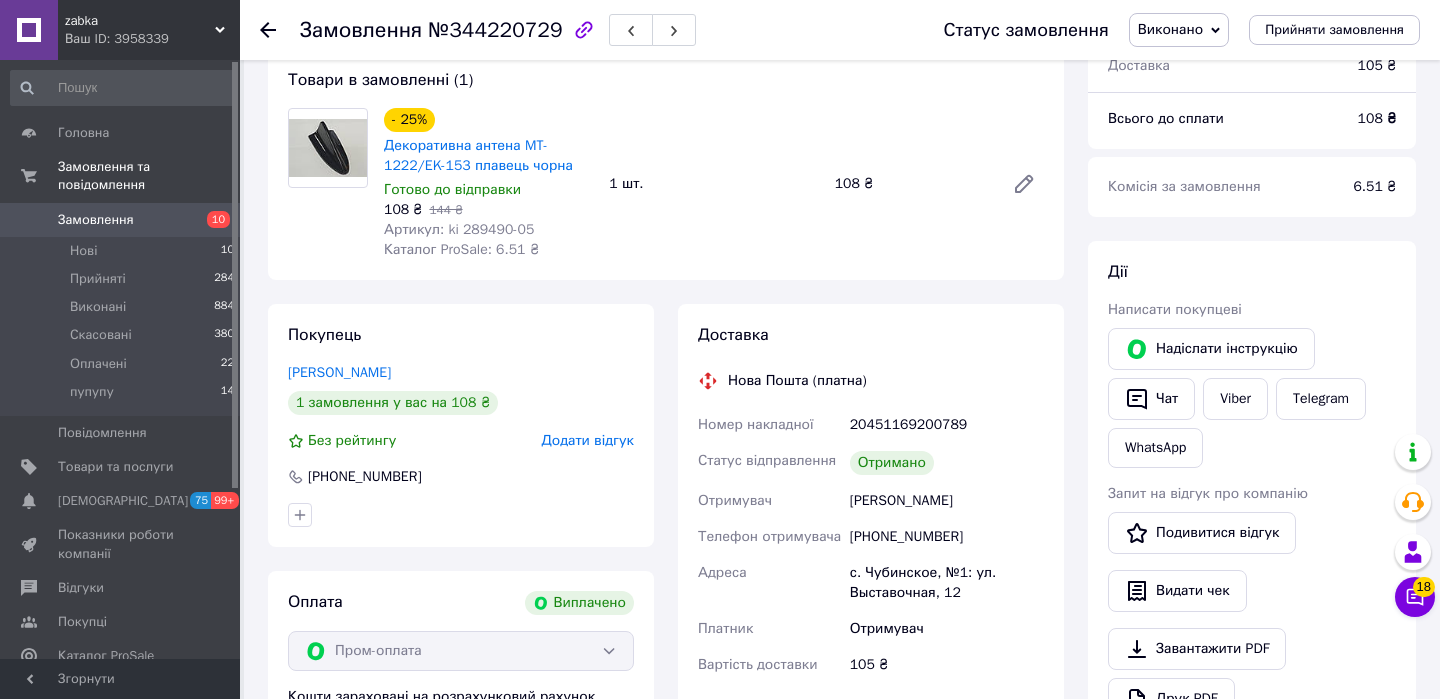scroll, scrollTop: 131, scrollLeft: 0, axis: vertical 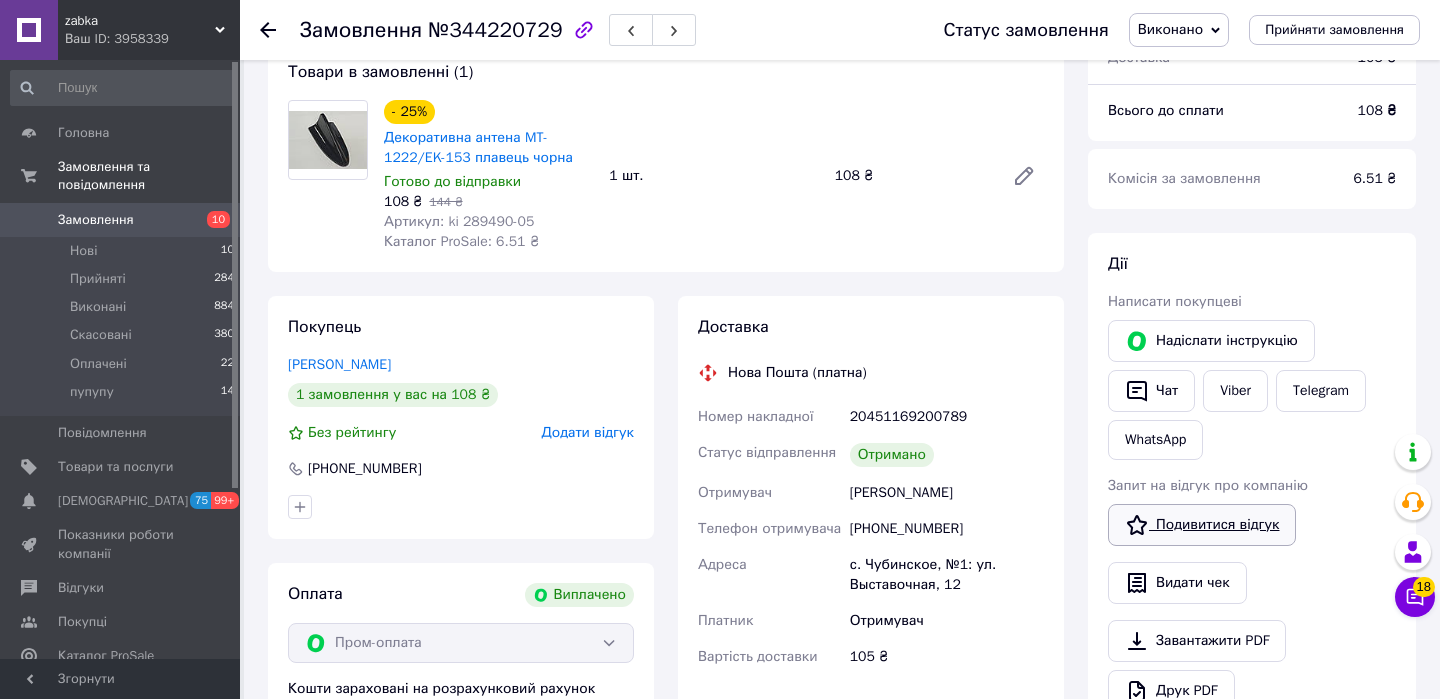 click on "Подивитися відгук" at bounding box center [1202, 525] 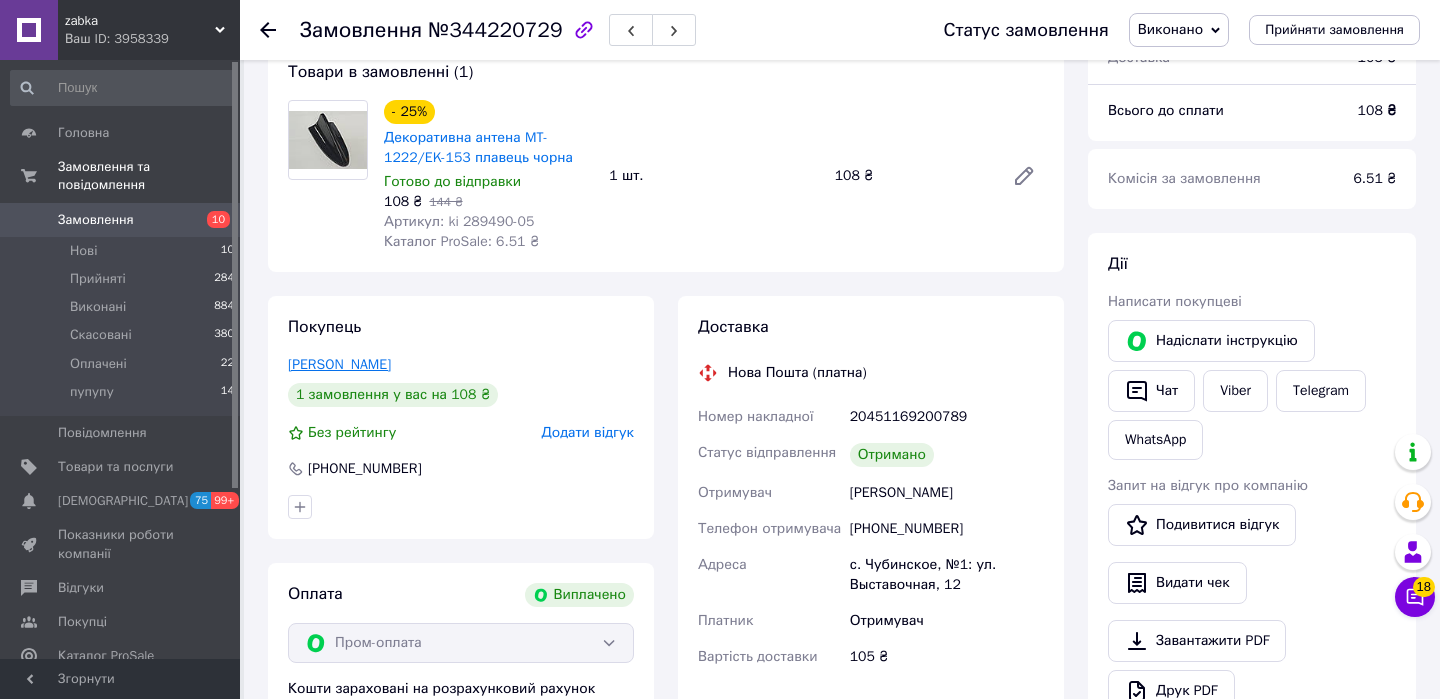 click on "Мисак Виталий" at bounding box center (339, 364) 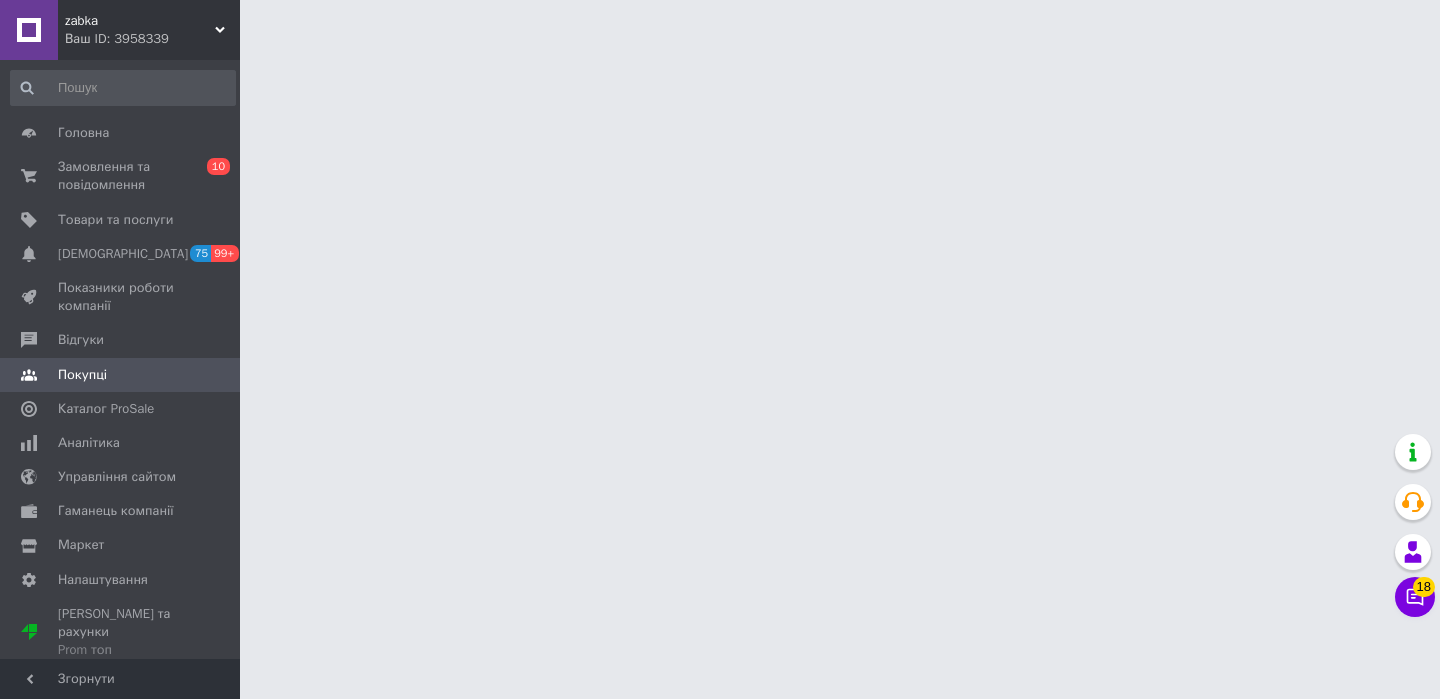 scroll, scrollTop: 0, scrollLeft: 0, axis: both 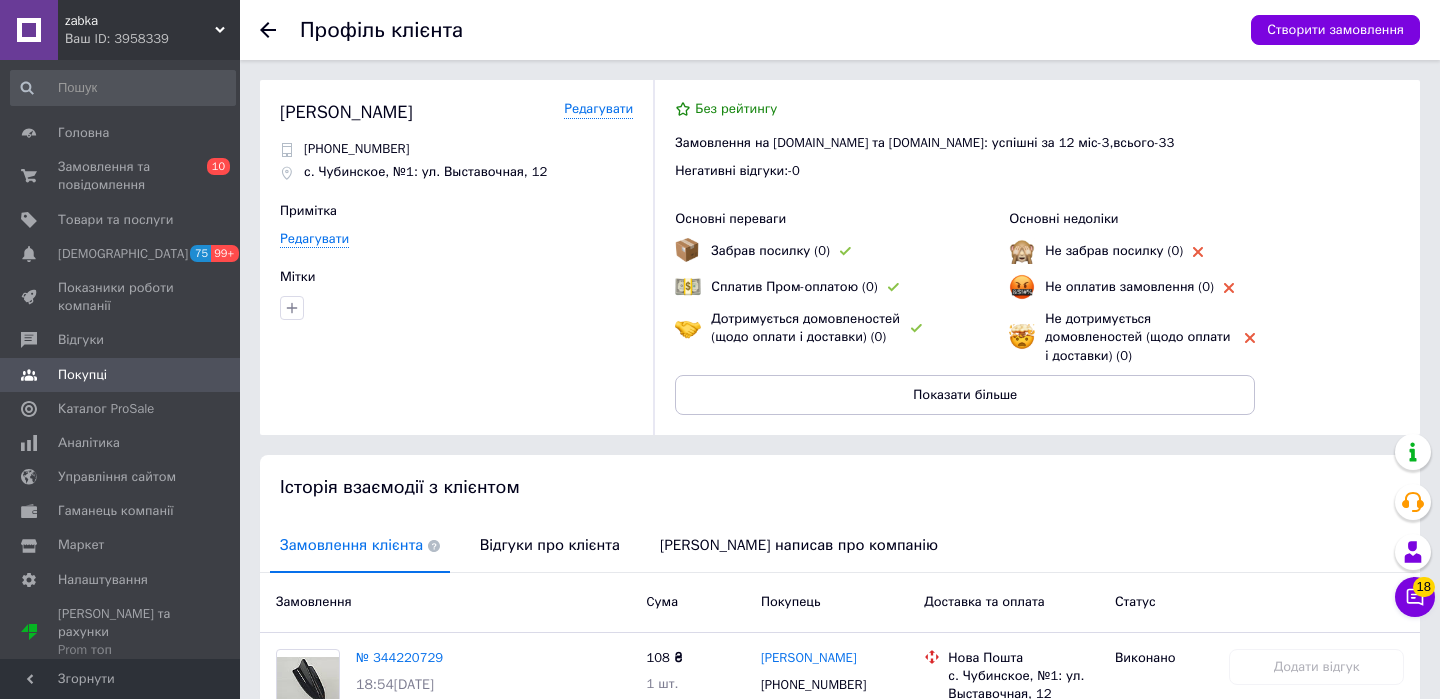 click 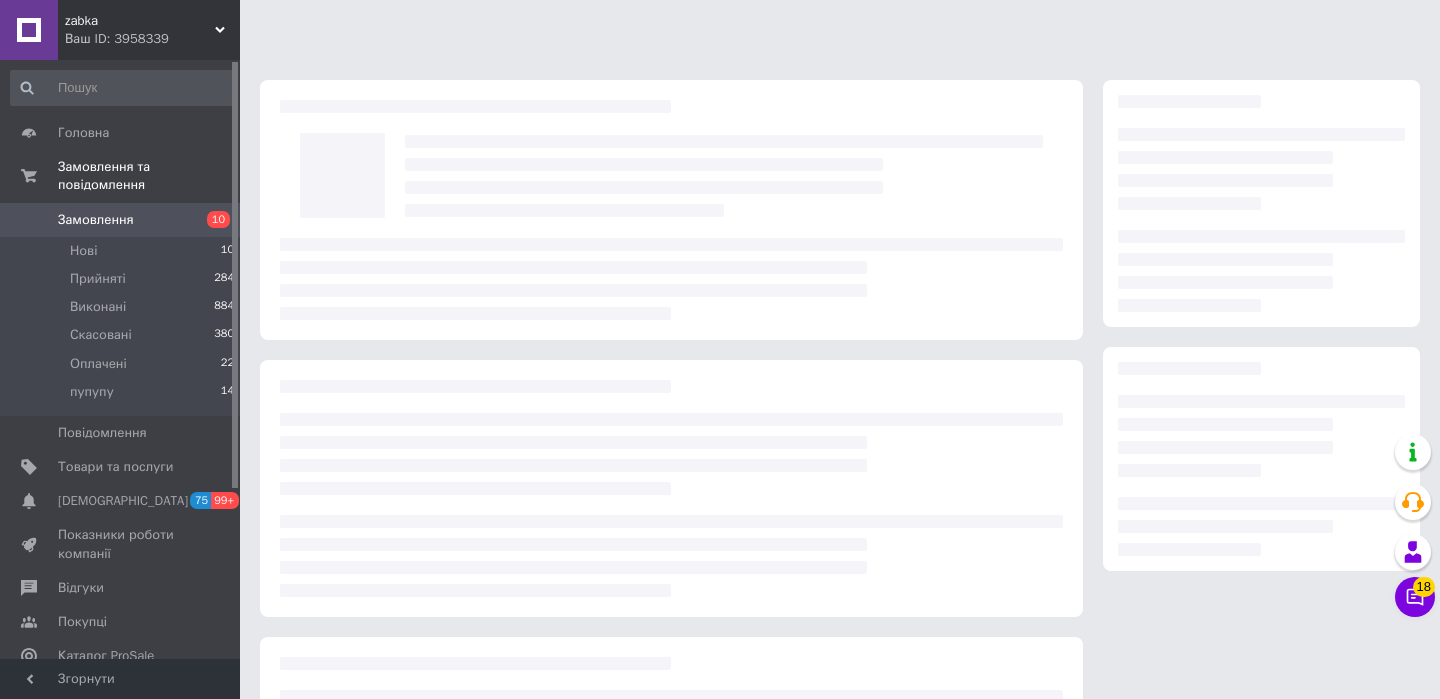 scroll, scrollTop: 131, scrollLeft: 0, axis: vertical 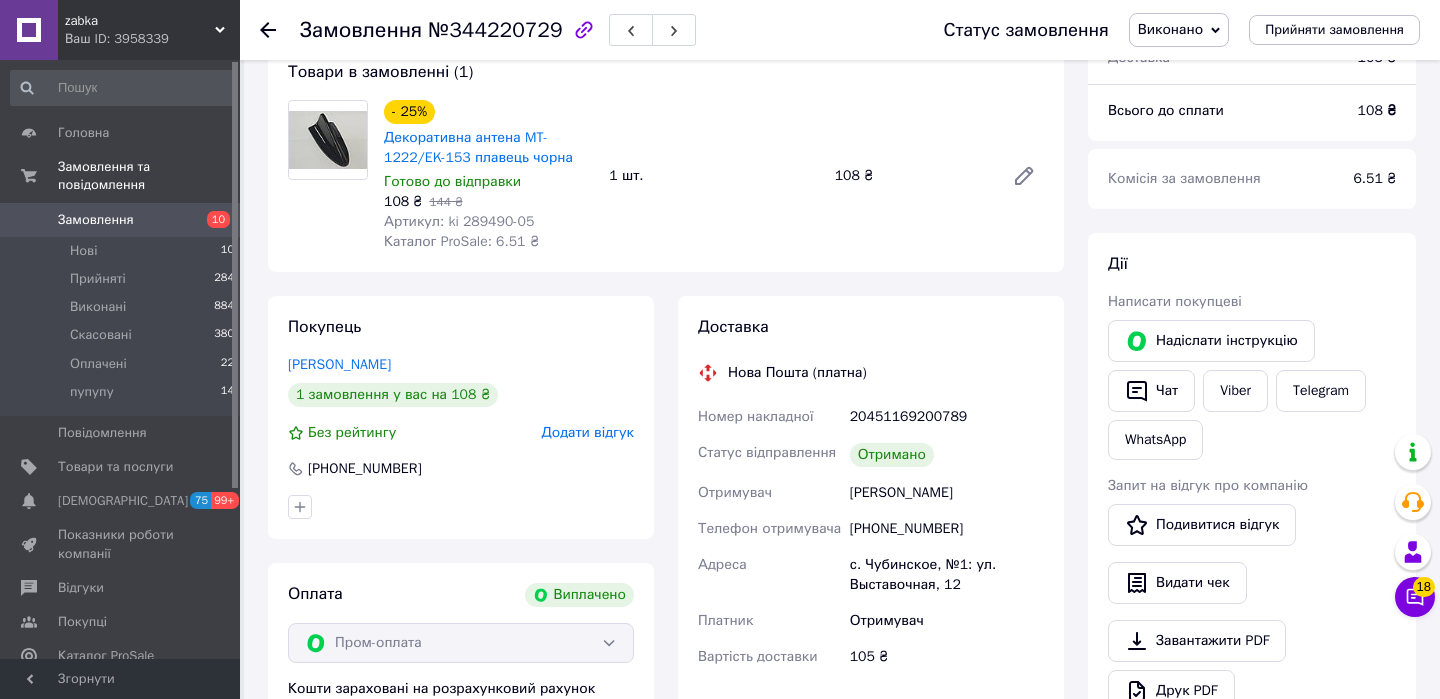 click 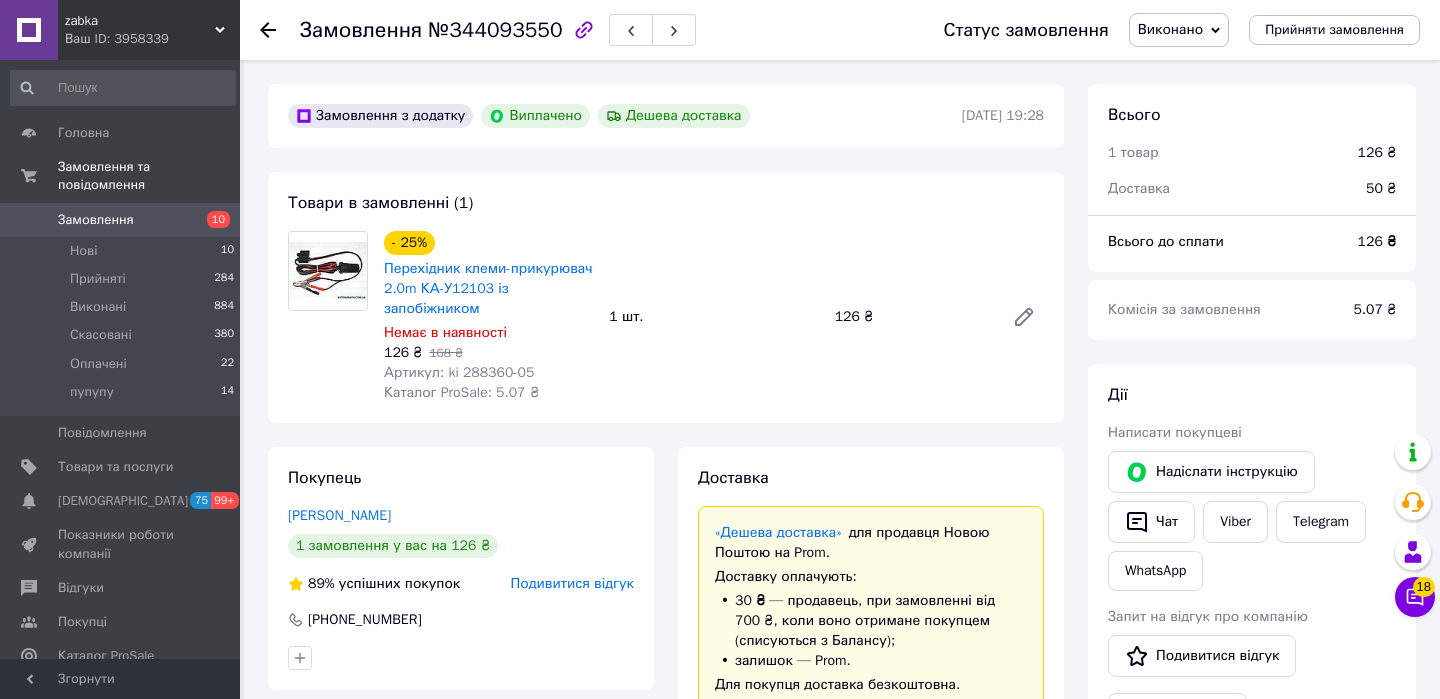 scroll, scrollTop: 0, scrollLeft: 0, axis: both 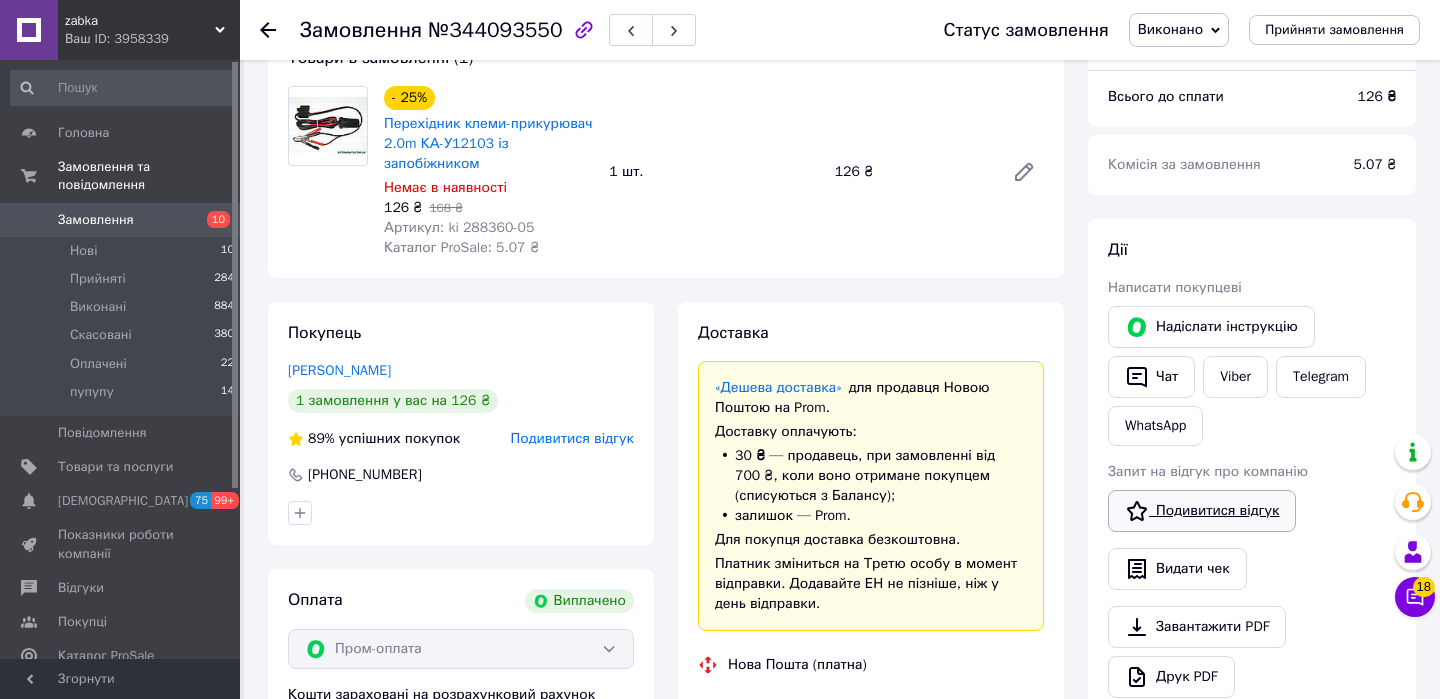 click on "Подивитися відгук" at bounding box center [1202, 511] 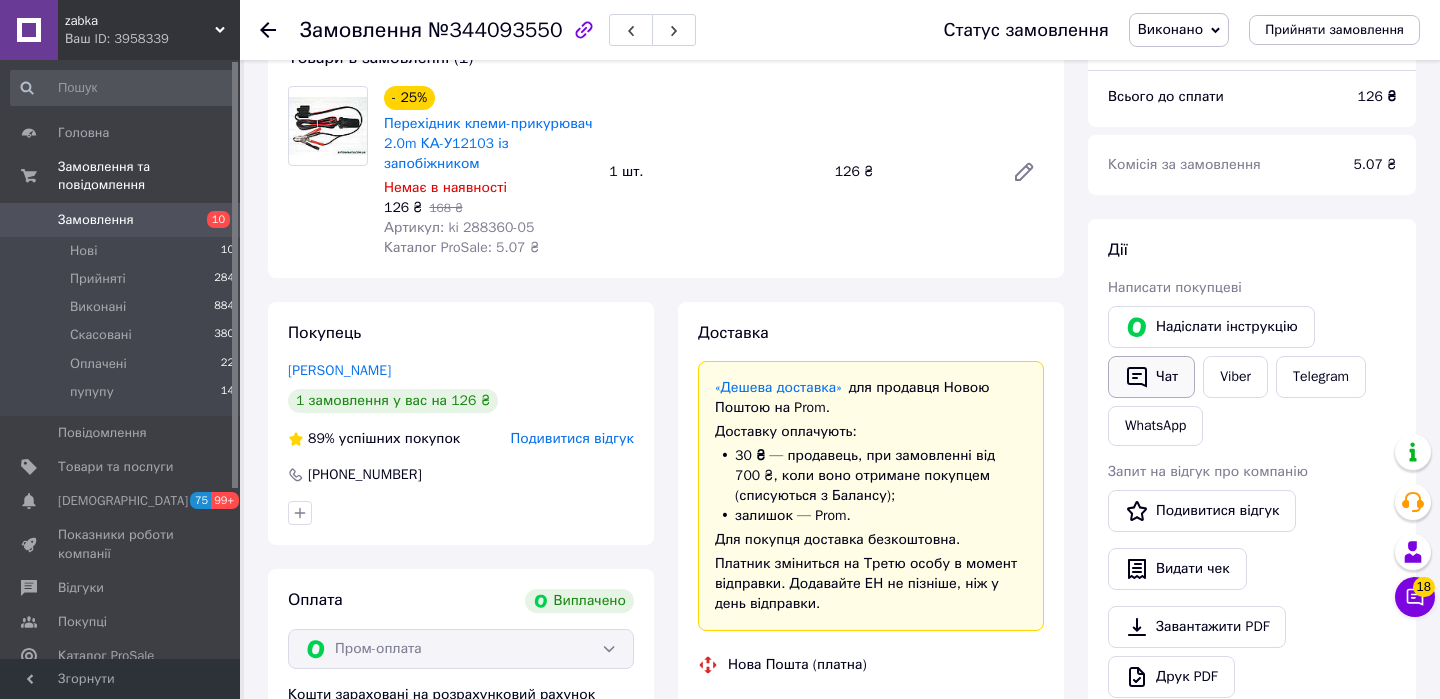 click on "Чат" at bounding box center (1151, 377) 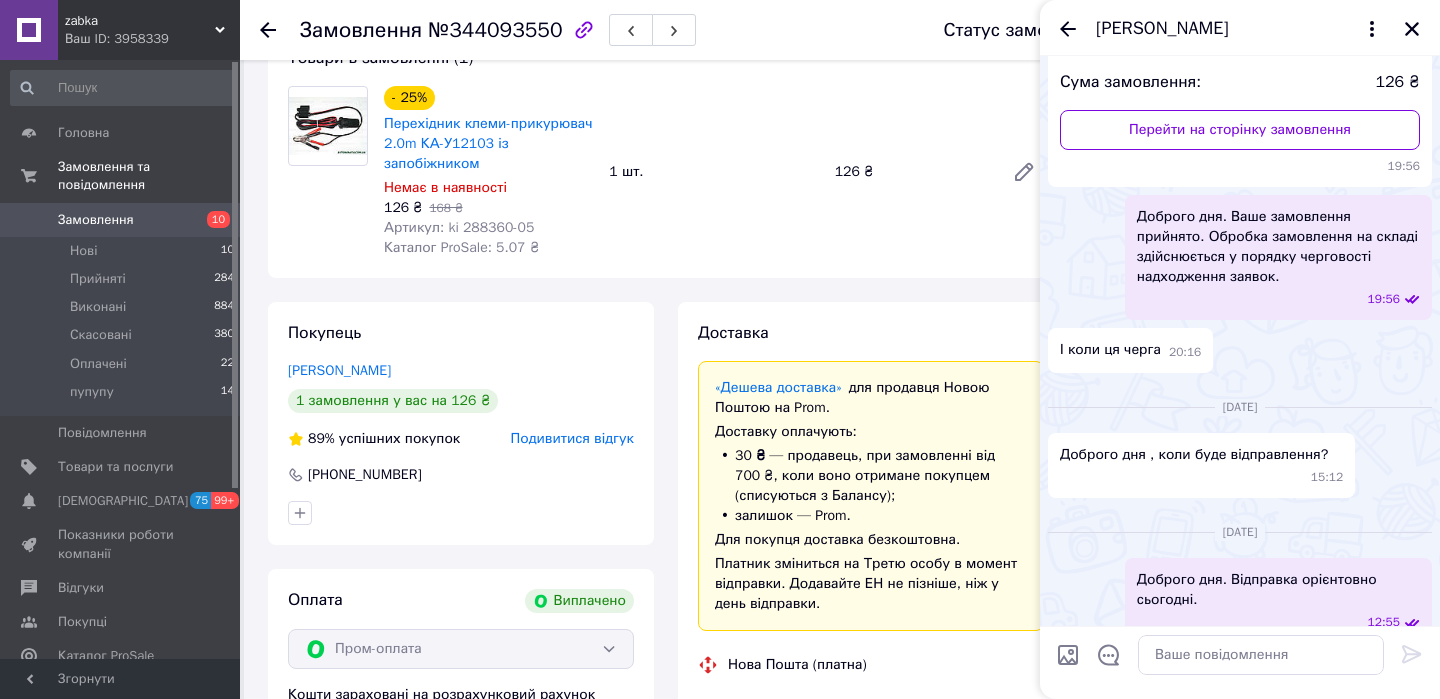 scroll, scrollTop: 229, scrollLeft: 0, axis: vertical 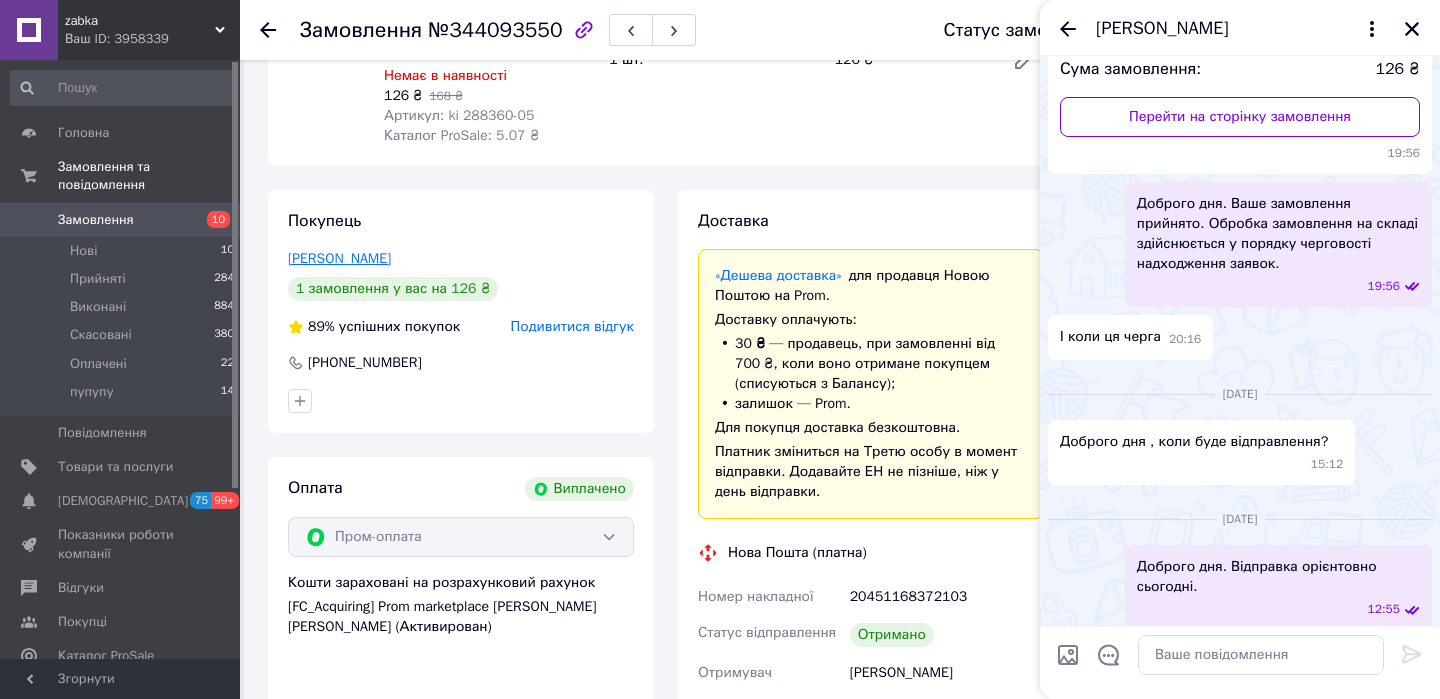 click on "Бондарь Женя" at bounding box center [339, 258] 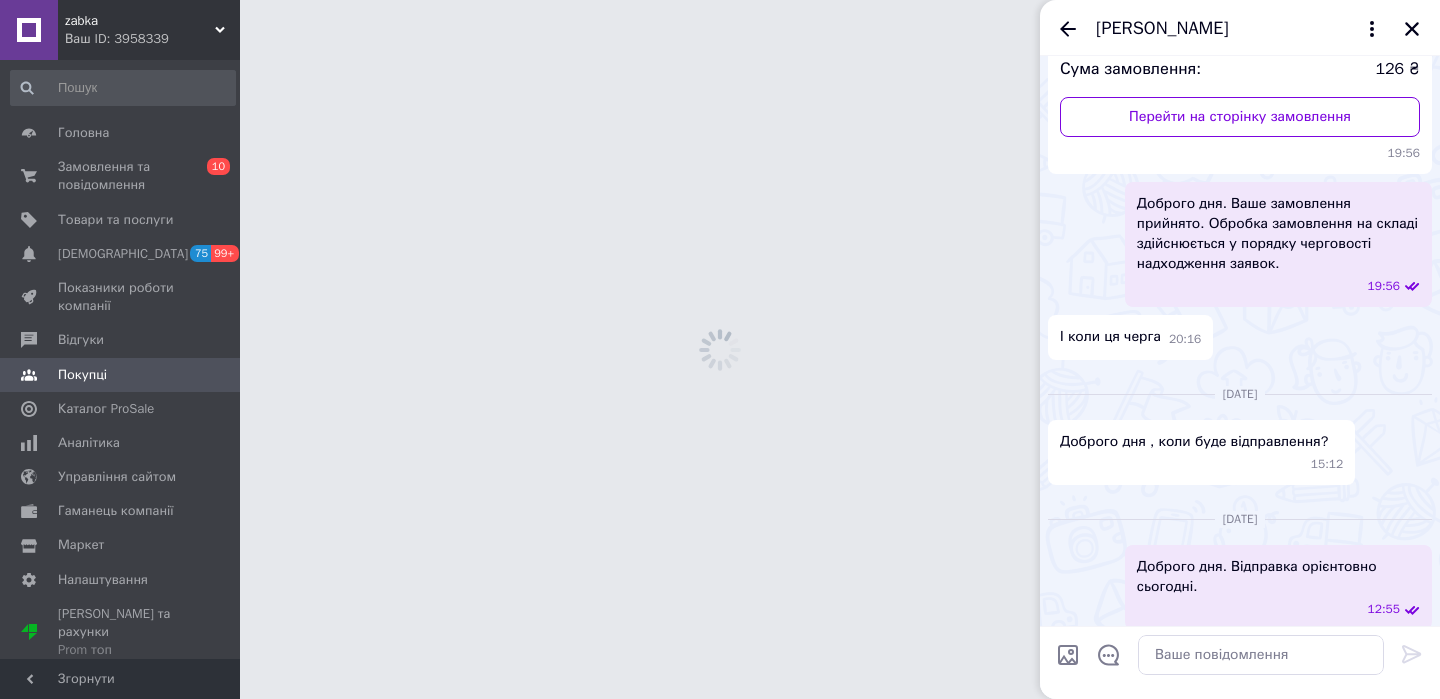 scroll, scrollTop: 0, scrollLeft: 0, axis: both 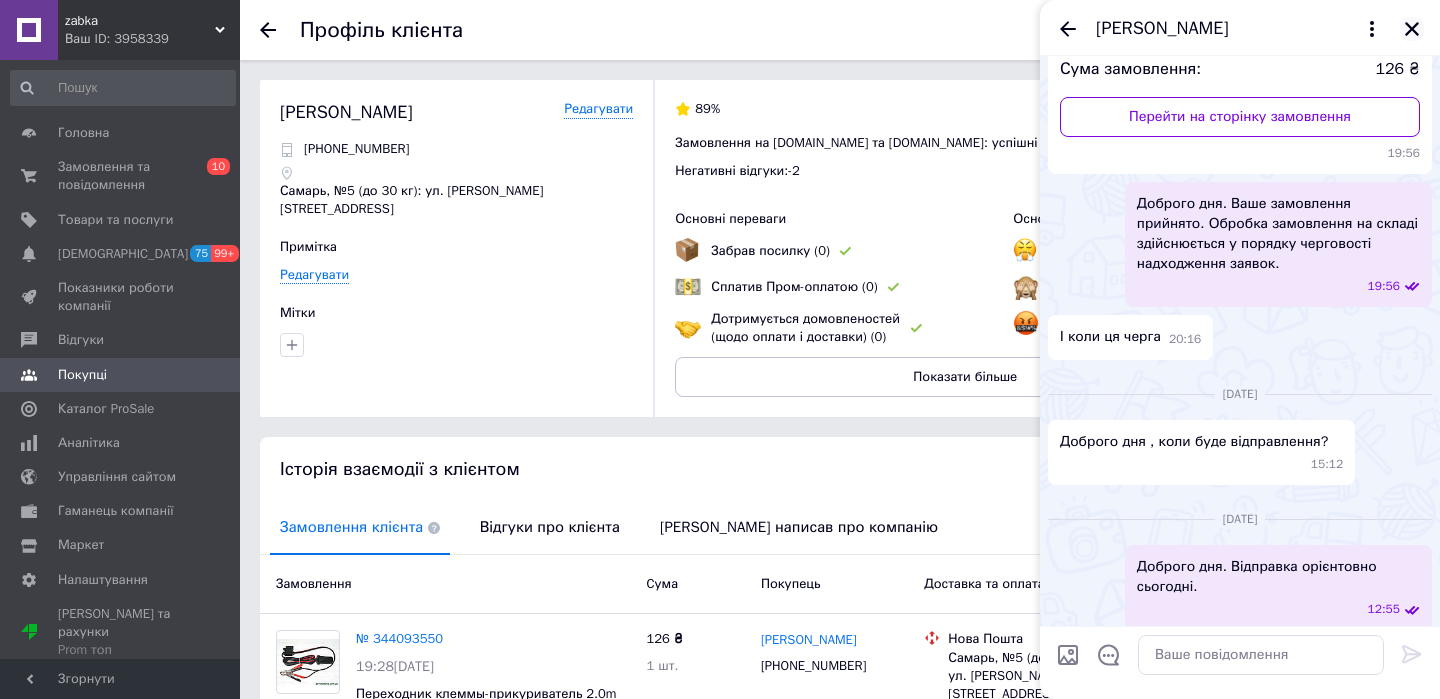click 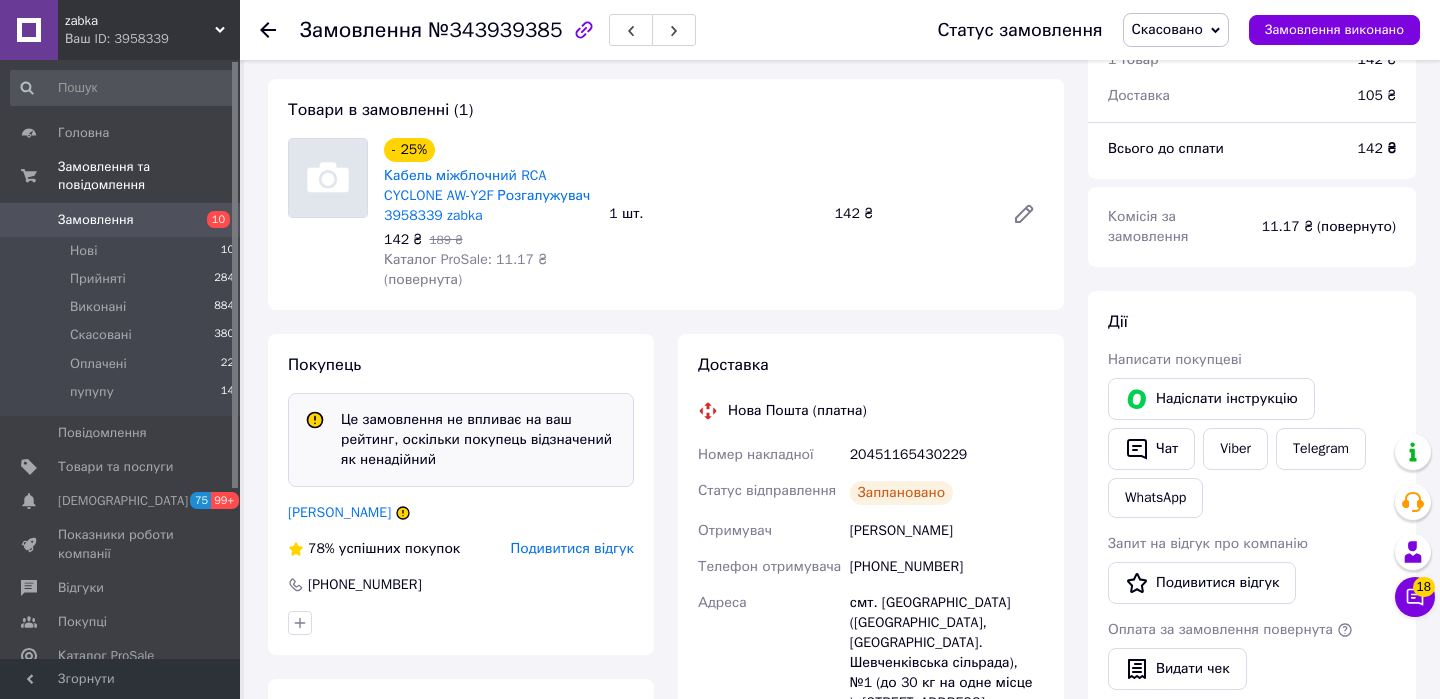 scroll, scrollTop: 121, scrollLeft: 0, axis: vertical 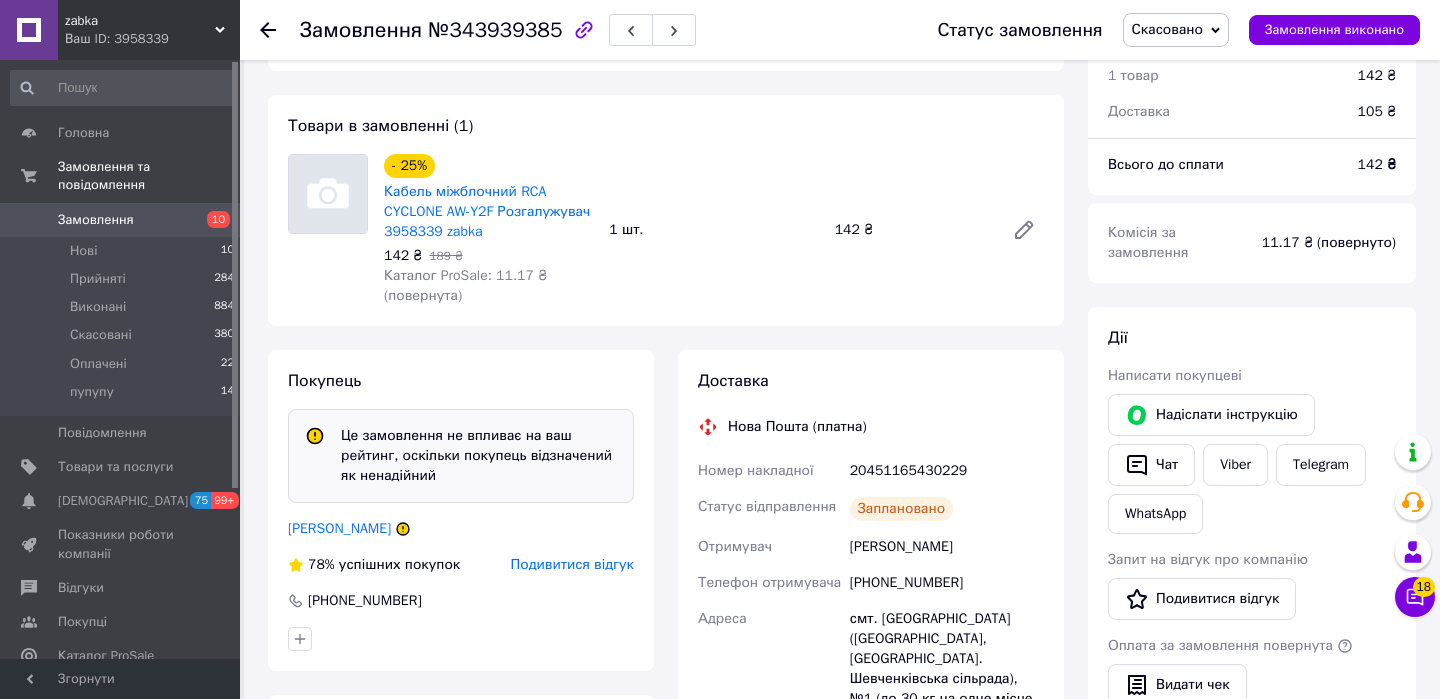 click on "№343939385" at bounding box center (495, 30) 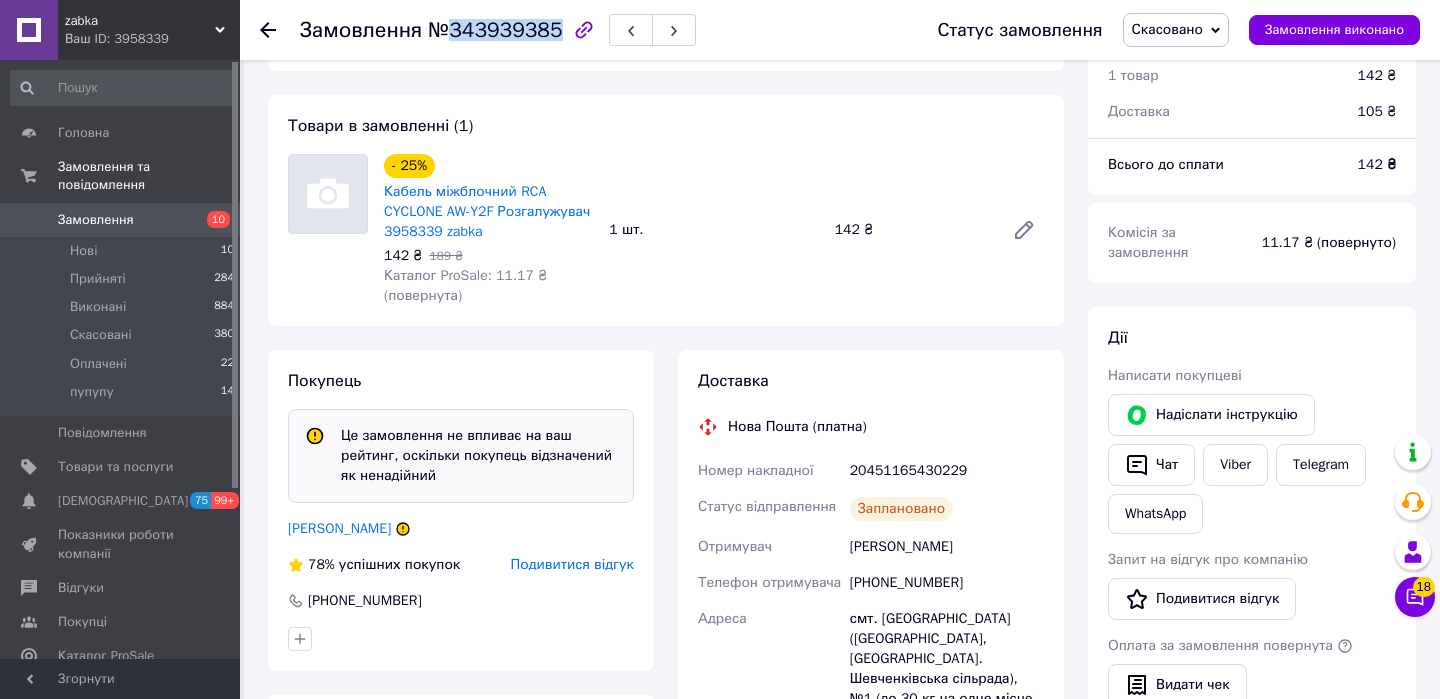 click on "№343939385" at bounding box center (495, 30) 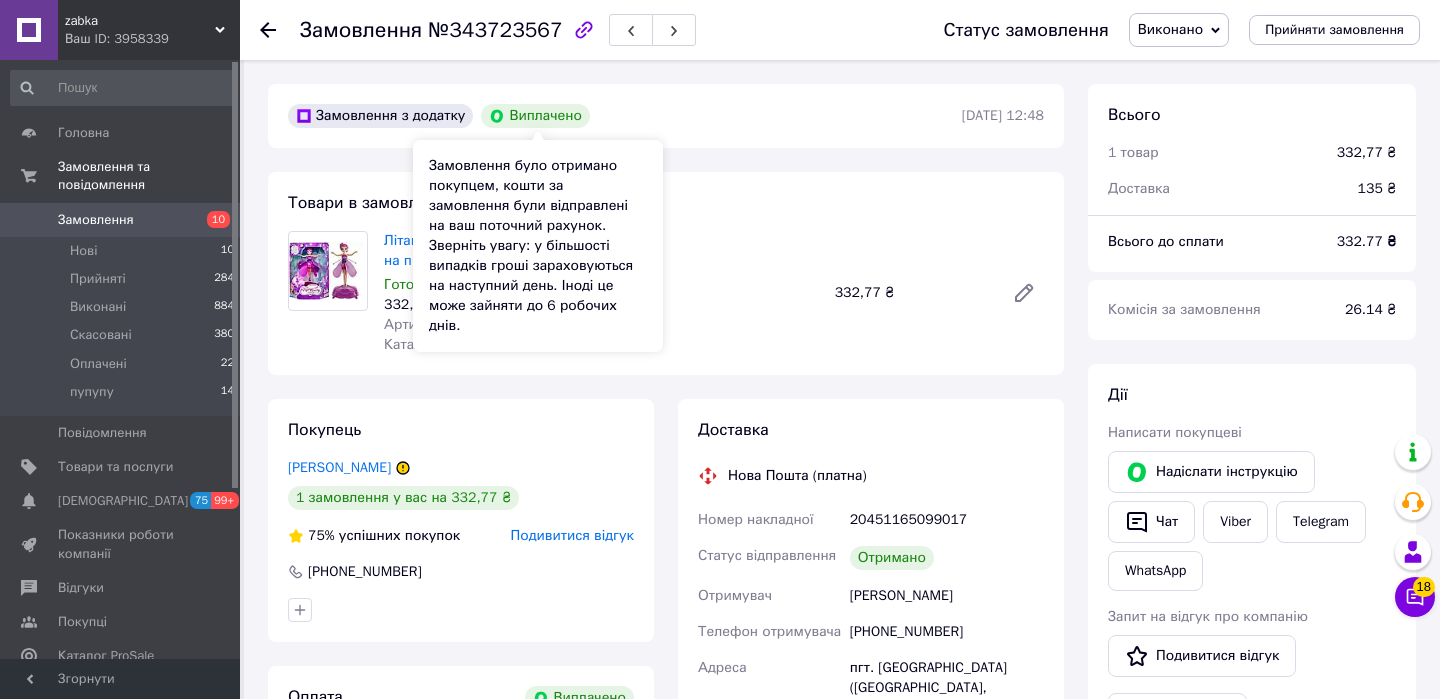 scroll, scrollTop: 49, scrollLeft: 0, axis: vertical 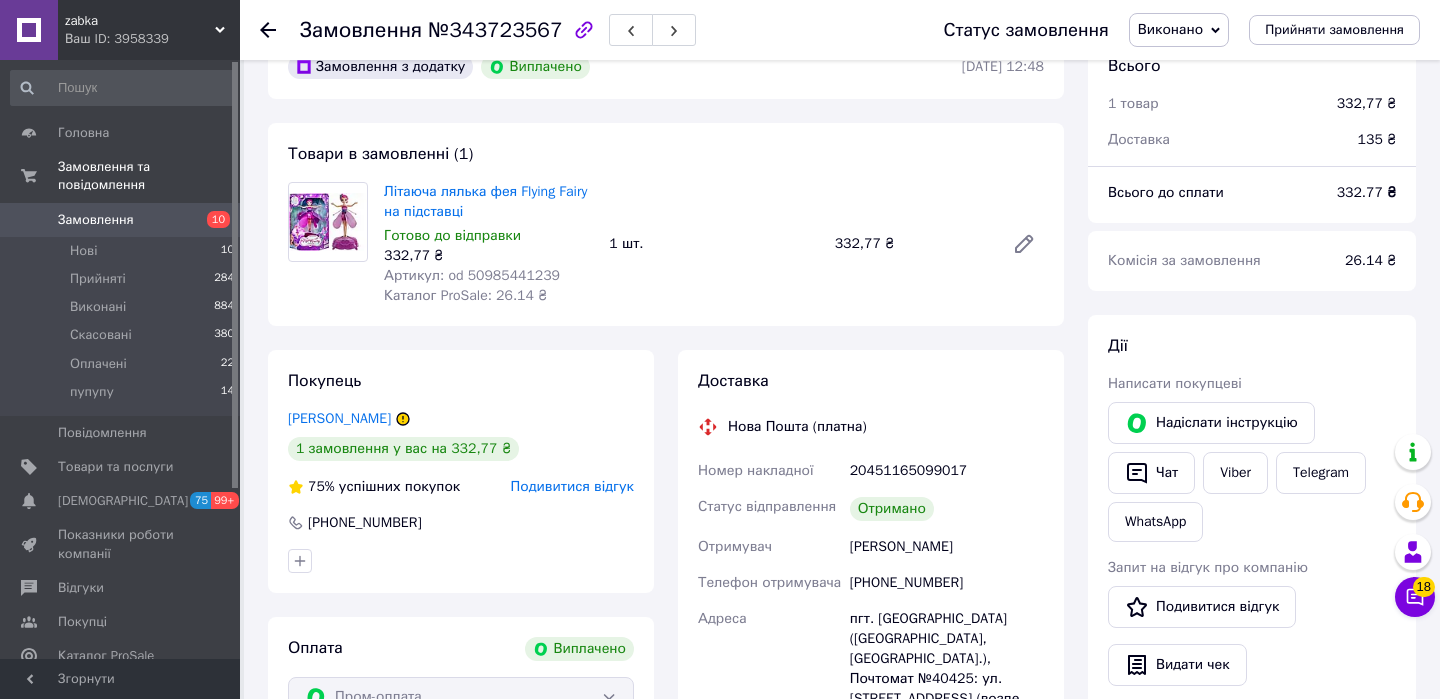 click on "№343723567" at bounding box center [495, 30] 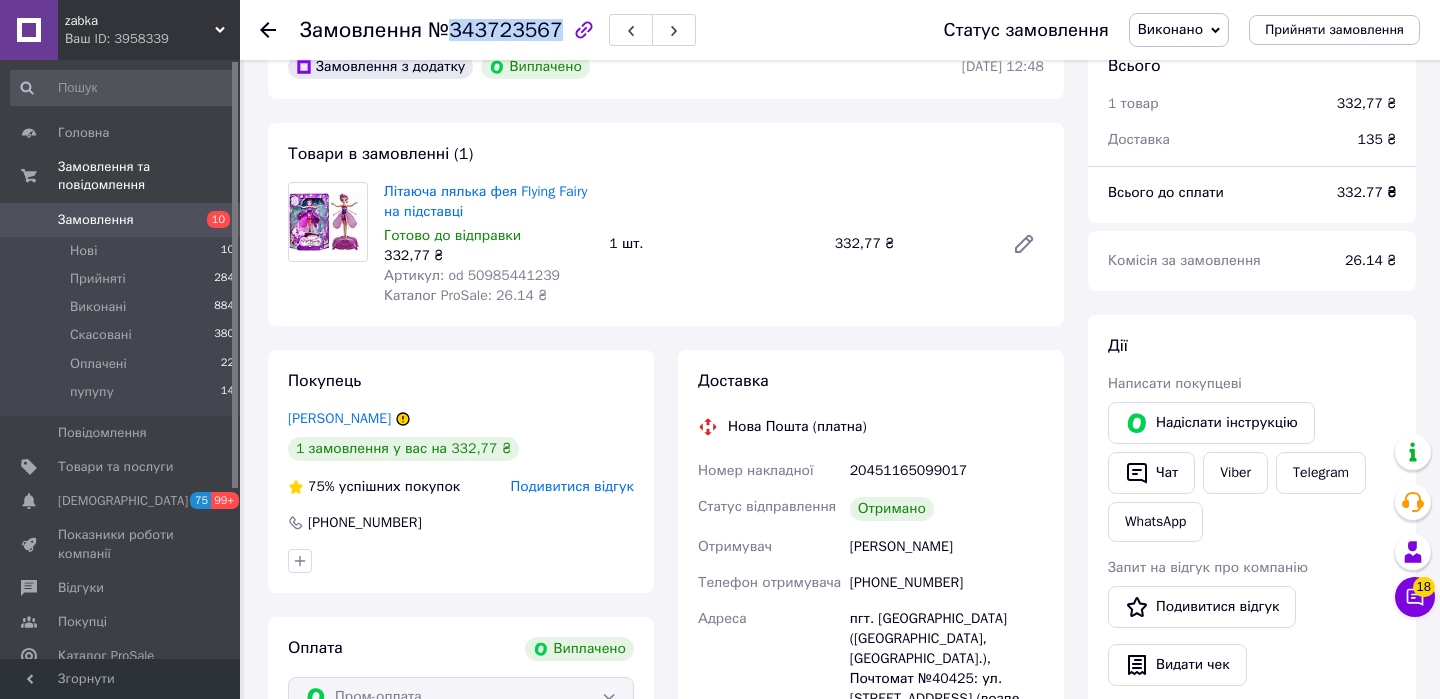 click on "№343723567" at bounding box center (495, 30) 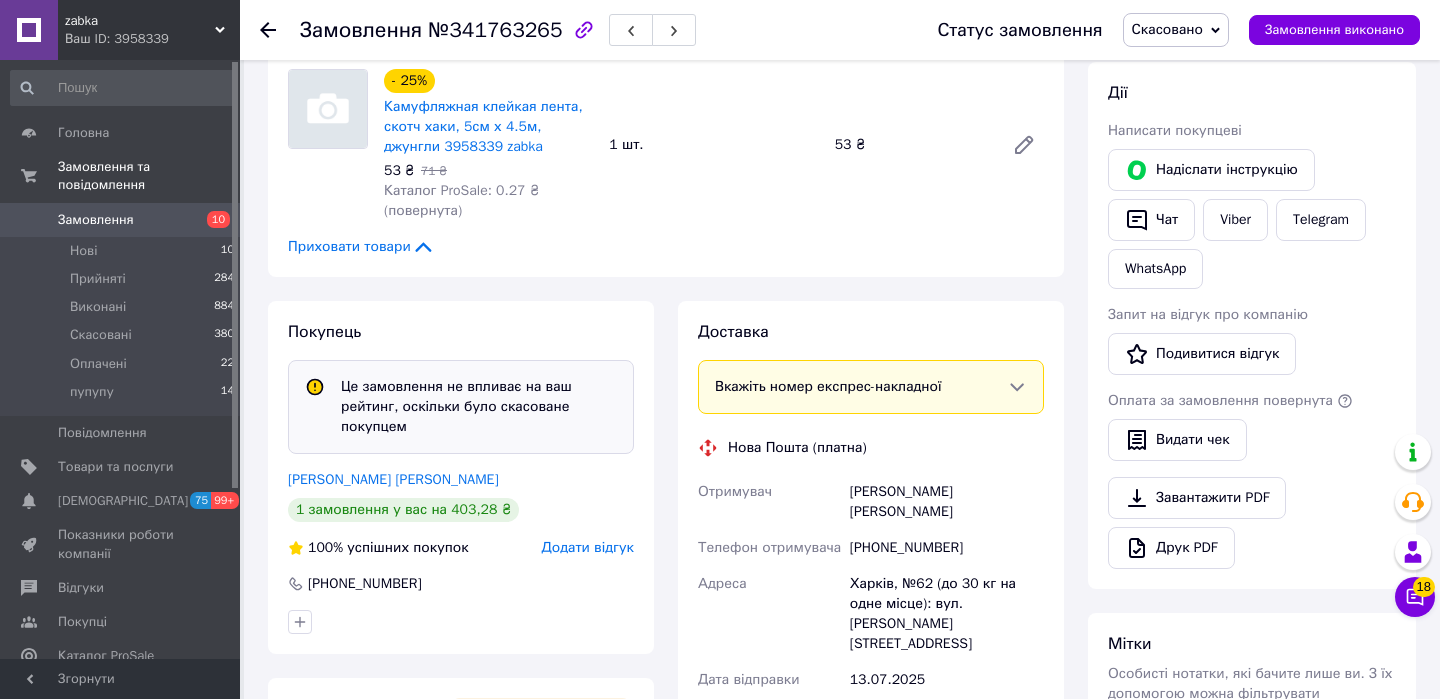 scroll, scrollTop: 388, scrollLeft: 0, axis: vertical 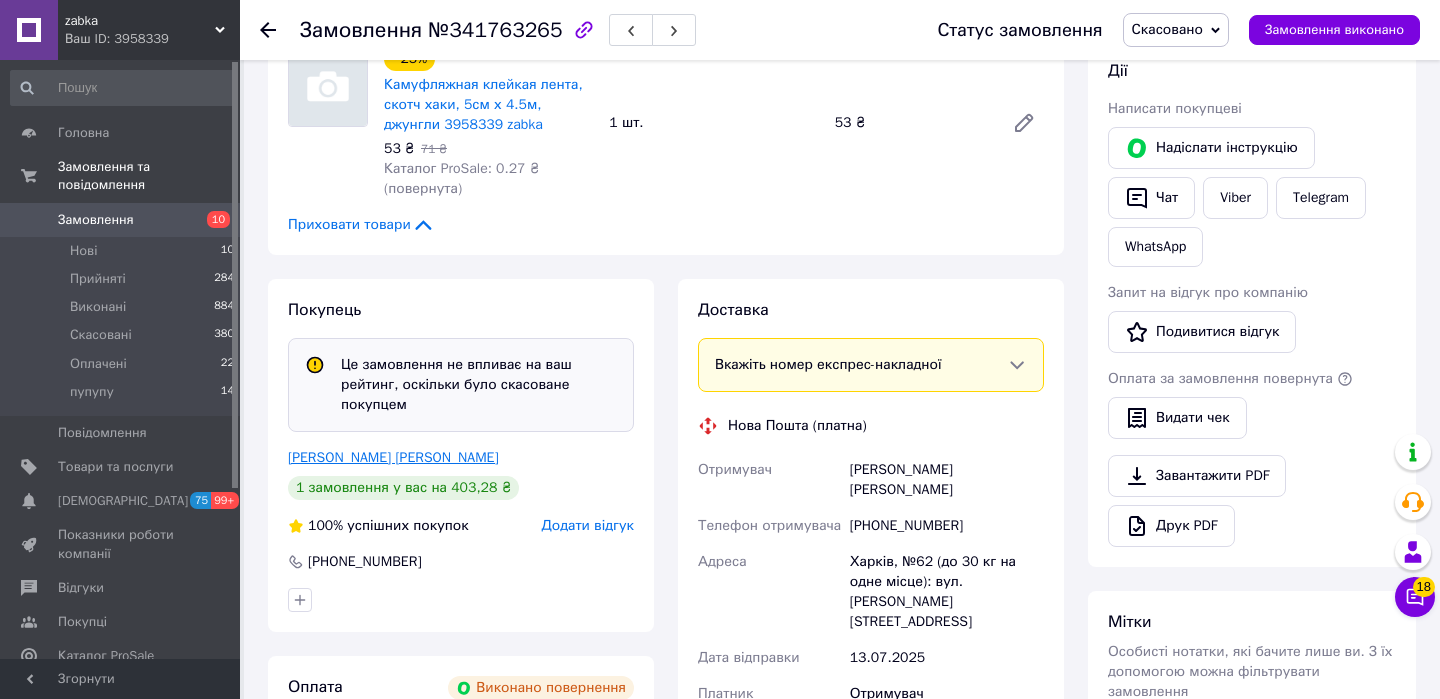 click on "Житинева Вита" at bounding box center [393, 457] 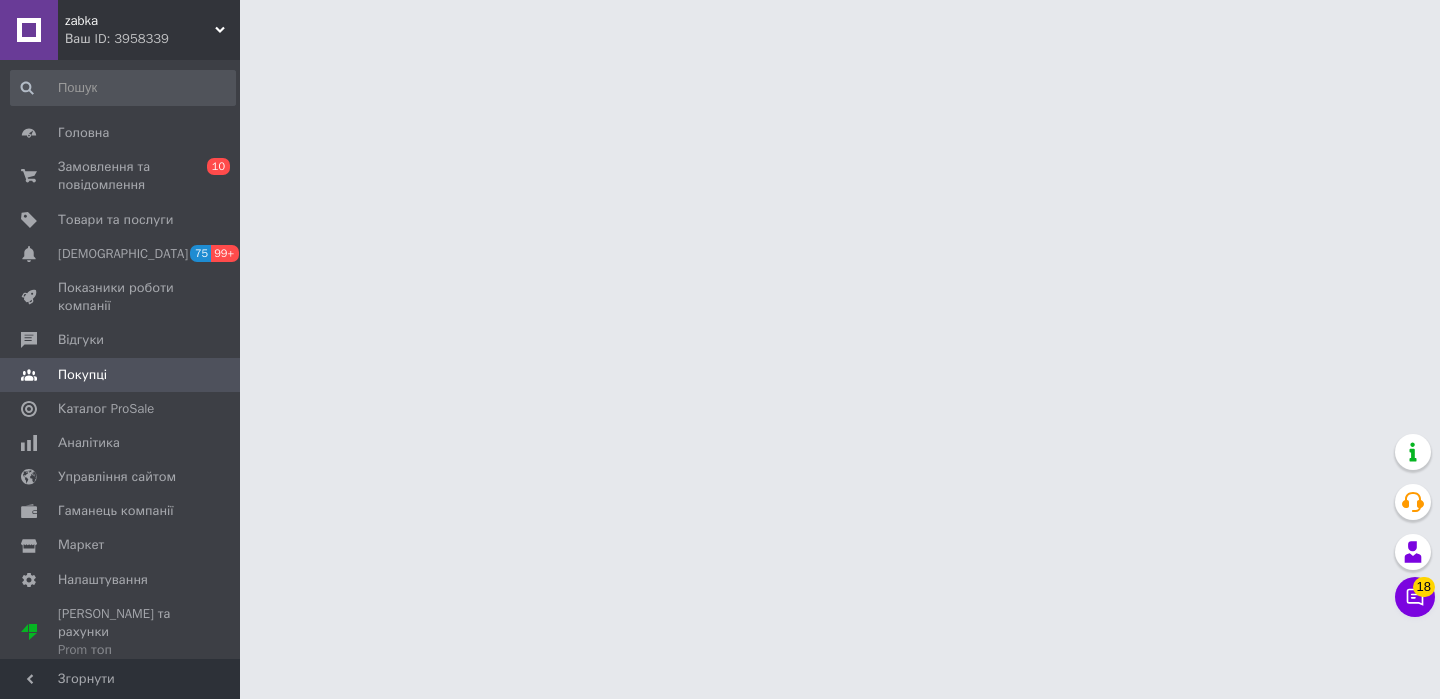 scroll, scrollTop: 0, scrollLeft: 0, axis: both 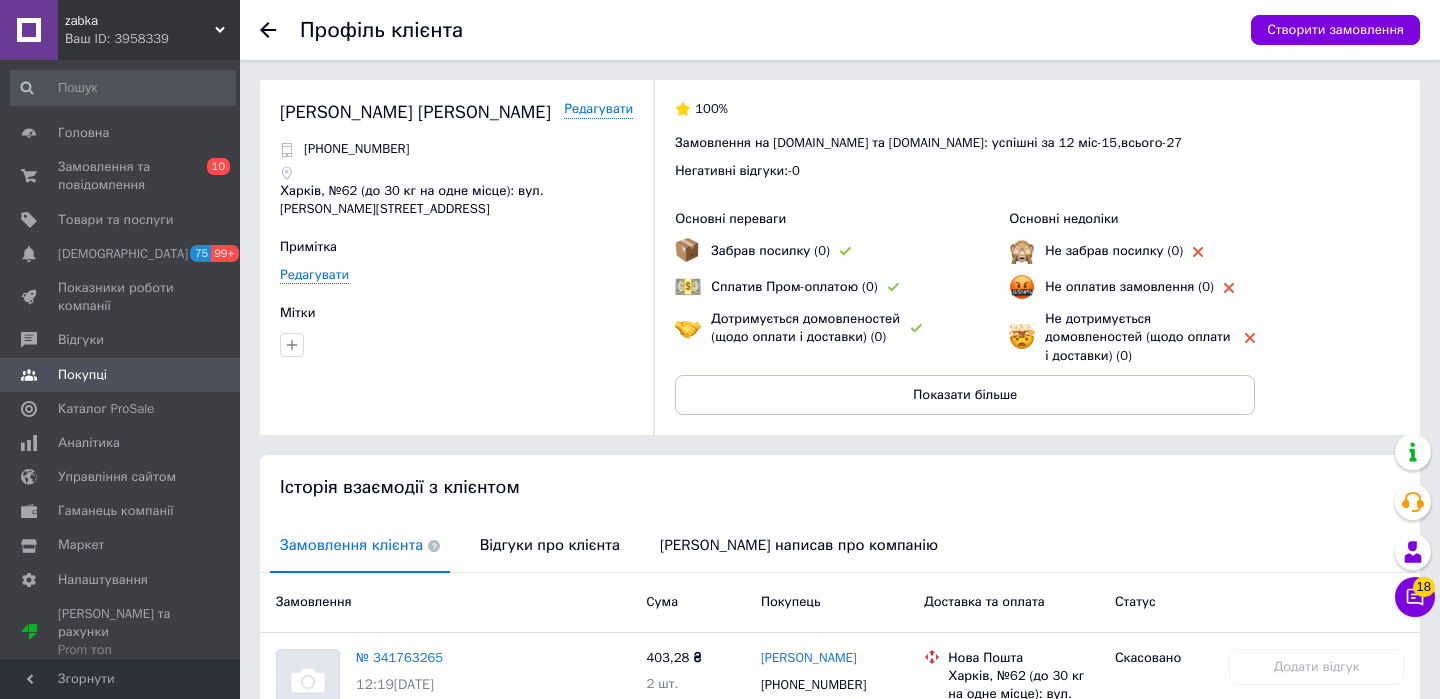 click 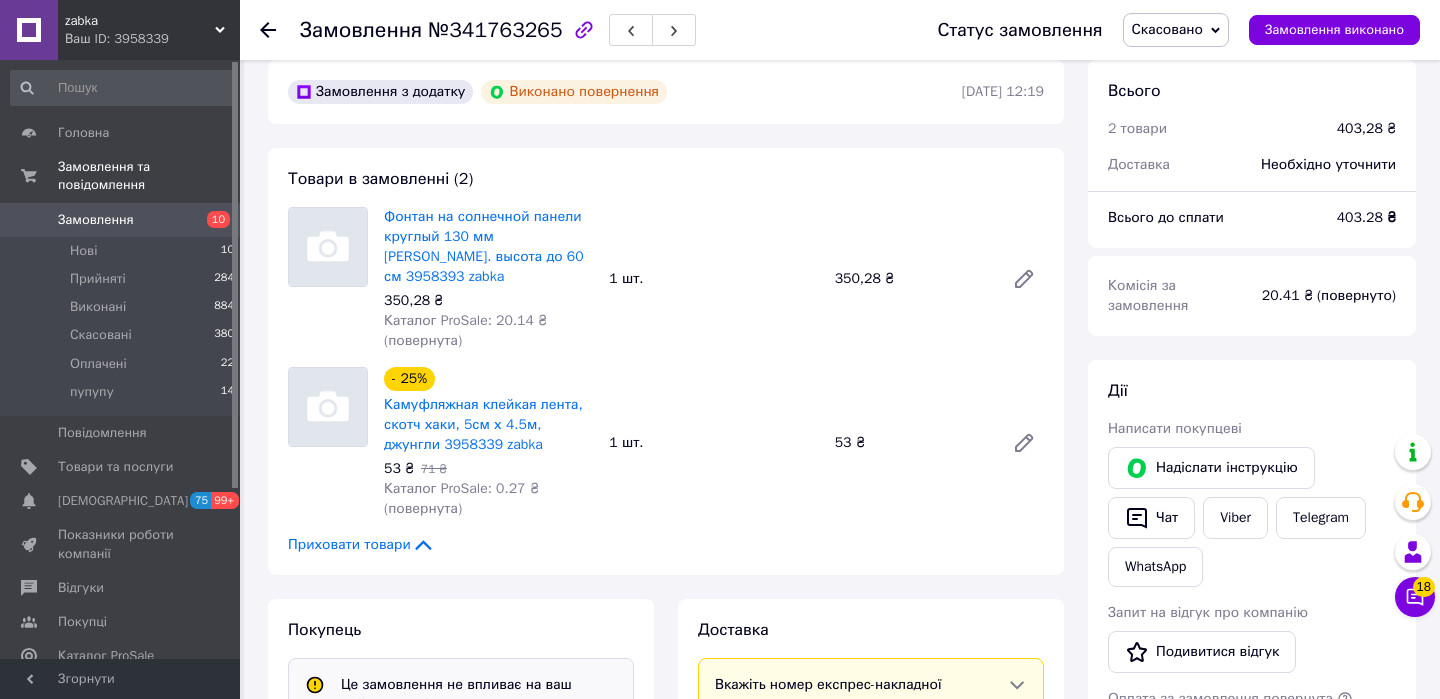 scroll, scrollTop: 75, scrollLeft: 0, axis: vertical 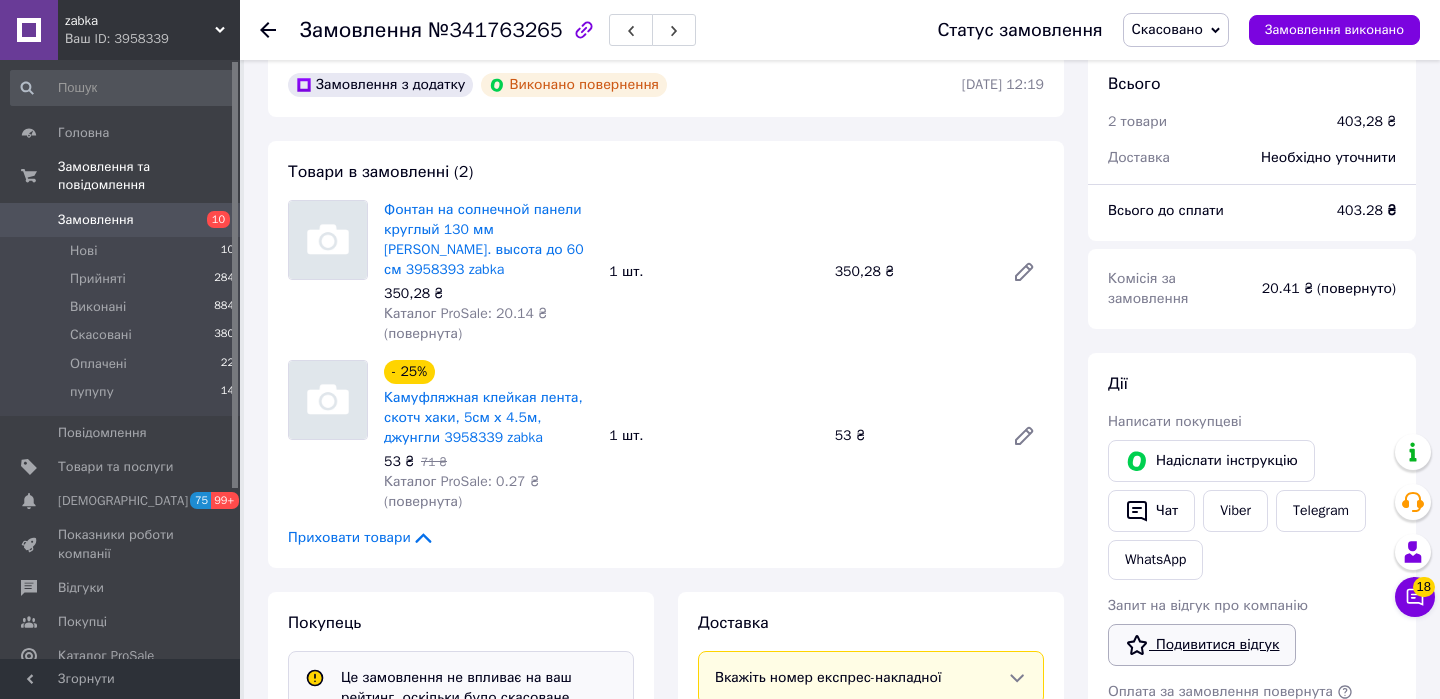 click on "Подивитися відгук" at bounding box center (1202, 645) 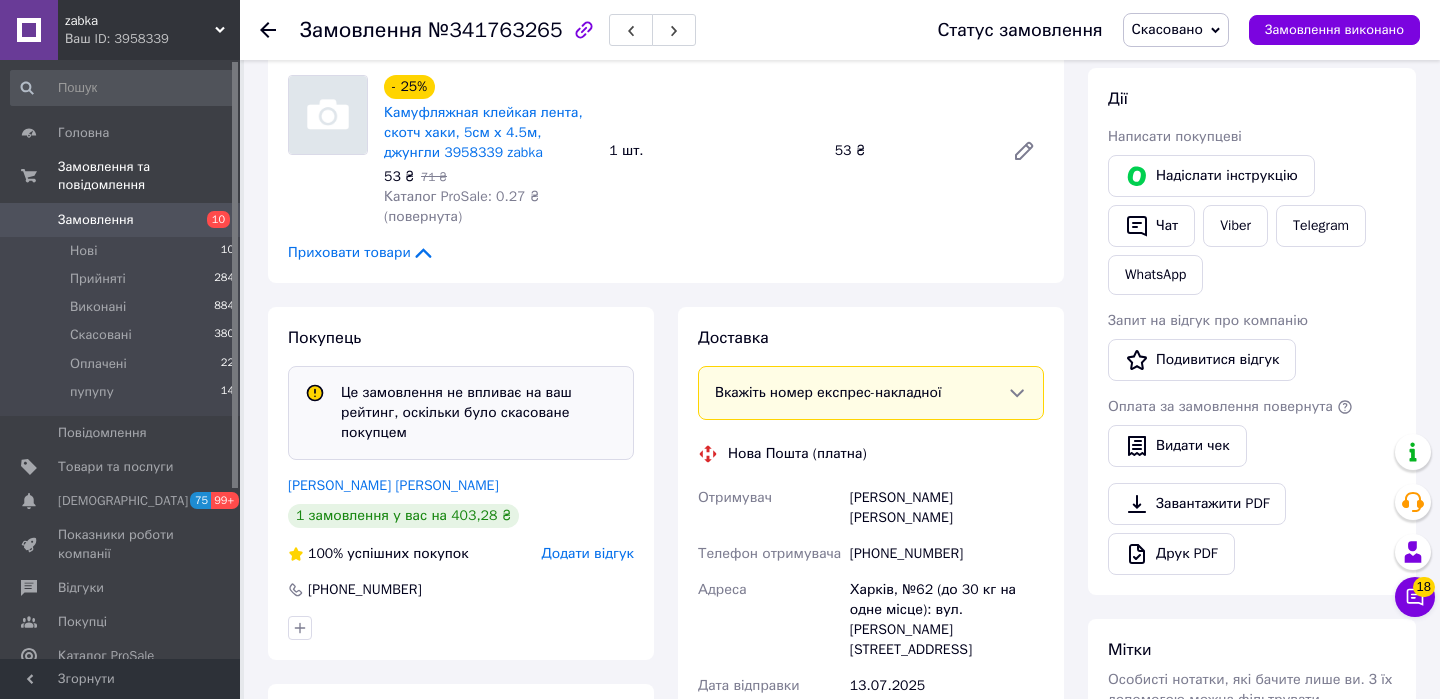 scroll, scrollTop: 478, scrollLeft: 0, axis: vertical 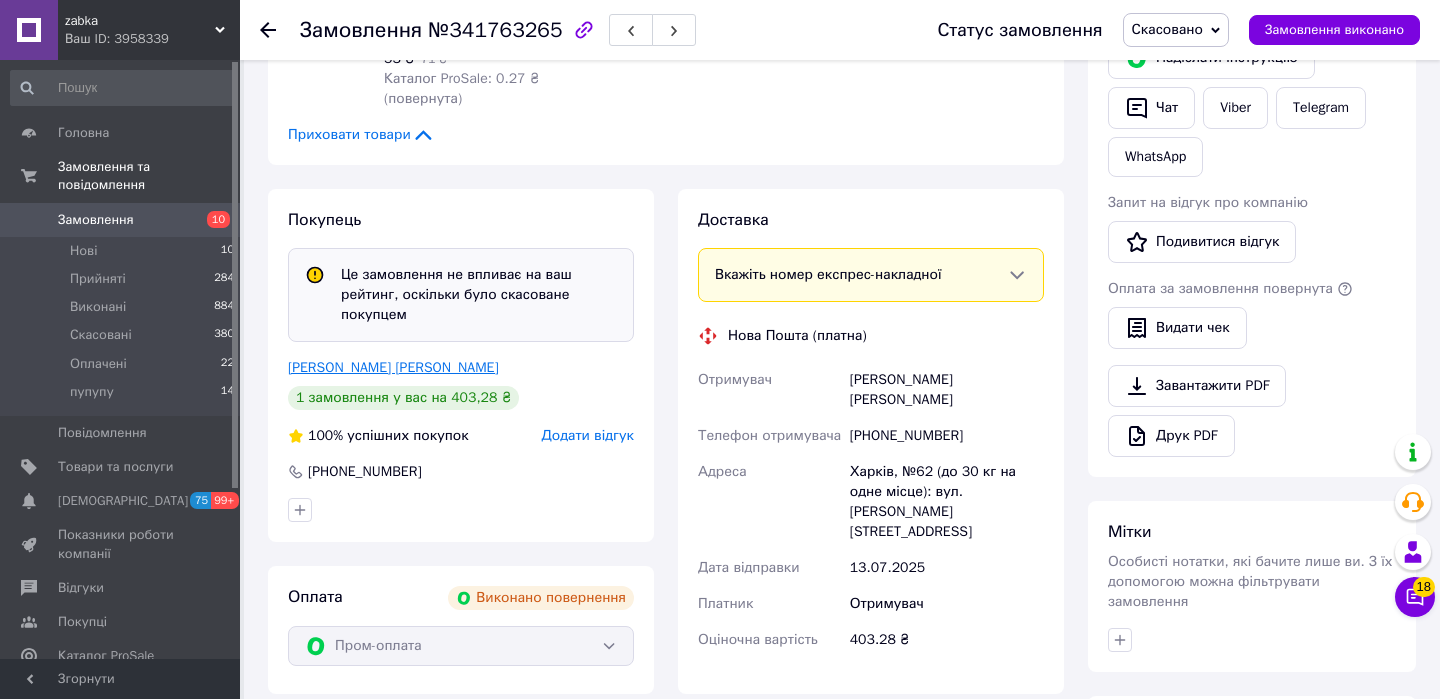 click on "Житинева Вита" at bounding box center [393, 367] 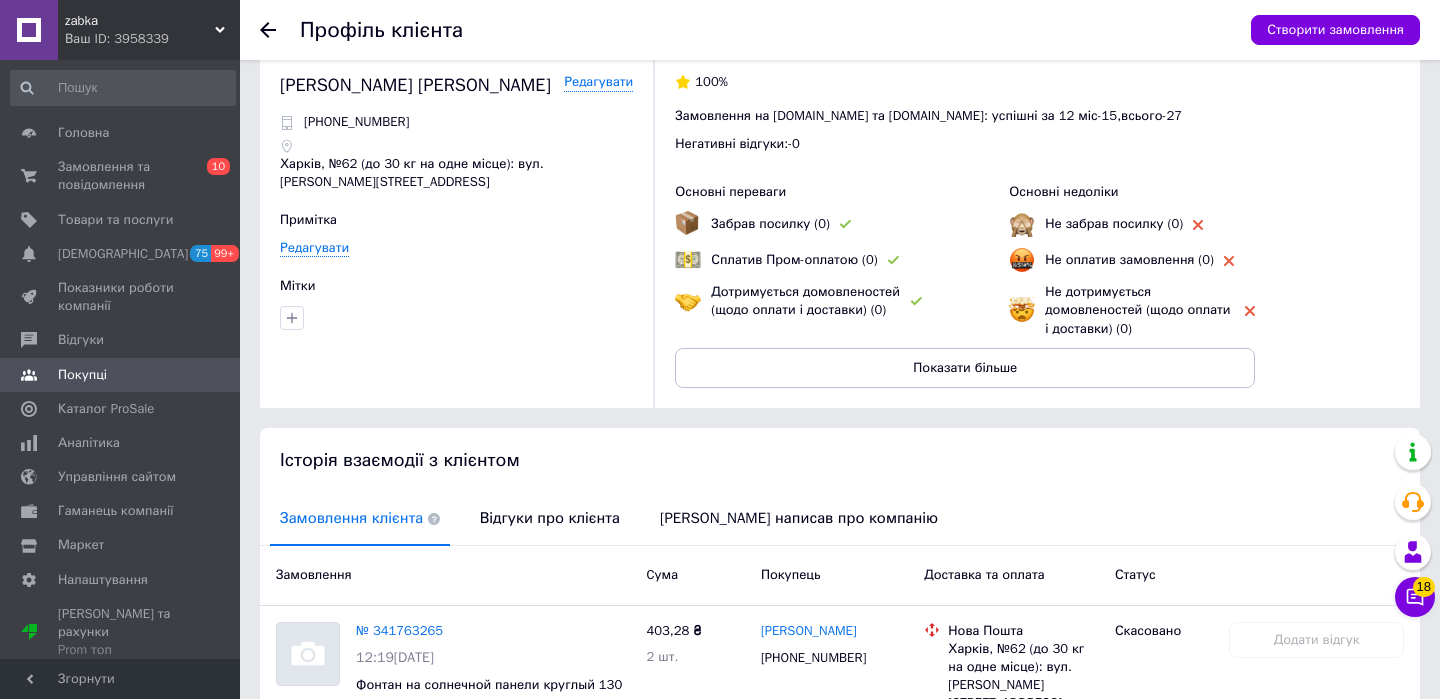 scroll, scrollTop: 28, scrollLeft: 0, axis: vertical 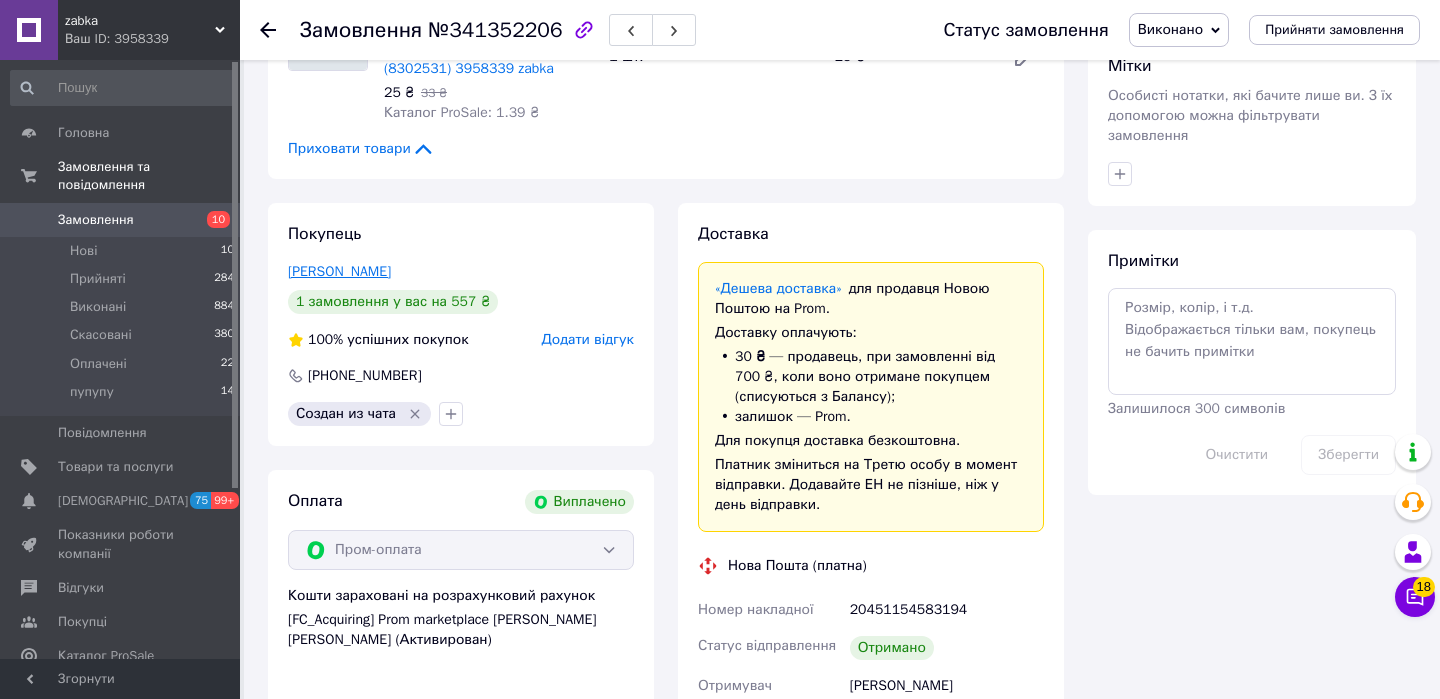 click on "Отцевич Андрей" at bounding box center (339, 271) 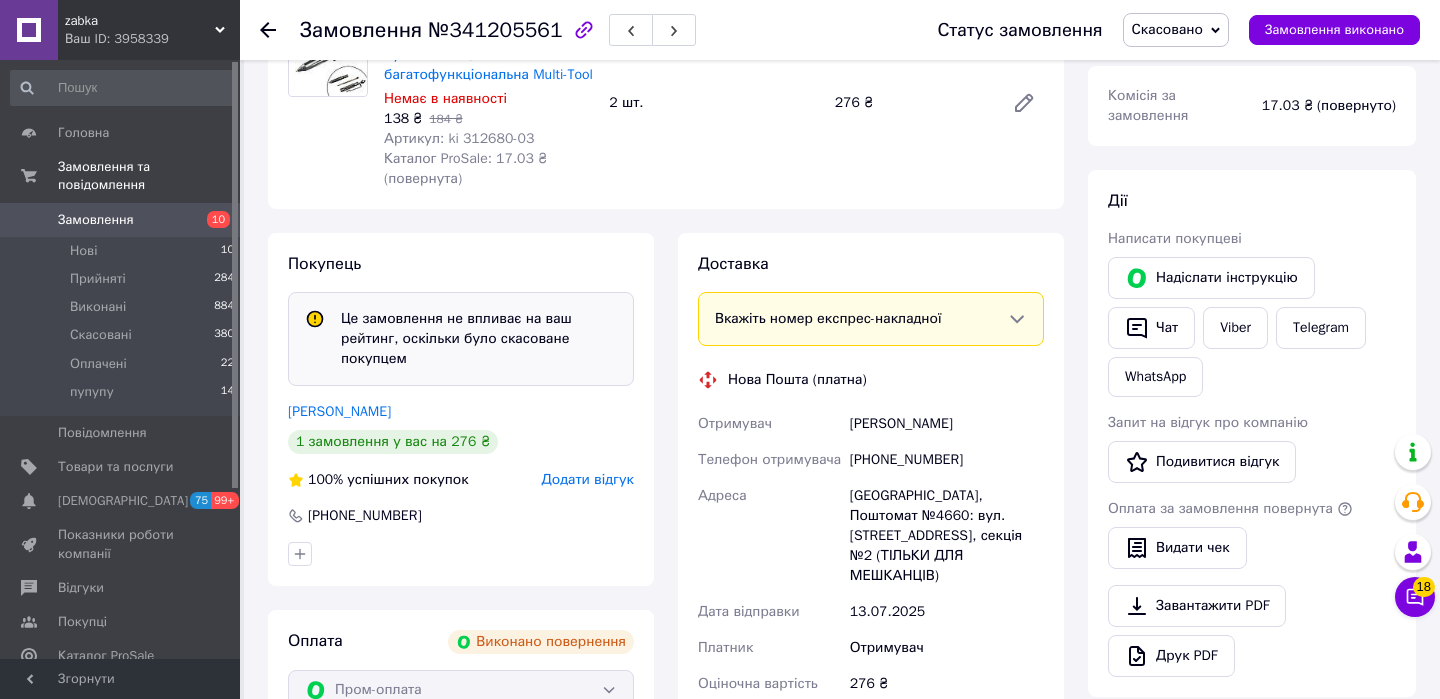 scroll, scrollTop: 285, scrollLeft: 0, axis: vertical 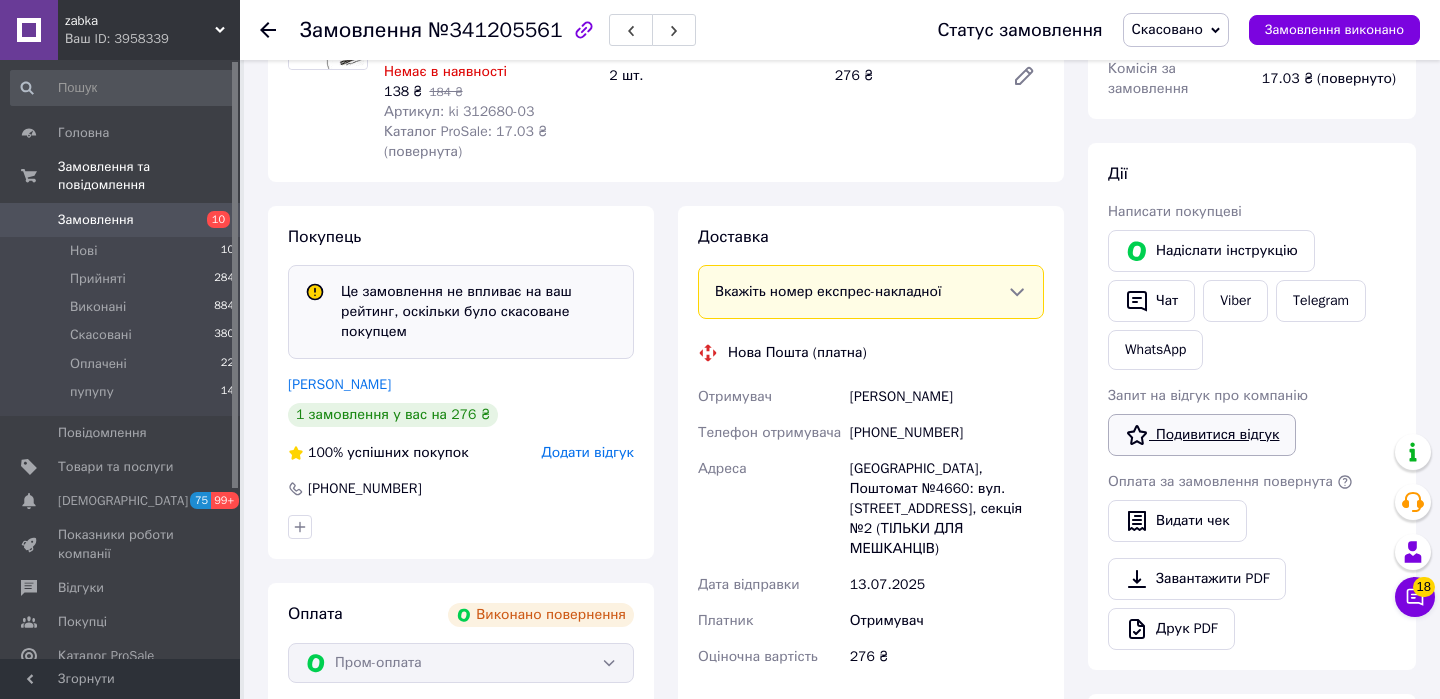 click on "Подивитися відгук" at bounding box center [1202, 435] 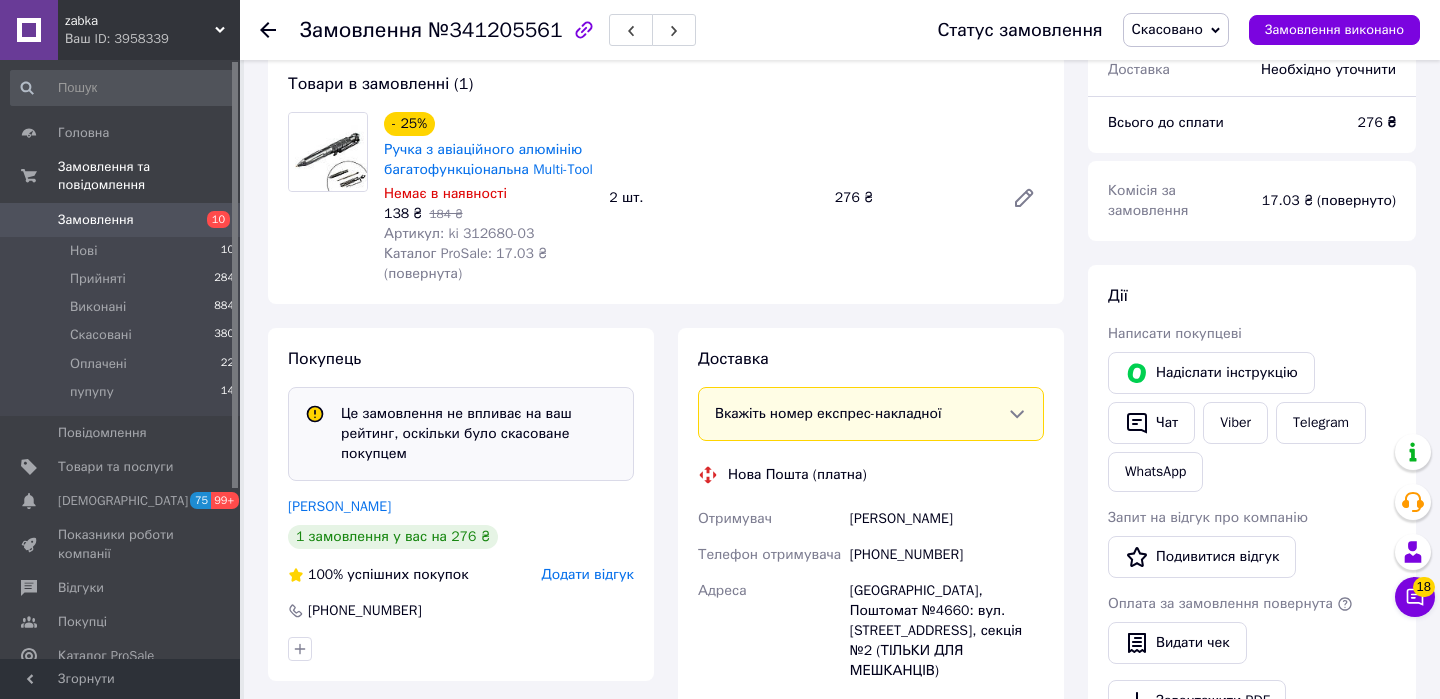 scroll, scrollTop: 0, scrollLeft: 0, axis: both 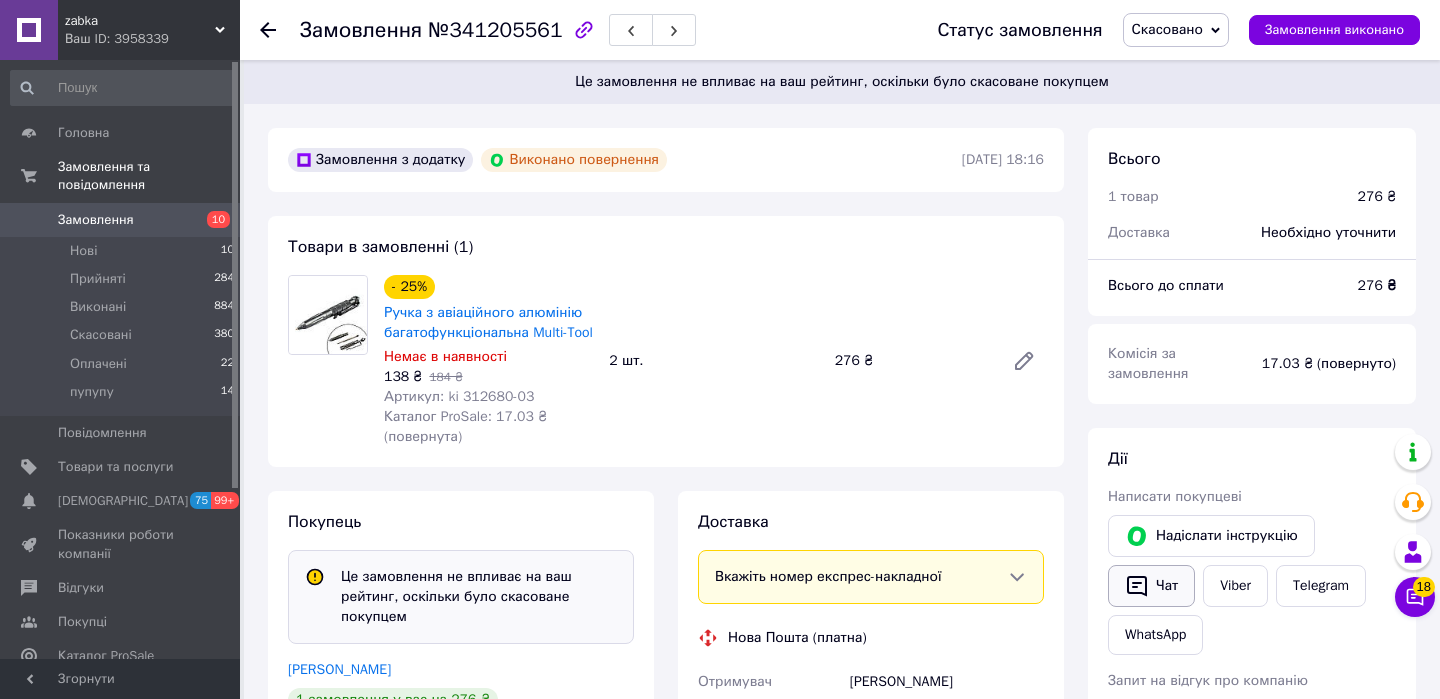 click on "Чат" at bounding box center (1151, 586) 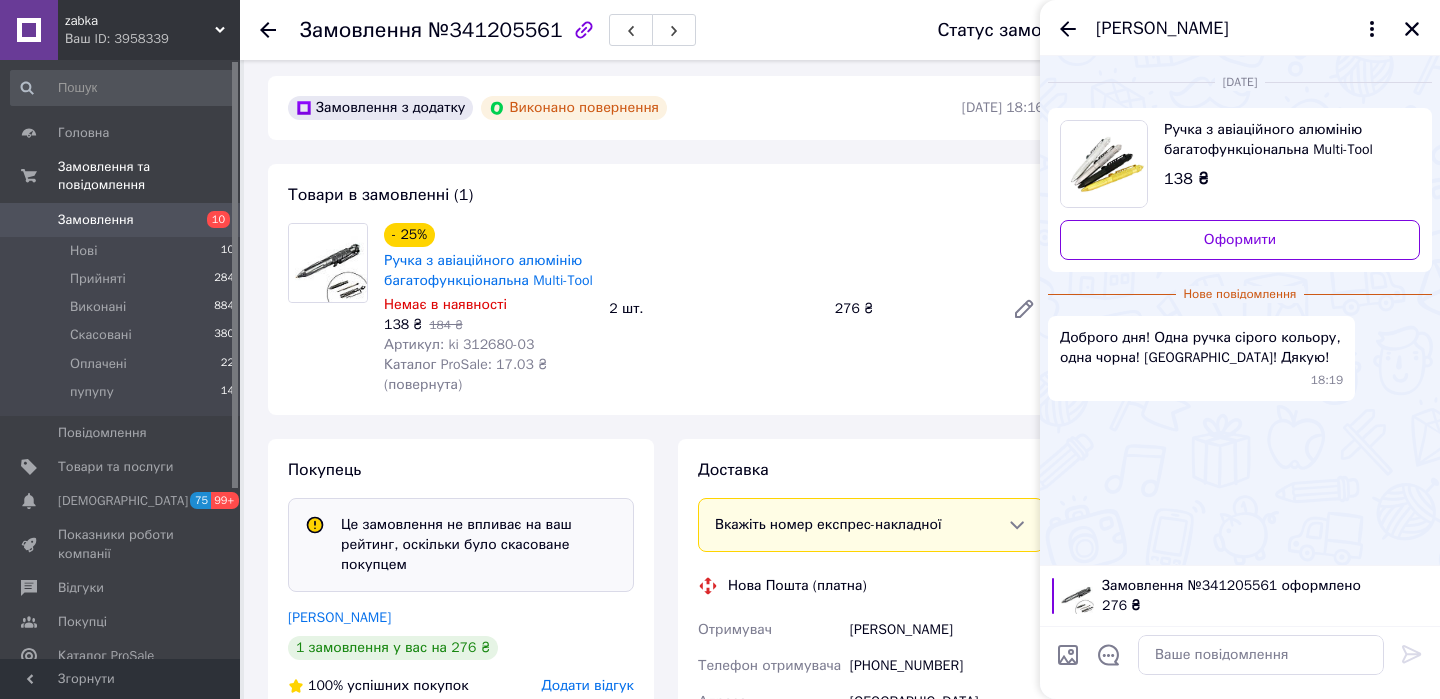 scroll, scrollTop: 59, scrollLeft: 0, axis: vertical 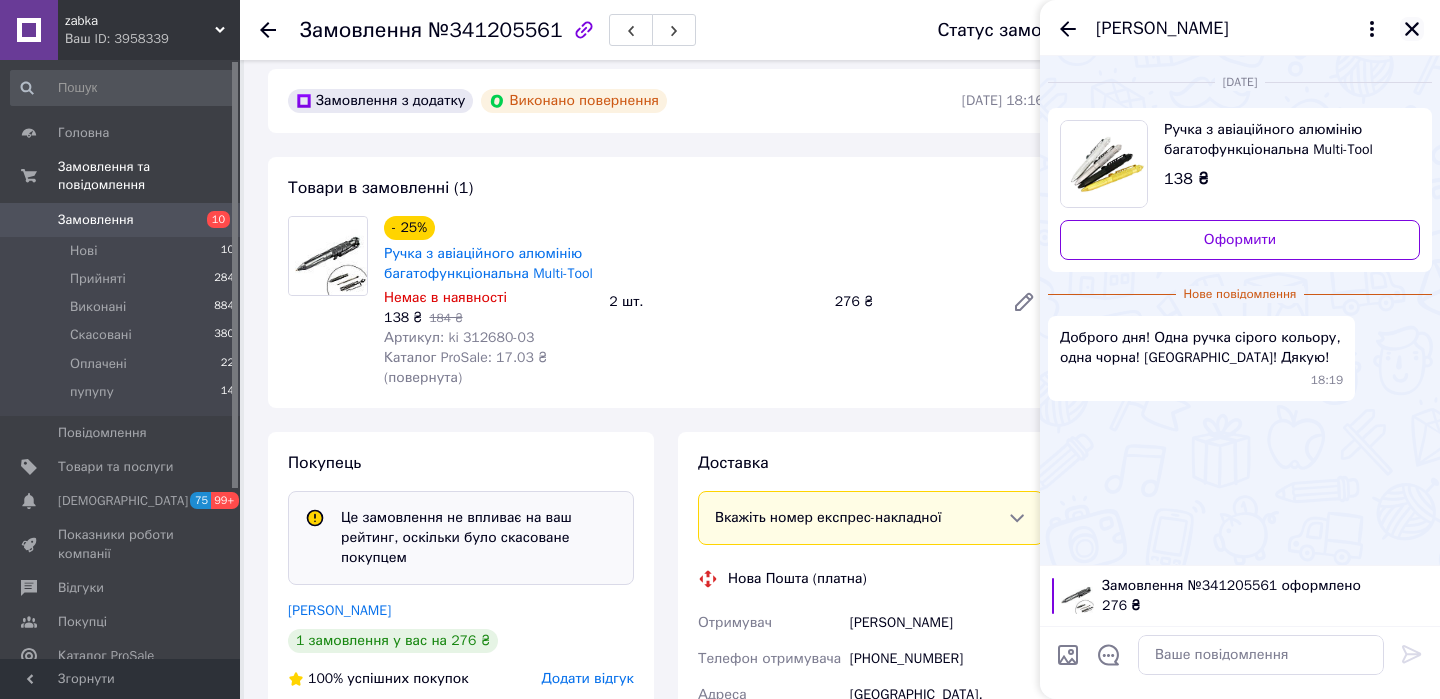 click 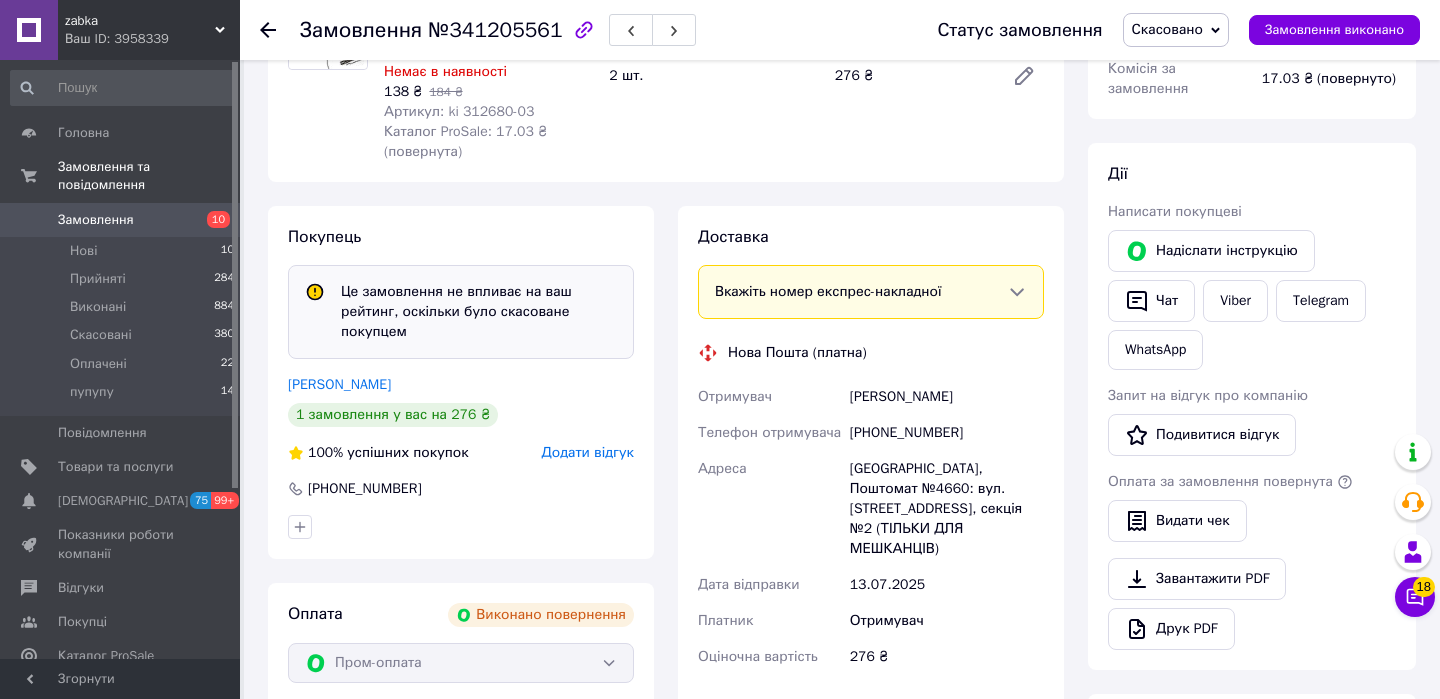 scroll, scrollTop: 336, scrollLeft: 0, axis: vertical 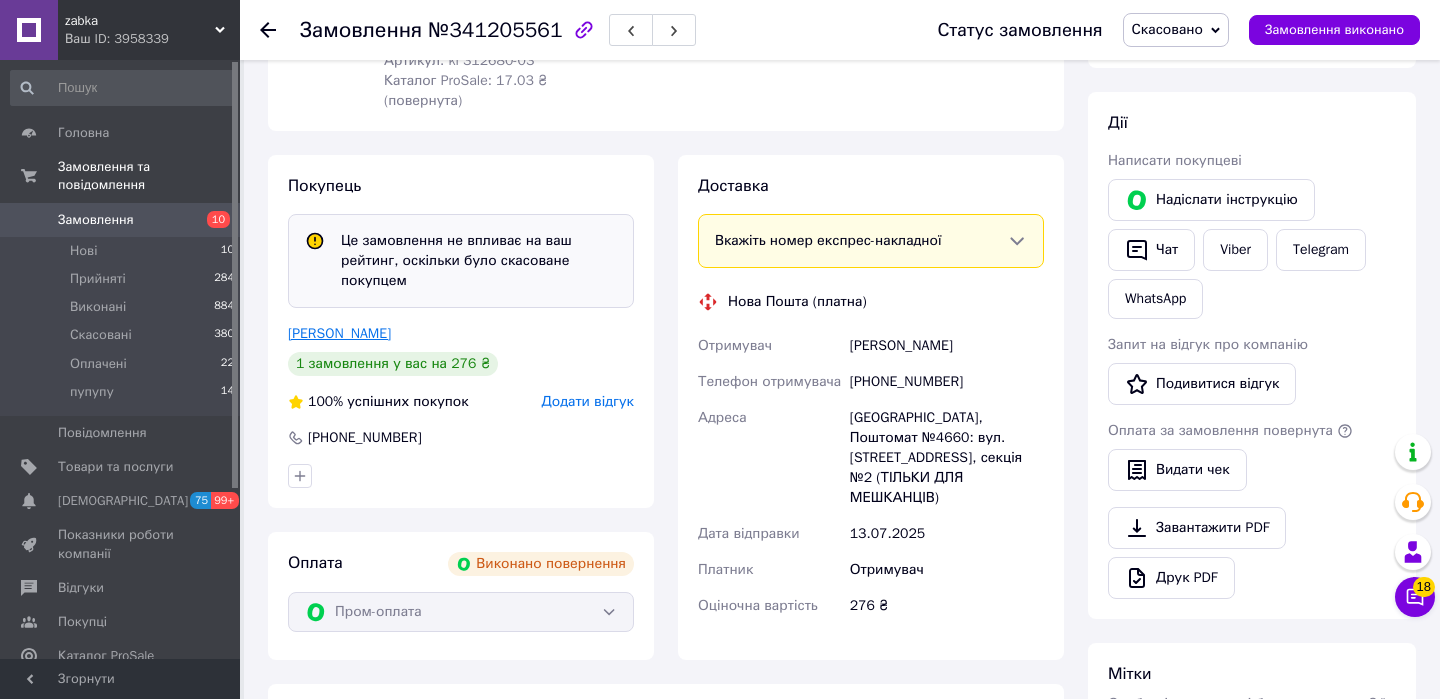 click on "Доной Валерий" at bounding box center (339, 333) 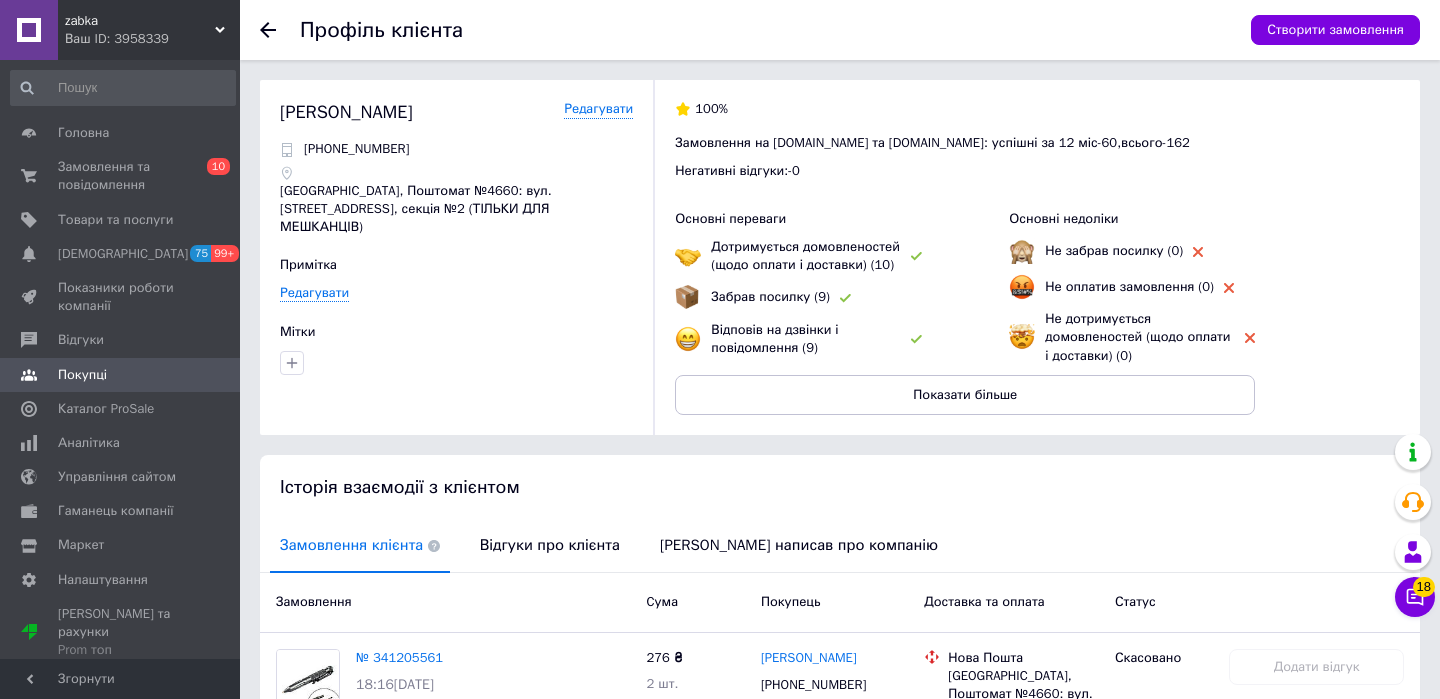 click 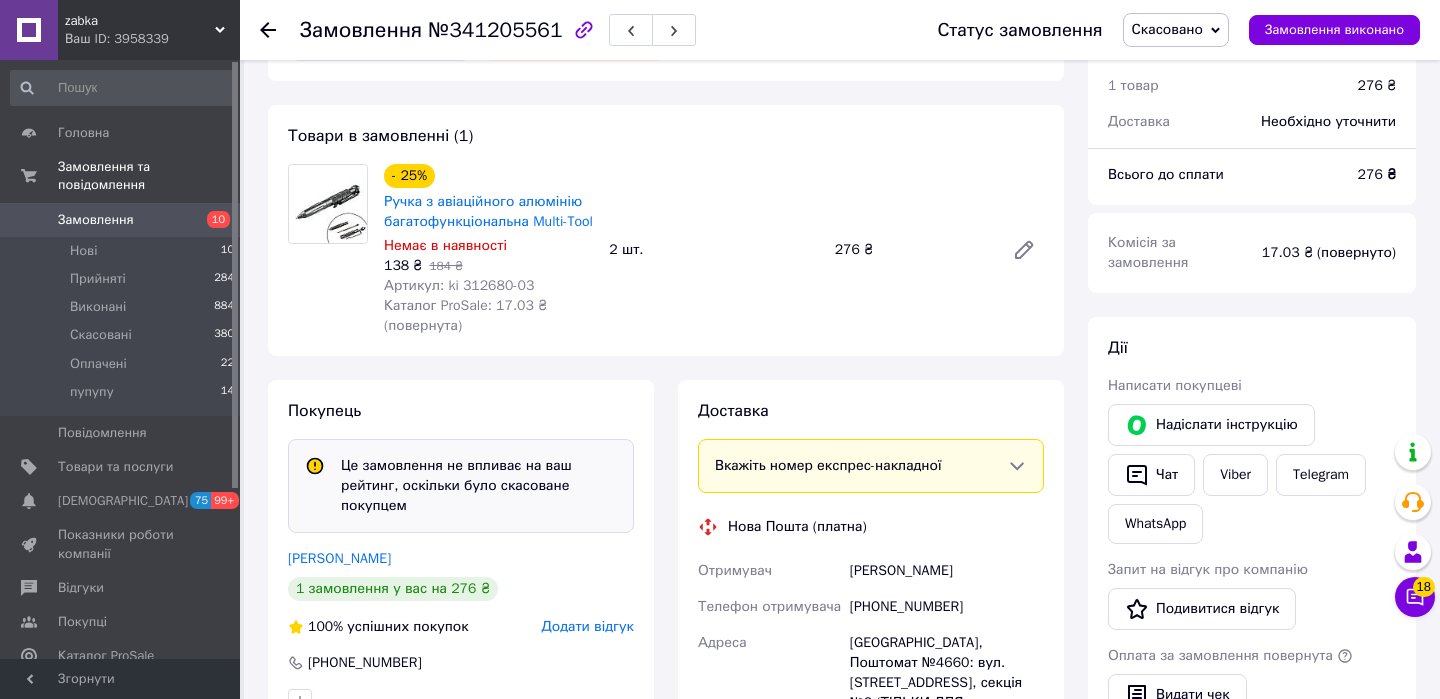 scroll, scrollTop: 0, scrollLeft: 0, axis: both 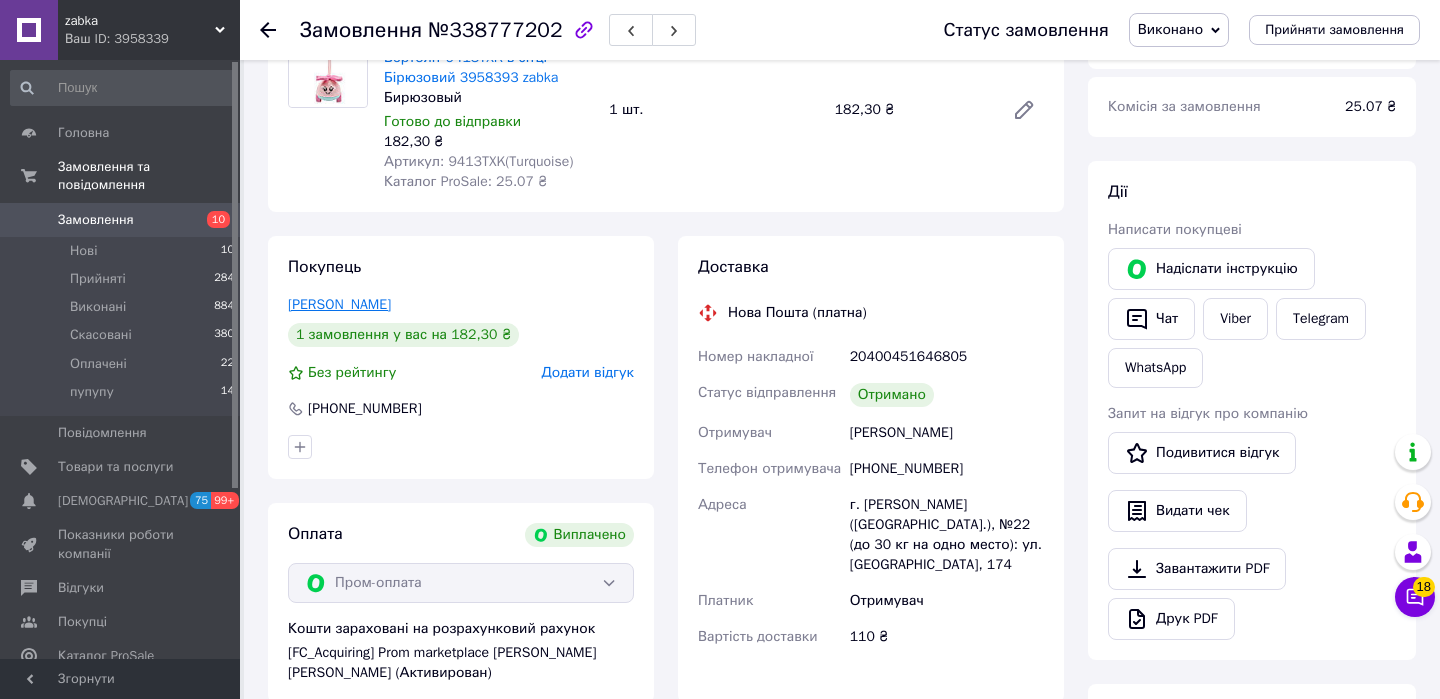 click on "[PERSON_NAME]" at bounding box center (339, 304) 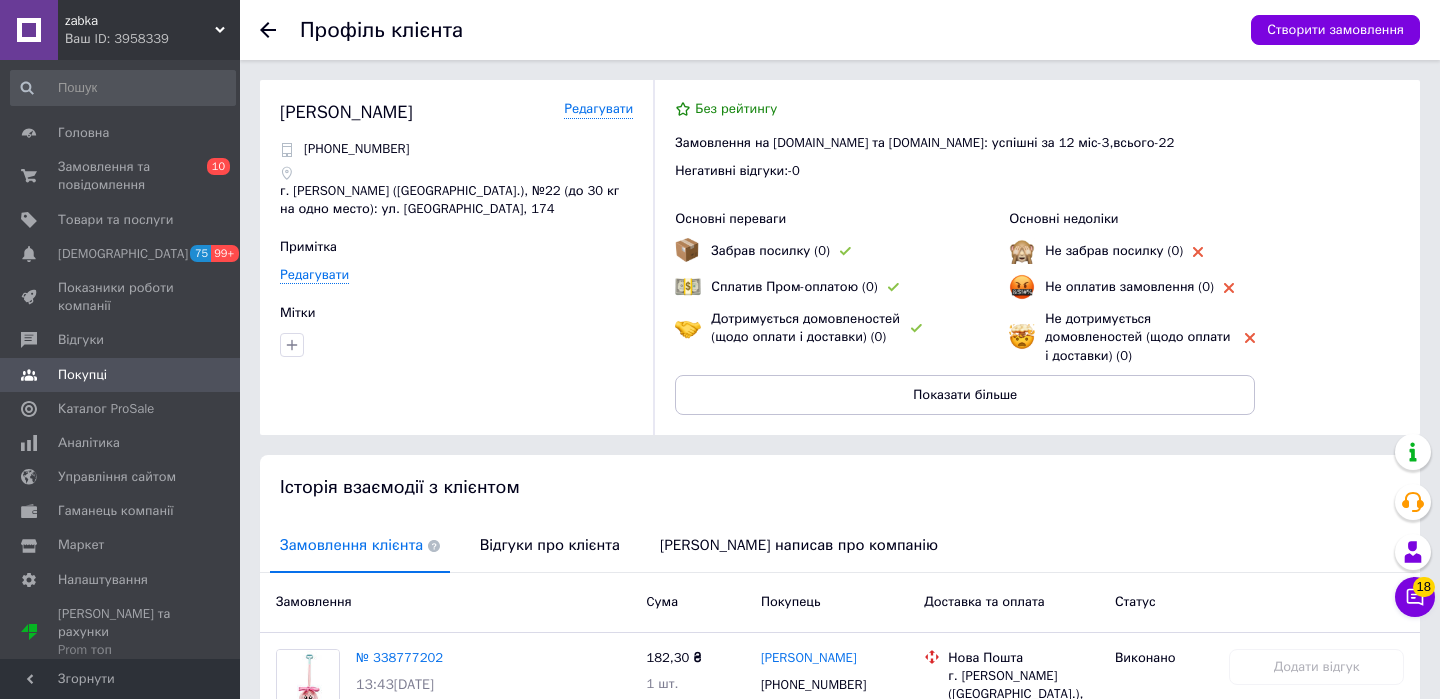 click 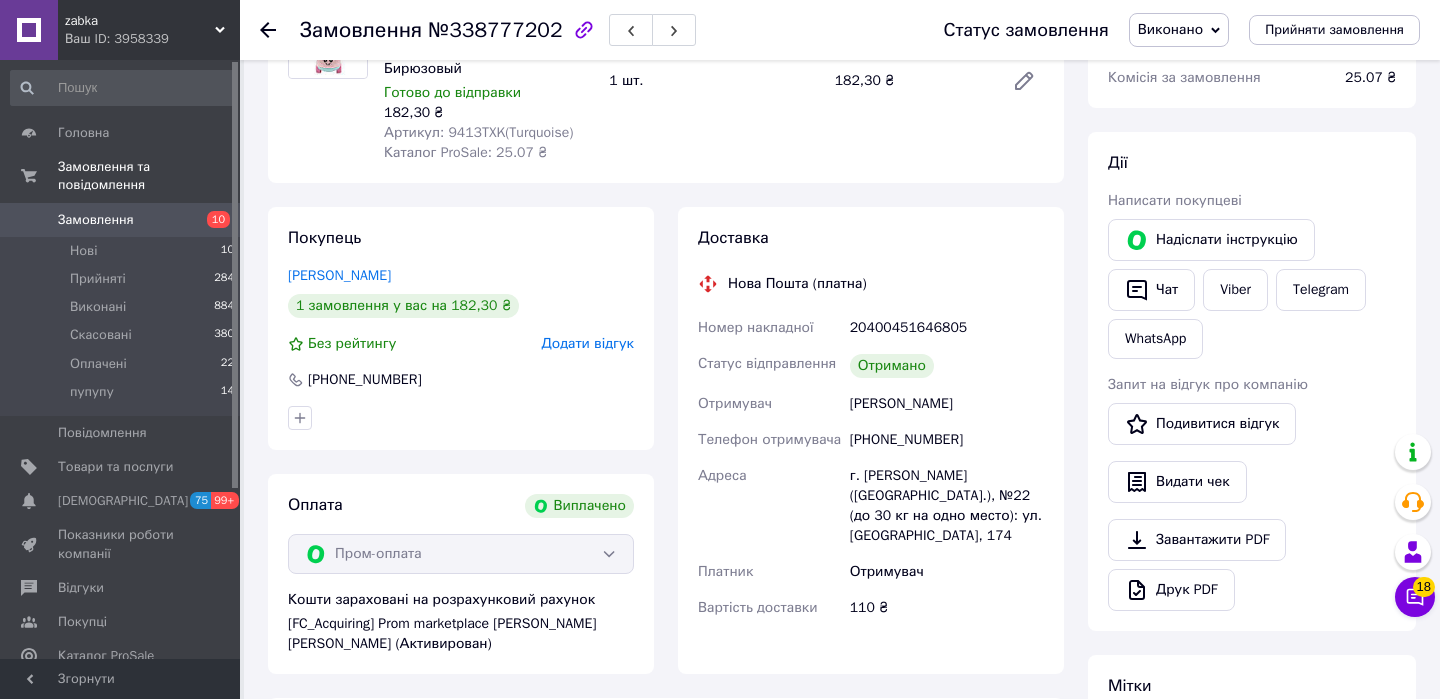 scroll, scrollTop: 231, scrollLeft: 0, axis: vertical 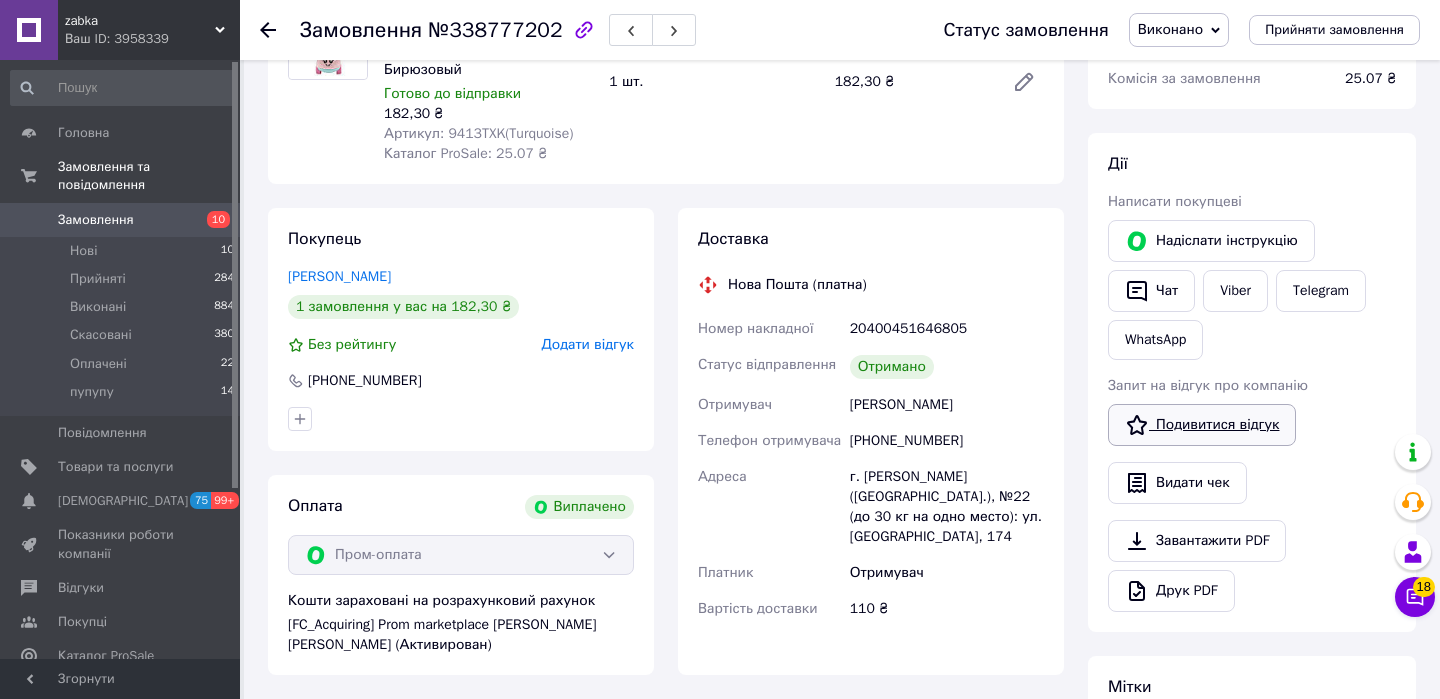 click on "Подивитися відгук" at bounding box center (1202, 425) 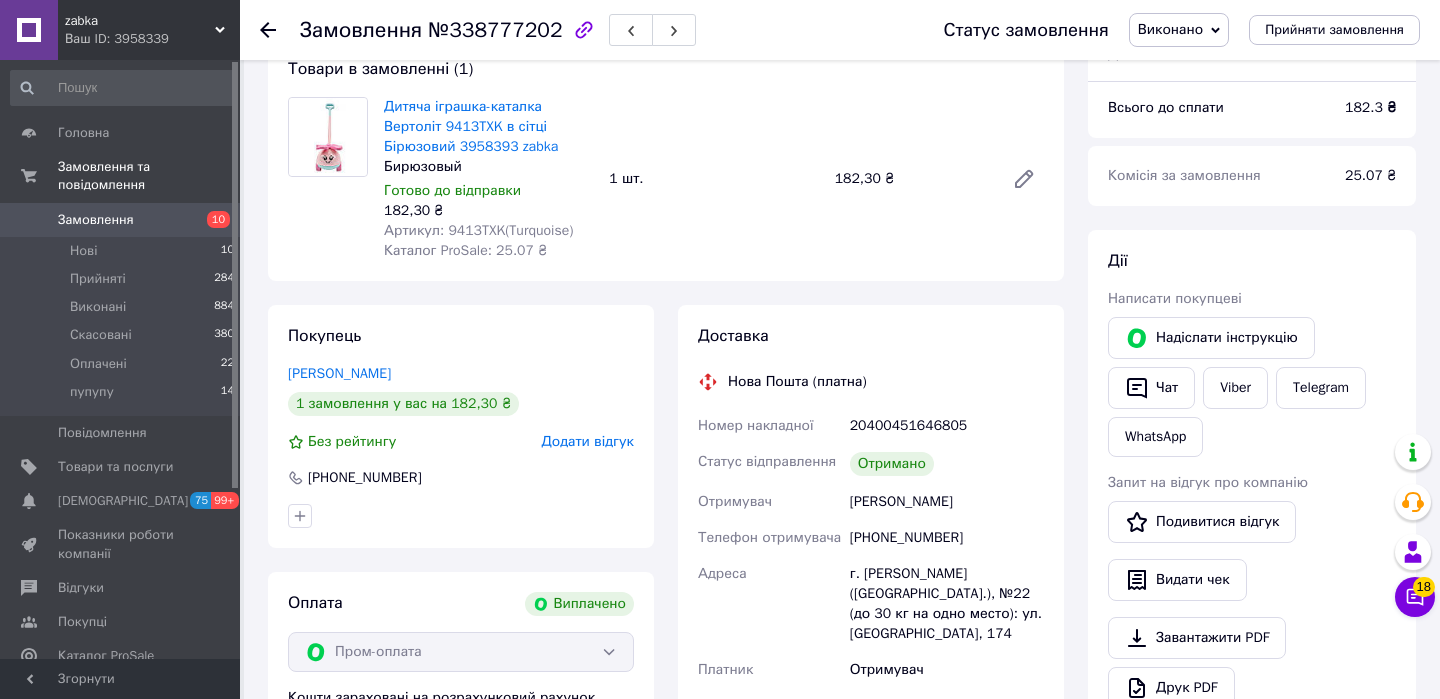 scroll, scrollTop: 0, scrollLeft: 0, axis: both 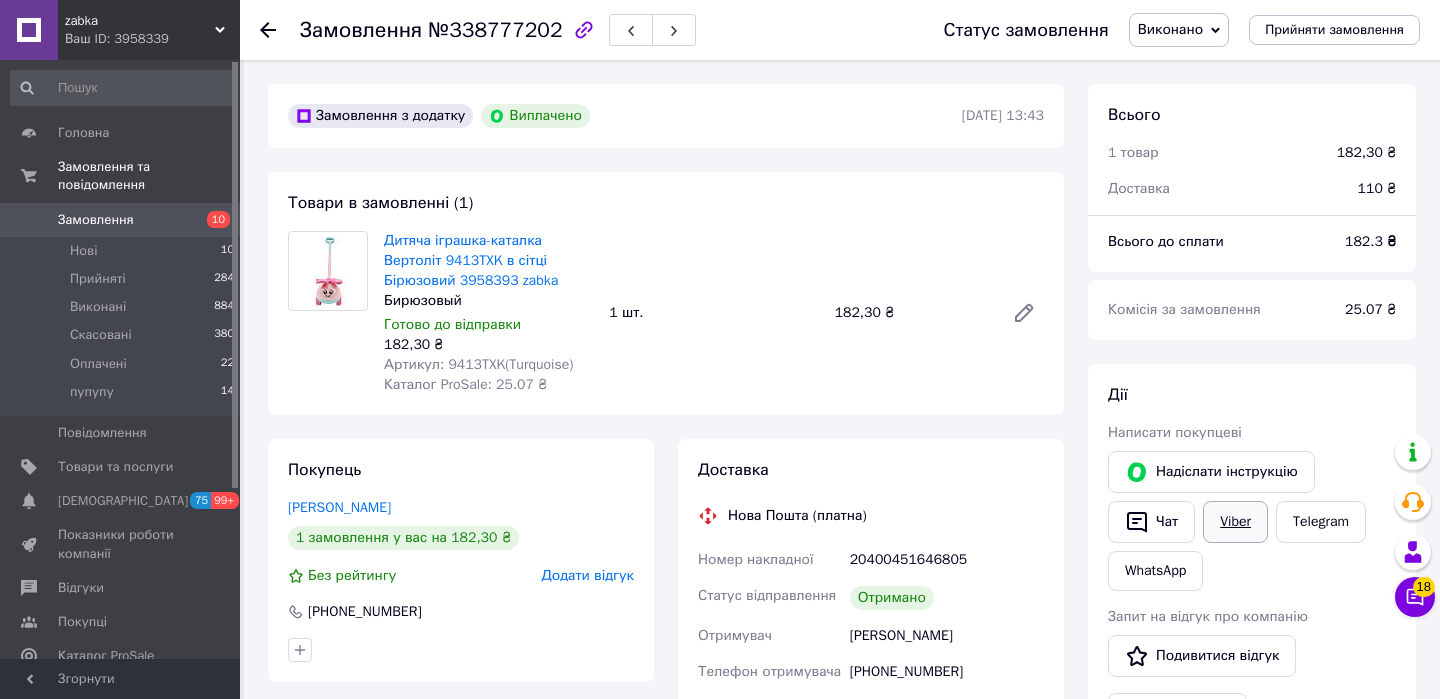 click on "Viber" at bounding box center [1235, 522] 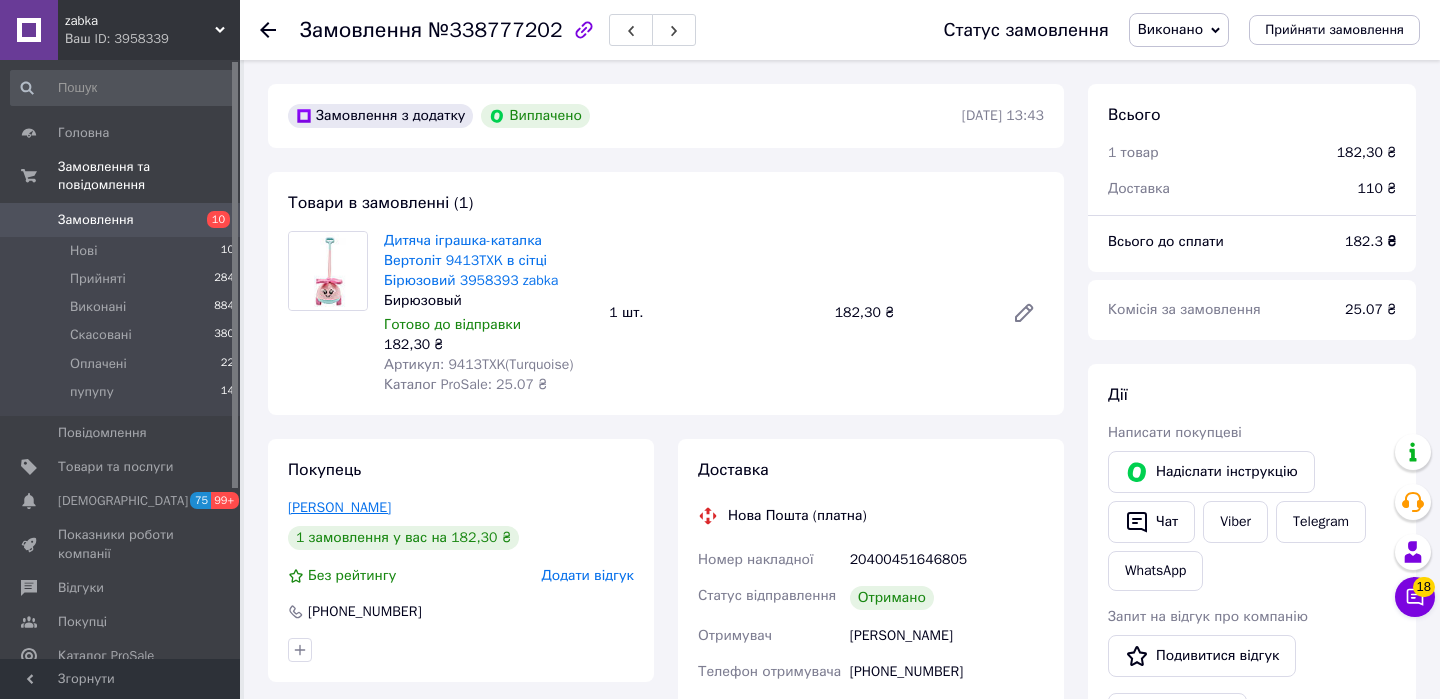 click on "Баранюк Марина" at bounding box center (339, 507) 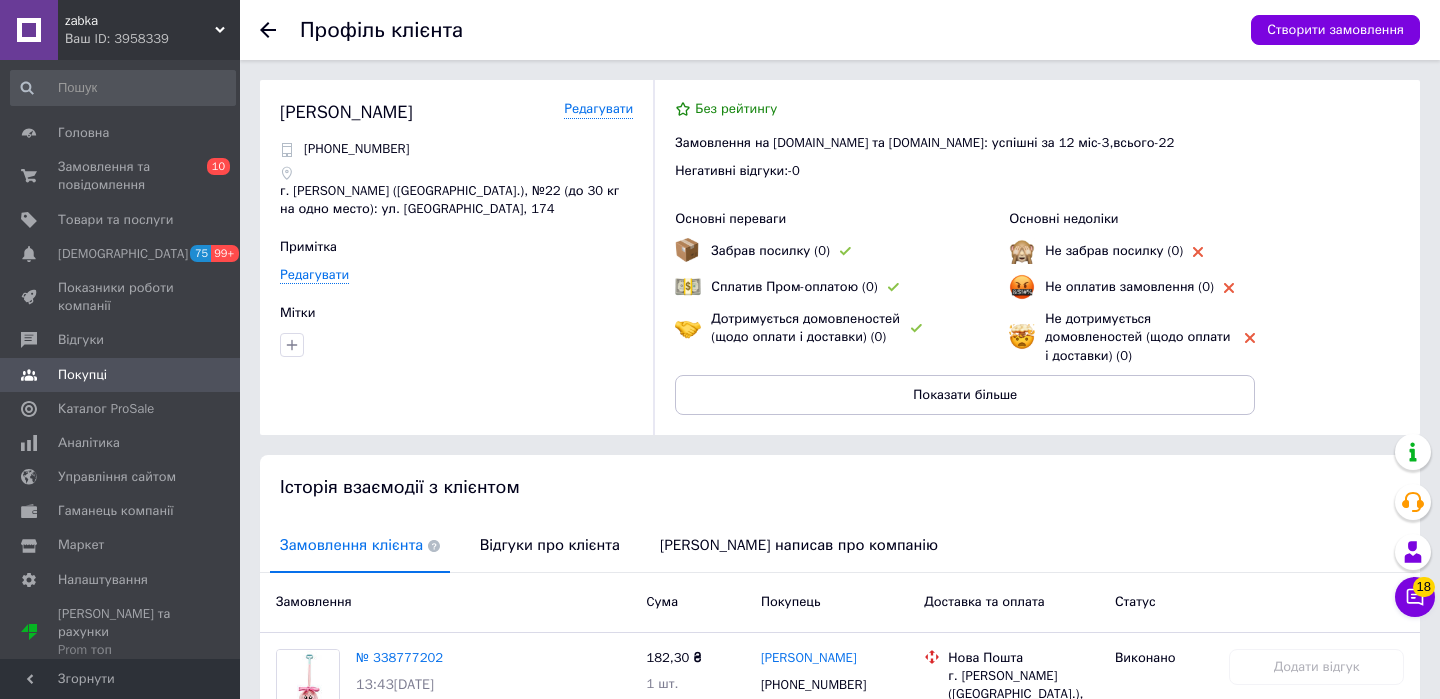 click 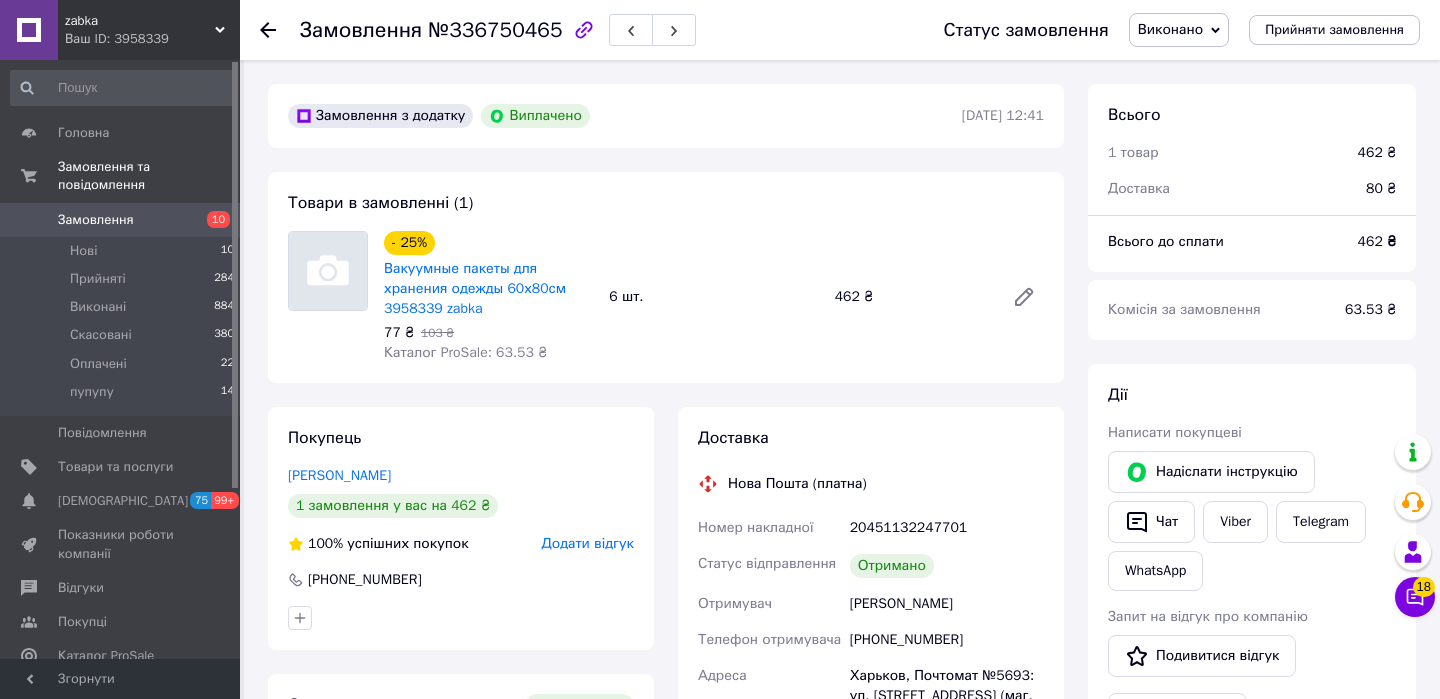 scroll, scrollTop: 0, scrollLeft: 0, axis: both 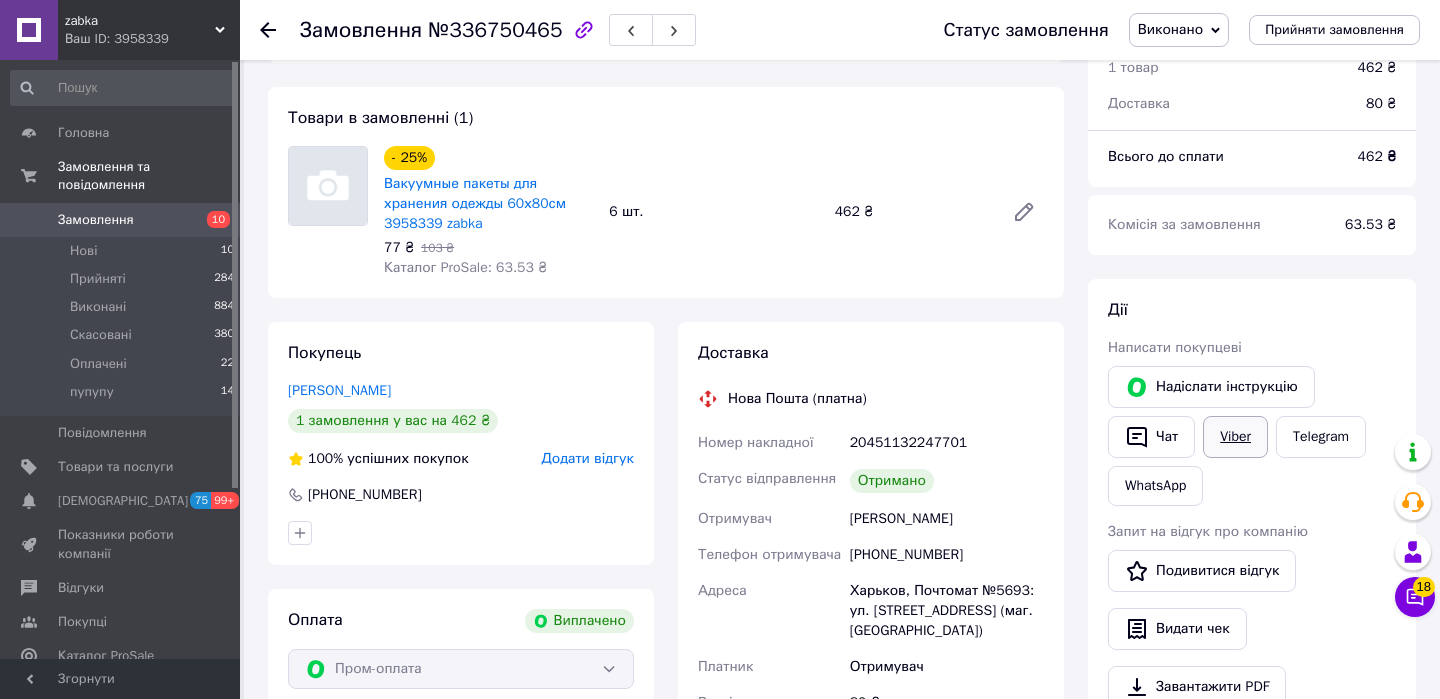 click on "Viber" at bounding box center (1235, 437) 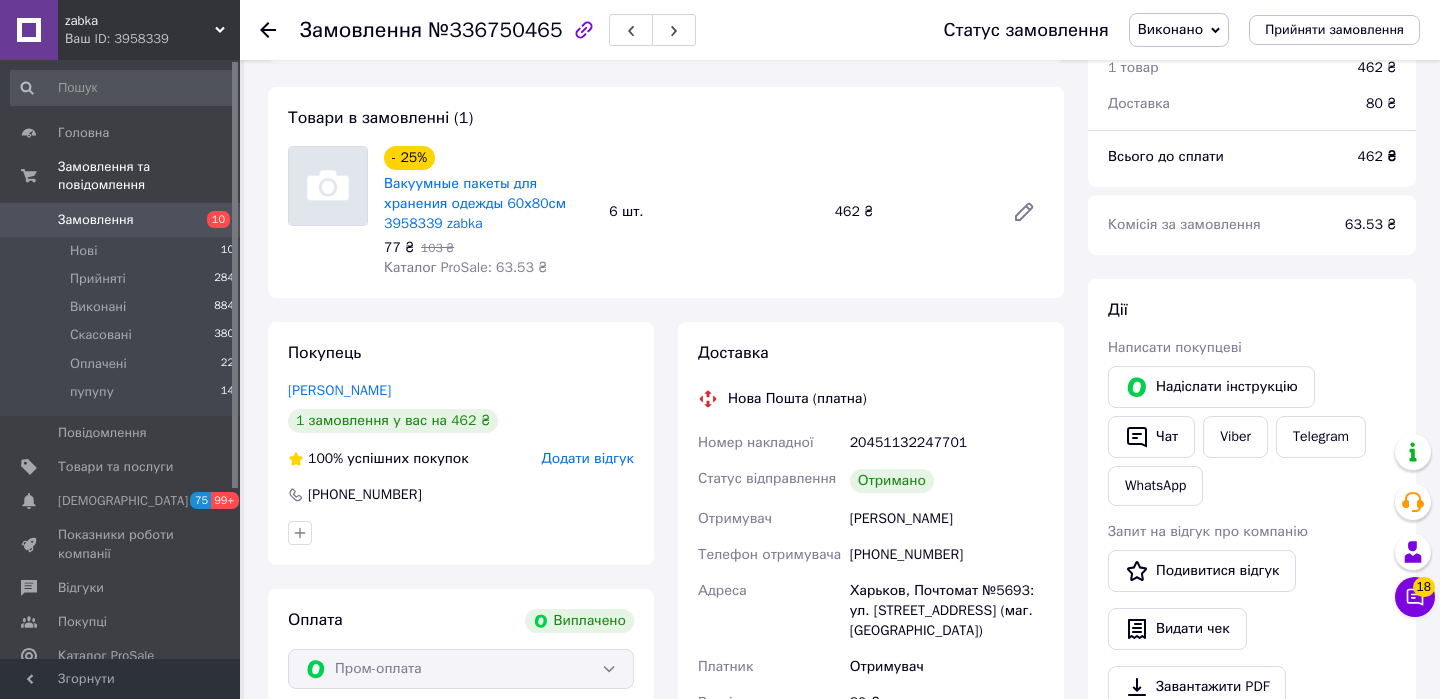 click on "№336750465" at bounding box center [495, 30] 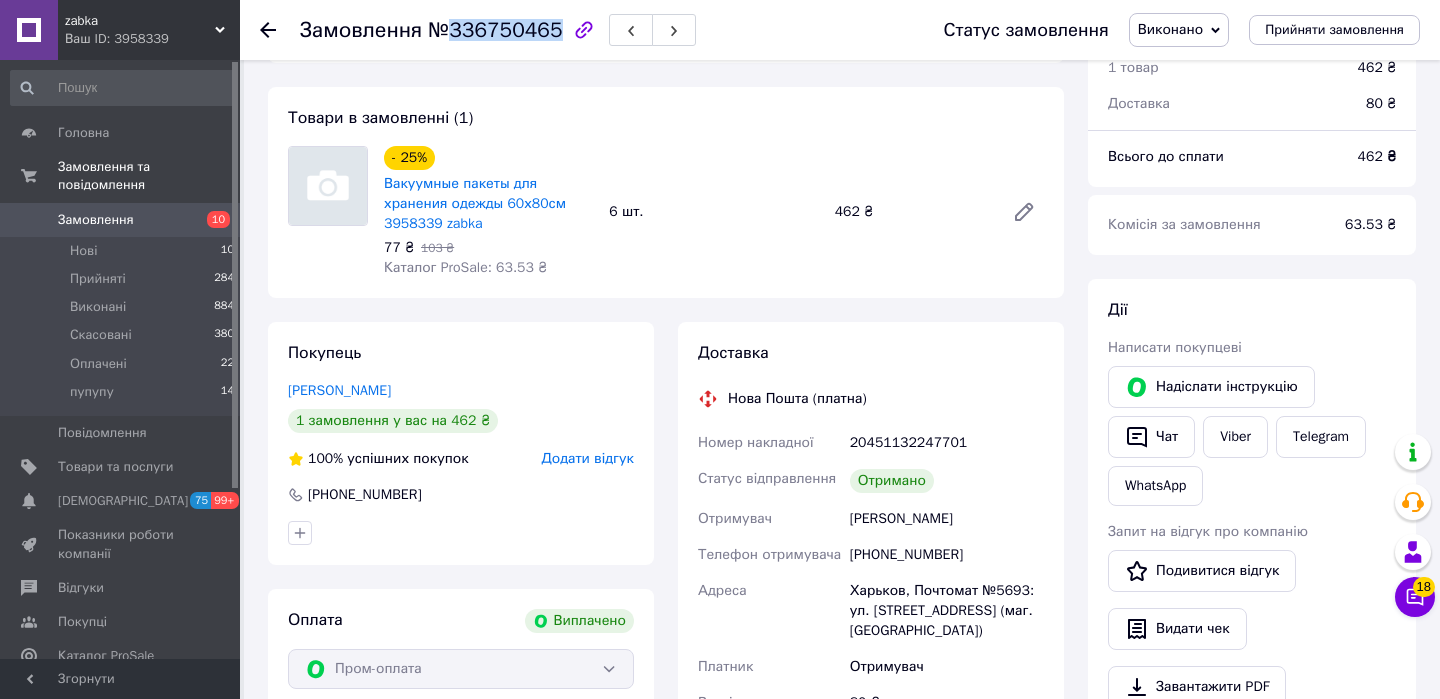 click on "№336750465" at bounding box center (495, 30) 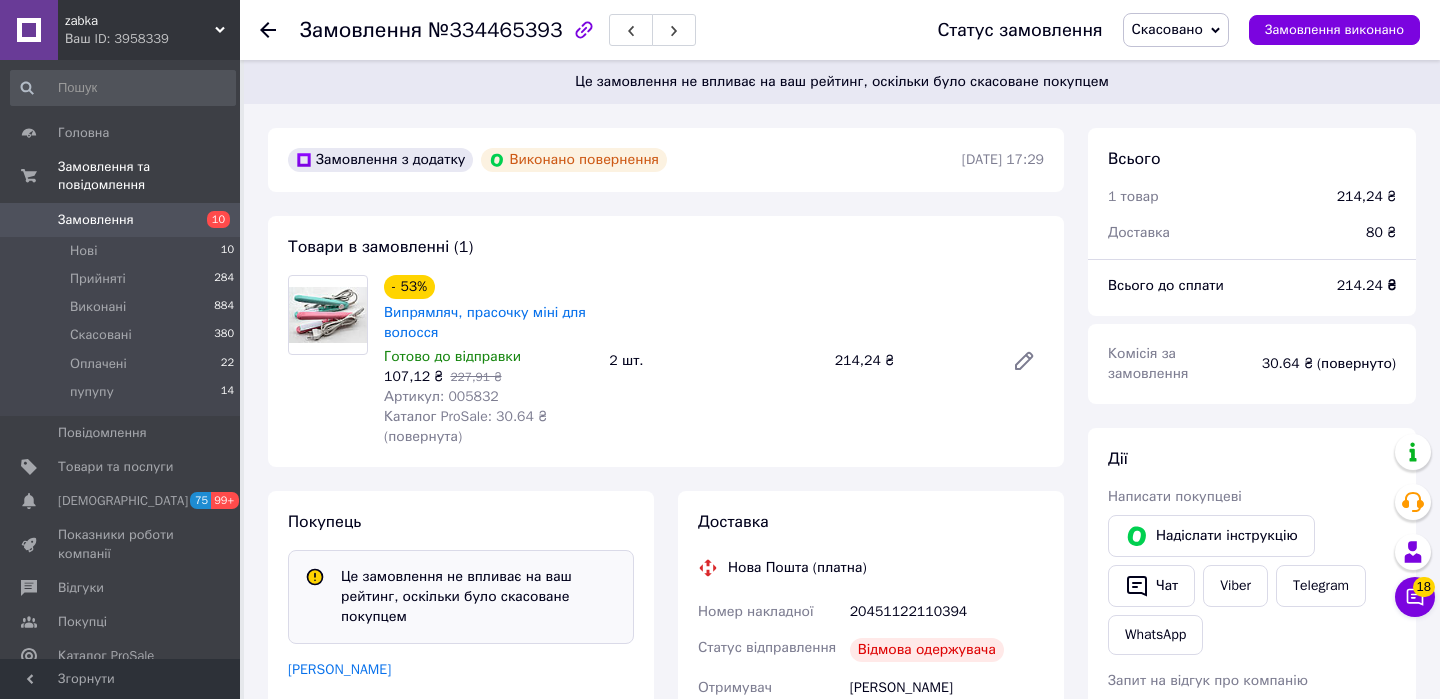 scroll, scrollTop: 0, scrollLeft: 0, axis: both 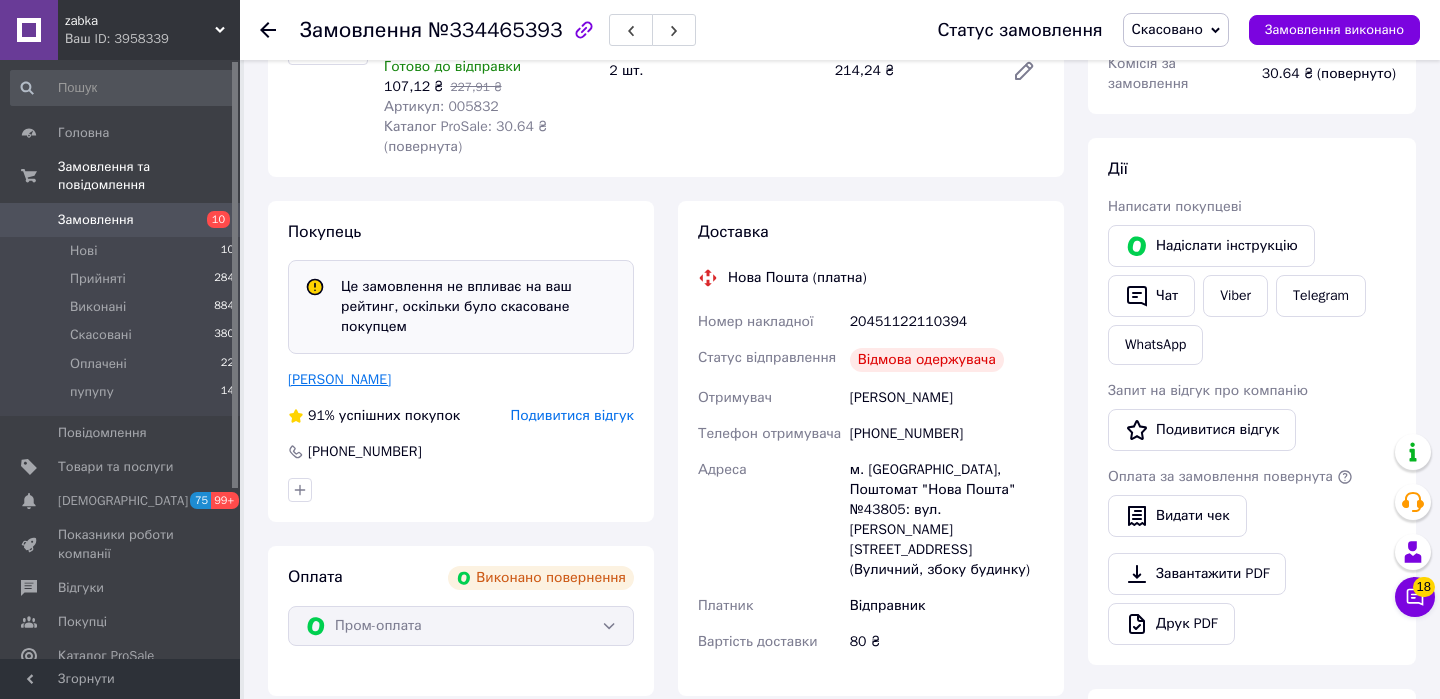 click on "Банин Андрій" at bounding box center (339, 379) 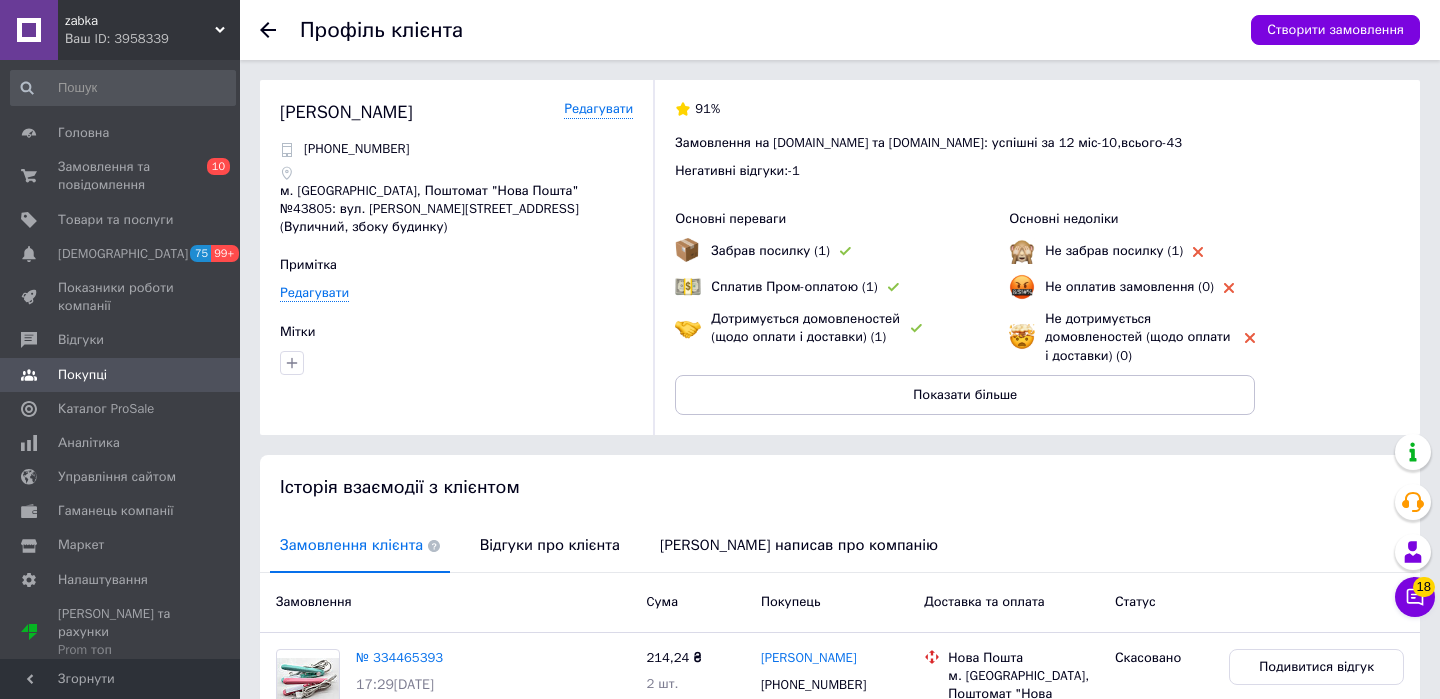 click 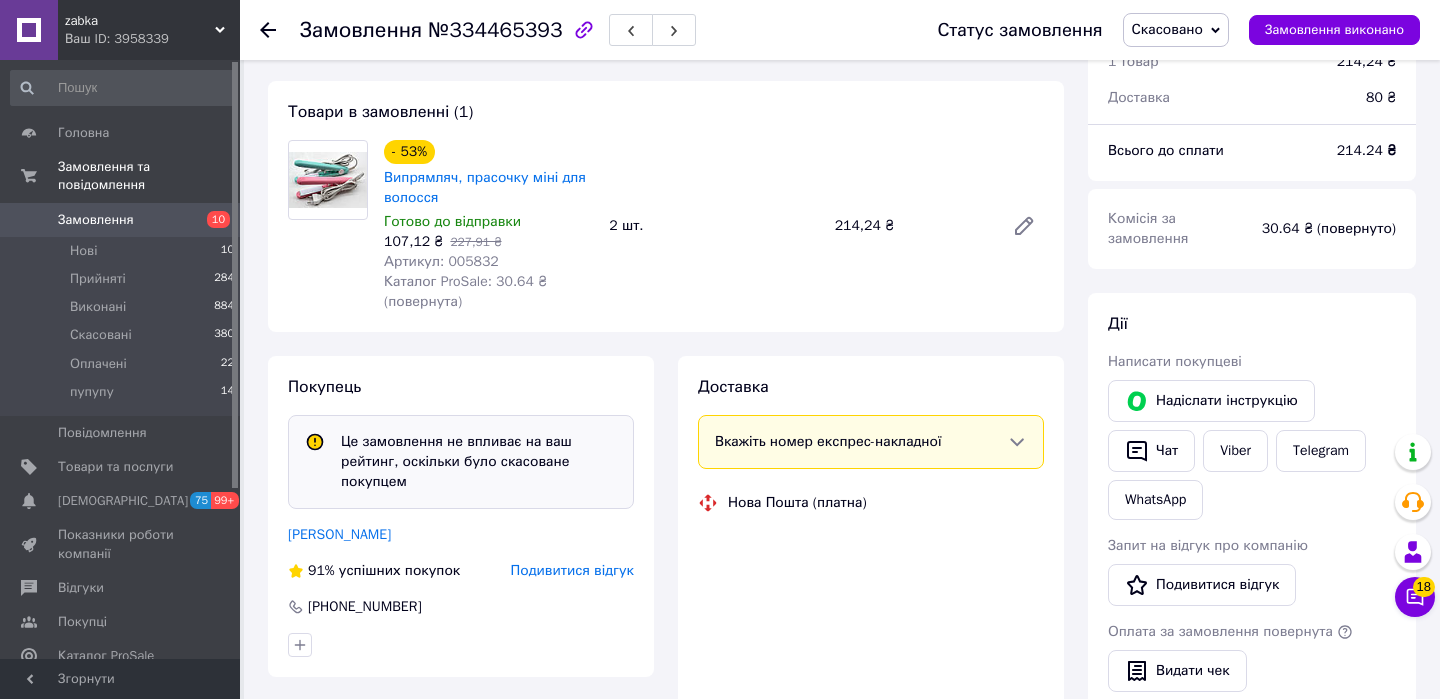 scroll, scrollTop: 215, scrollLeft: 0, axis: vertical 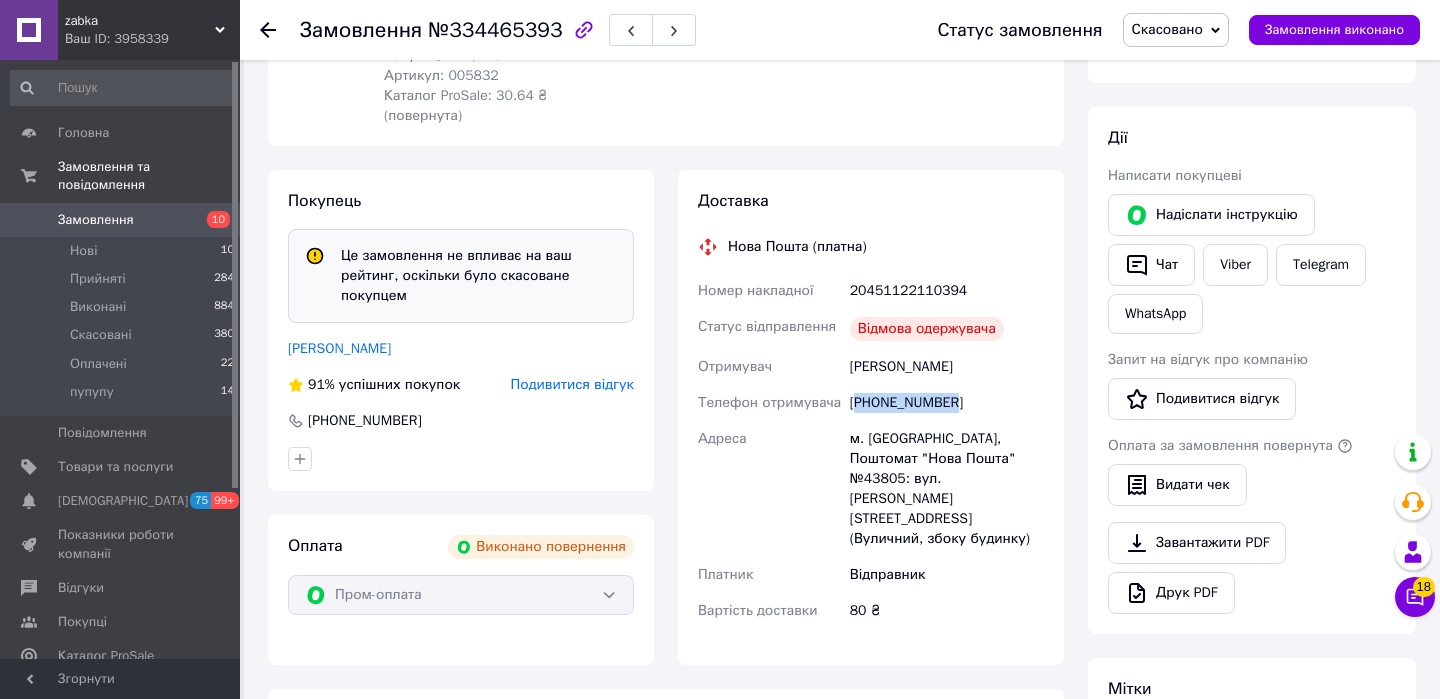 copy on "380676335454" 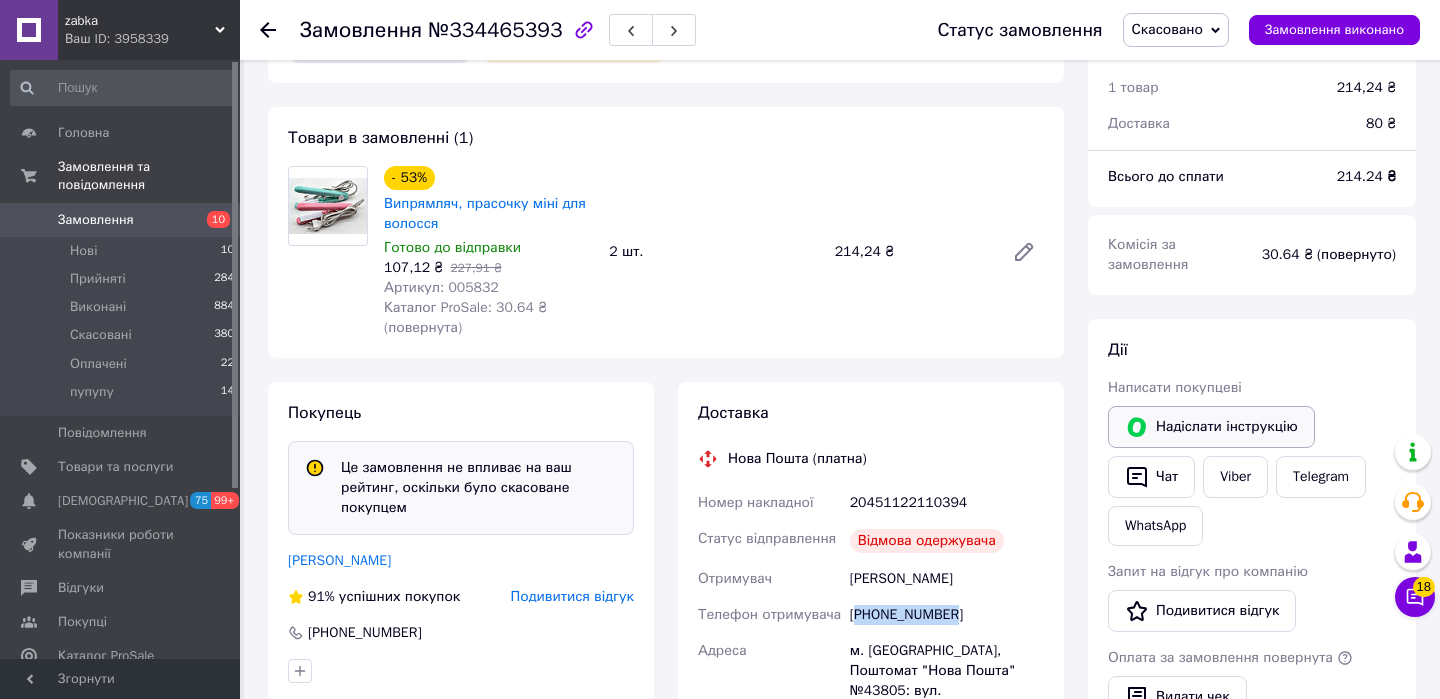 scroll, scrollTop: 203, scrollLeft: 0, axis: vertical 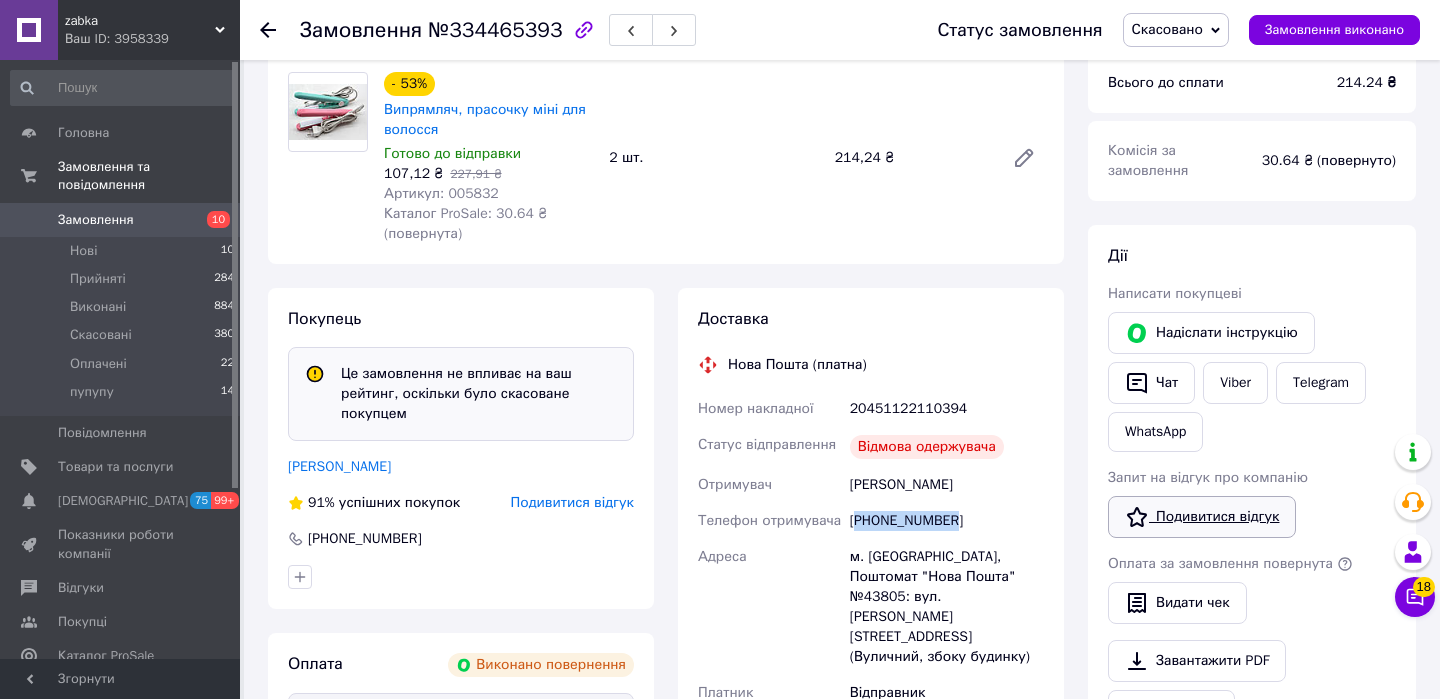 click on "Подивитися відгук" at bounding box center [1202, 517] 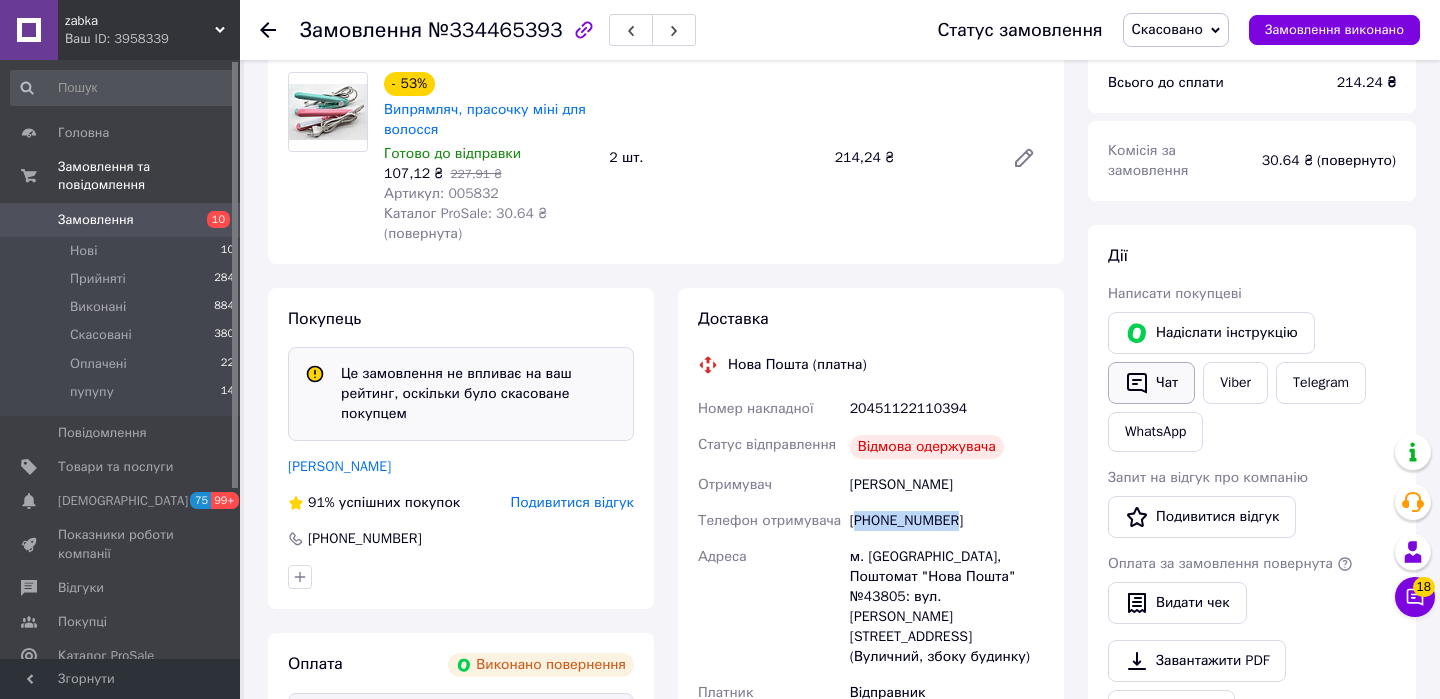 click on "Чат" at bounding box center [1151, 383] 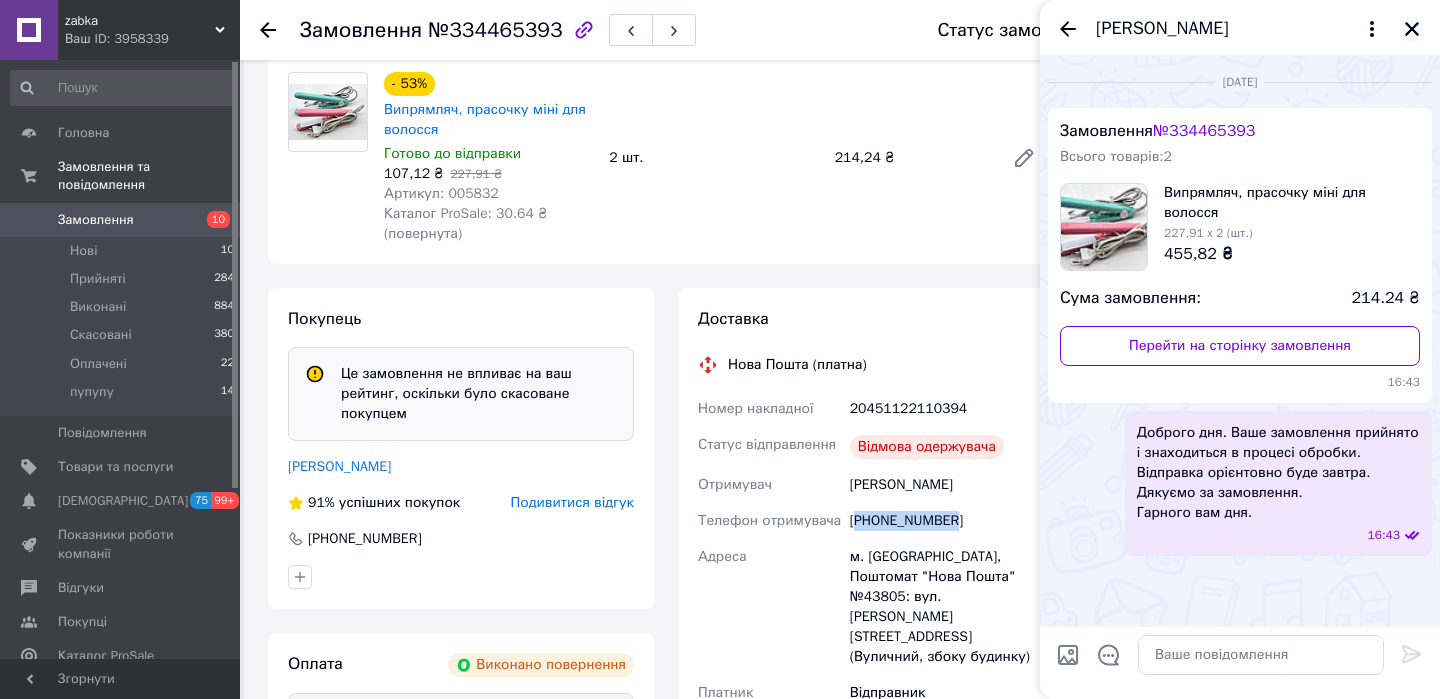 click 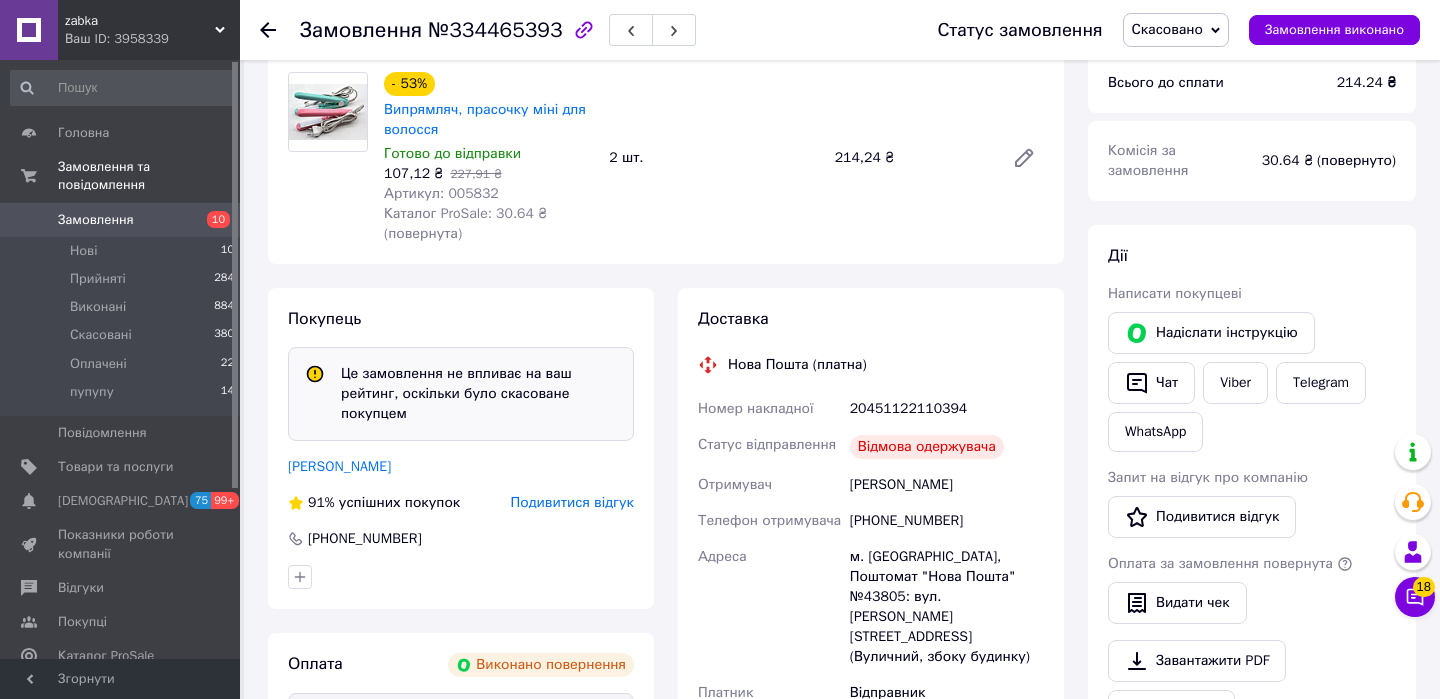 click on "20451122110394" at bounding box center [947, 409] 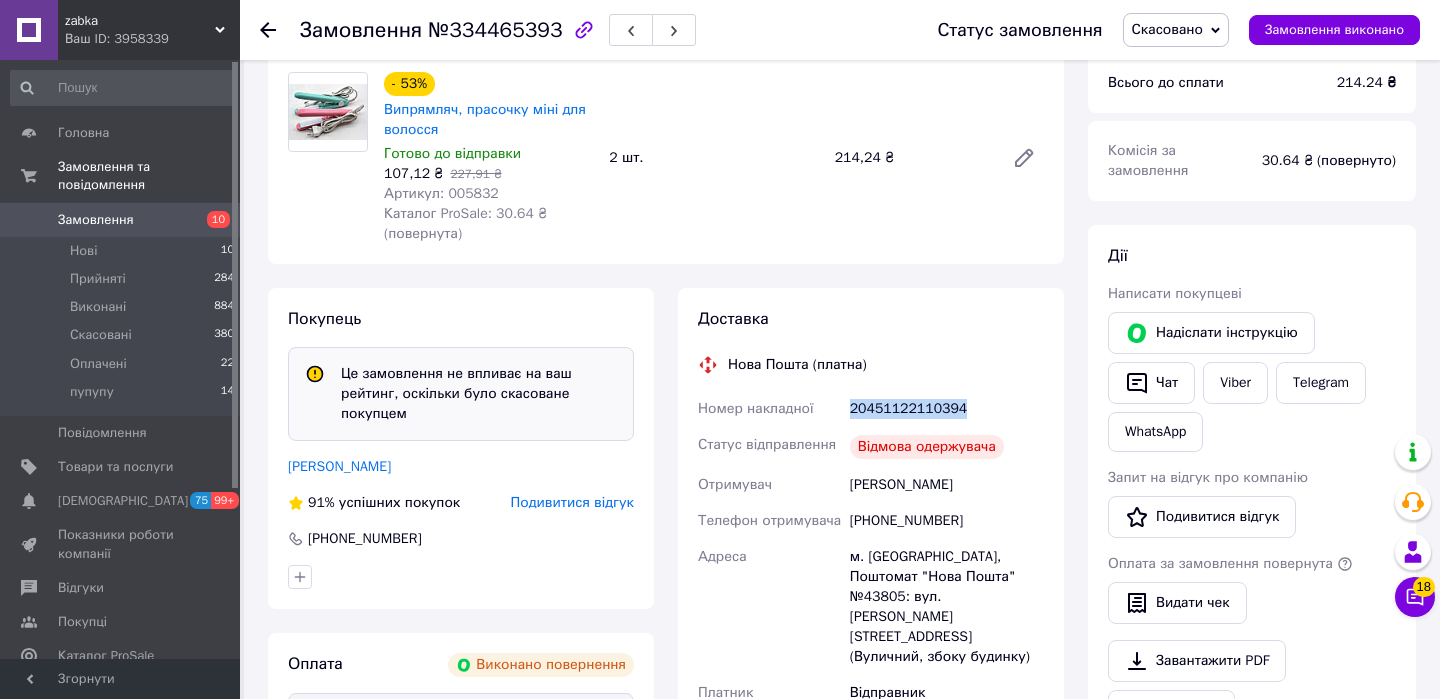 click on "20451122110394" at bounding box center (947, 409) 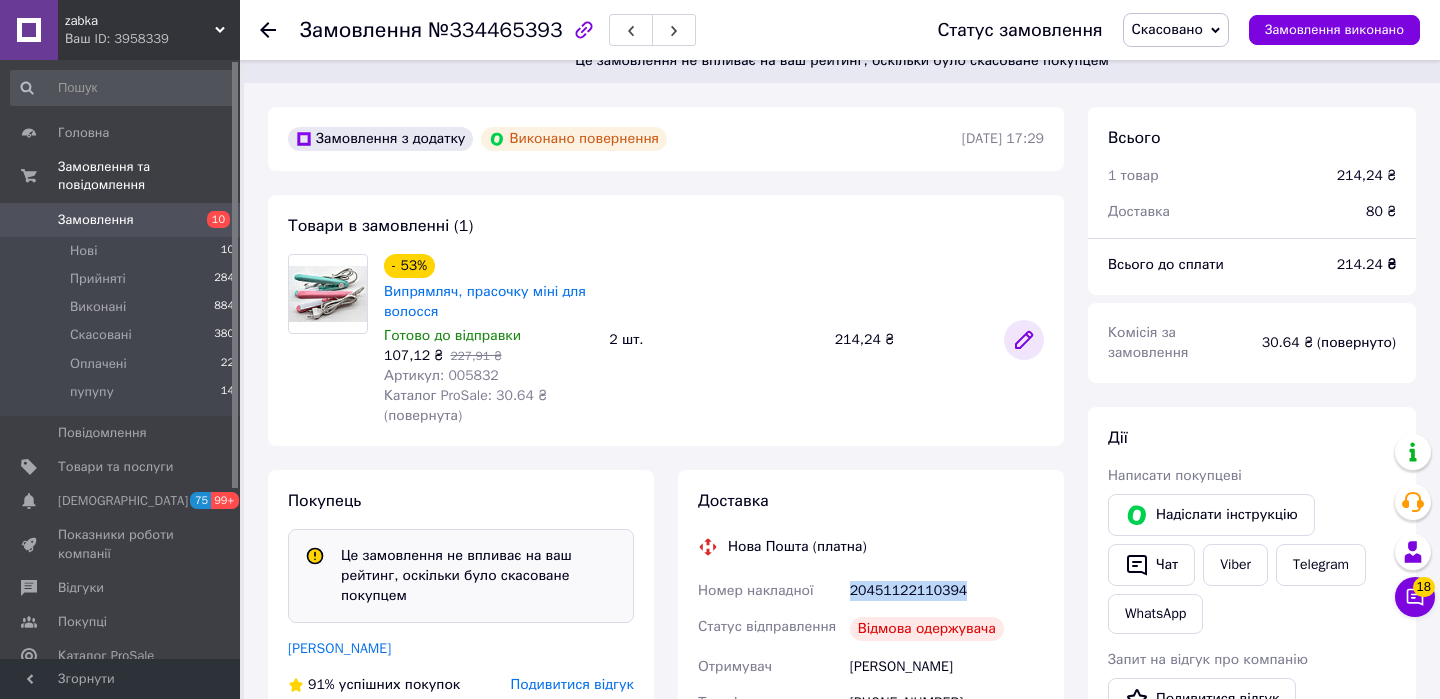 scroll, scrollTop: 23, scrollLeft: 0, axis: vertical 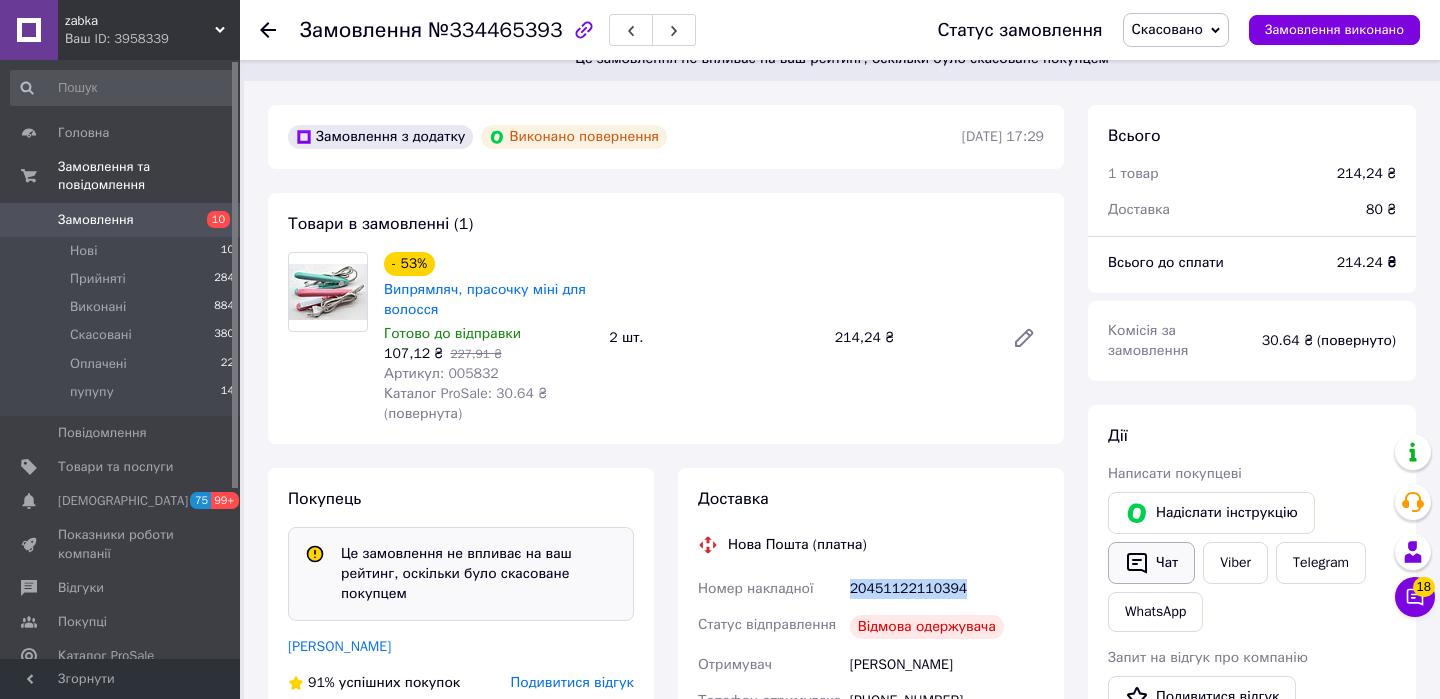 click 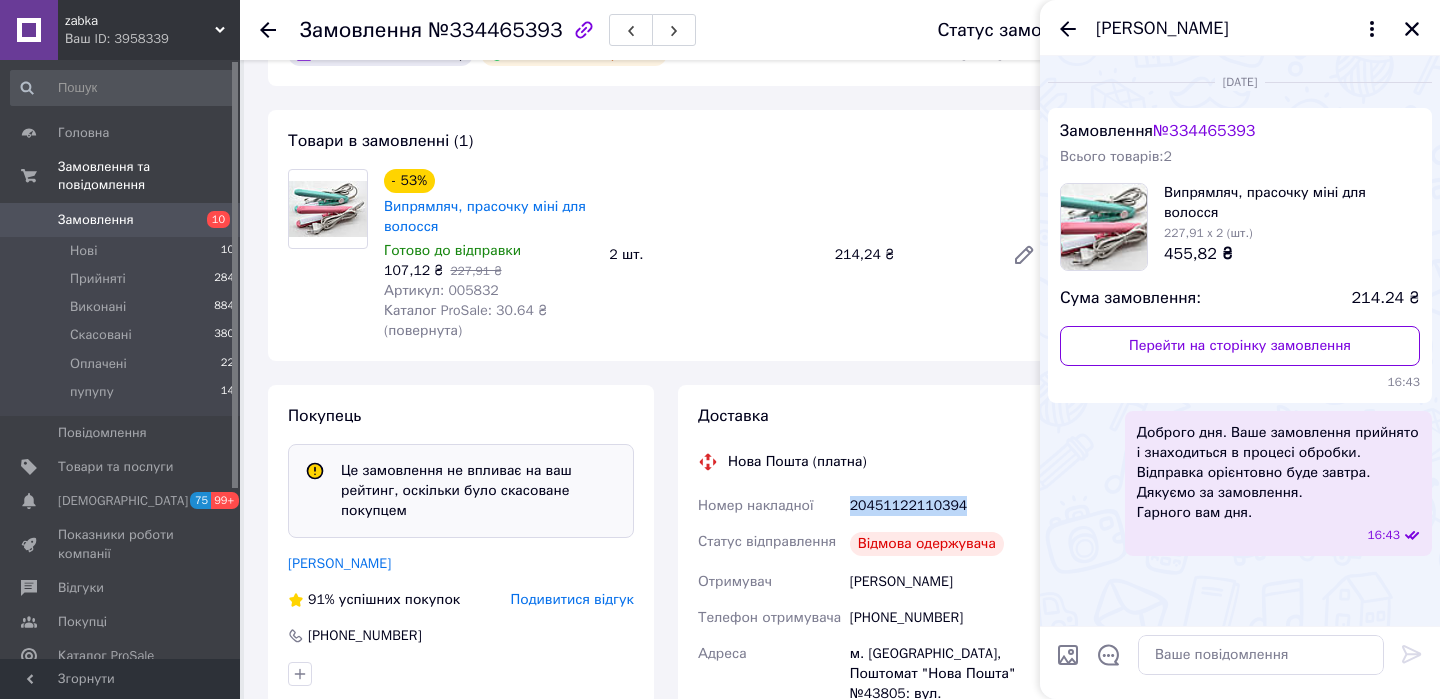 scroll, scrollTop: 103, scrollLeft: 0, axis: vertical 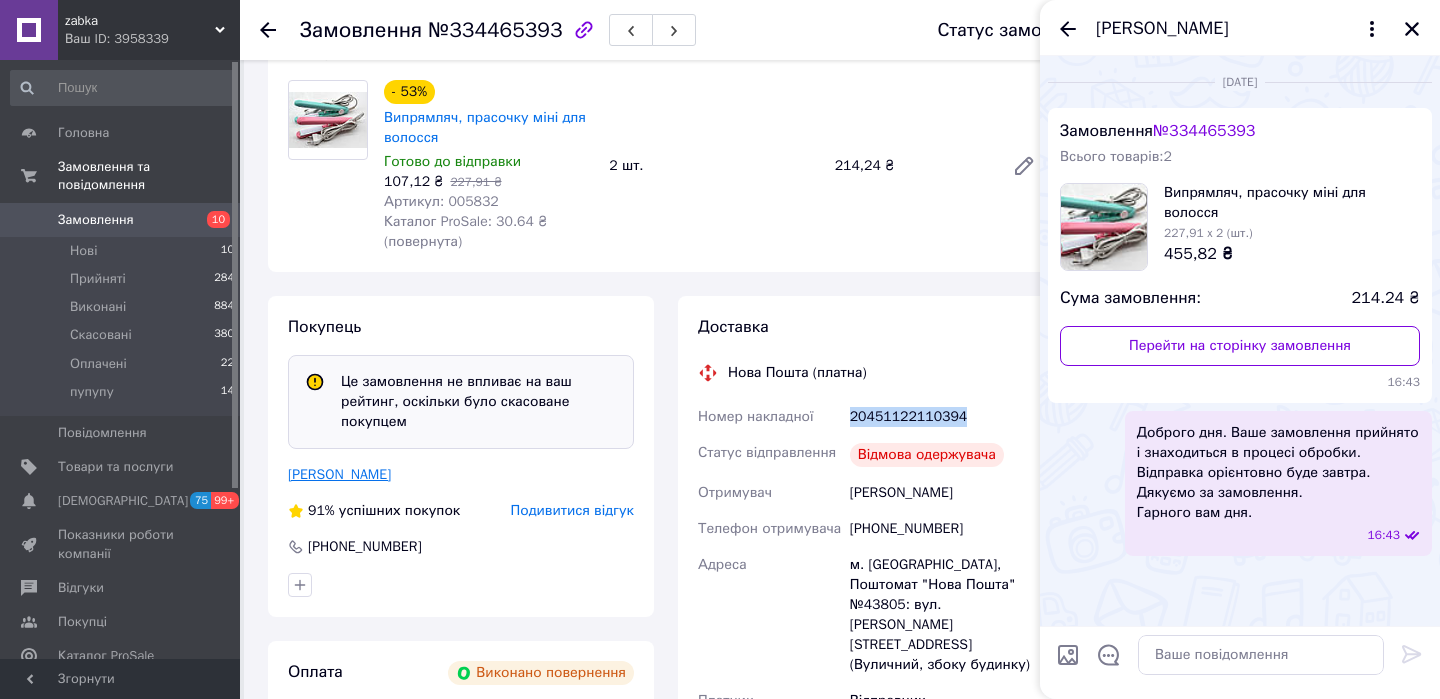 click on "Банин Андрій" at bounding box center (339, 474) 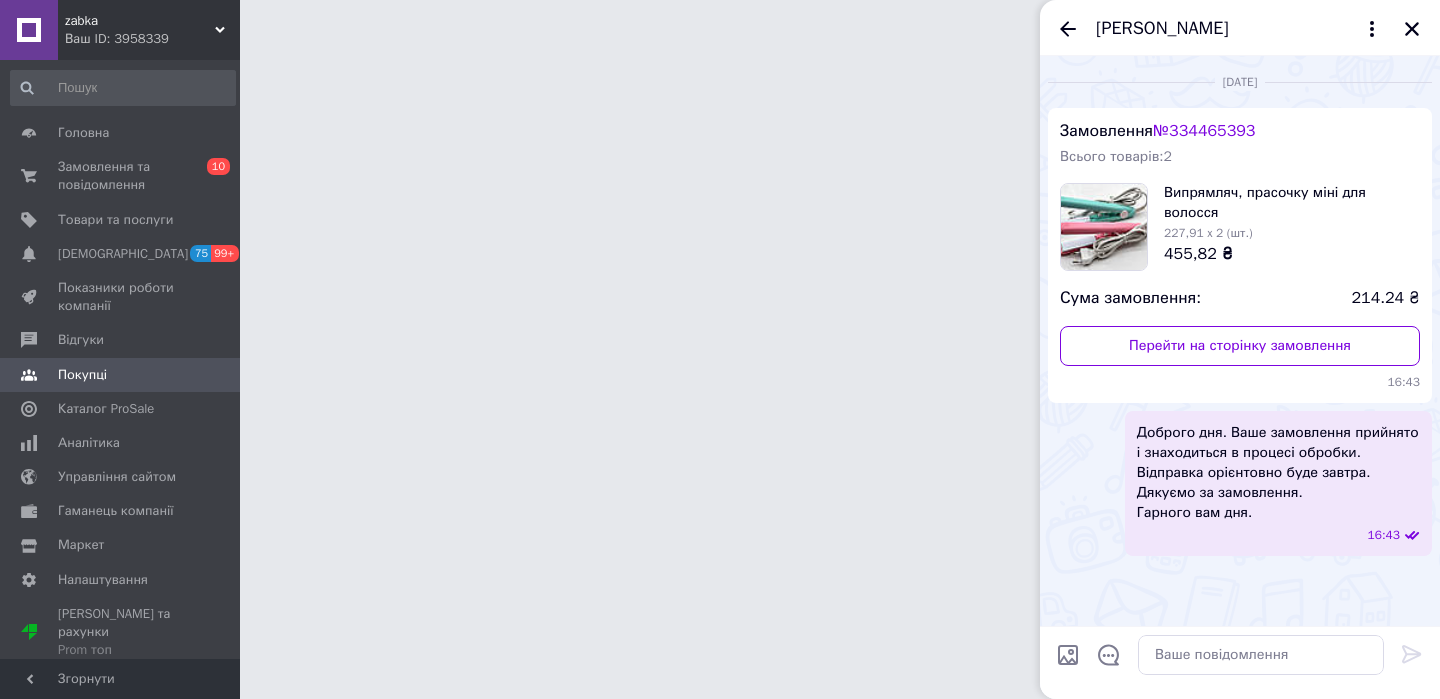 scroll, scrollTop: 0, scrollLeft: 0, axis: both 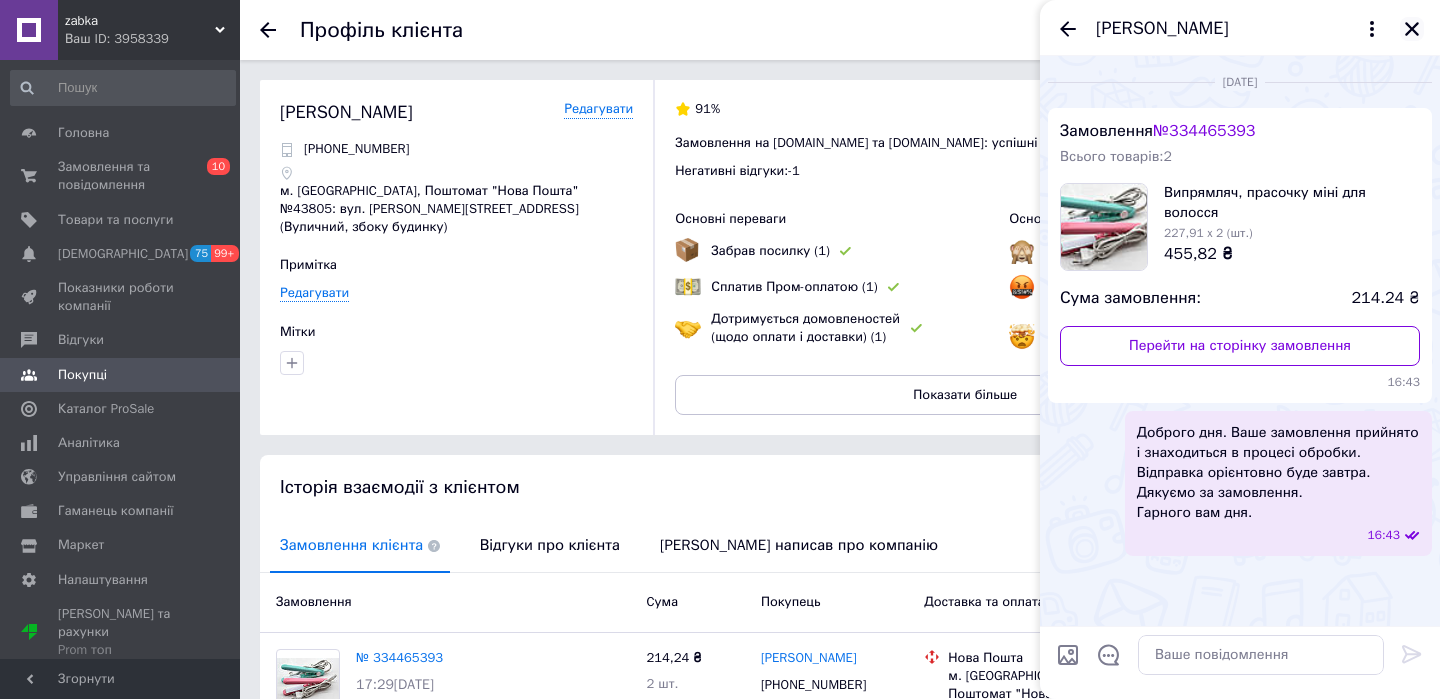 click 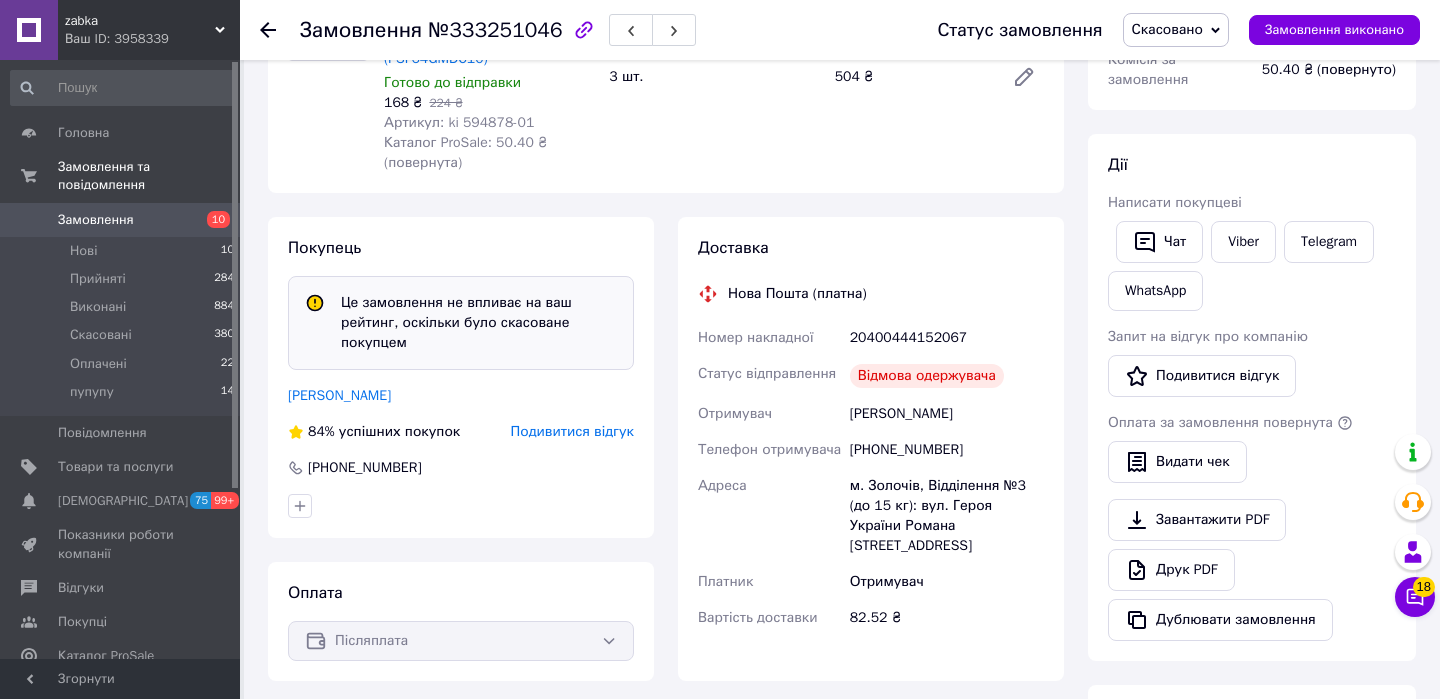 scroll, scrollTop: 302, scrollLeft: 0, axis: vertical 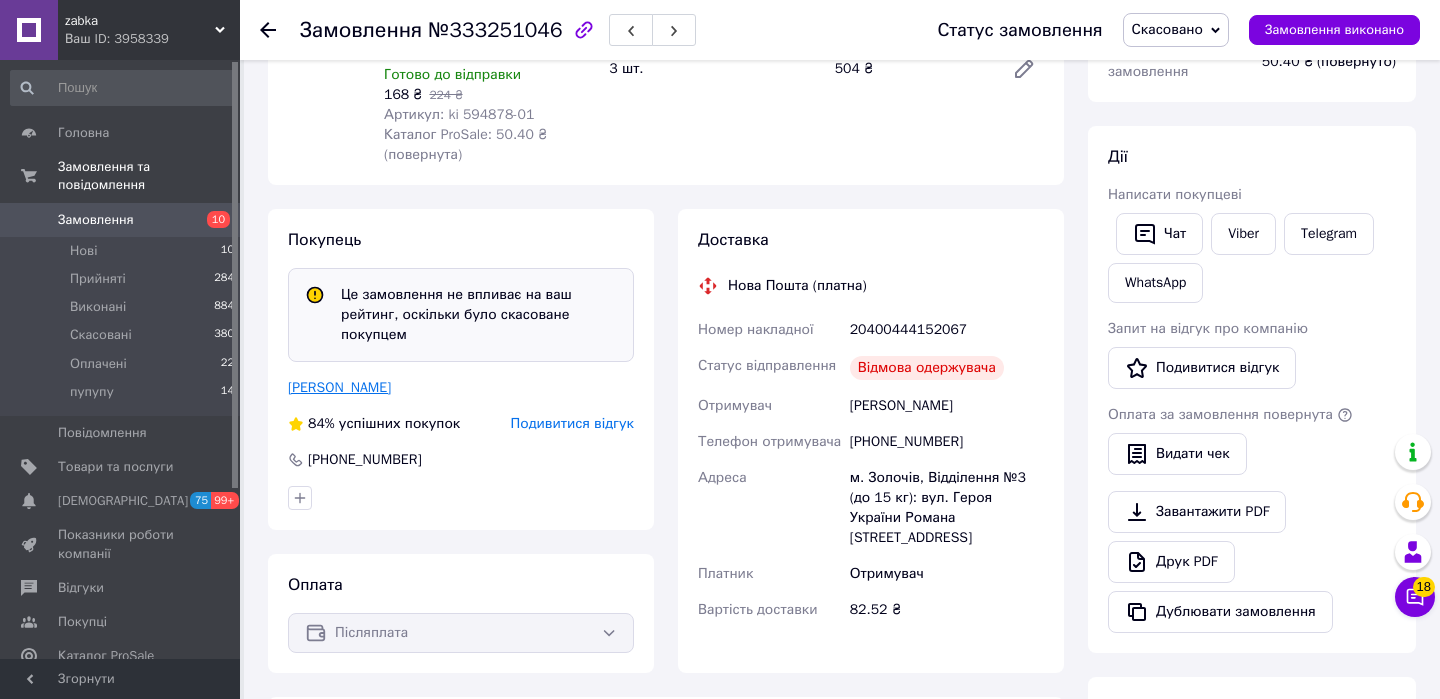 click on "Фріга Євгеній" at bounding box center [339, 387] 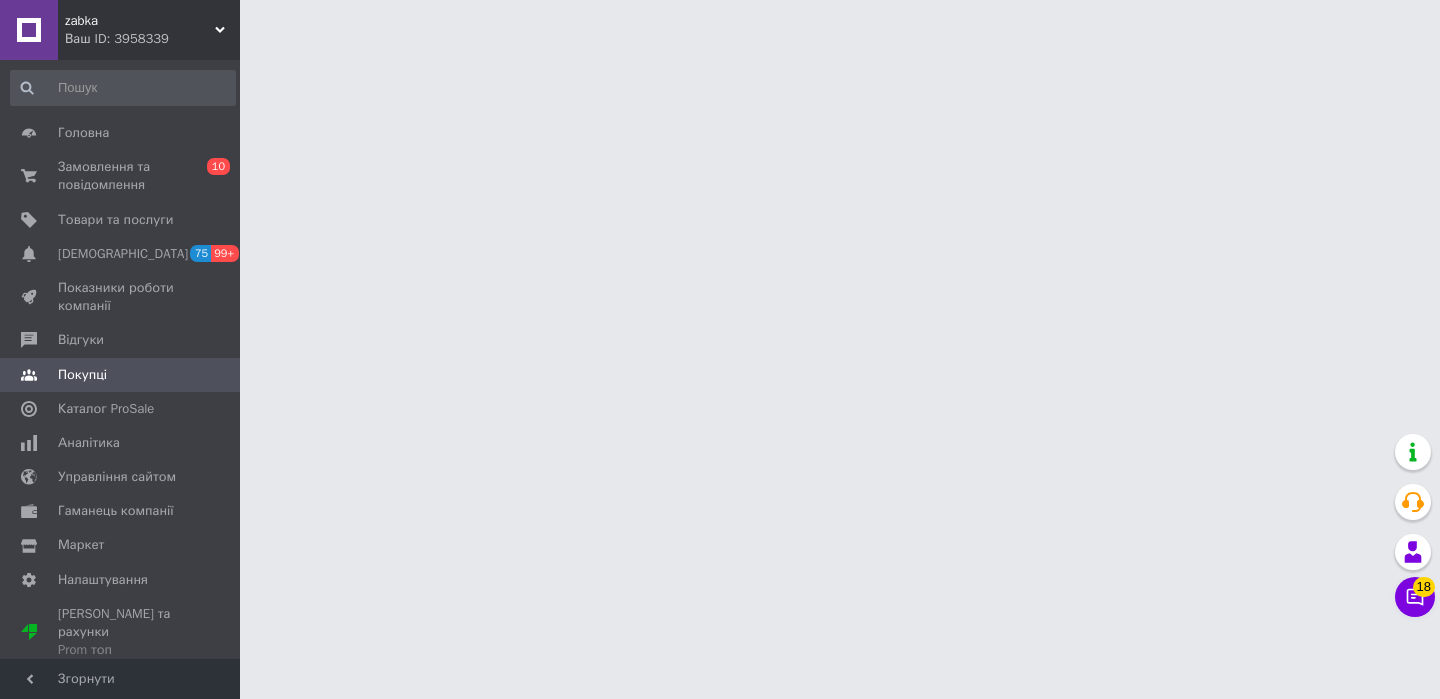 scroll, scrollTop: 0, scrollLeft: 0, axis: both 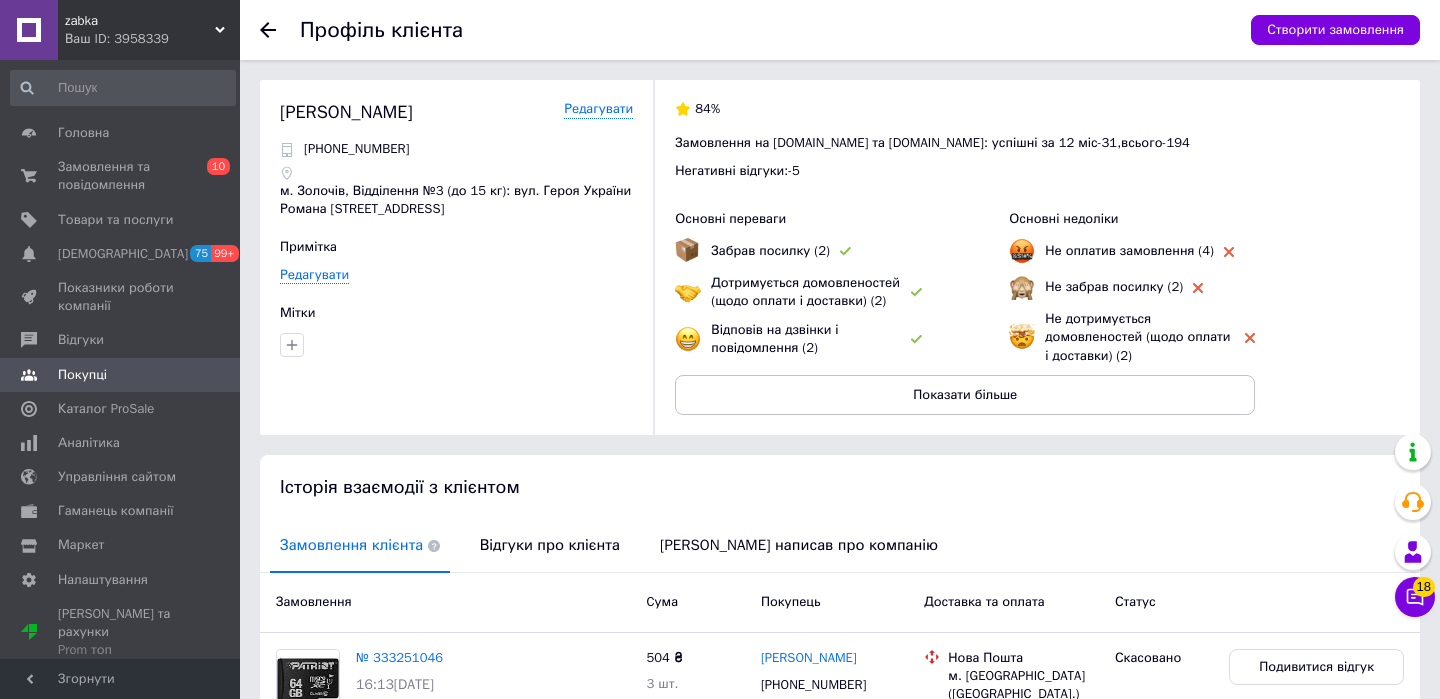 click 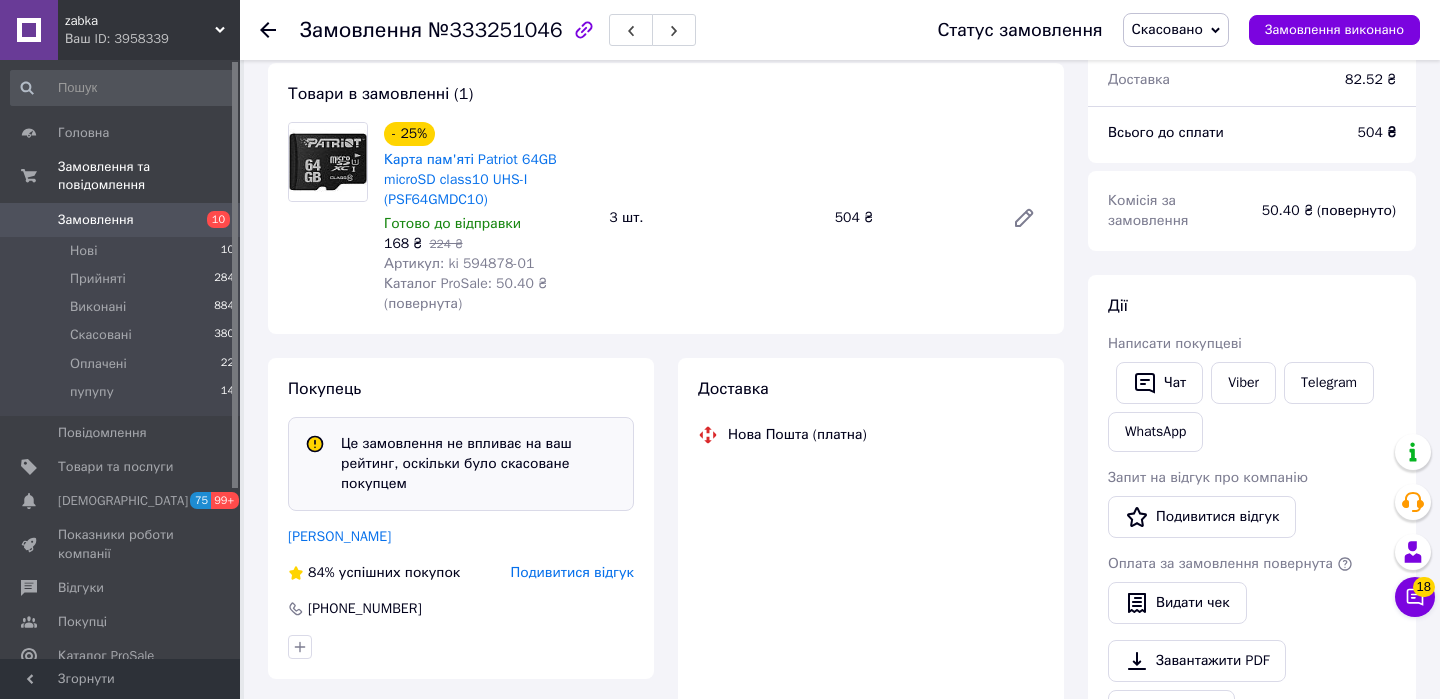 scroll, scrollTop: 215, scrollLeft: 0, axis: vertical 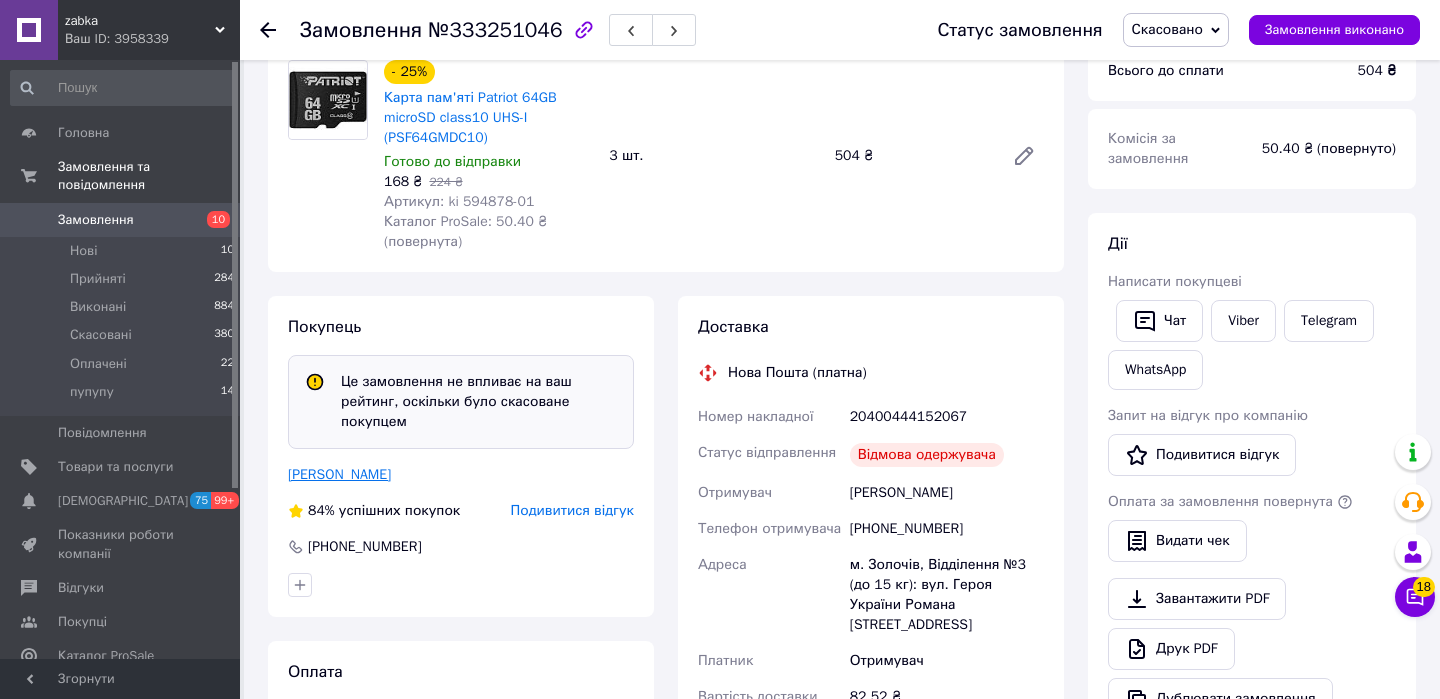 click on "Фріга Євгеній" at bounding box center (339, 474) 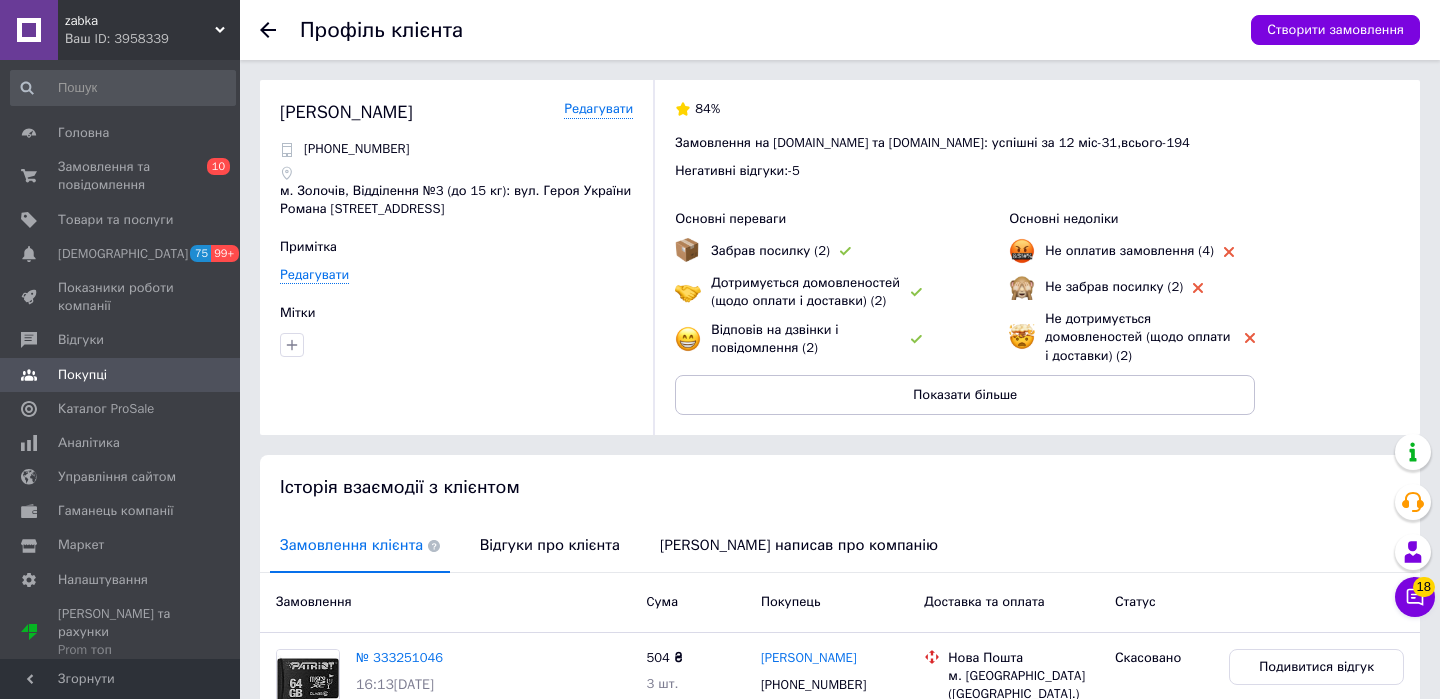 click 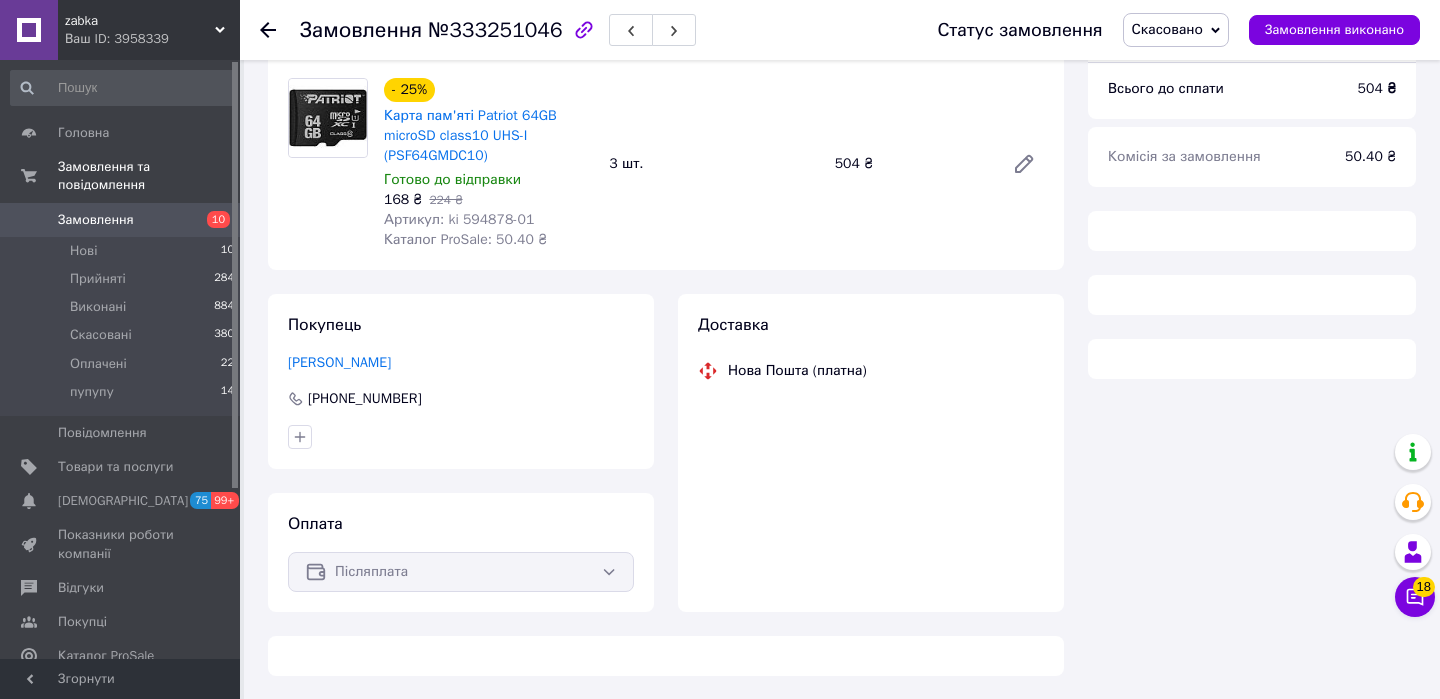 scroll, scrollTop: 215, scrollLeft: 0, axis: vertical 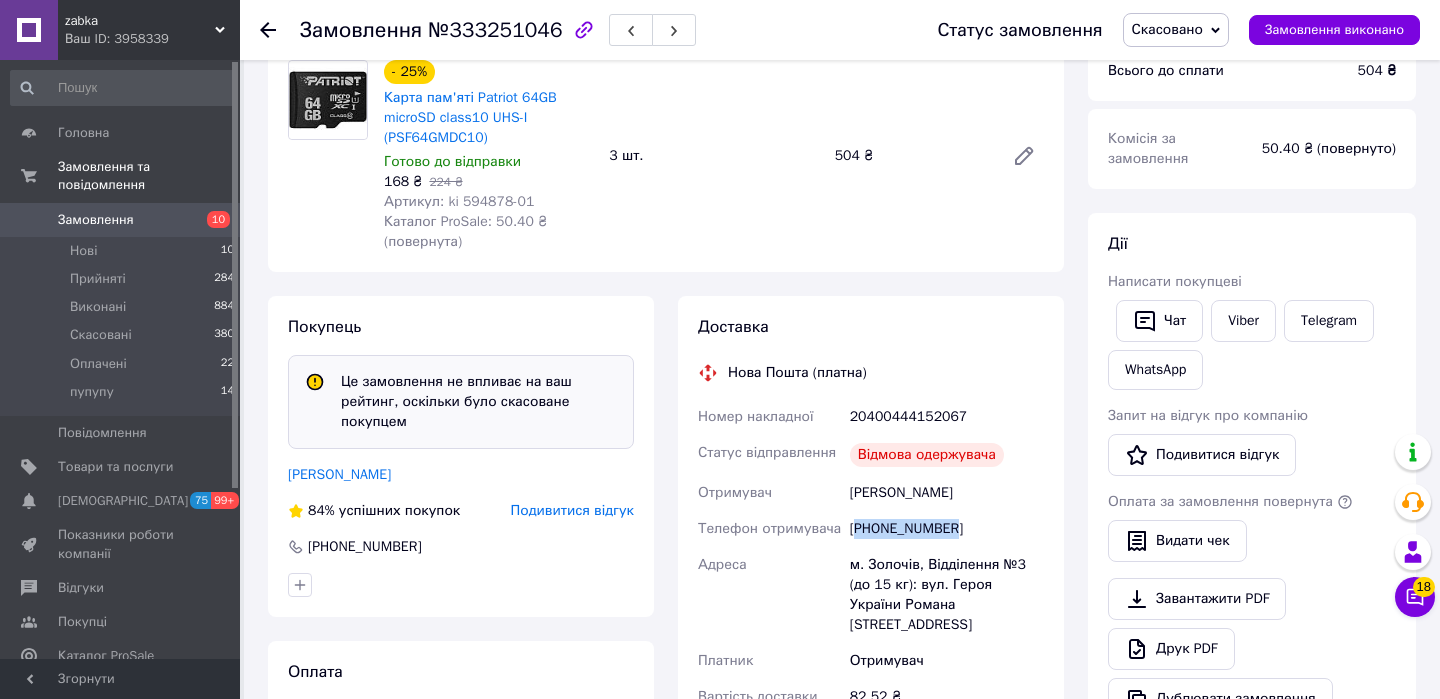copy on "380991504190" 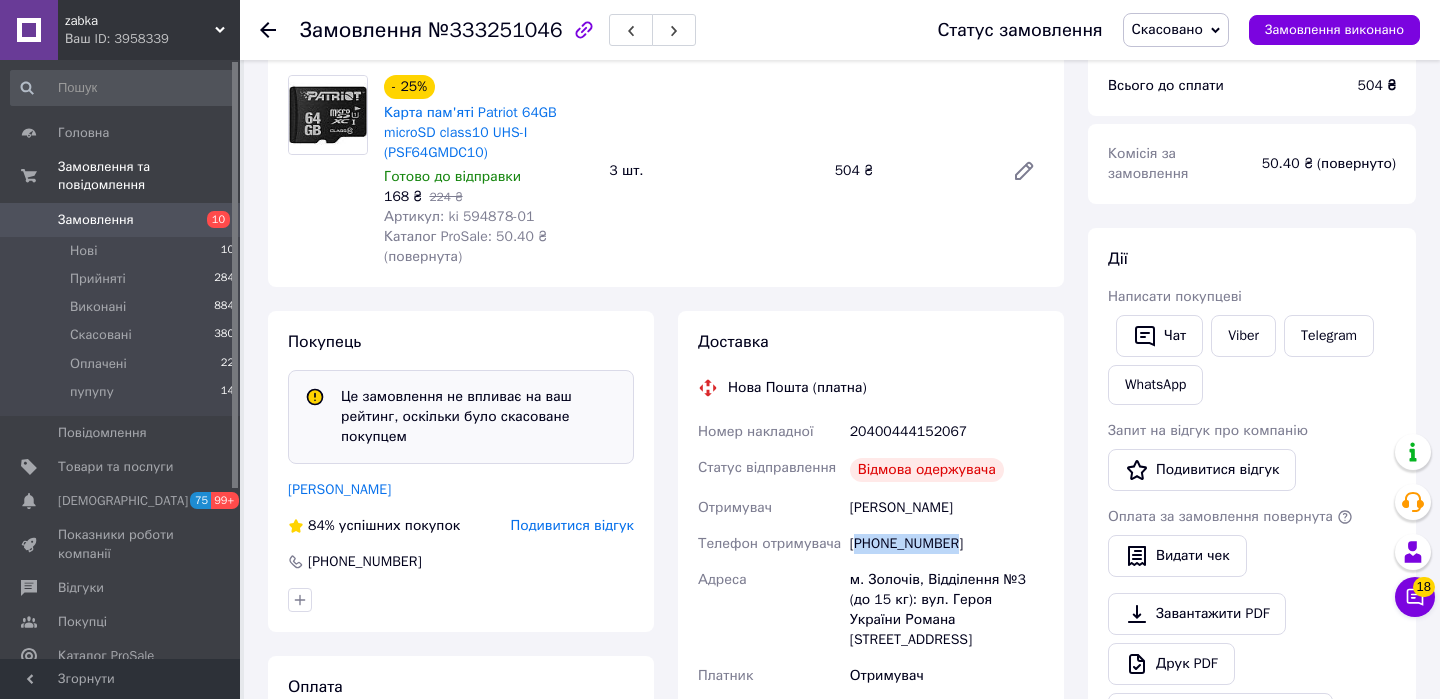 scroll, scrollTop: 189, scrollLeft: 0, axis: vertical 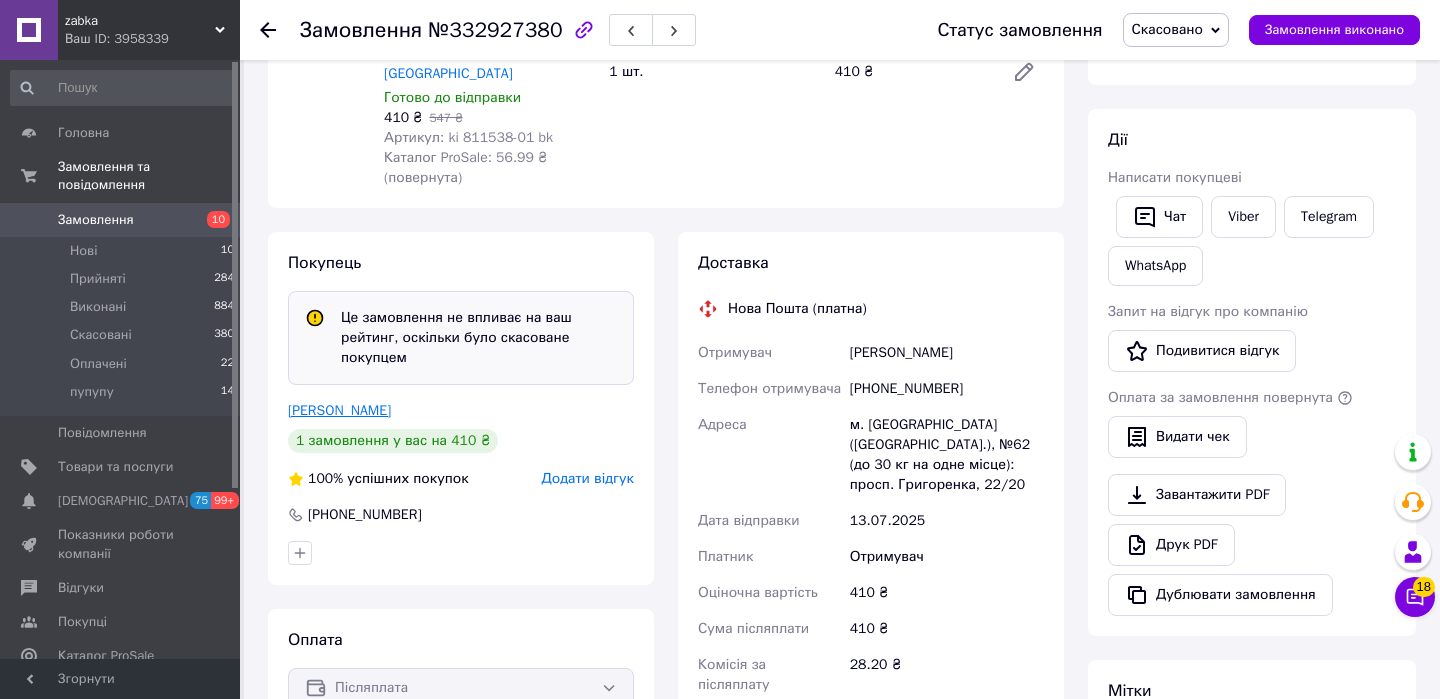 click on "[PERSON_NAME]" at bounding box center [339, 410] 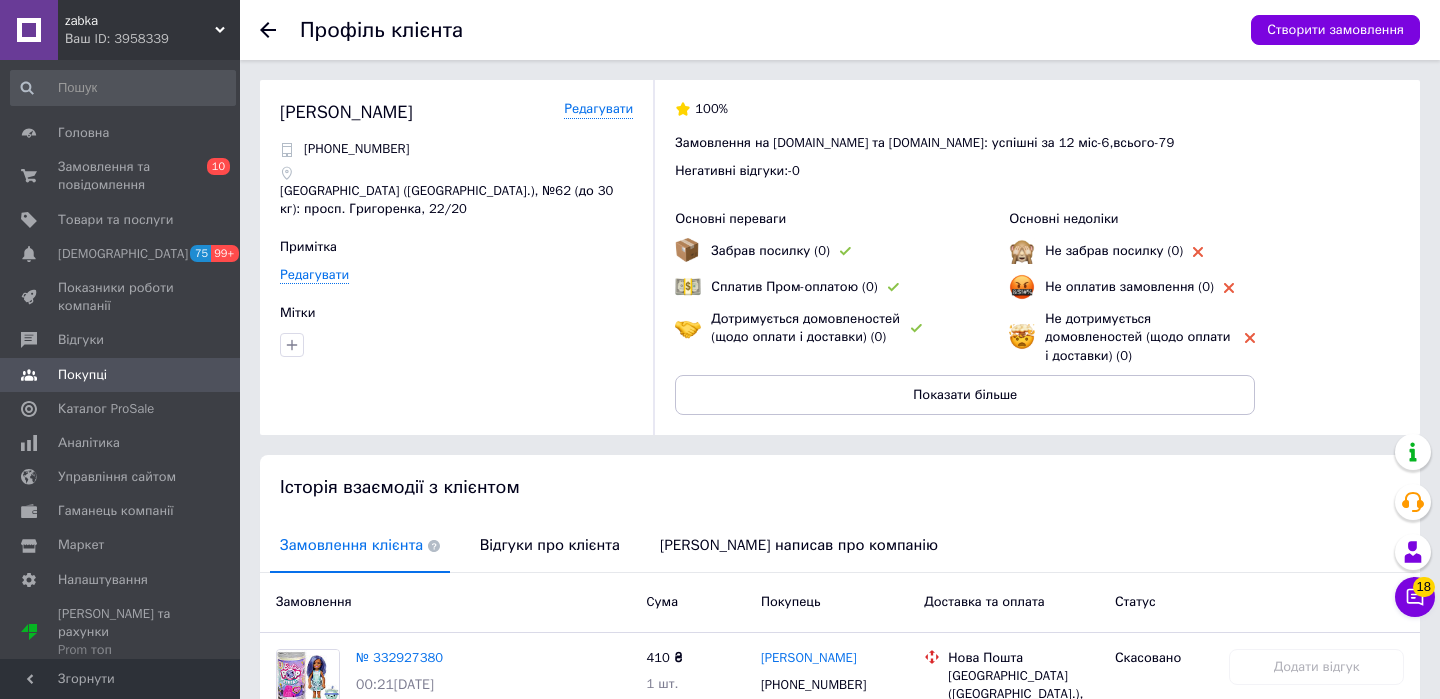 click 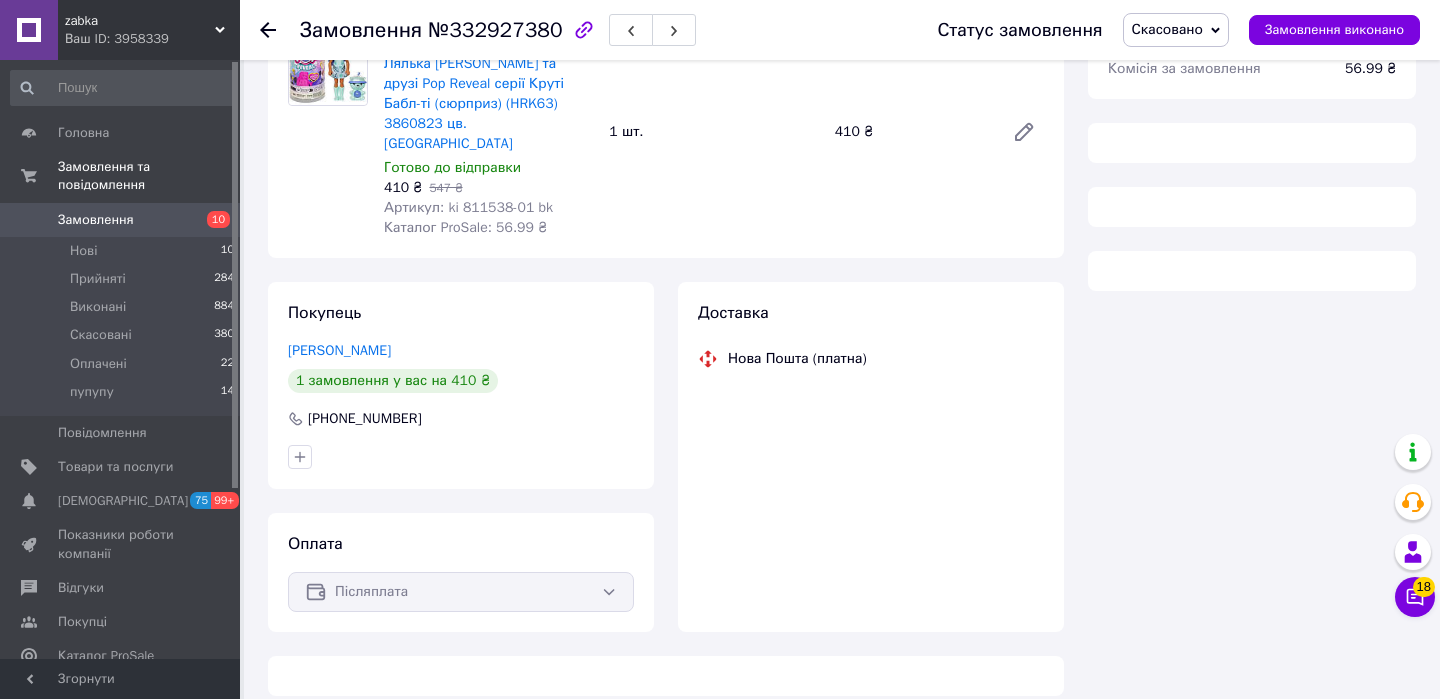 scroll, scrollTop: 215, scrollLeft: 0, axis: vertical 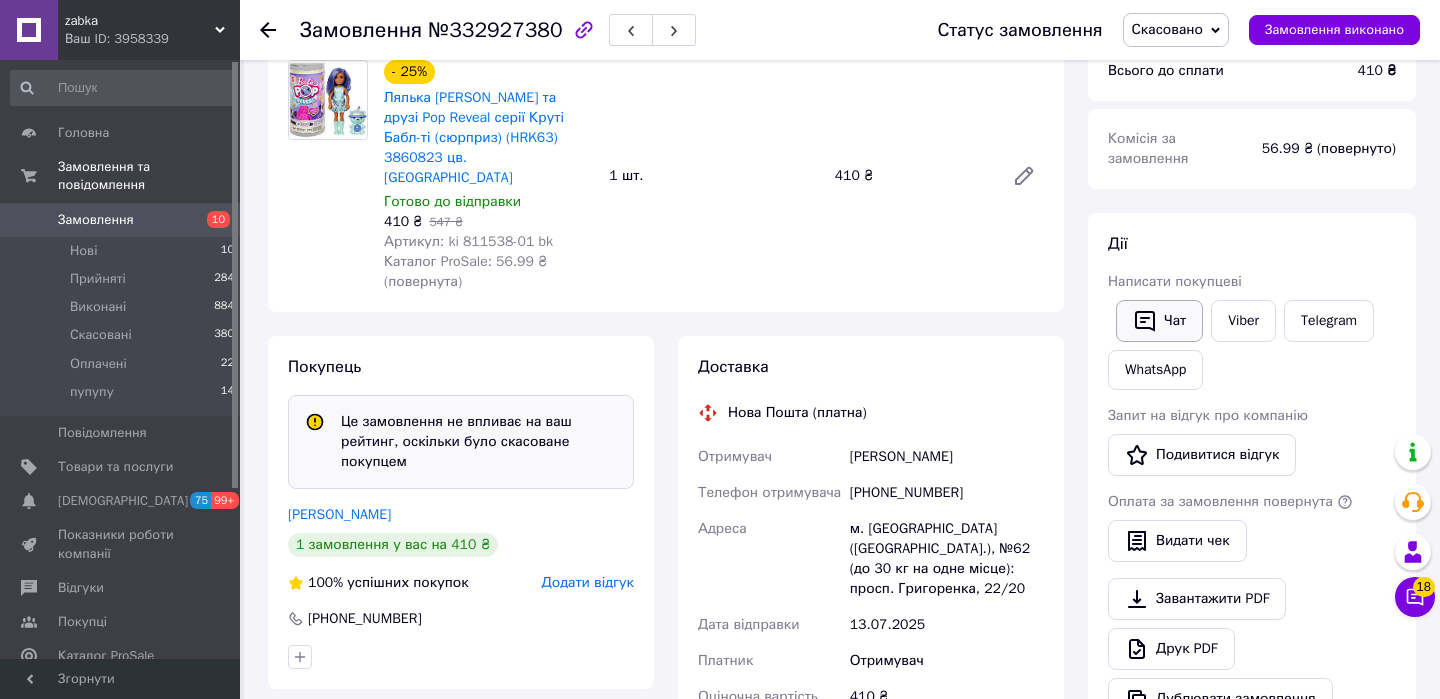 click on "Чат" at bounding box center [1159, 321] 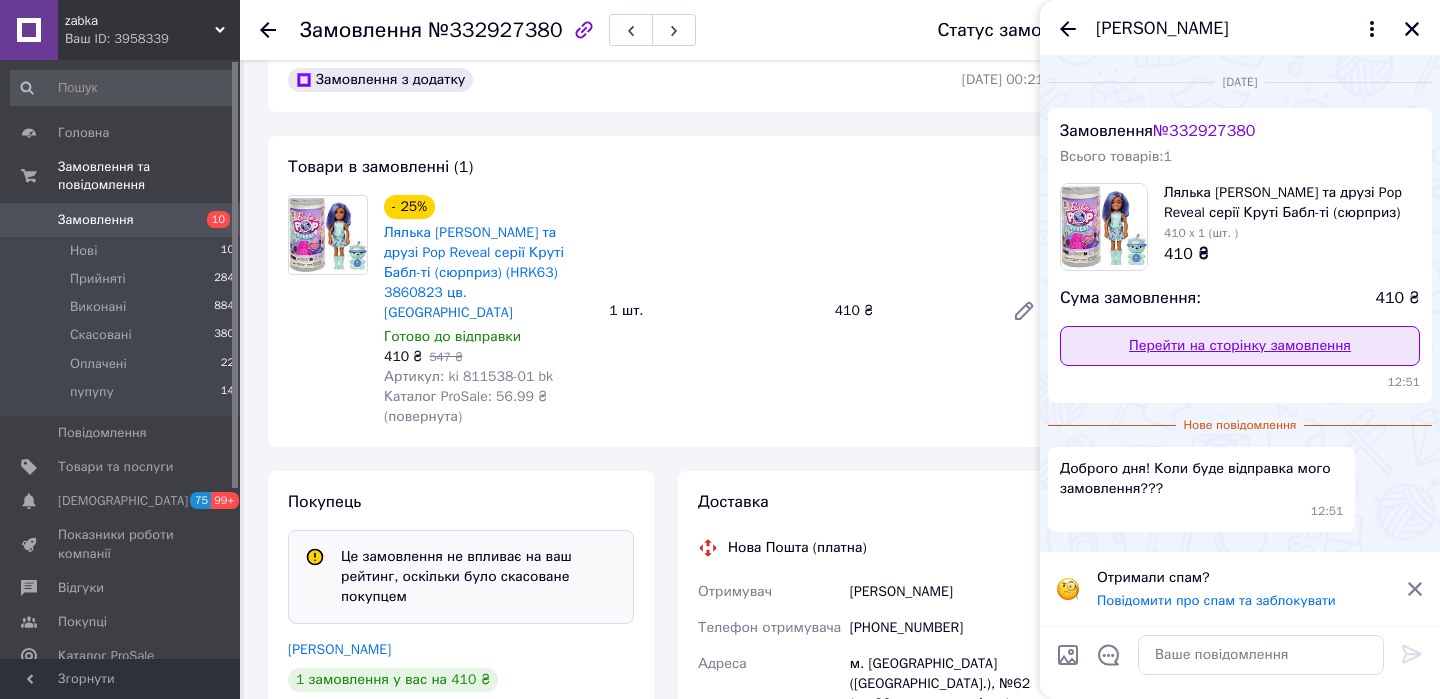 scroll, scrollTop: 35, scrollLeft: 0, axis: vertical 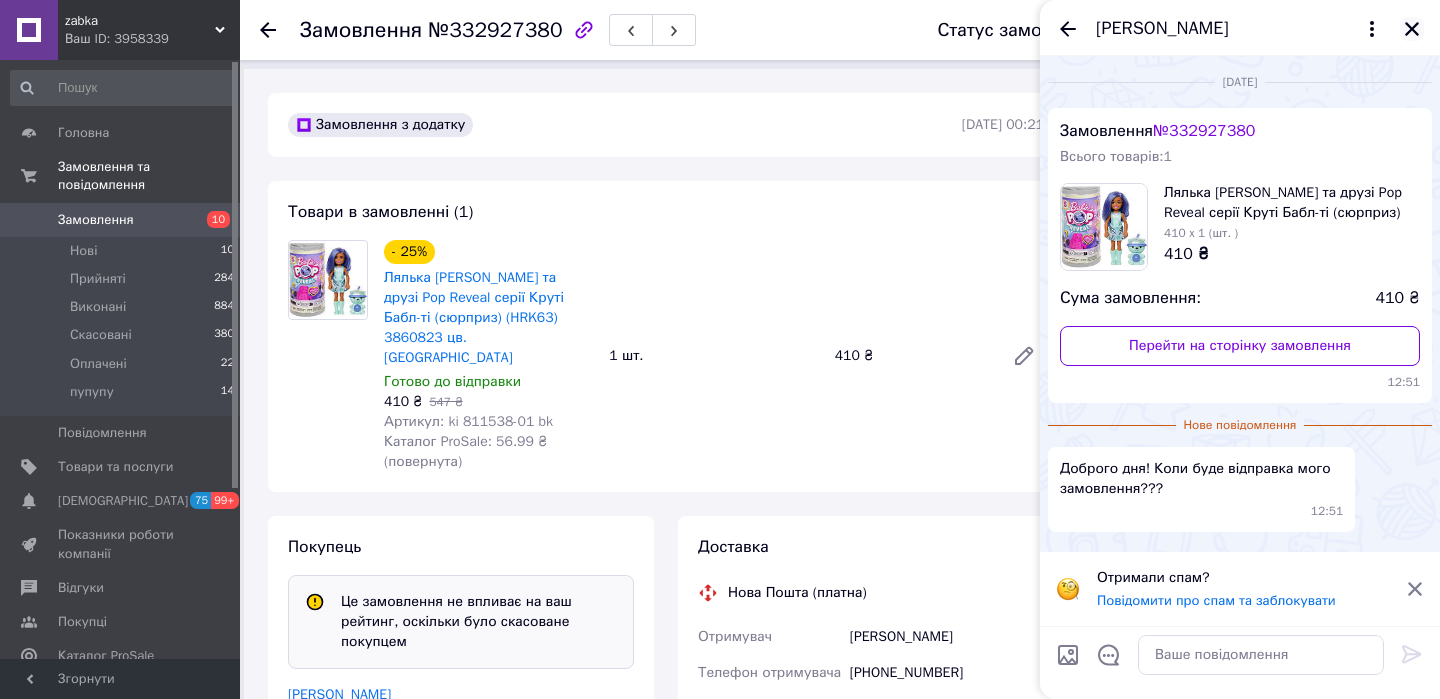 click 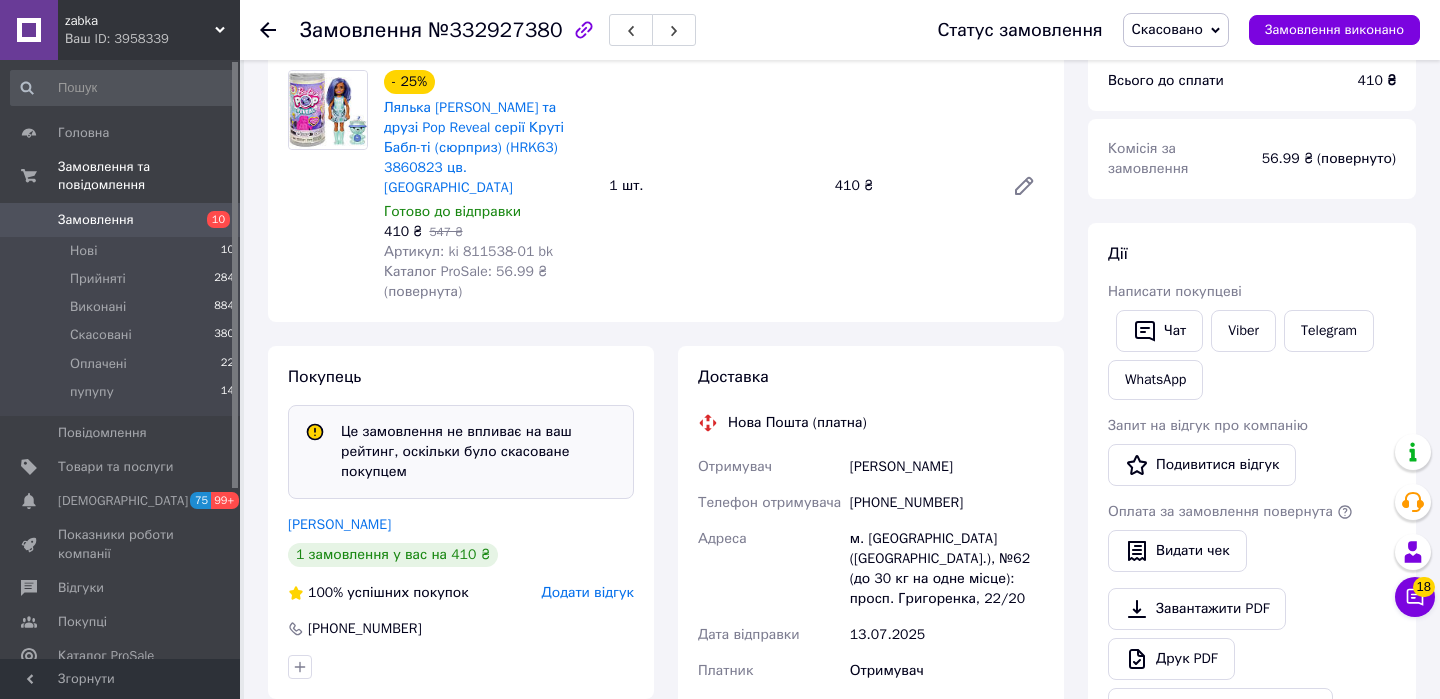 scroll, scrollTop: 62, scrollLeft: 0, axis: vertical 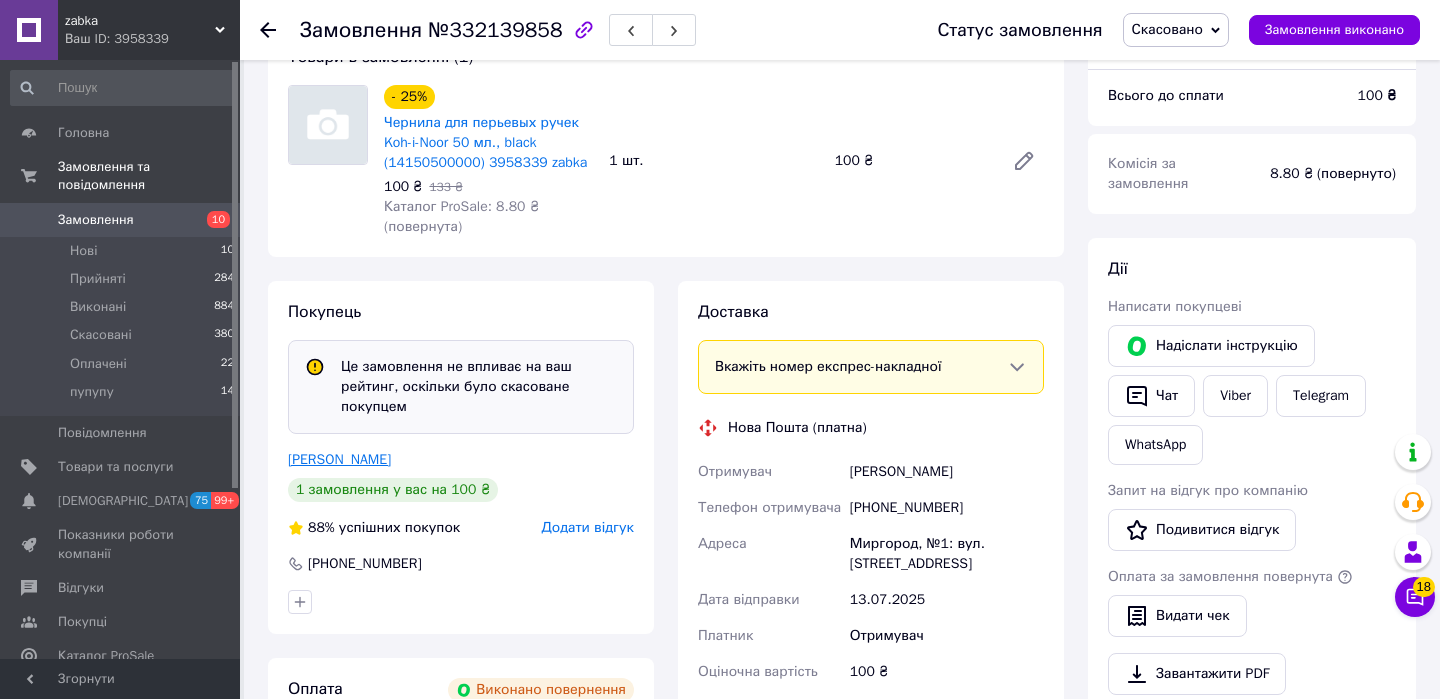click on "[PERSON_NAME]" at bounding box center [339, 459] 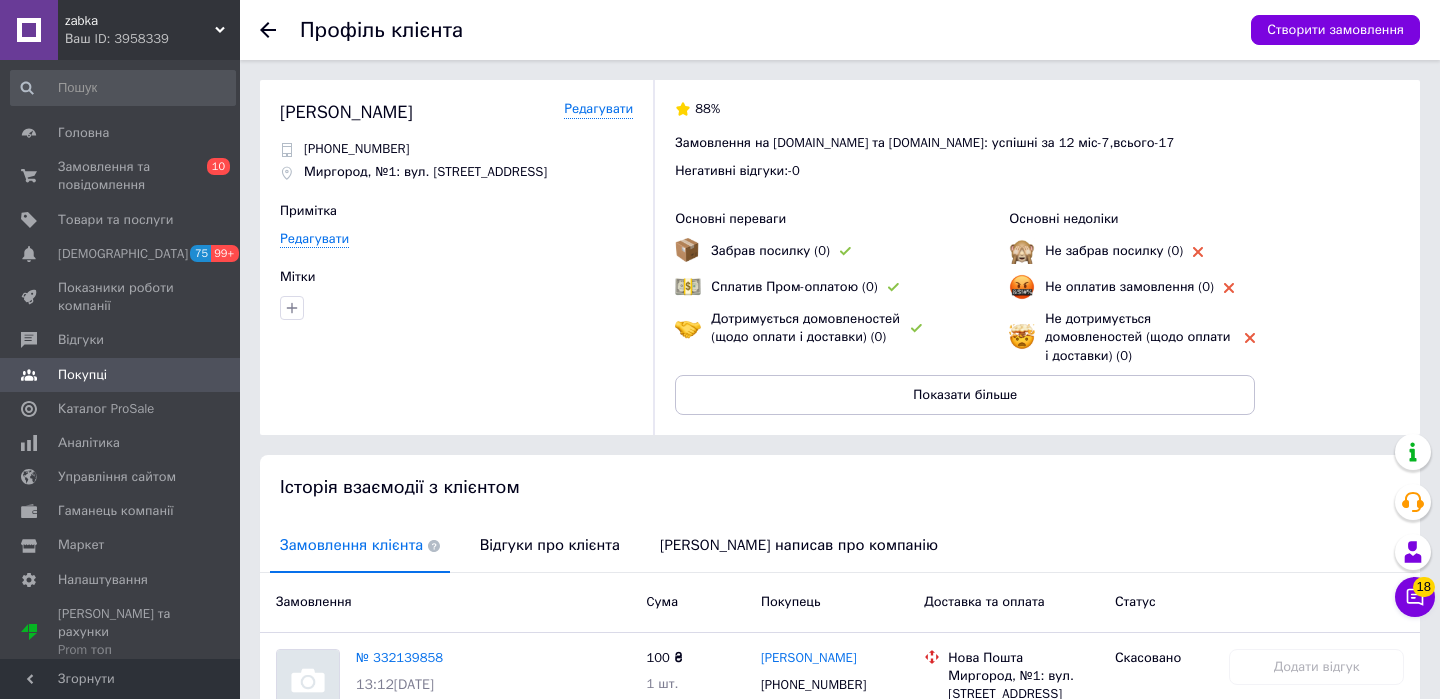 click 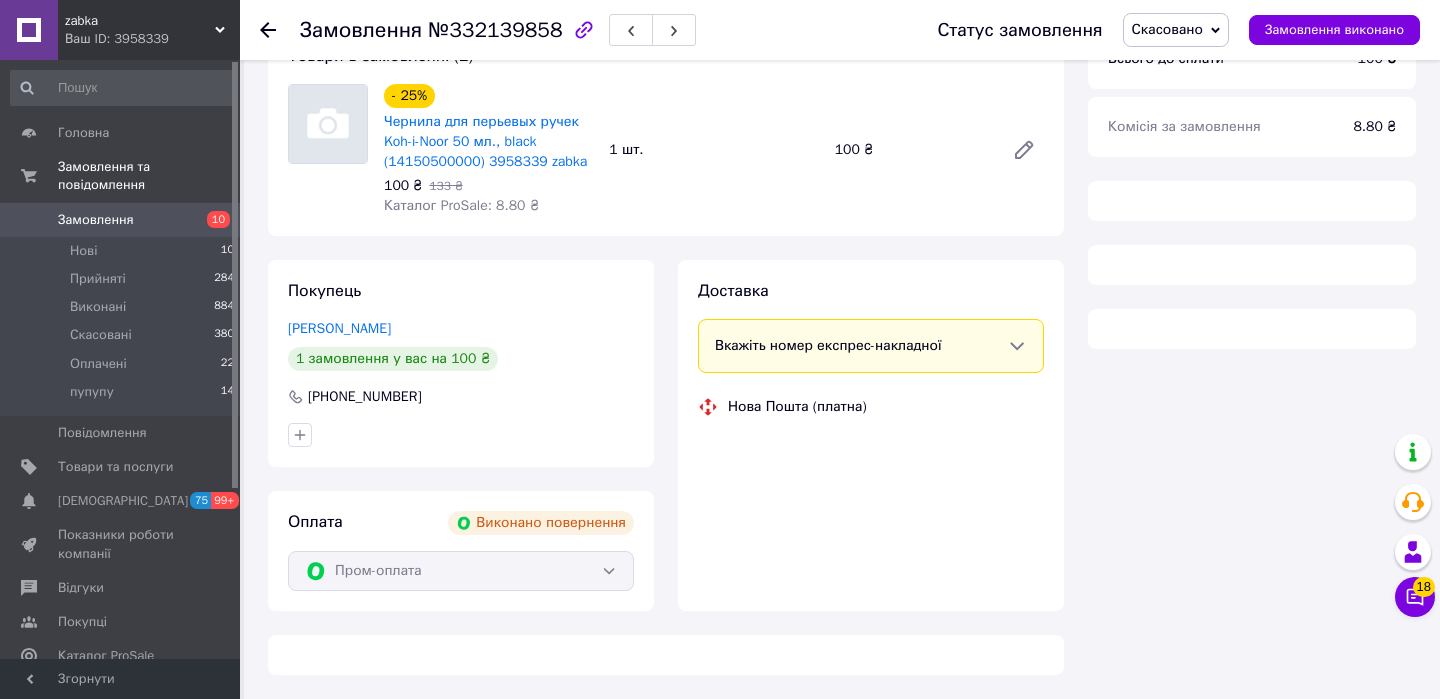 click on "№332139858" at bounding box center (495, 30) 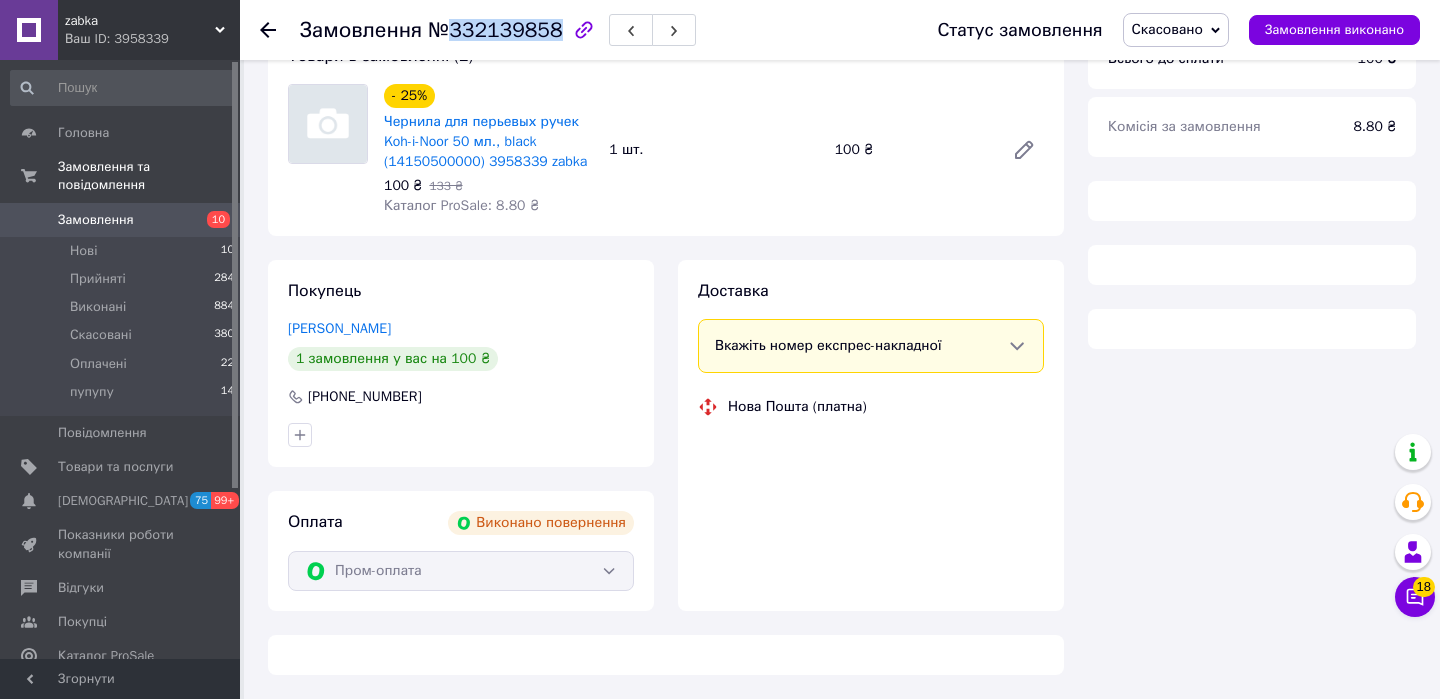 click on "№332139858" at bounding box center (495, 30) 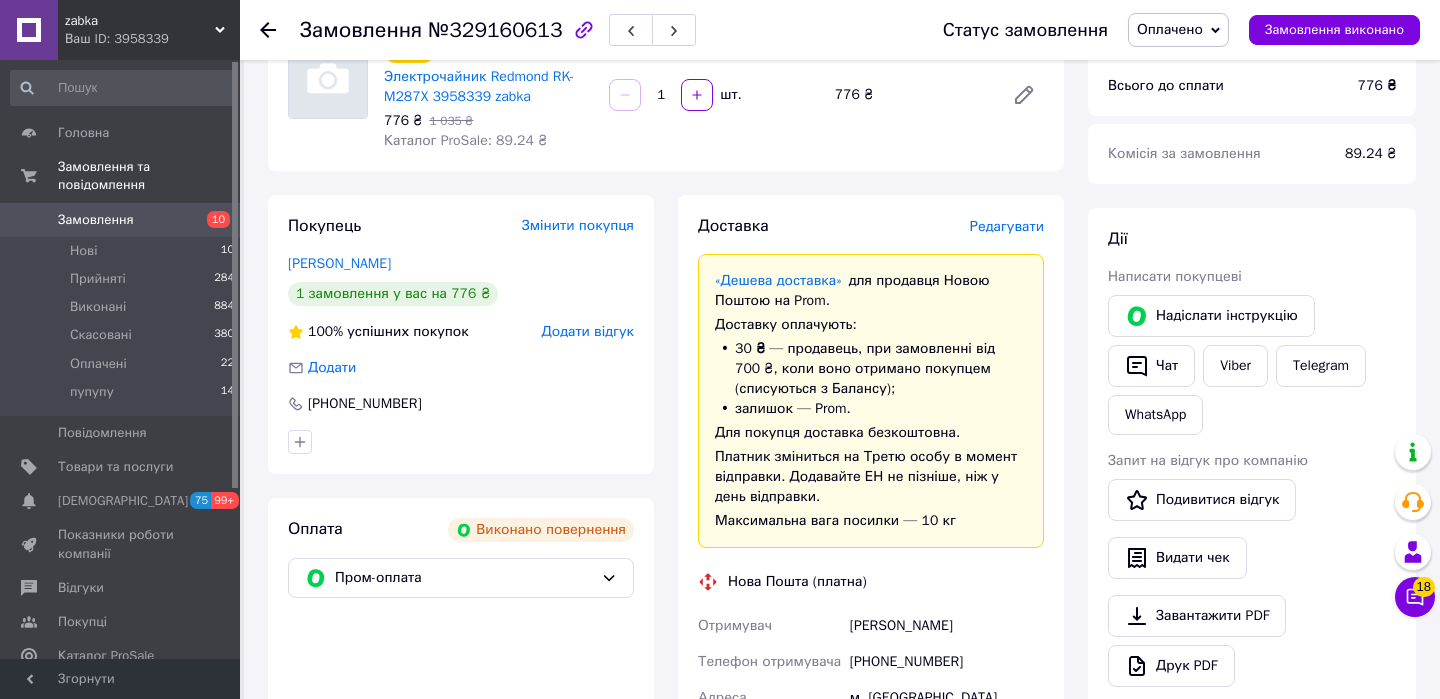 scroll, scrollTop: 197, scrollLeft: 0, axis: vertical 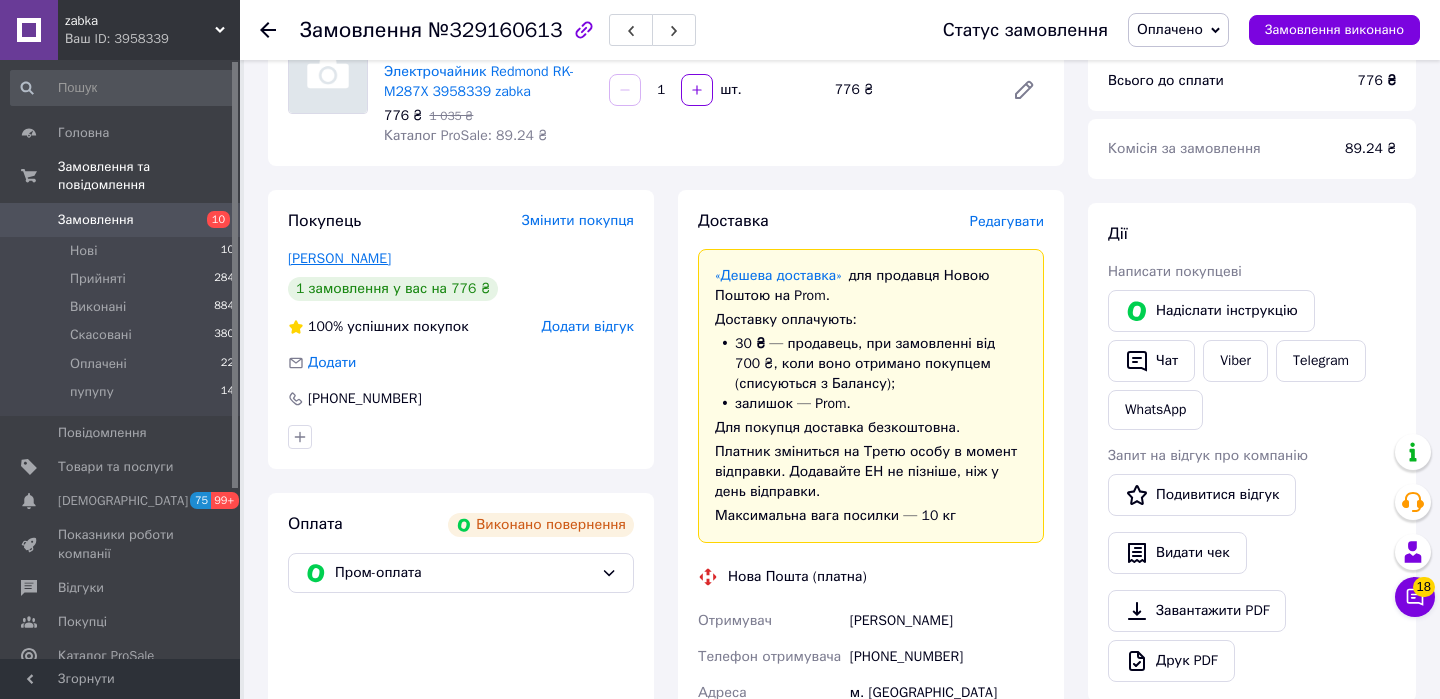 click on "Глущенко Сергей" at bounding box center [339, 258] 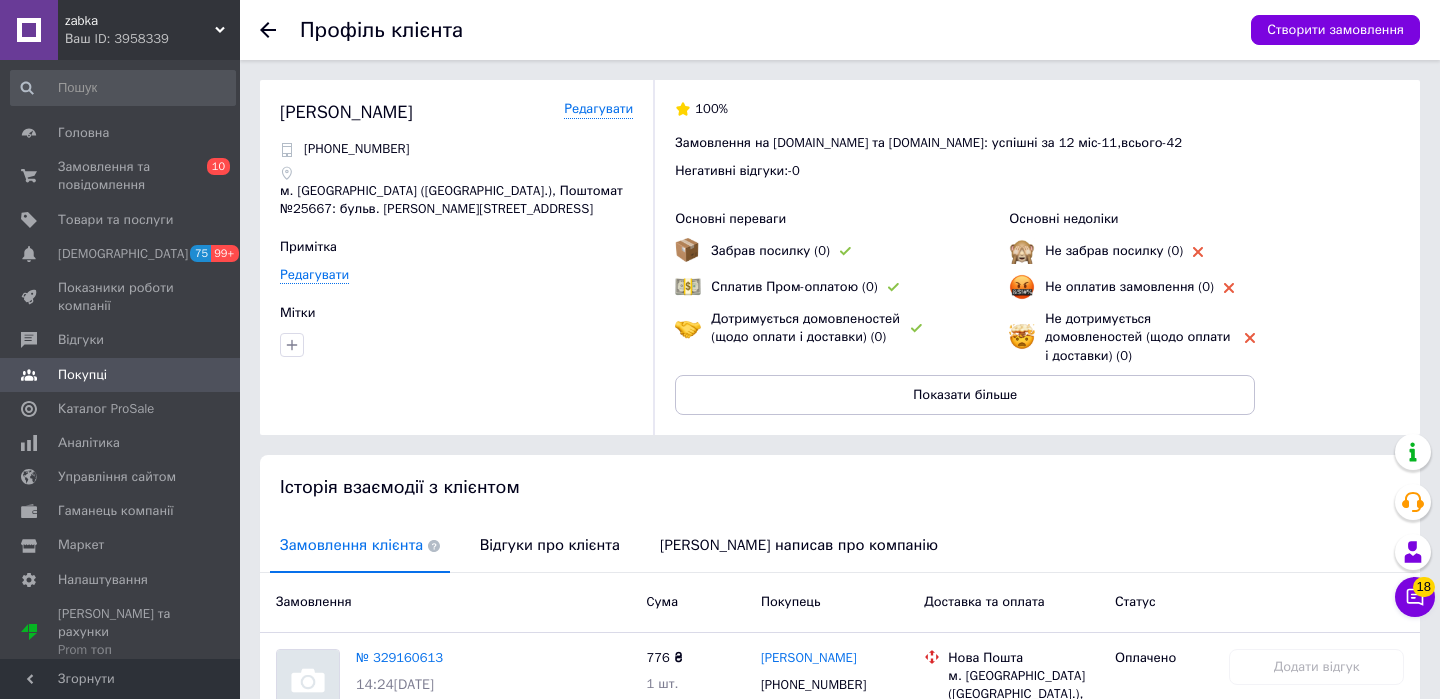 click 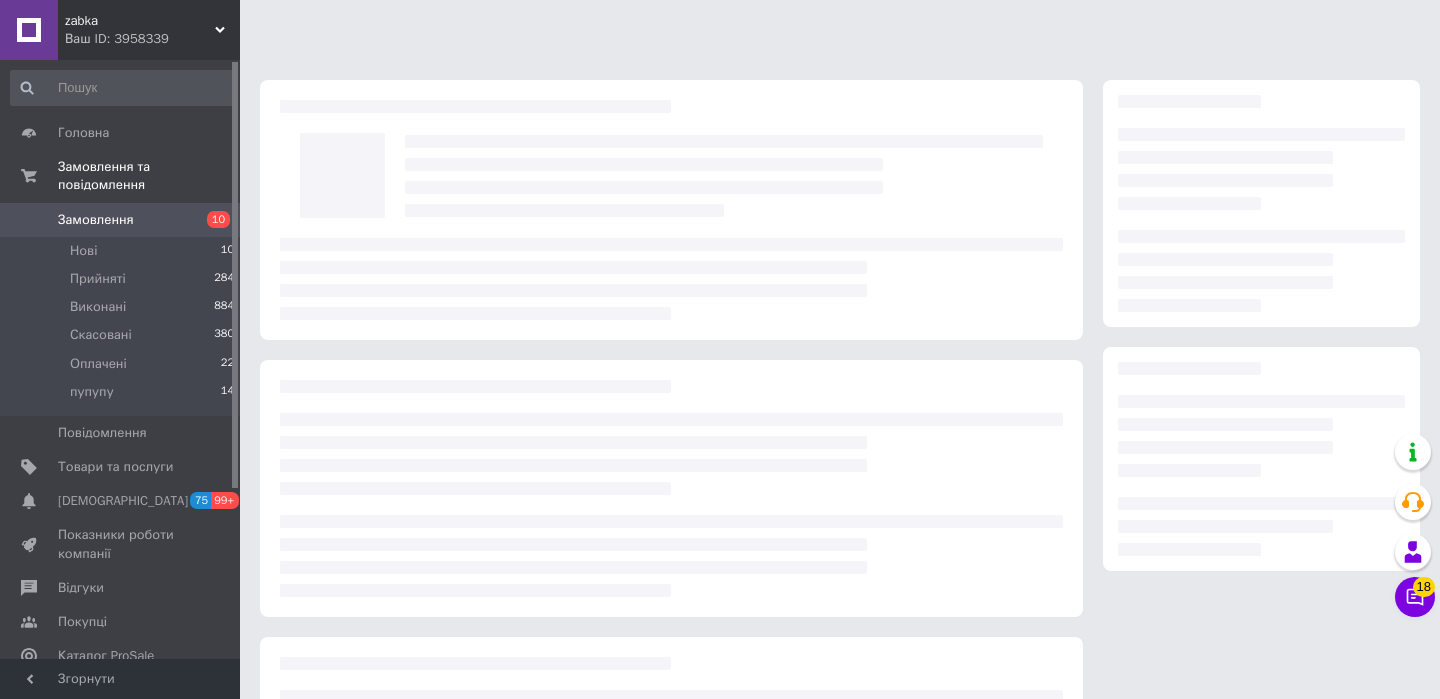 scroll, scrollTop: 197, scrollLeft: 0, axis: vertical 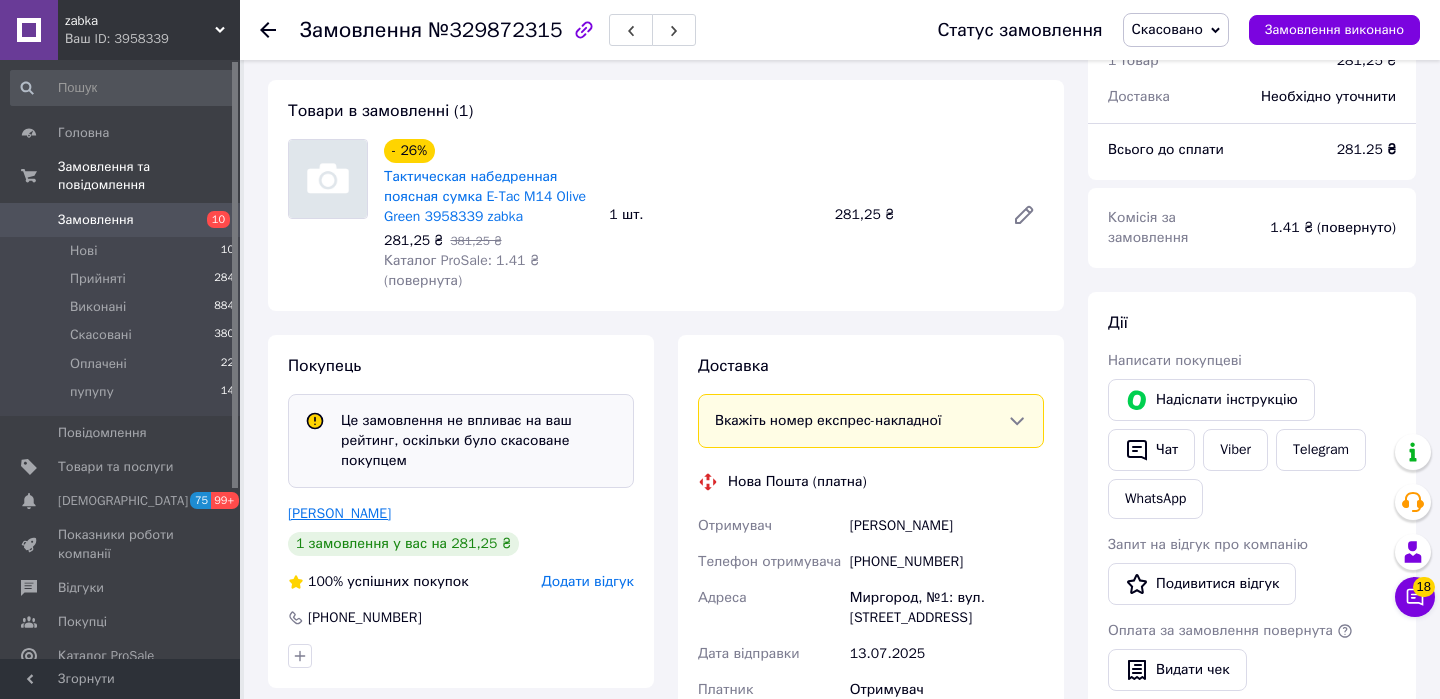 click on "Гармаш Тетяна" at bounding box center [339, 513] 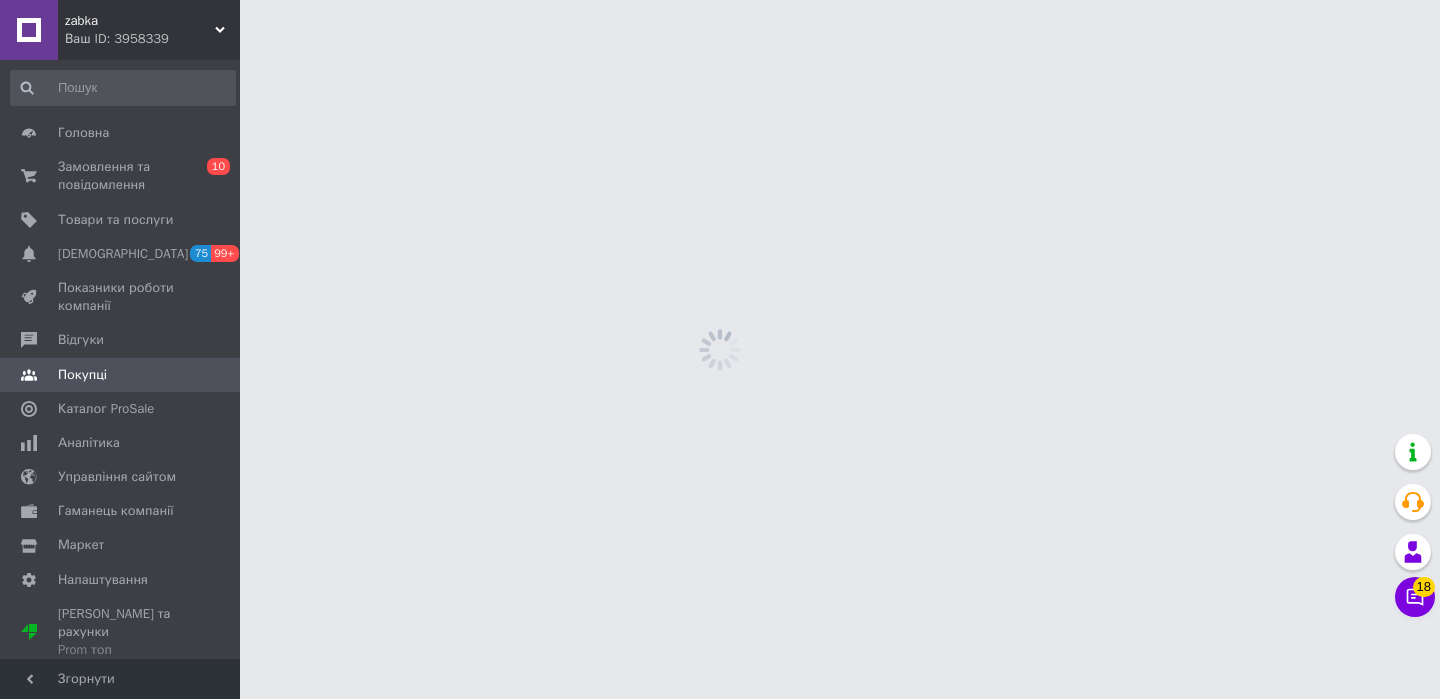 scroll, scrollTop: 0, scrollLeft: 0, axis: both 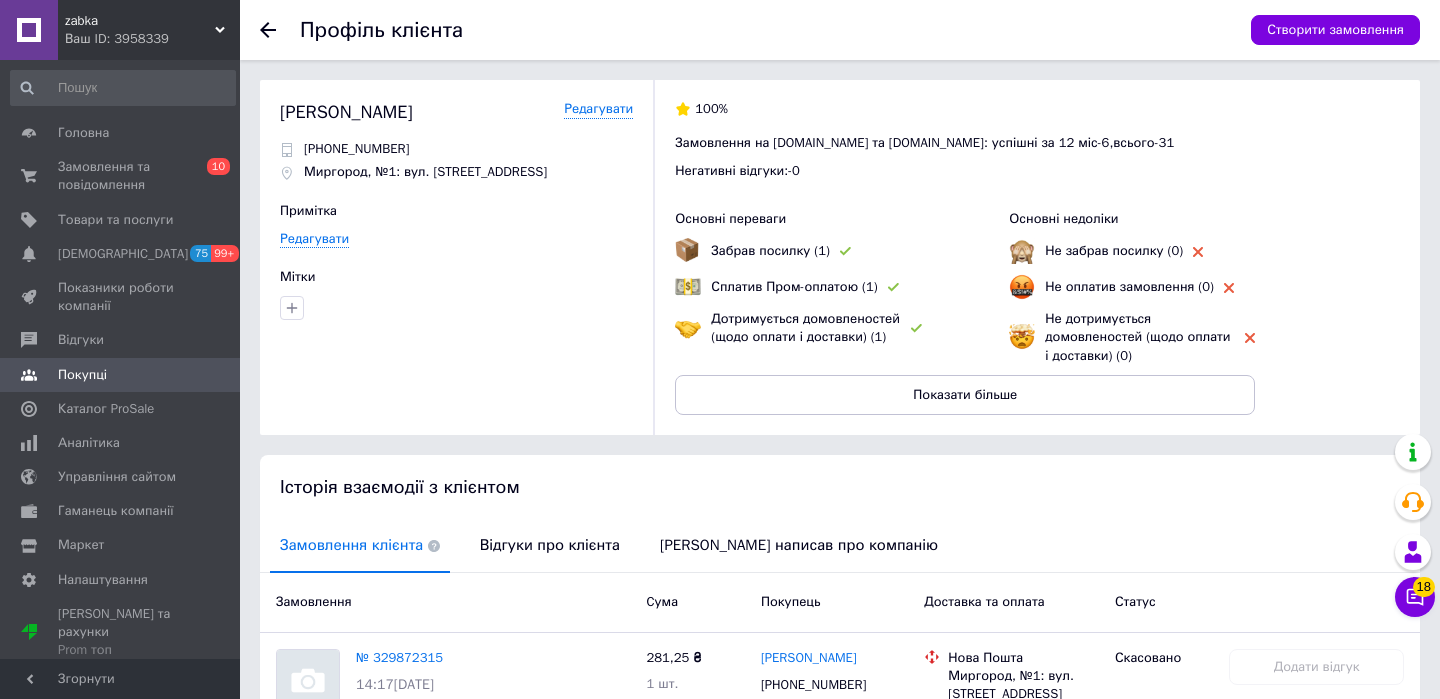 click 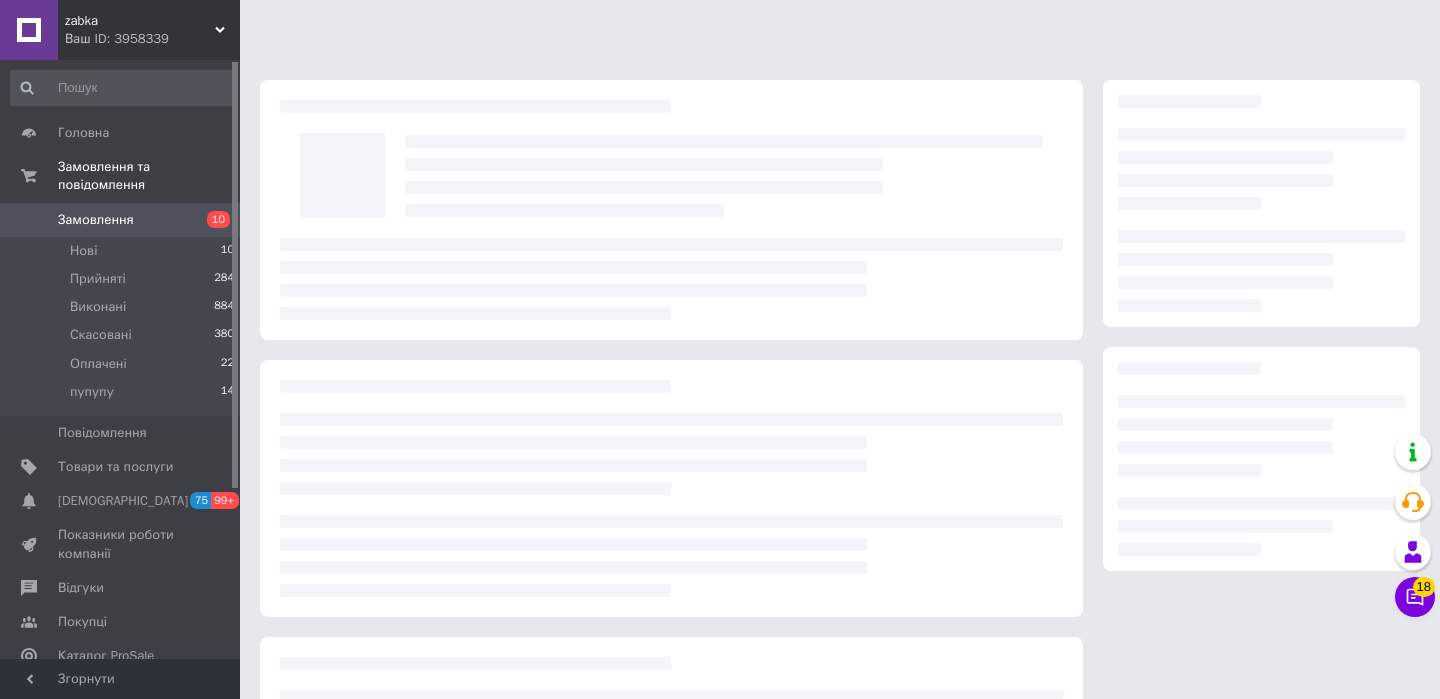 scroll, scrollTop: 136, scrollLeft: 0, axis: vertical 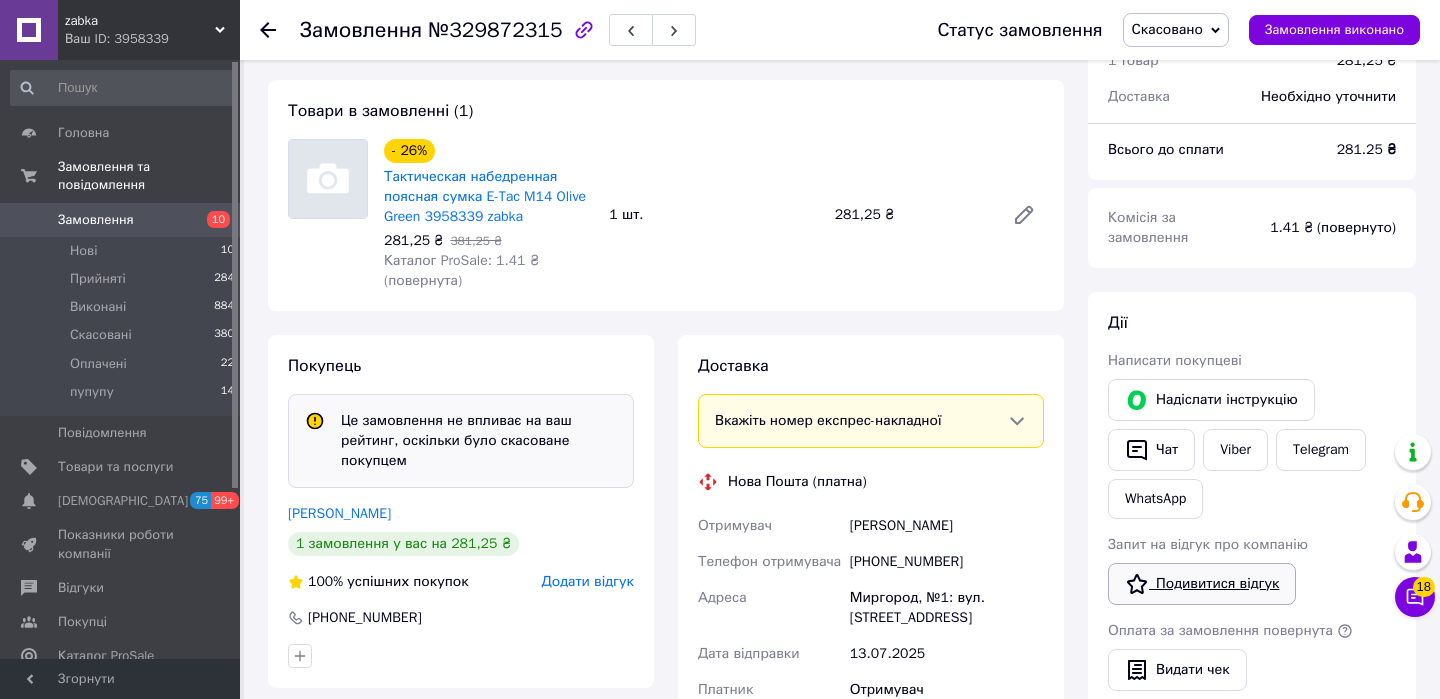 click on "Подивитися відгук" at bounding box center [1202, 584] 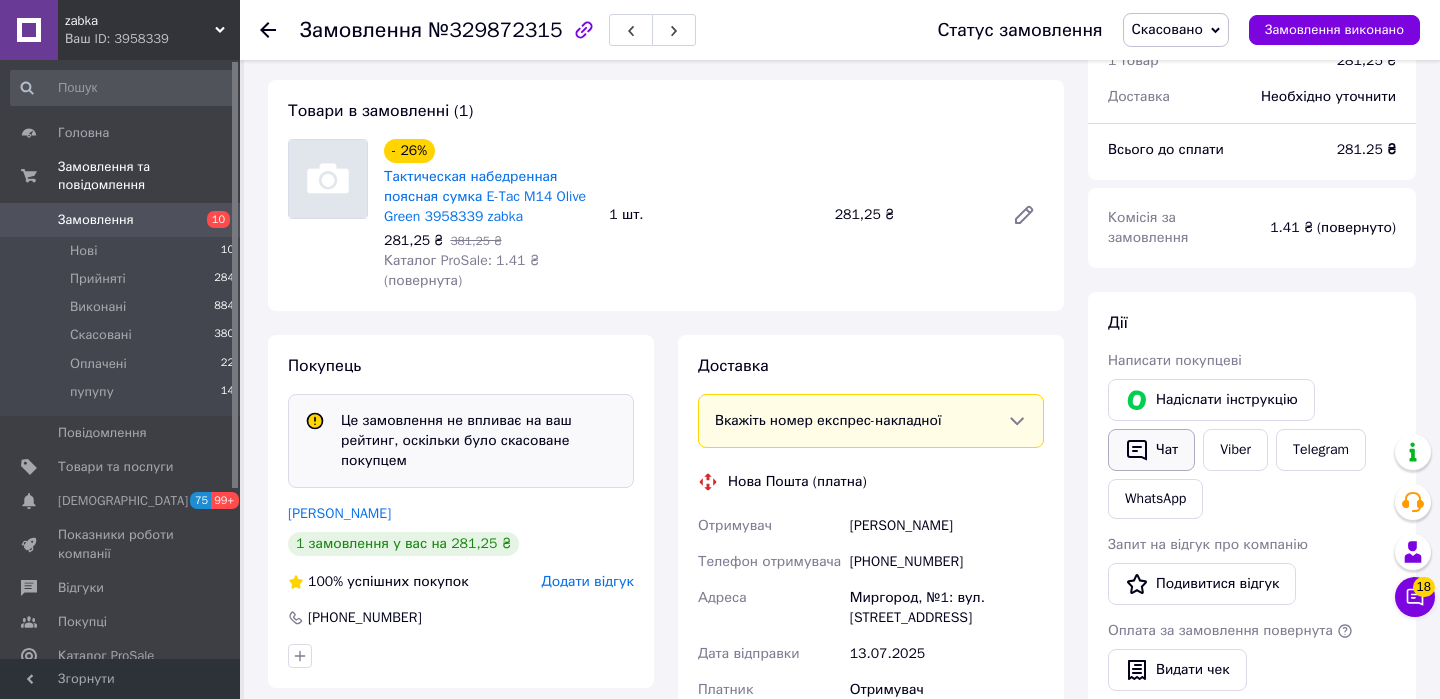 click on "Чат" at bounding box center [1151, 450] 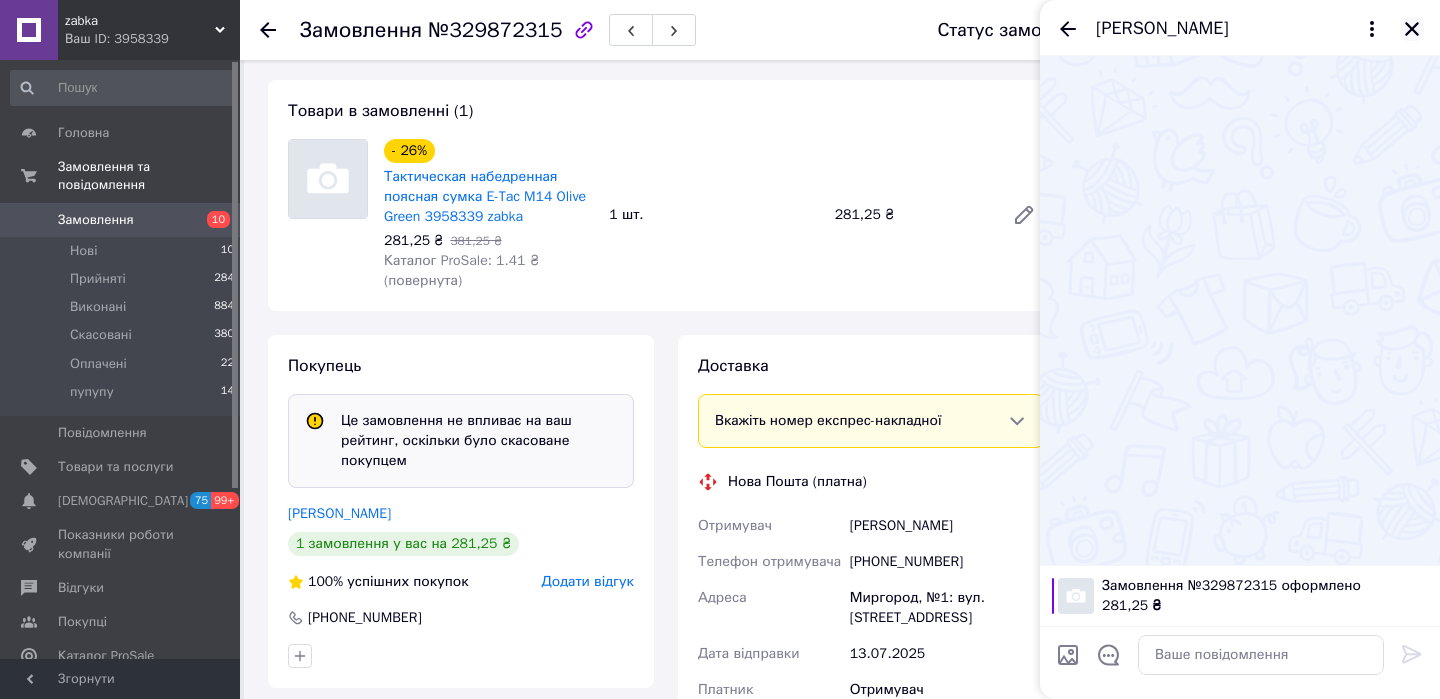 click 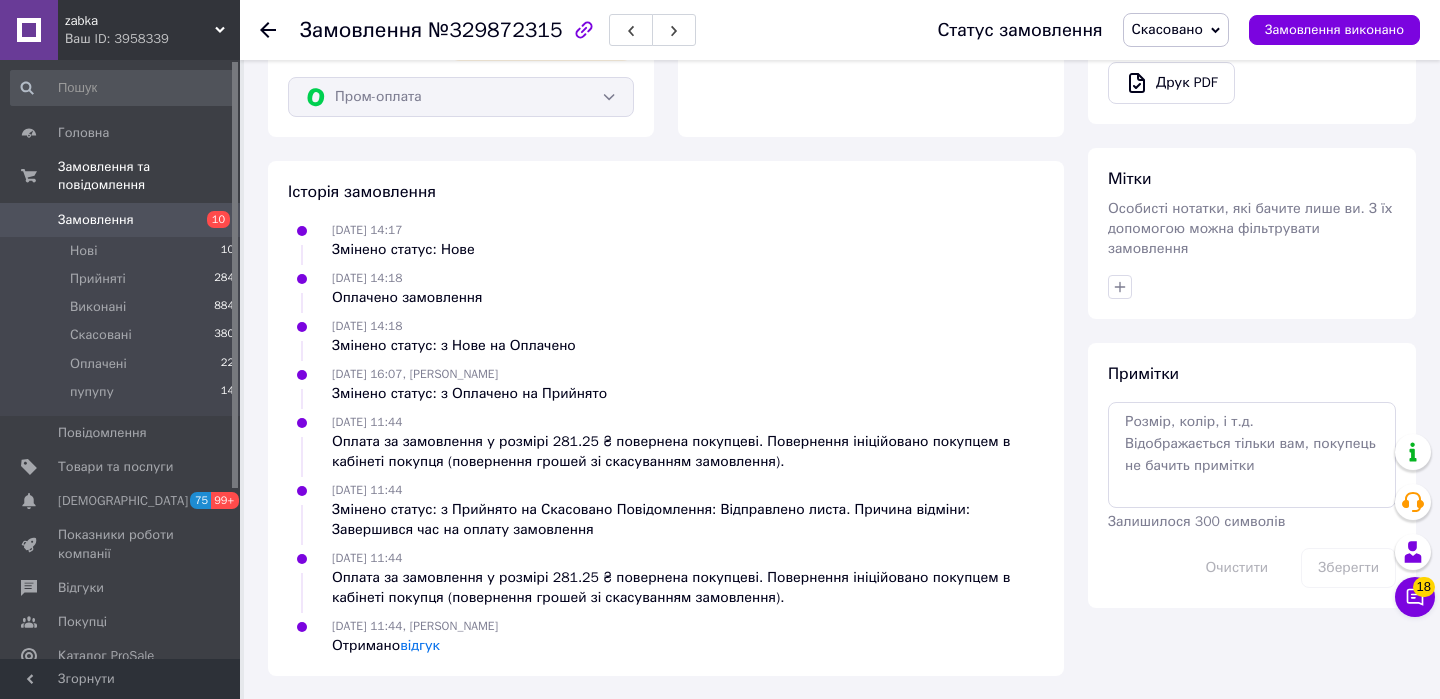 scroll, scrollTop: 832, scrollLeft: 0, axis: vertical 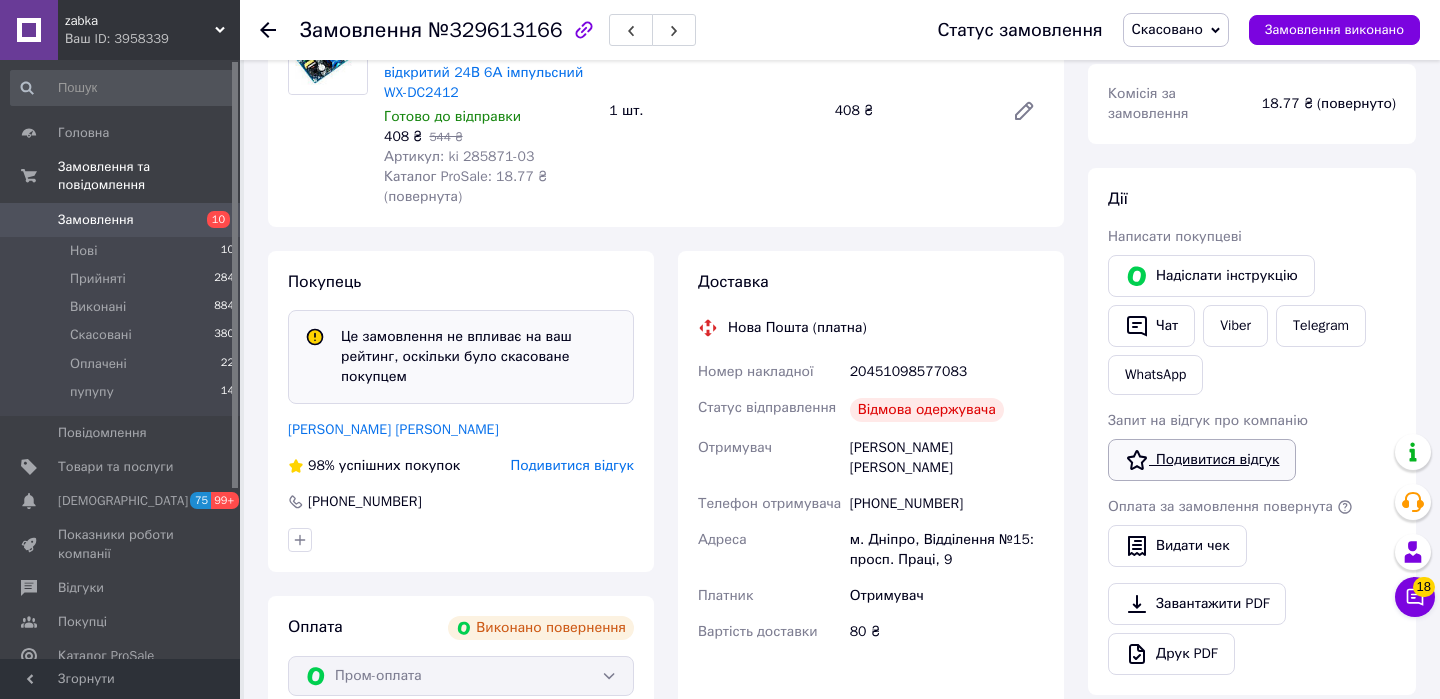click on "Подивитися відгук" at bounding box center [1202, 460] 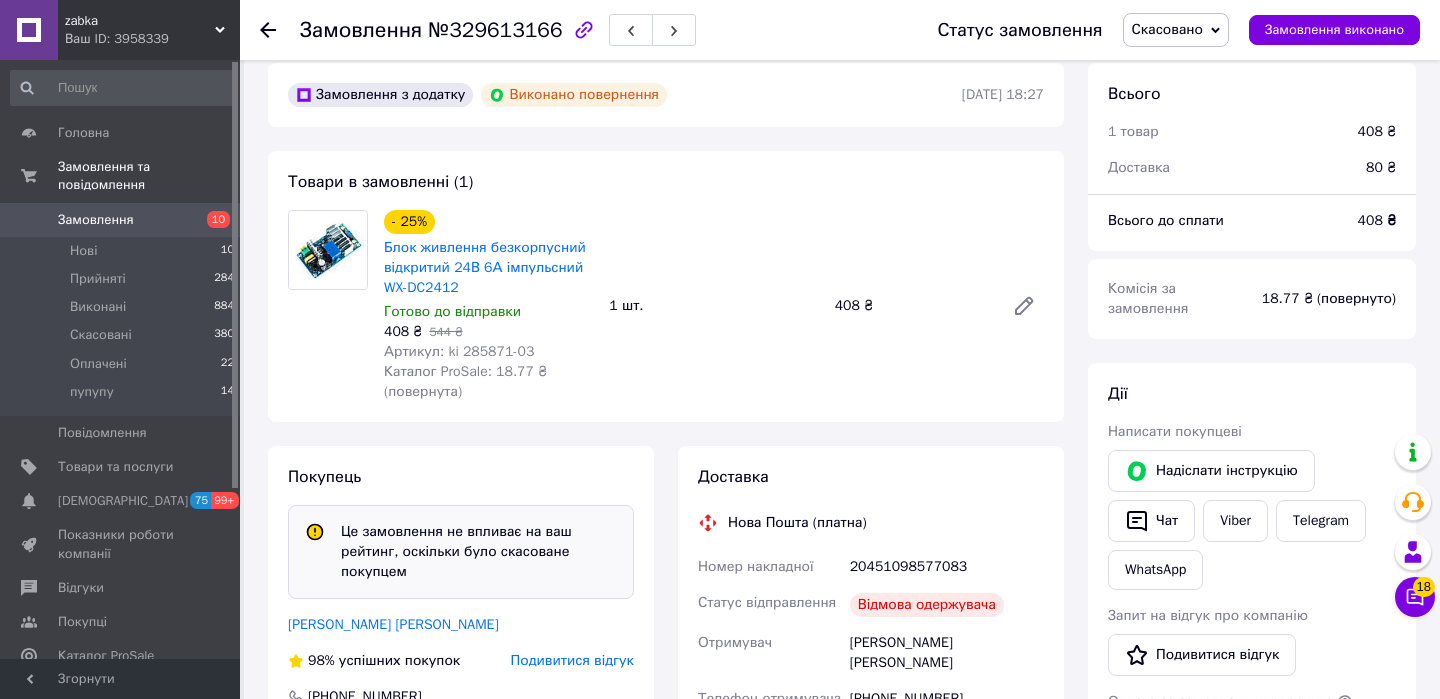 scroll, scrollTop: 0, scrollLeft: 0, axis: both 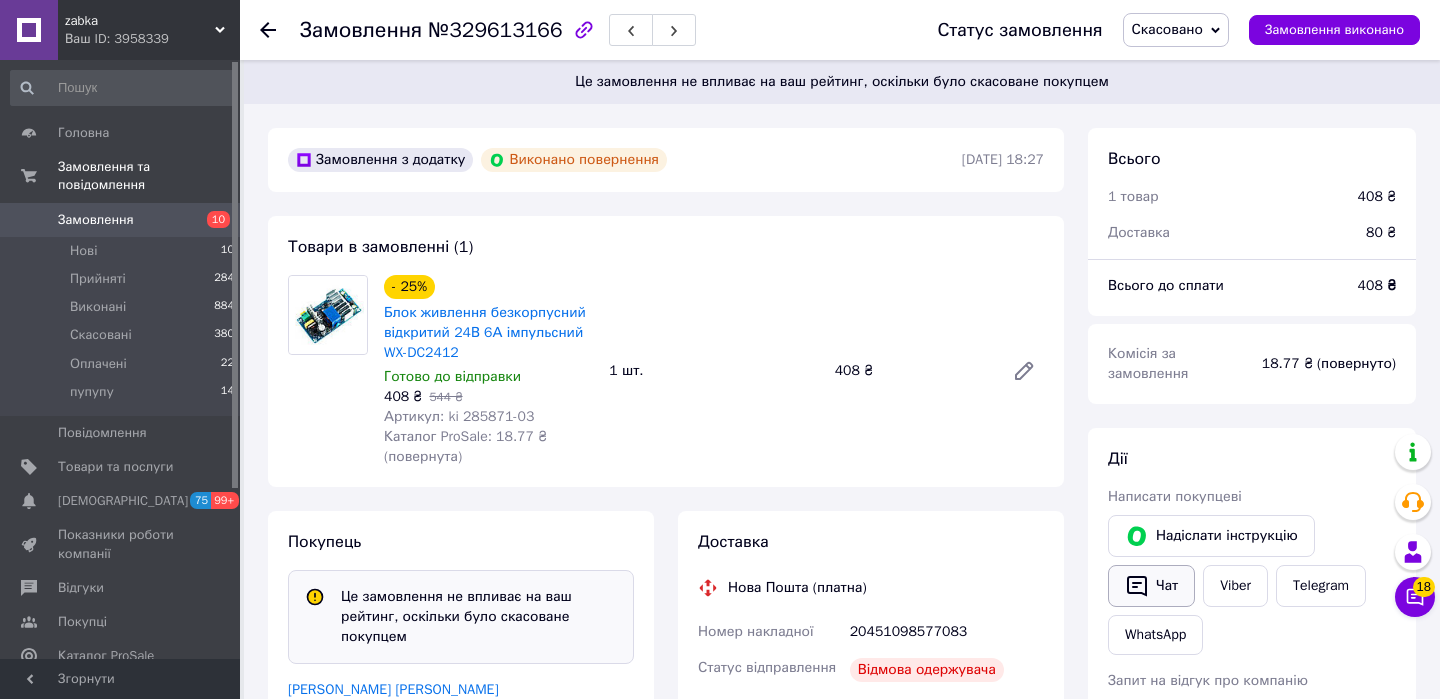 click on "Чат" at bounding box center (1151, 586) 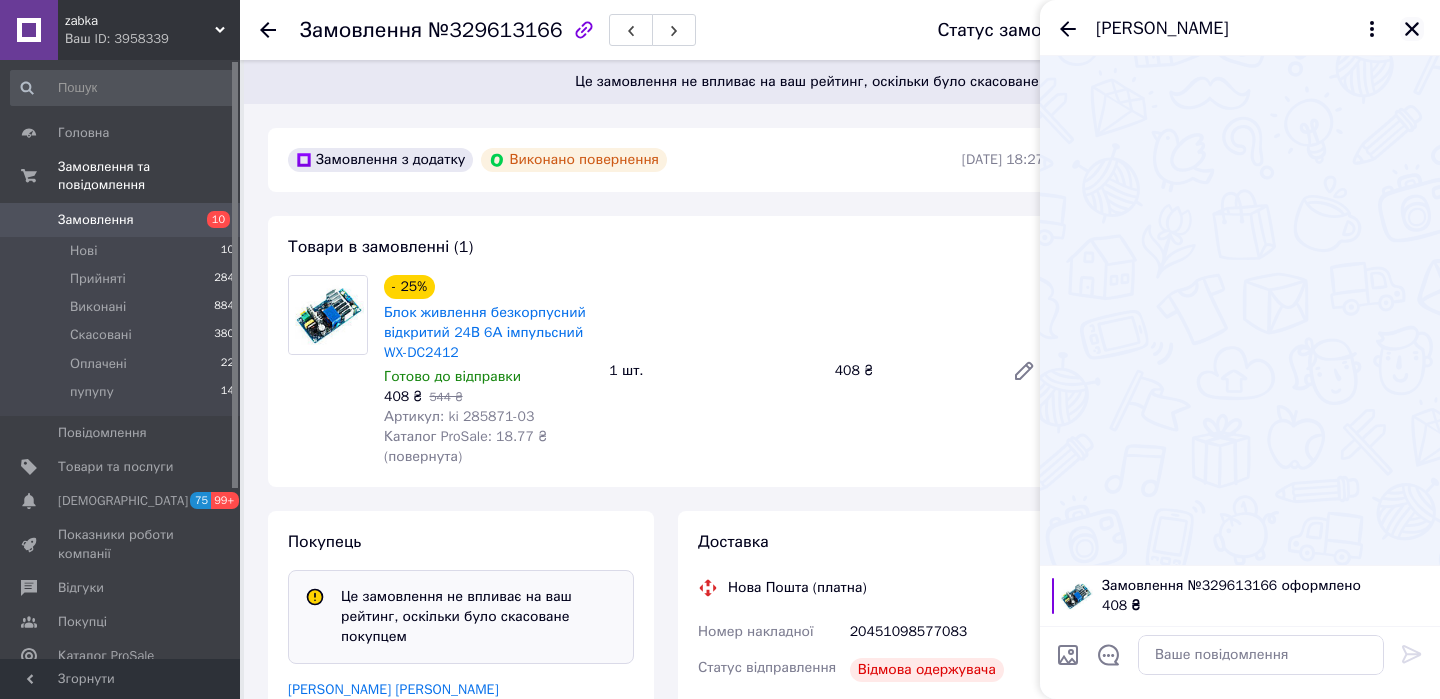click 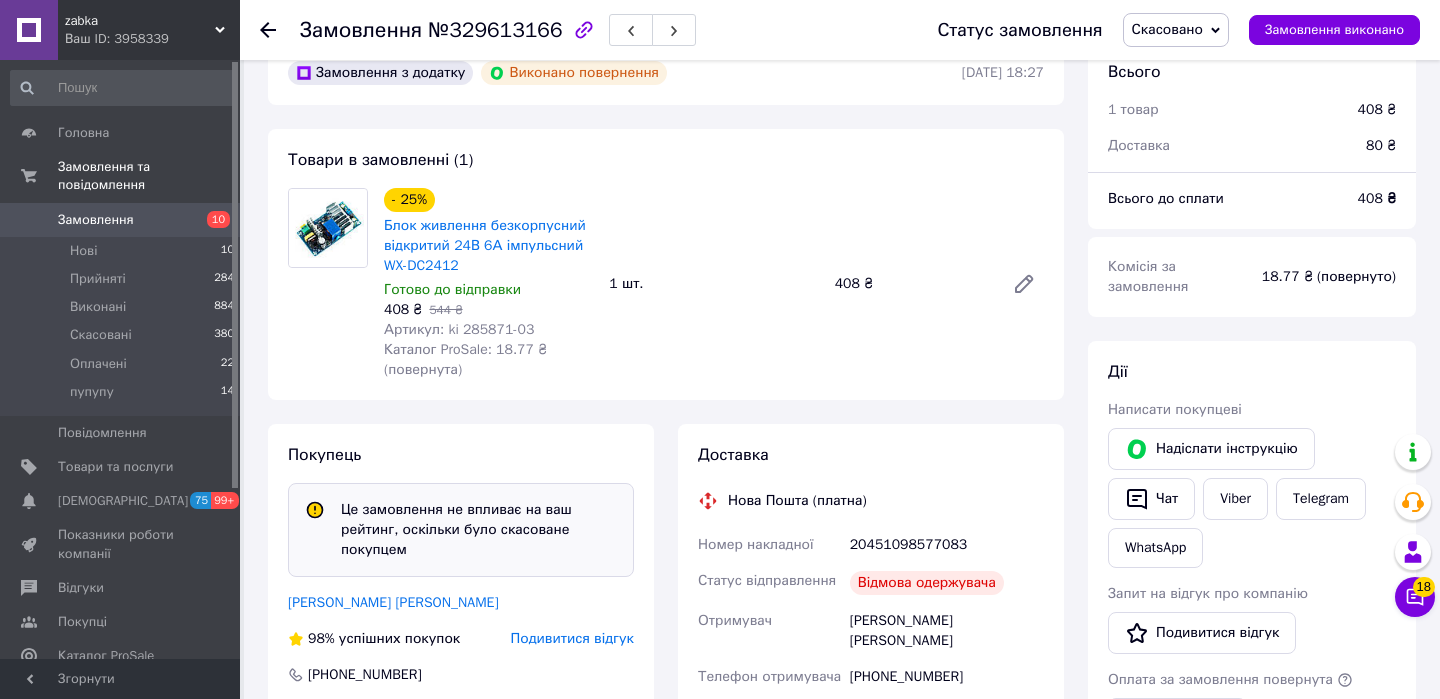 scroll, scrollTop: 102, scrollLeft: 0, axis: vertical 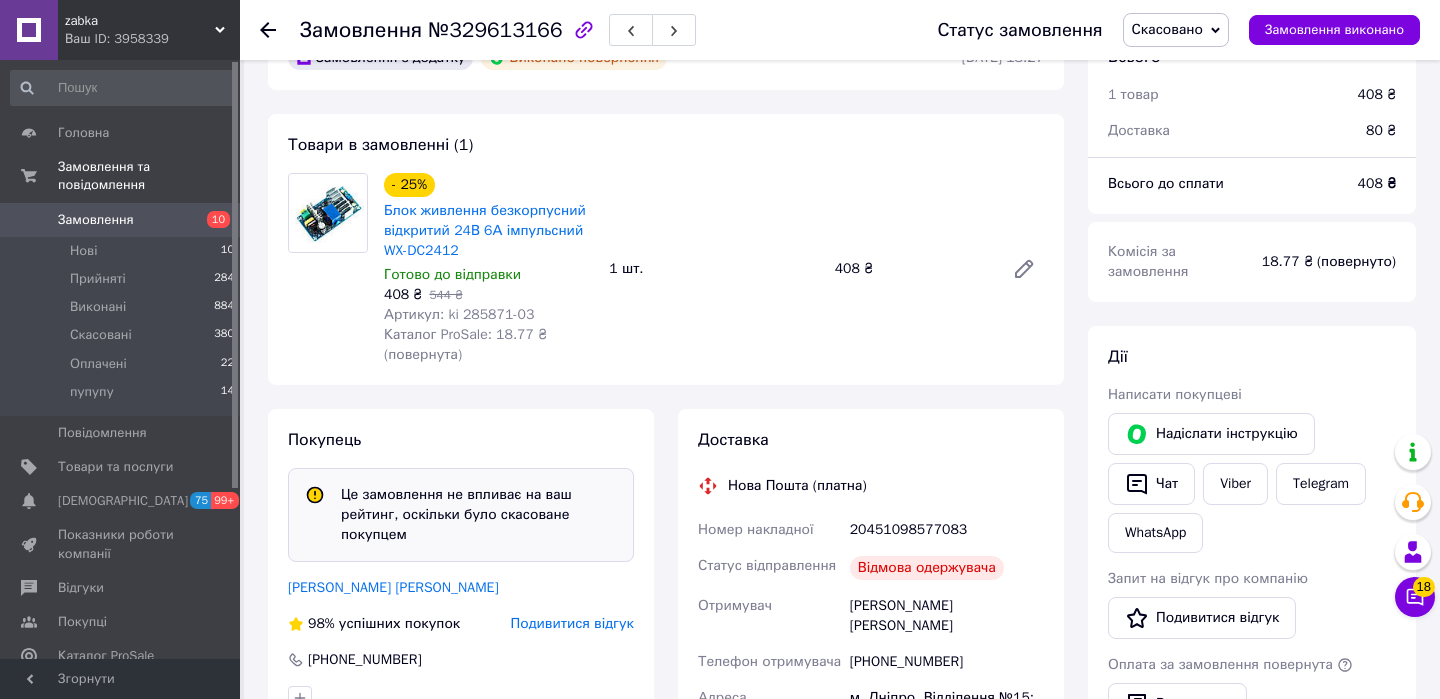 click on "20451098577083" at bounding box center [947, 530] 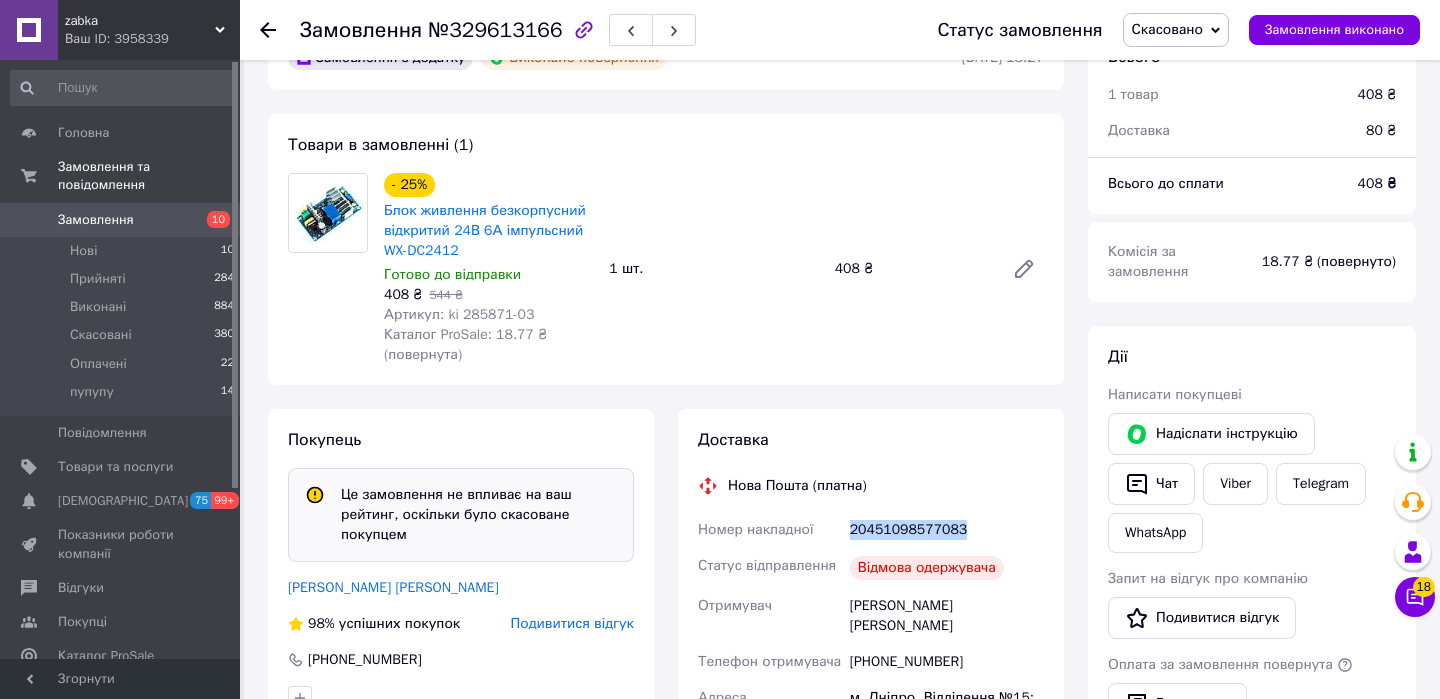 click on "20451098577083" at bounding box center (947, 530) 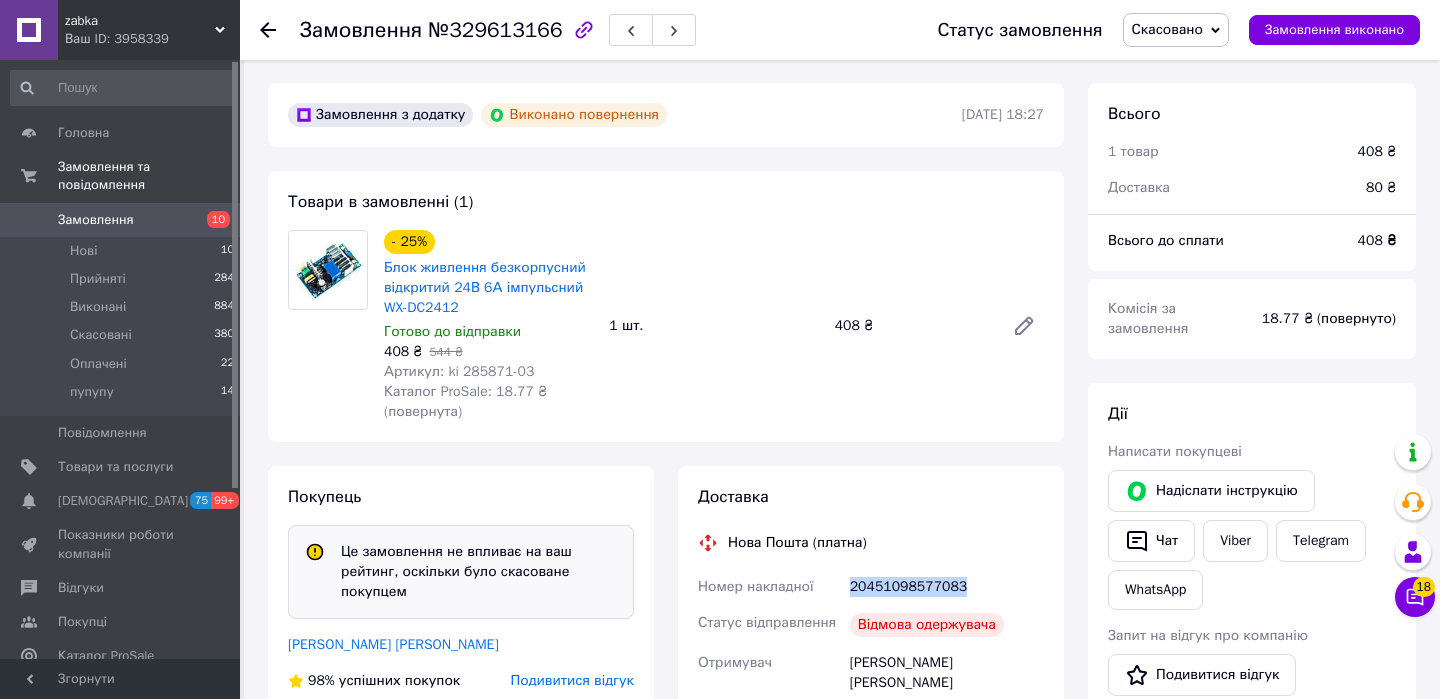 scroll, scrollTop: 89, scrollLeft: 0, axis: vertical 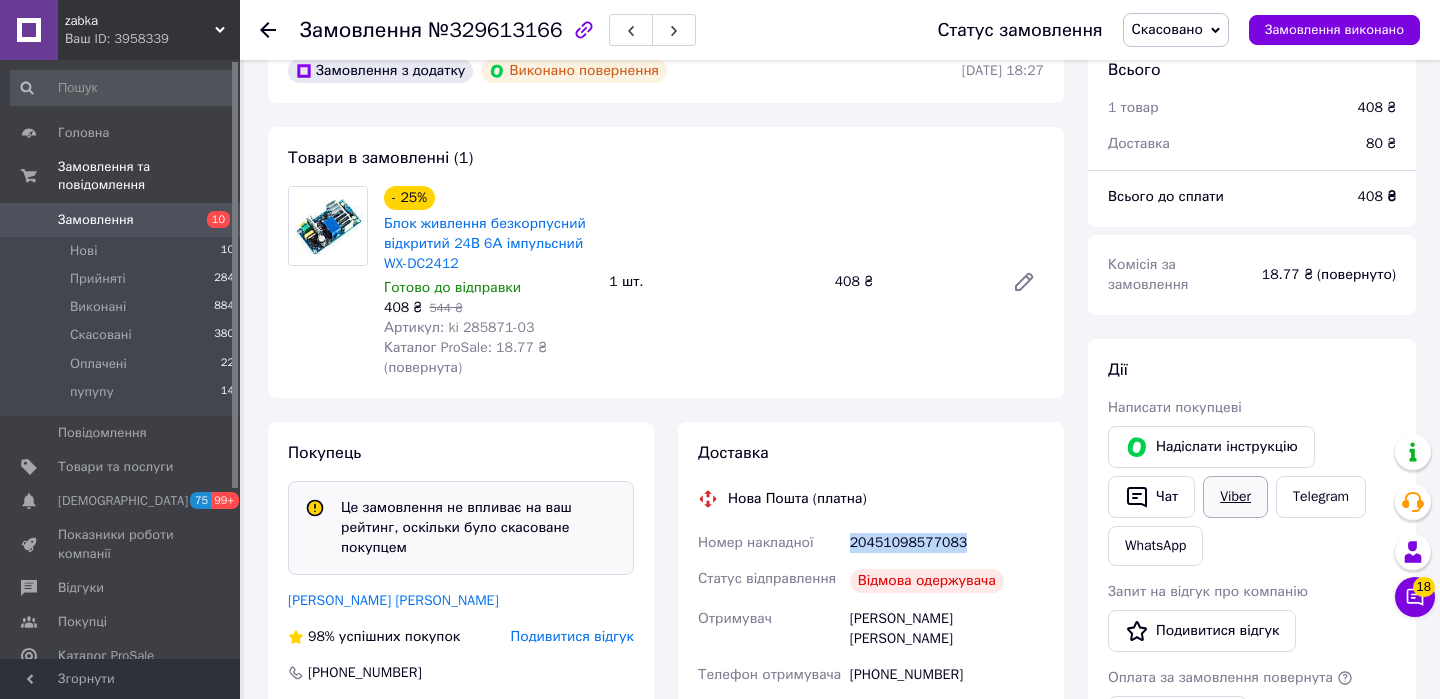 click on "Viber" at bounding box center (1235, 497) 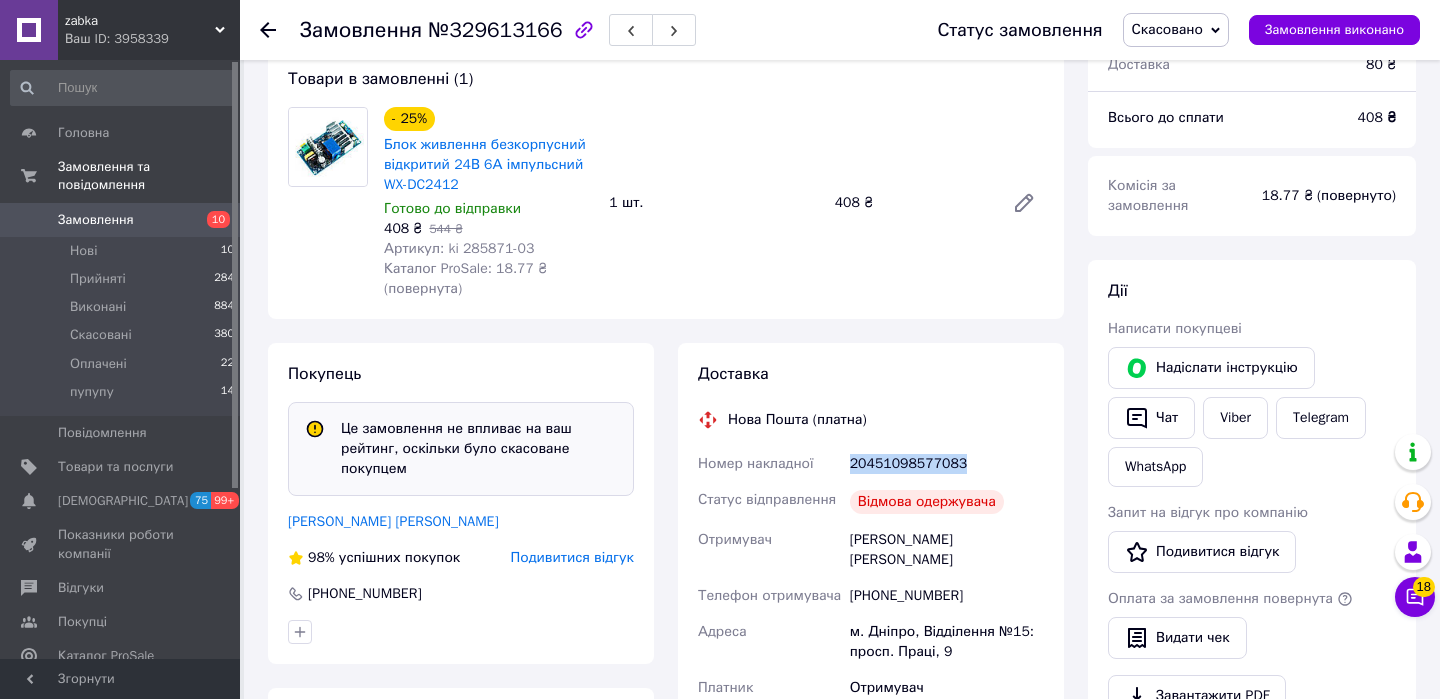 scroll, scrollTop: 0, scrollLeft: 0, axis: both 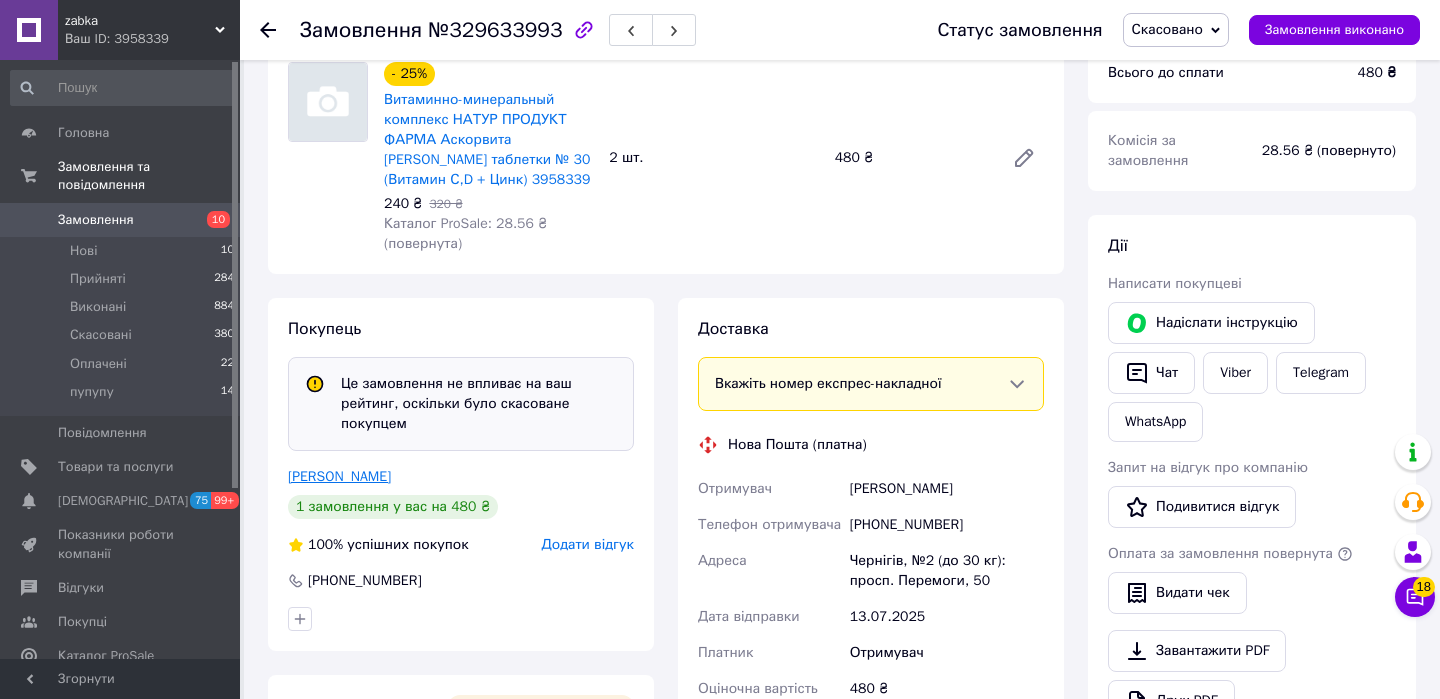 click on "[PERSON_NAME]" at bounding box center [339, 476] 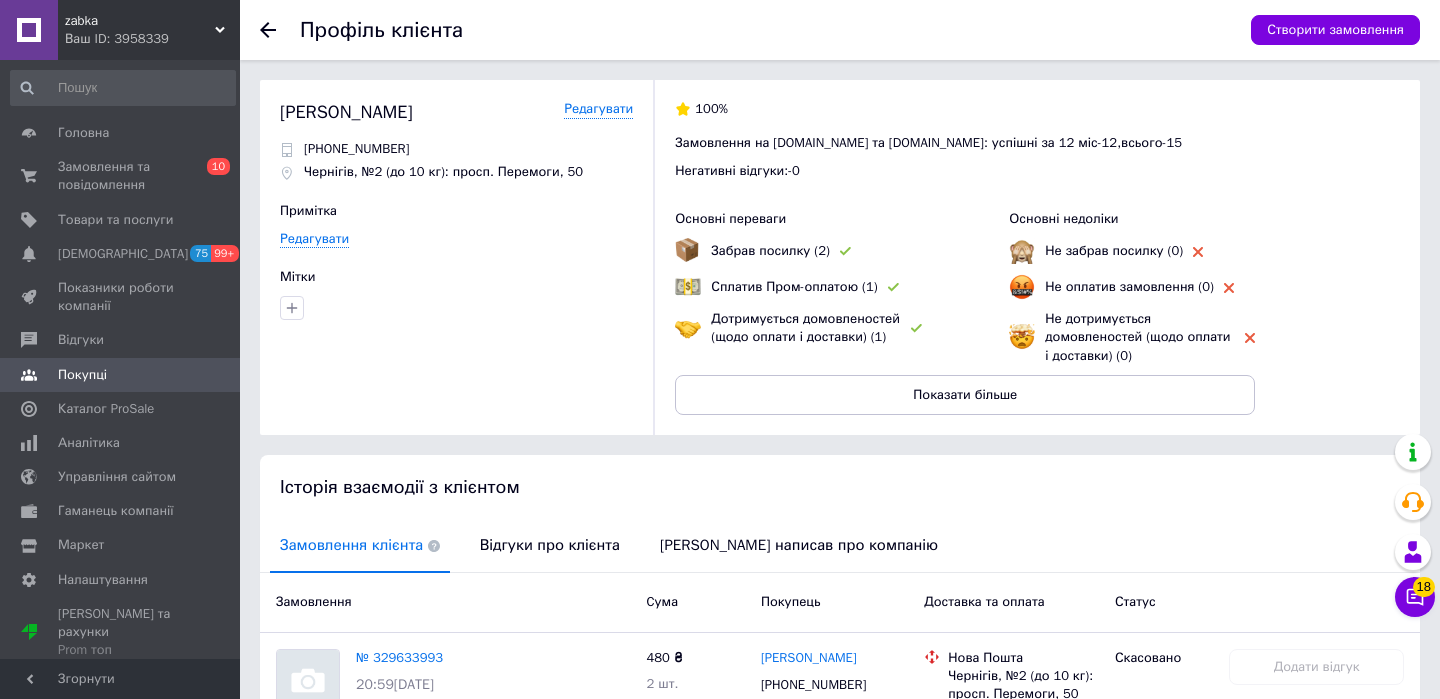 click 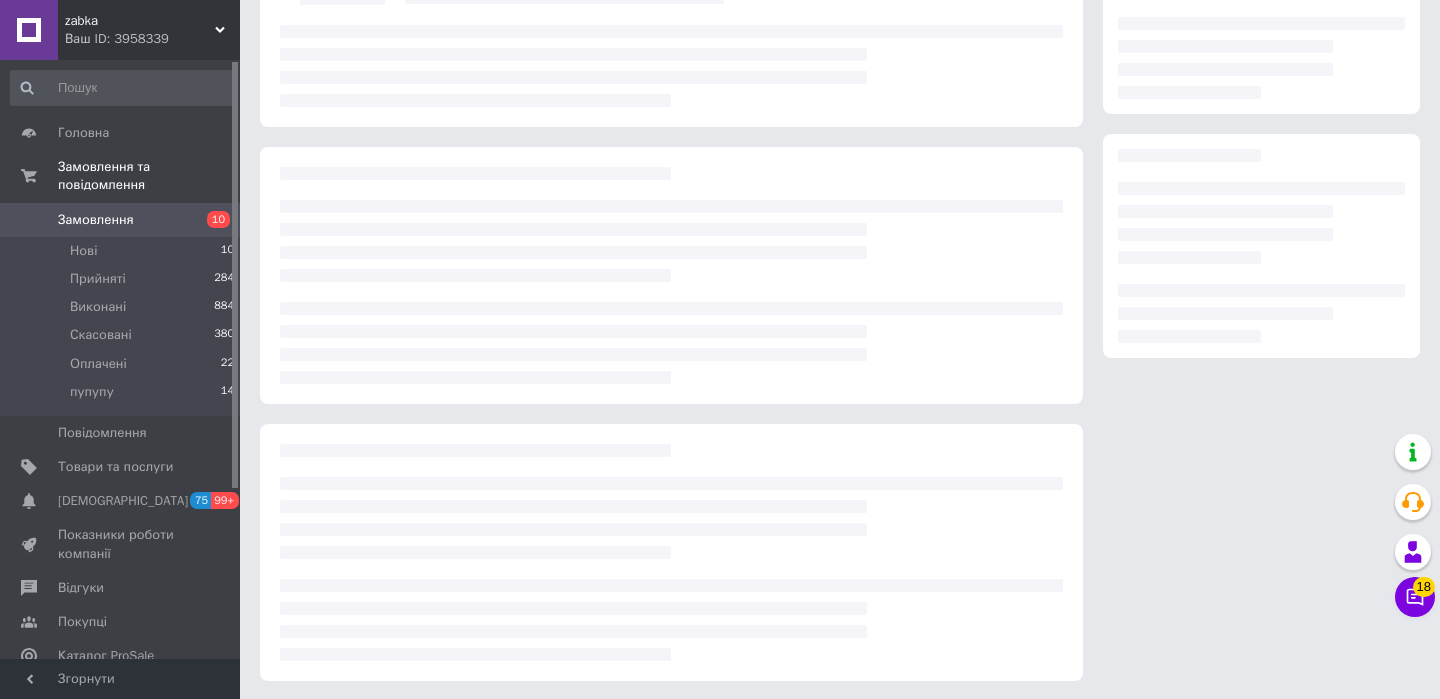 scroll, scrollTop: 187, scrollLeft: 0, axis: vertical 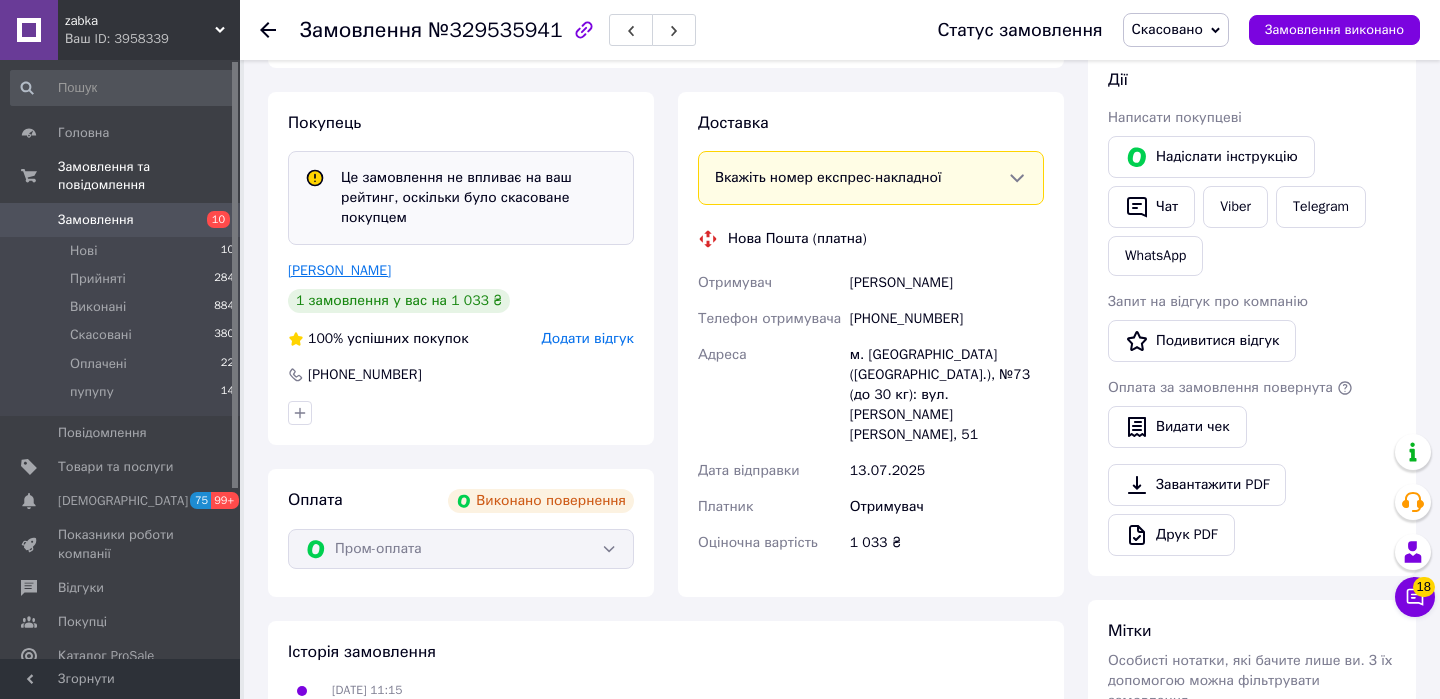 click on "Кривошта Олександр" at bounding box center [339, 270] 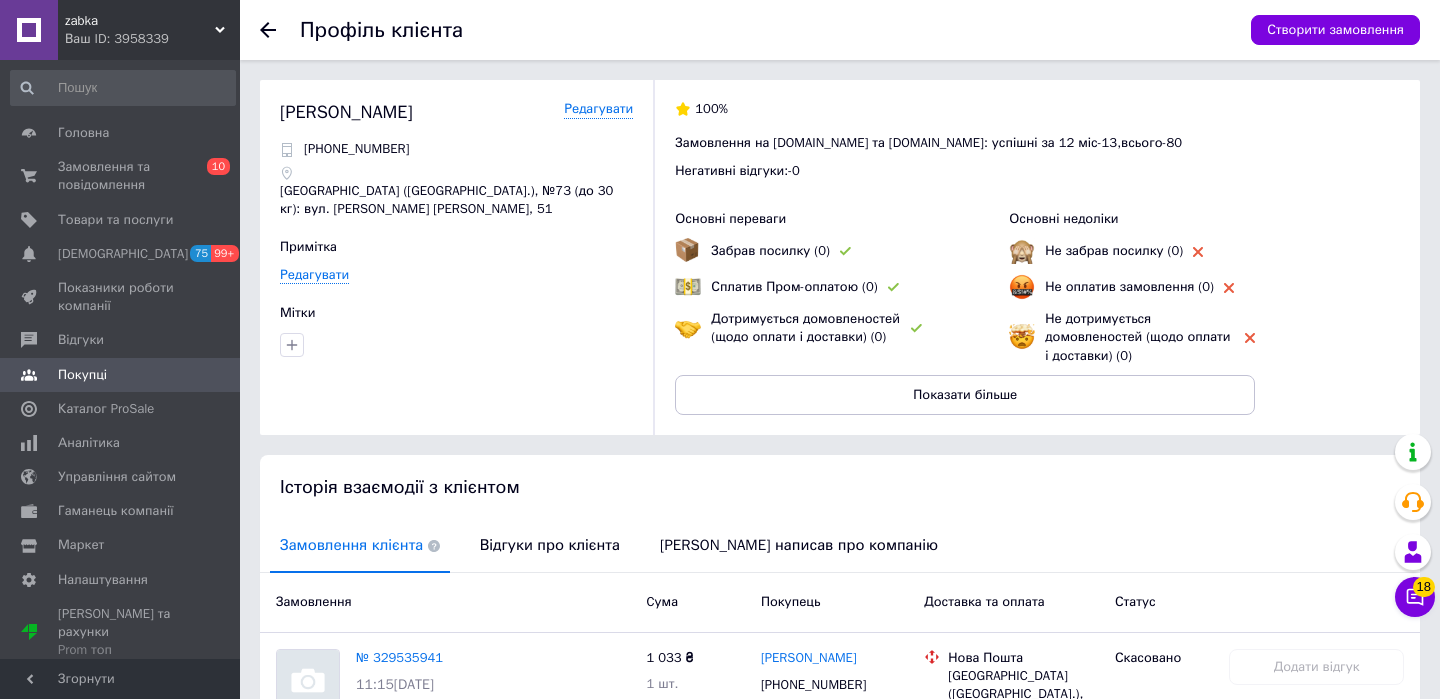 click 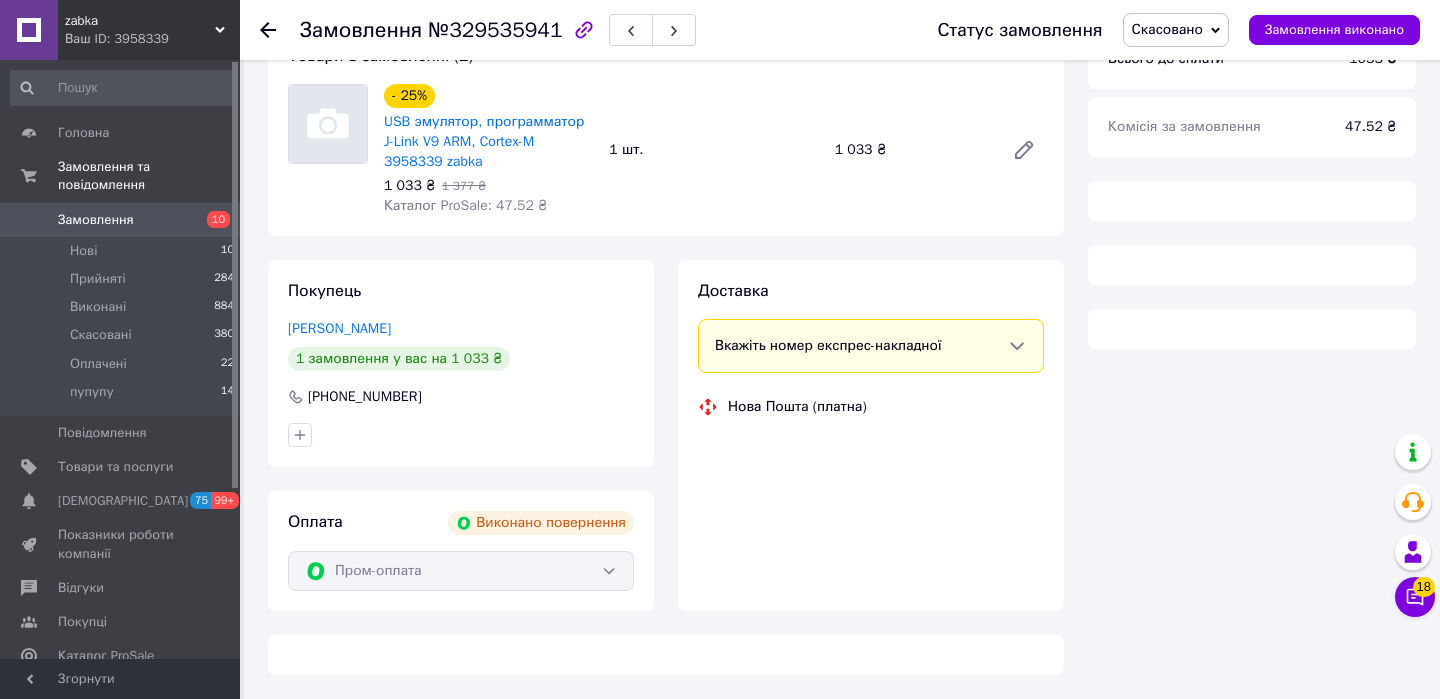 scroll, scrollTop: 215, scrollLeft: 0, axis: vertical 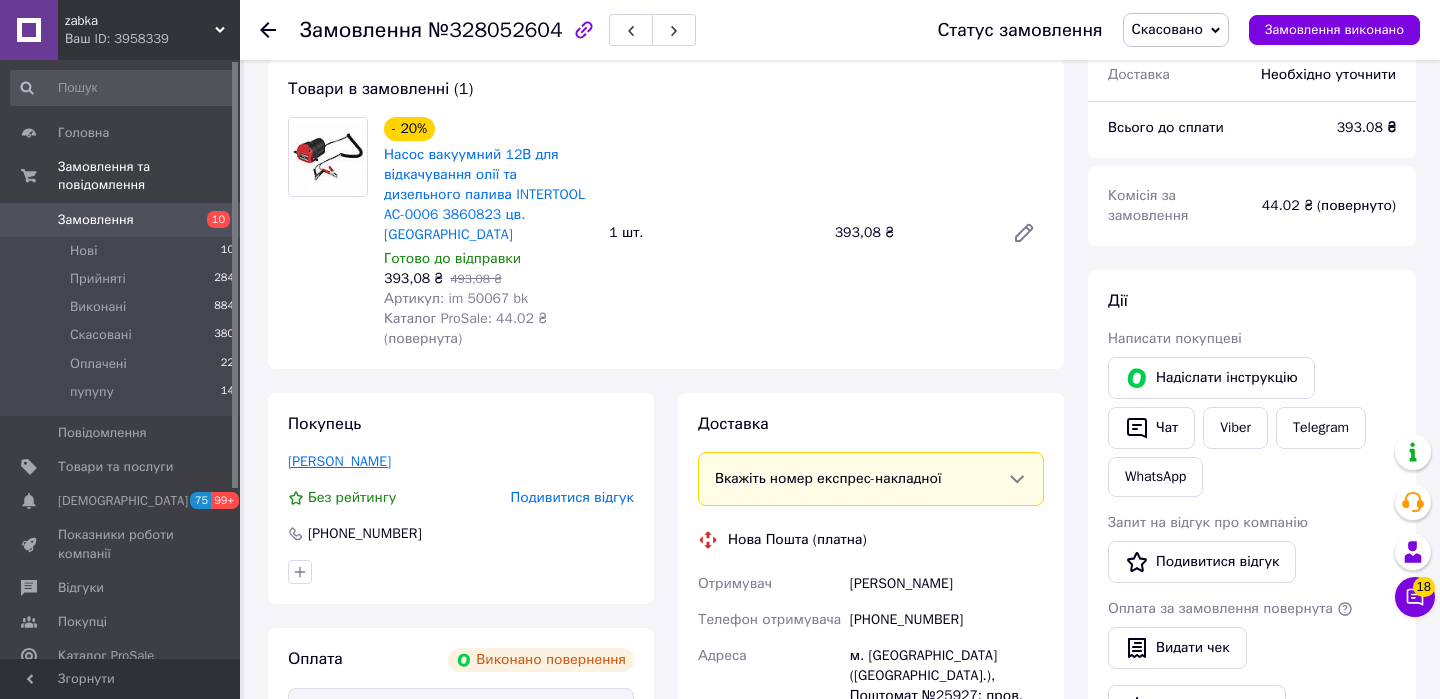 click on "[PERSON_NAME]" at bounding box center [339, 461] 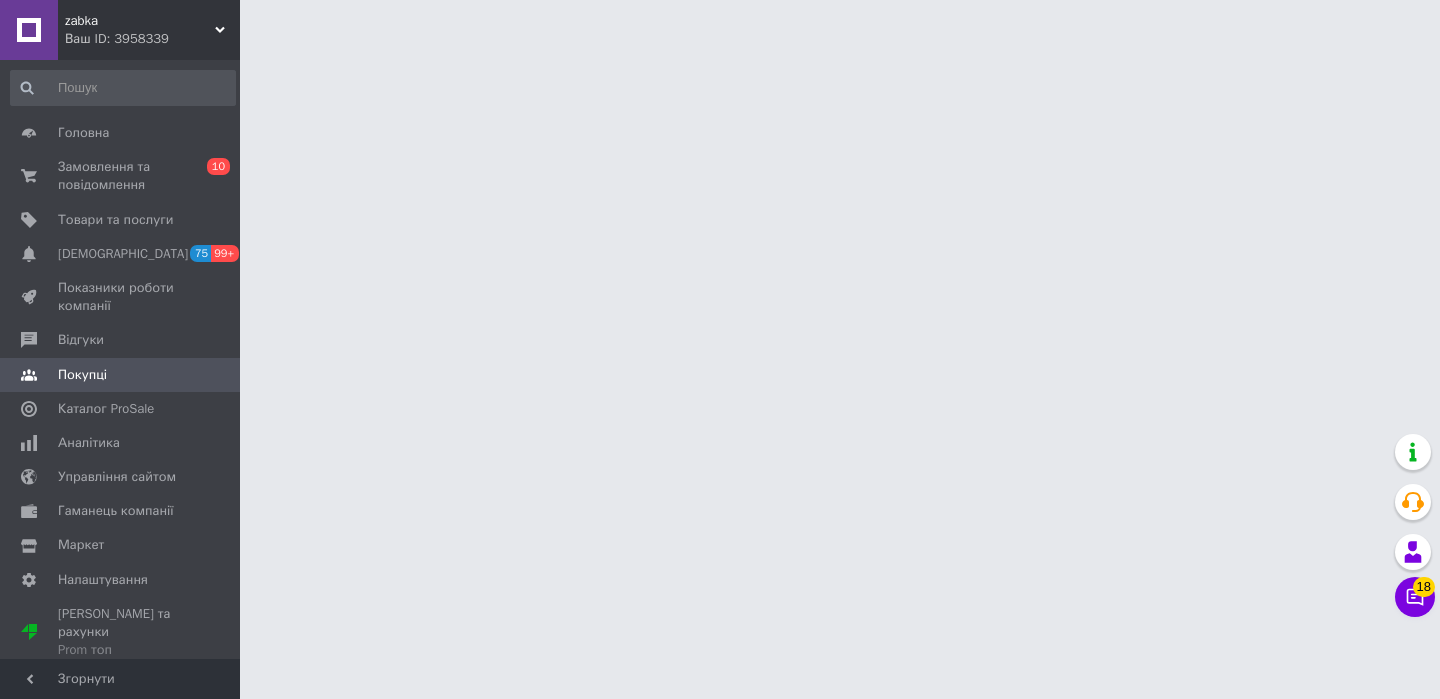 scroll, scrollTop: 0, scrollLeft: 0, axis: both 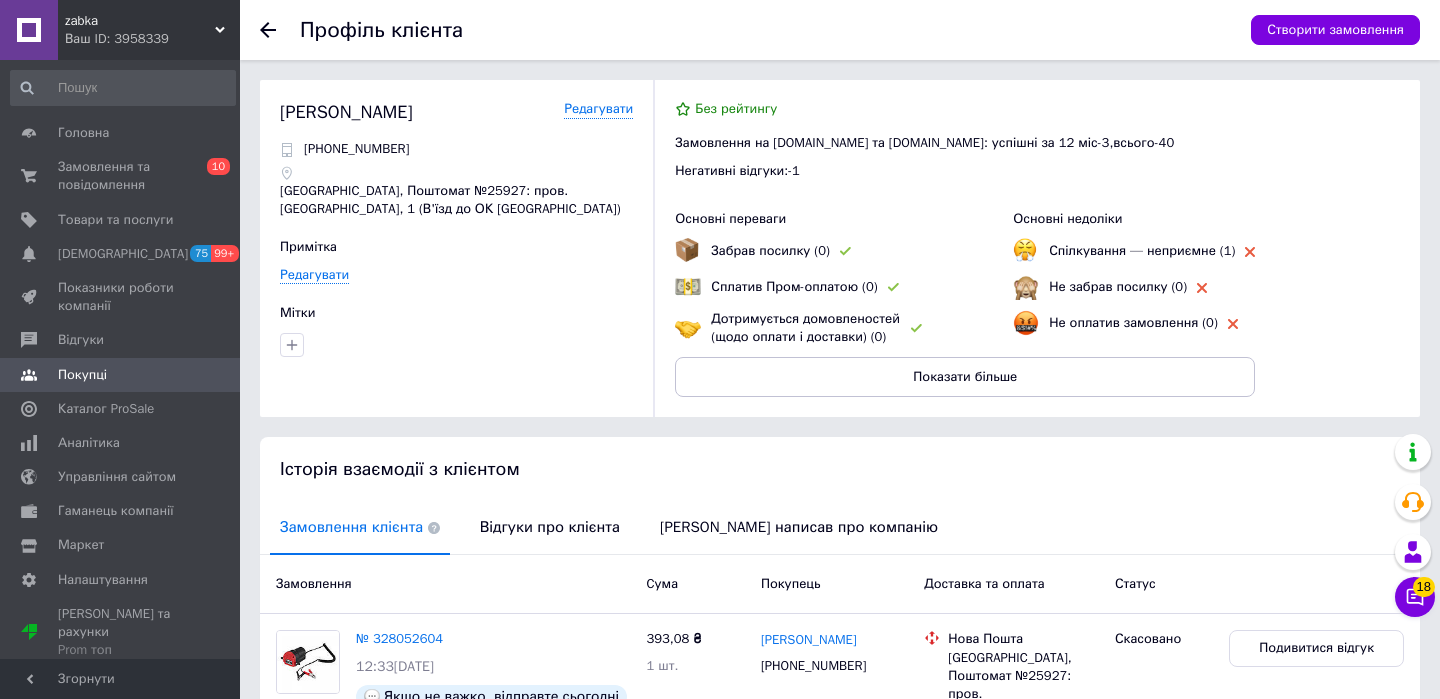click 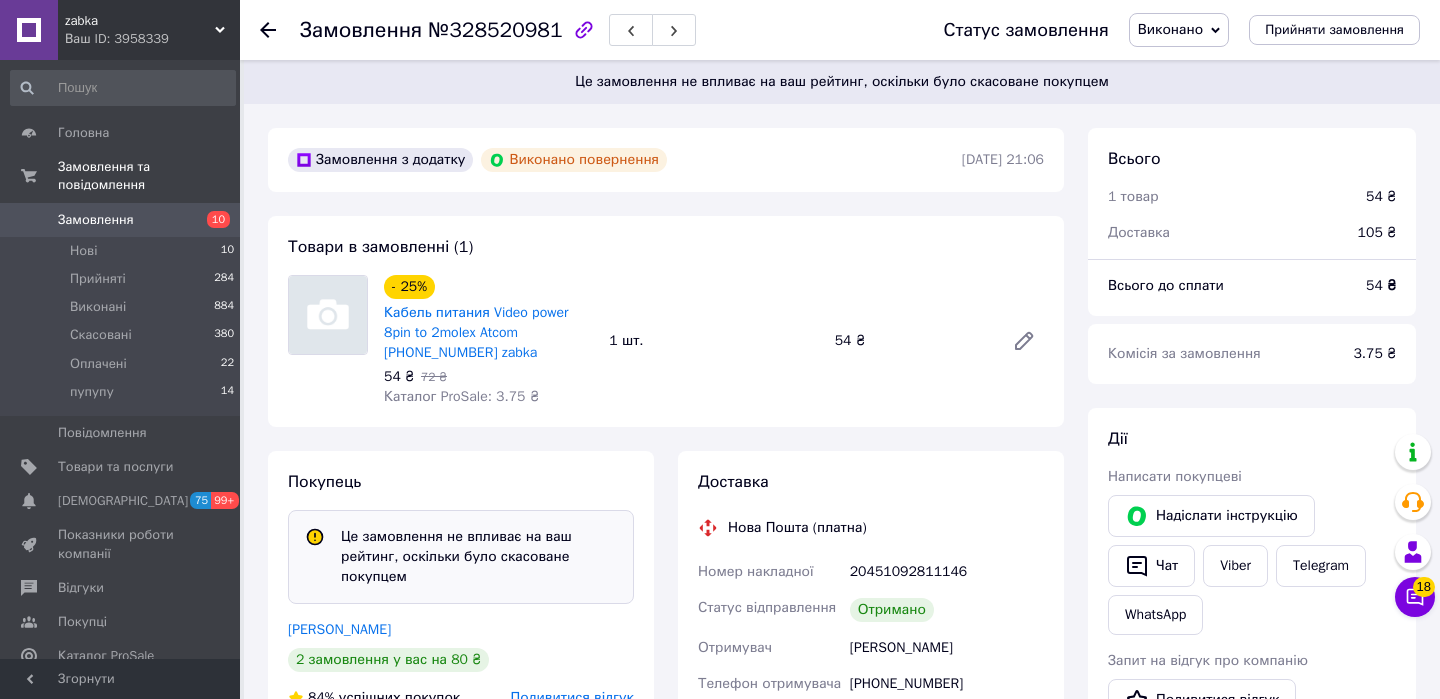 scroll, scrollTop: 0, scrollLeft: 0, axis: both 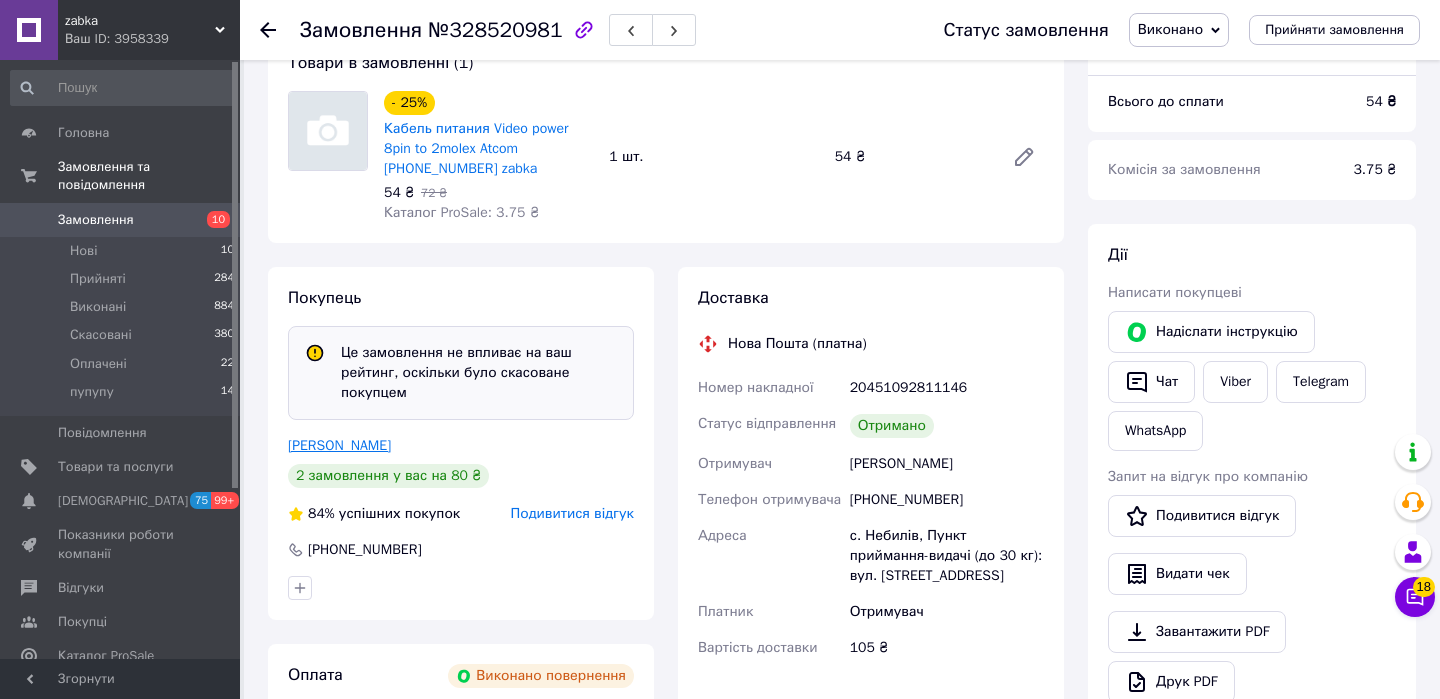 click on "Мізерак Любомир" at bounding box center [339, 445] 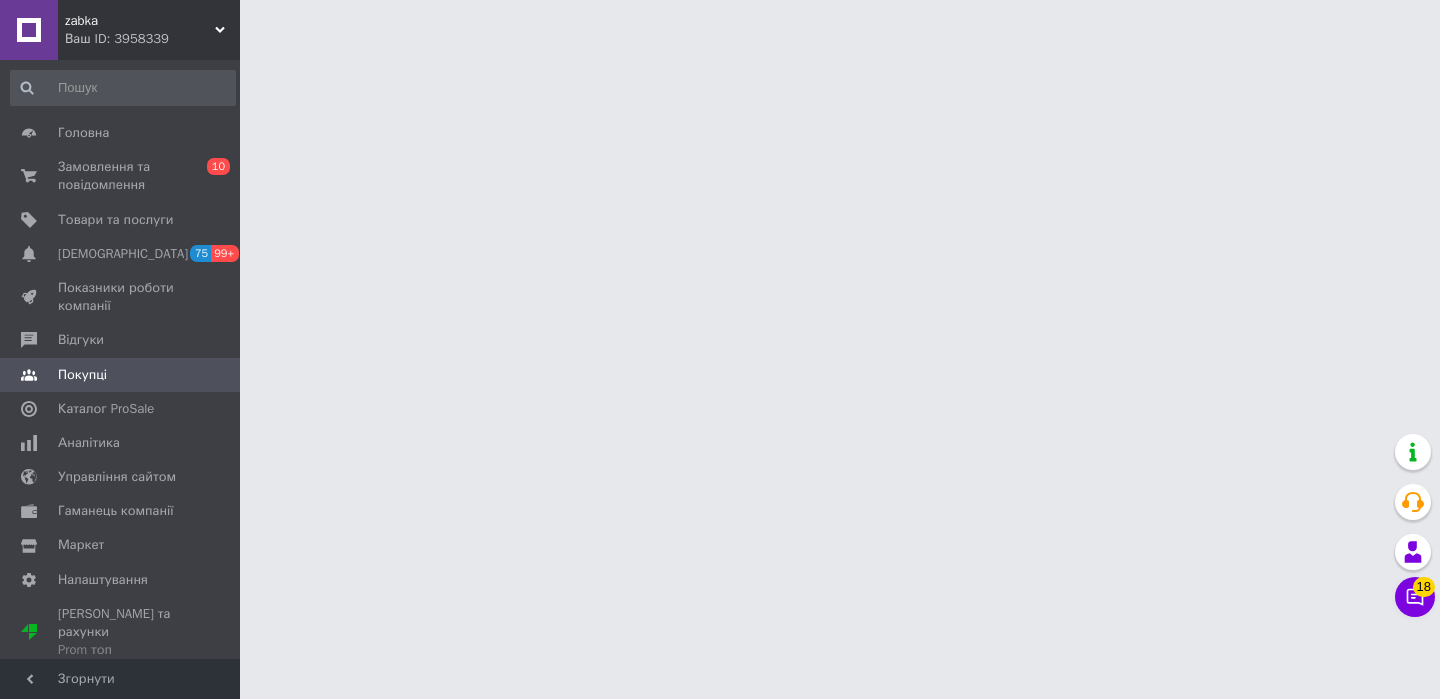 scroll, scrollTop: 0, scrollLeft: 0, axis: both 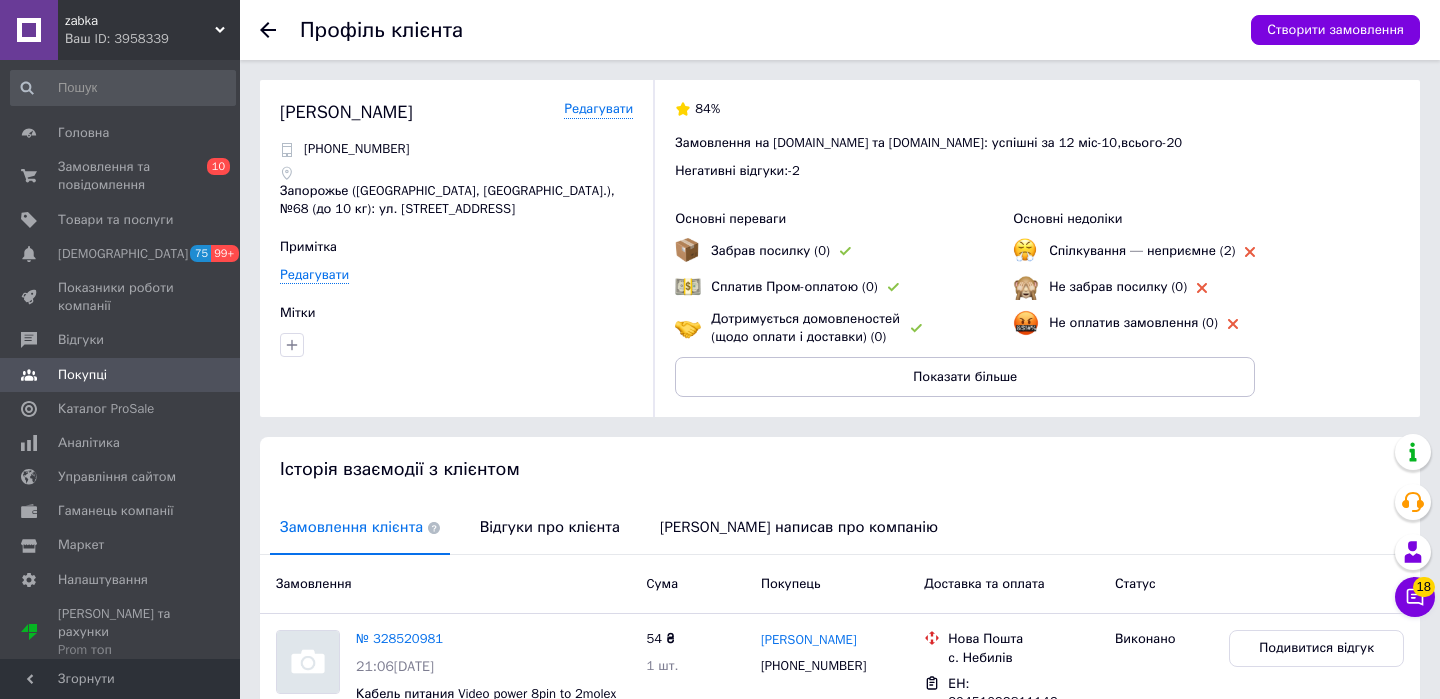 click 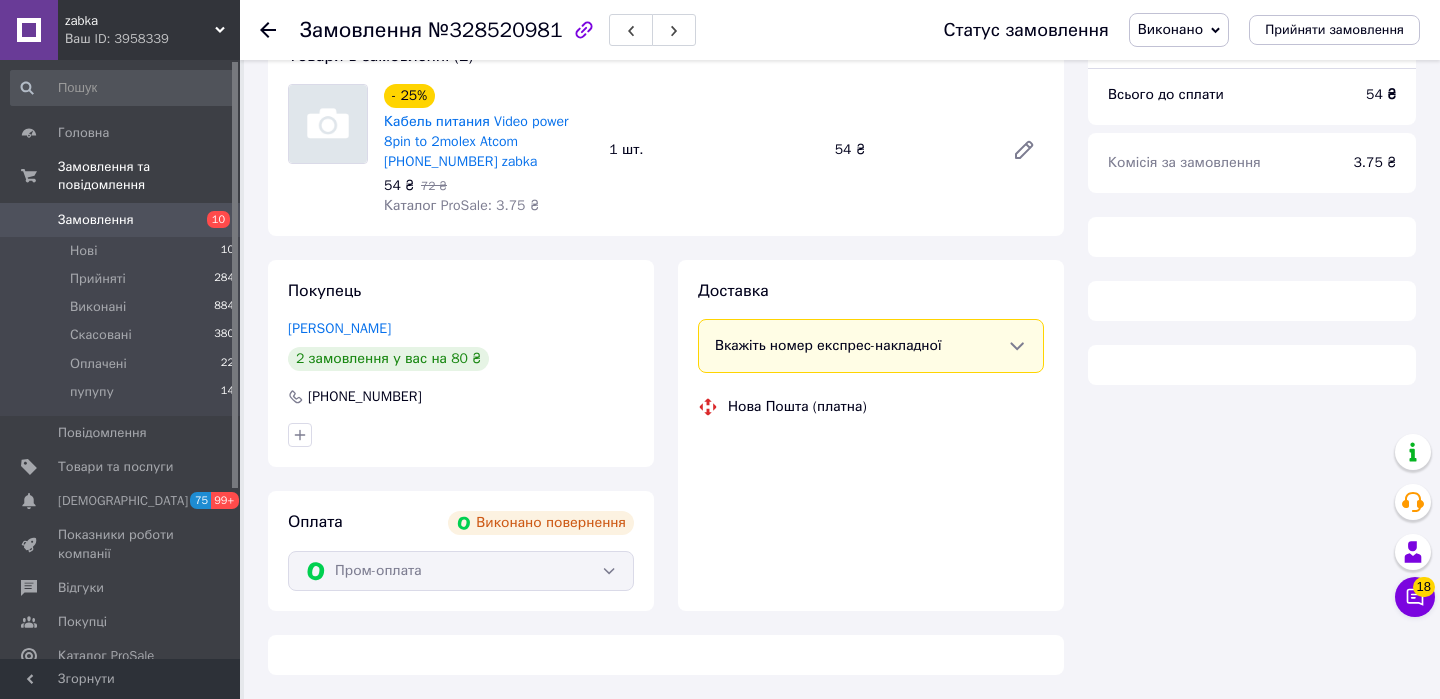 scroll, scrollTop: 184, scrollLeft: 0, axis: vertical 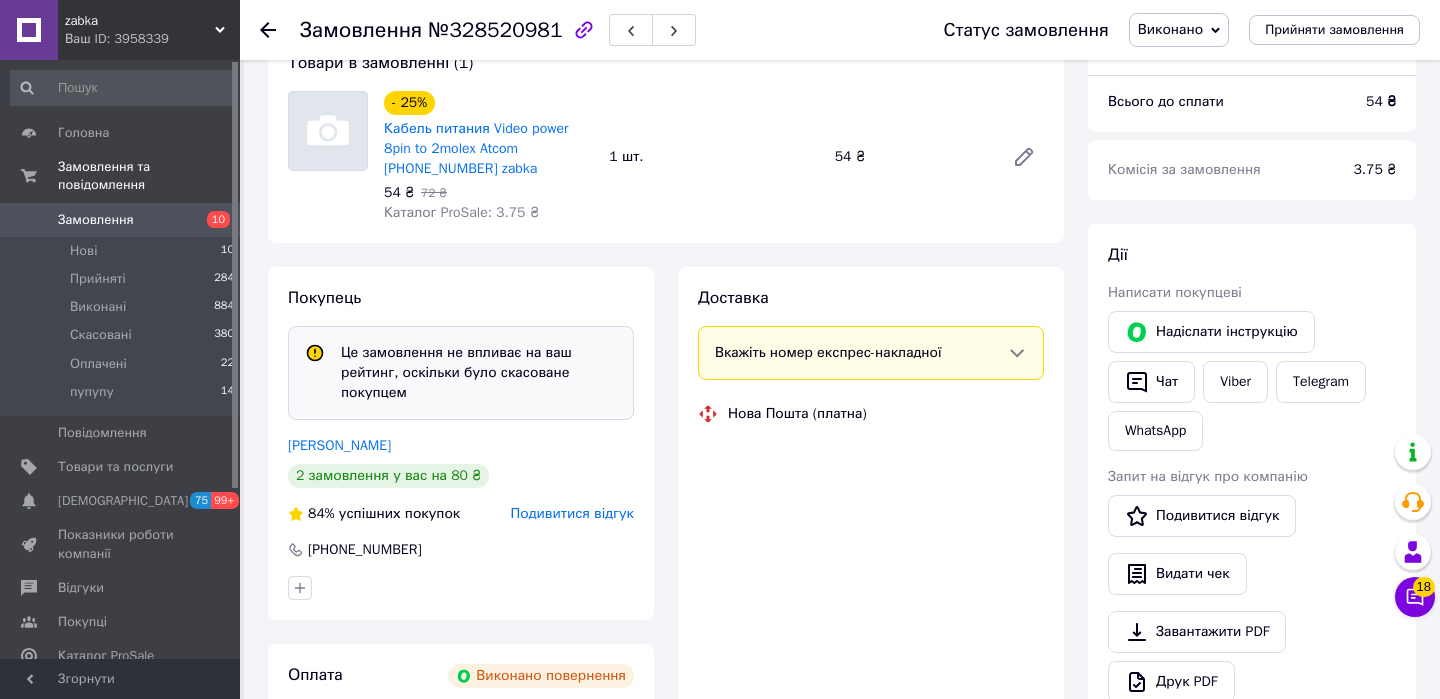 click on "№328520981" at bounding box center (495, 30) 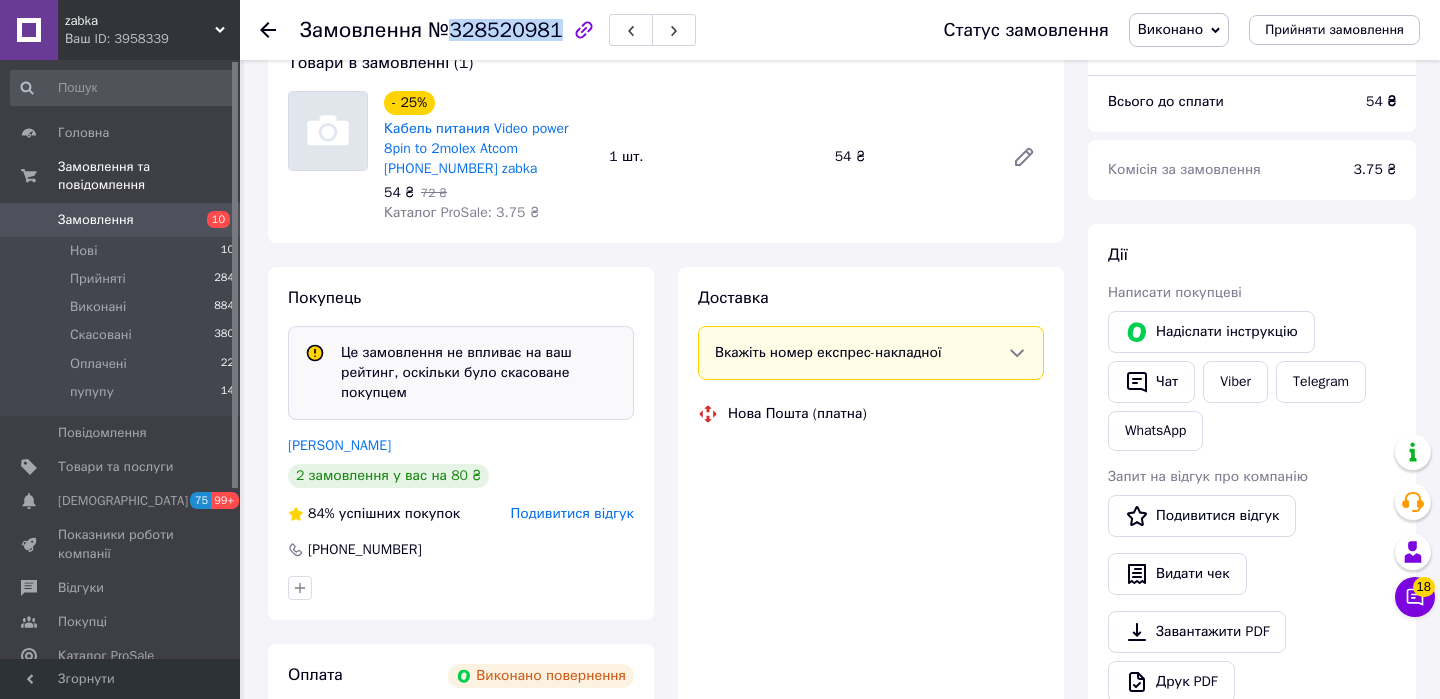 click on "№328520981" at bounding box center [495, 30] 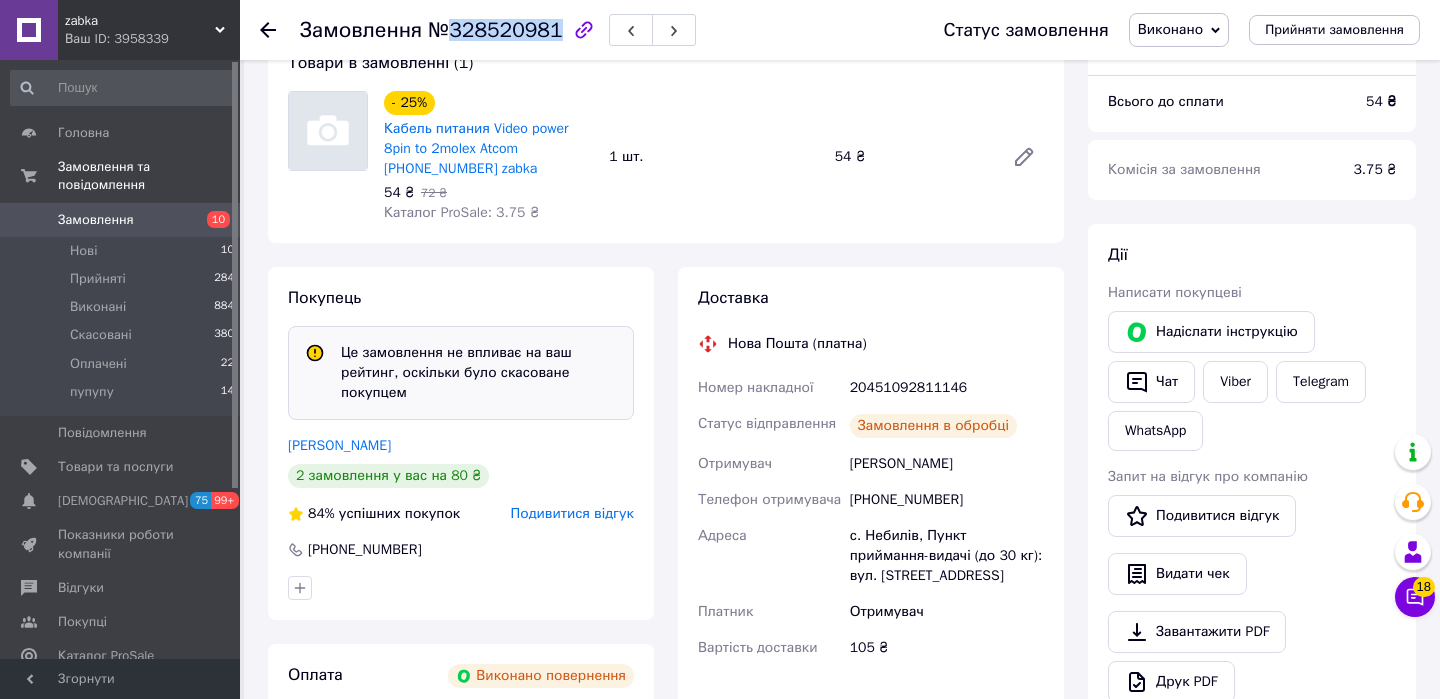 copy on "328520981" 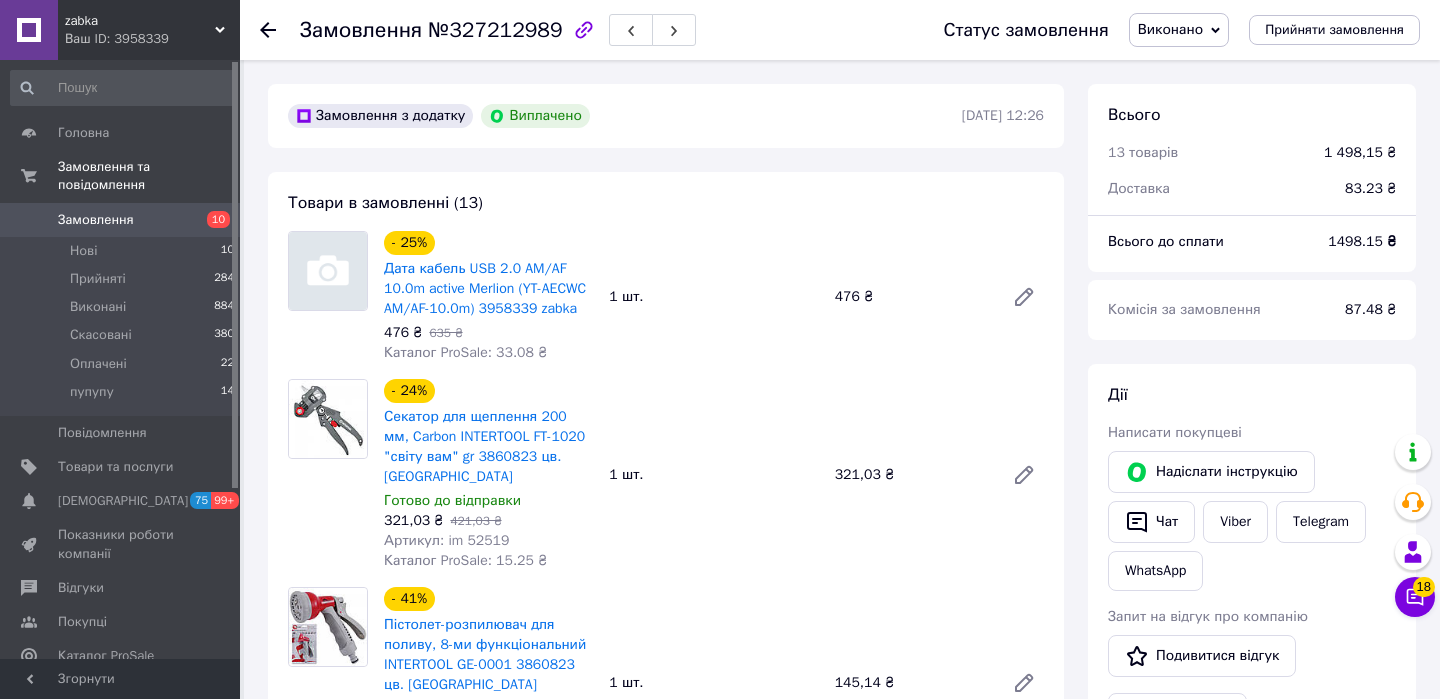 scroll, scrollTop: 0, scrollLeft: 0, axis: both 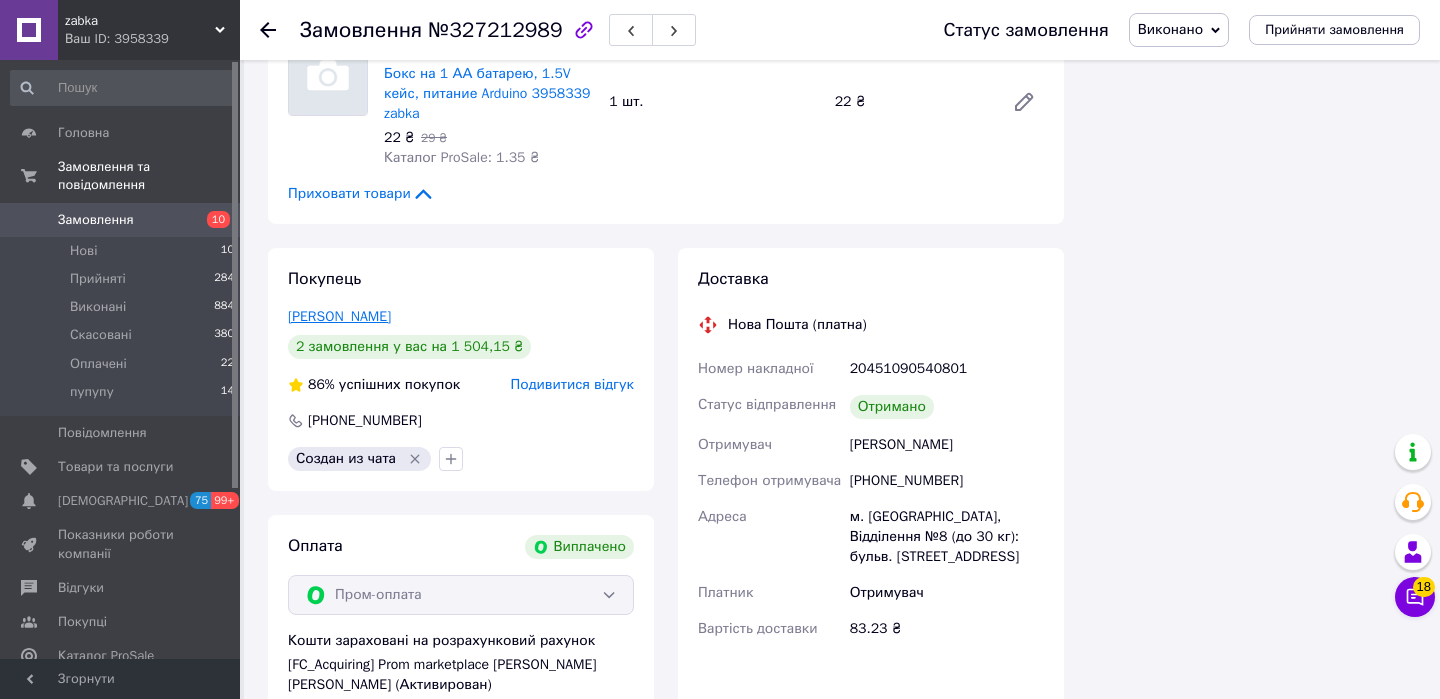 click on "Небеская Наталья" at bounding box center [339, 316] 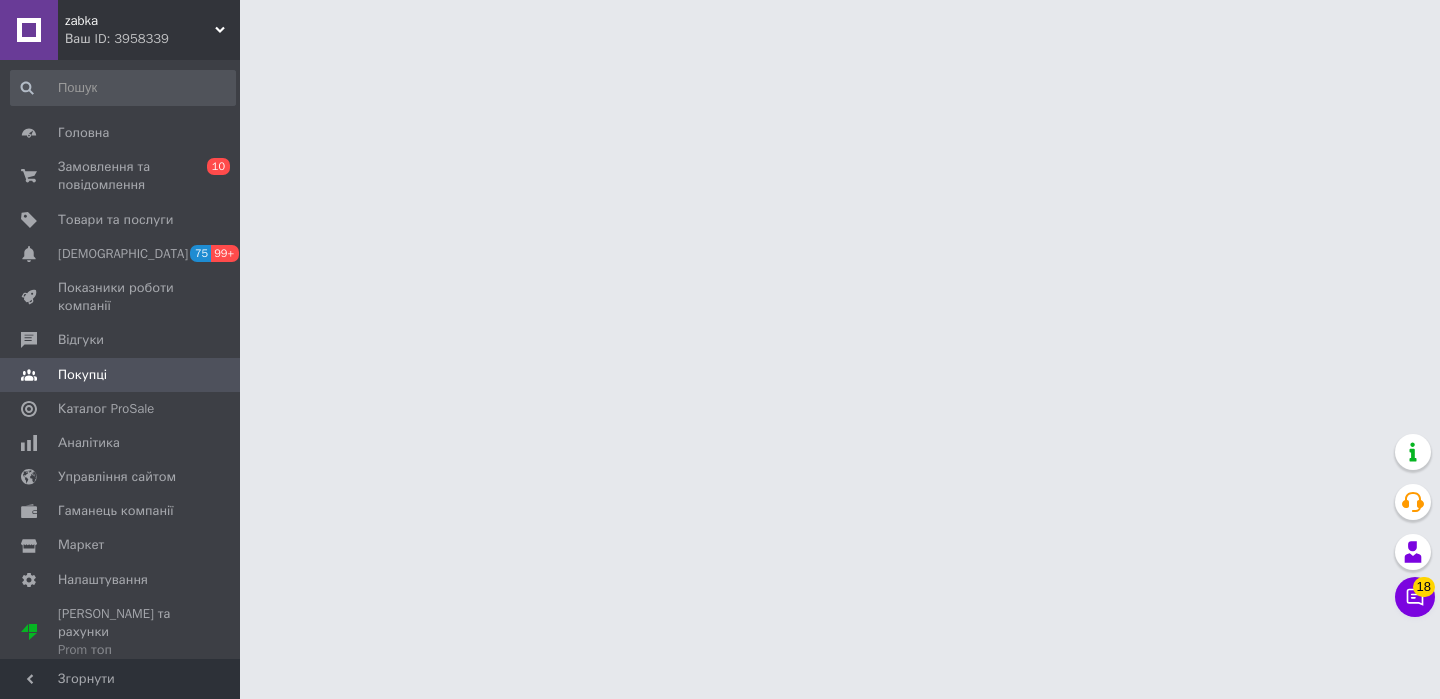 scroll, scrollTop: 0, scrollLeft: 0, axis: both 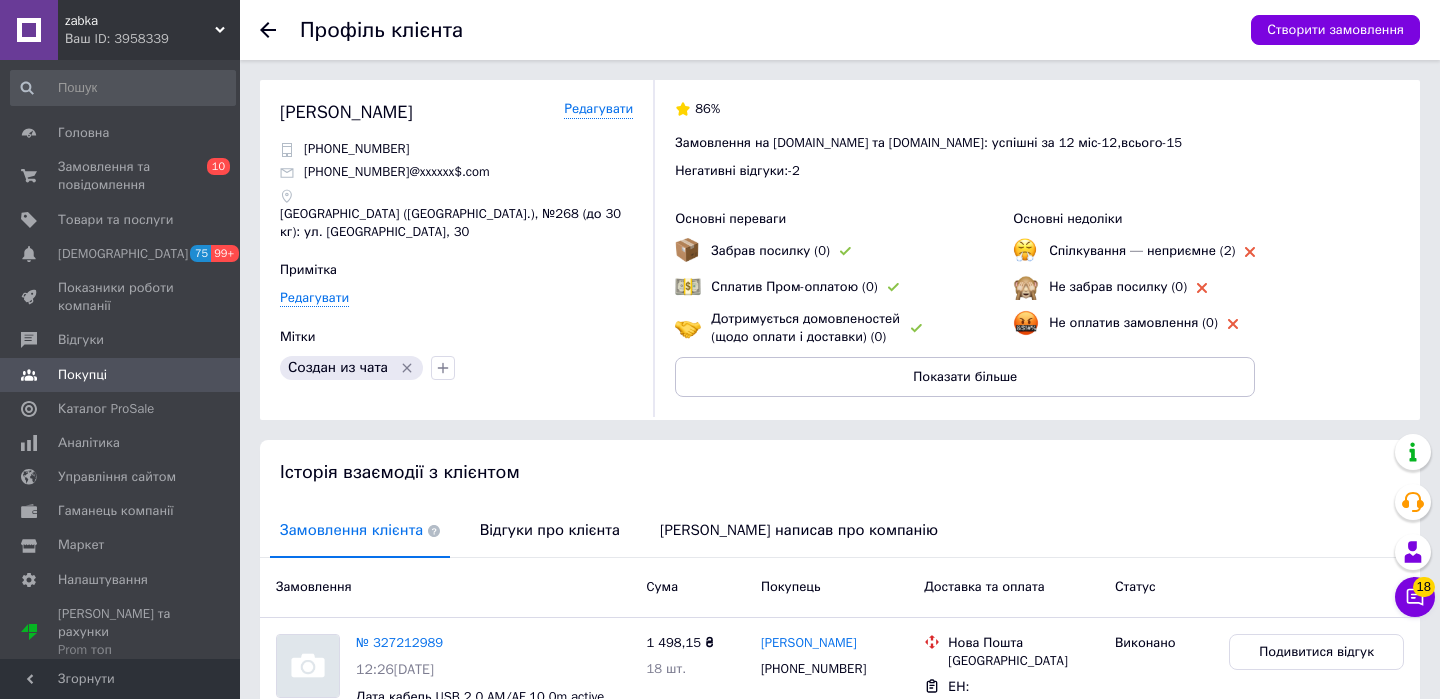 click 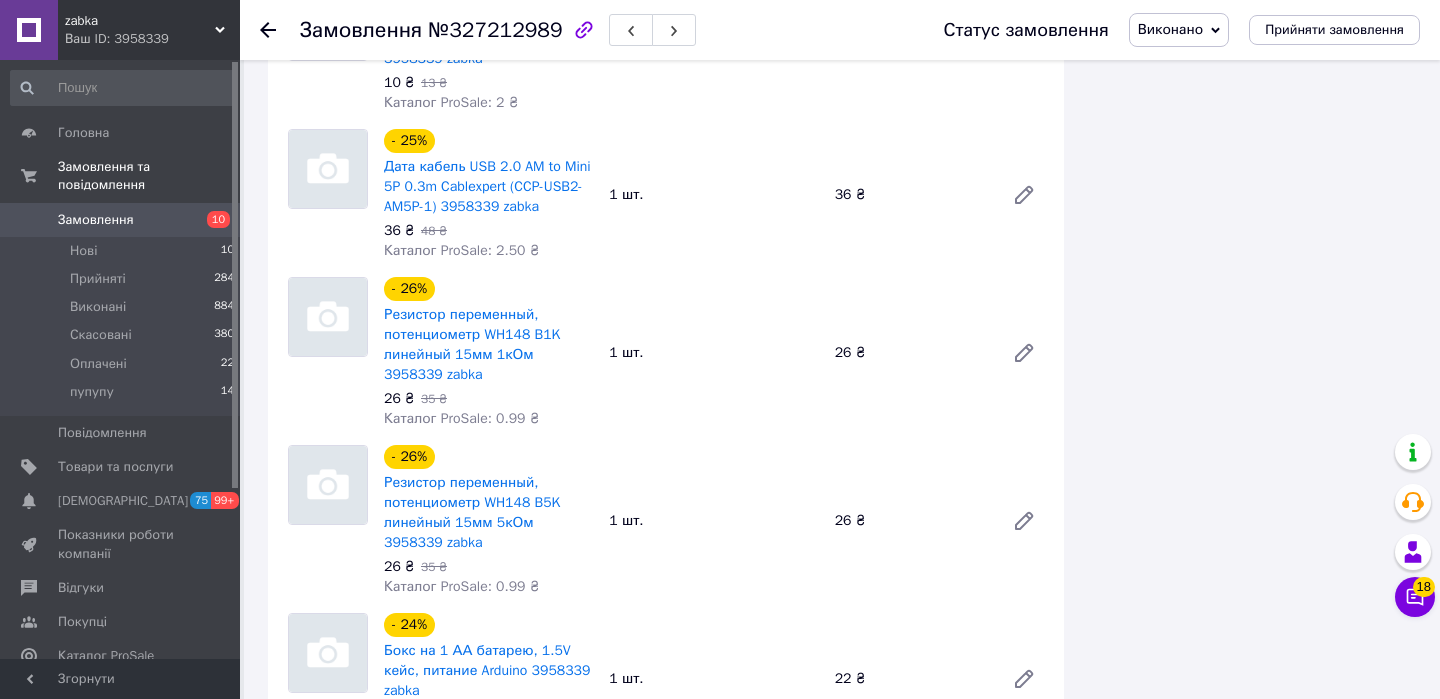 scroll, scrollTop: 2186, scrollLeft: 0, axis: vertical 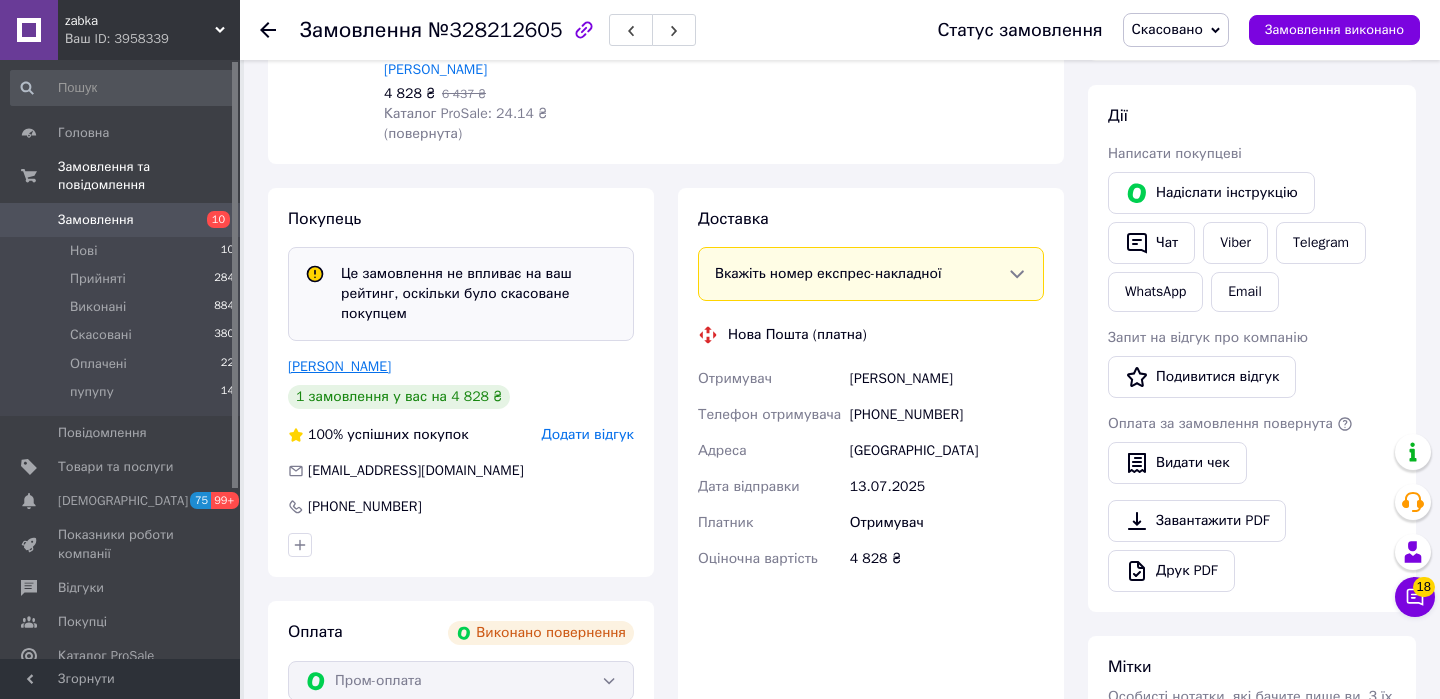 click on "Бортник Антон" at bounding box center [339, 366] 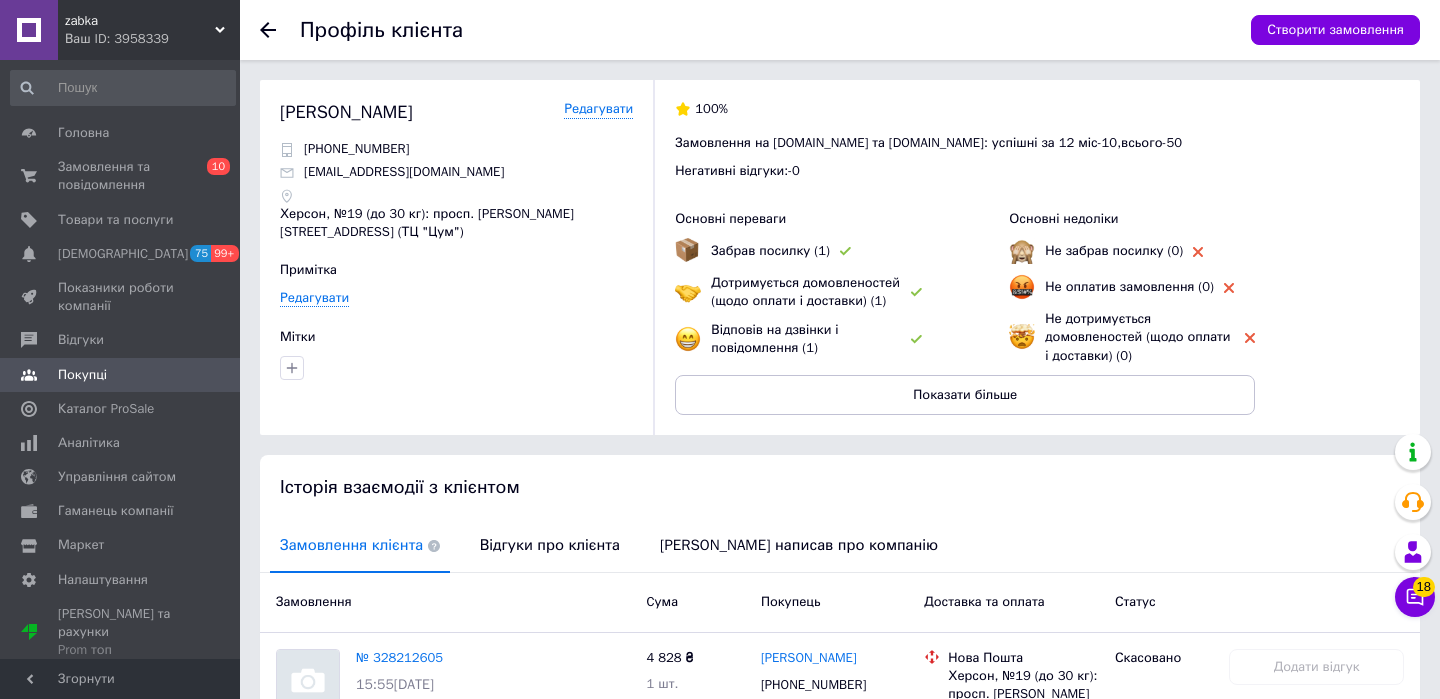 click 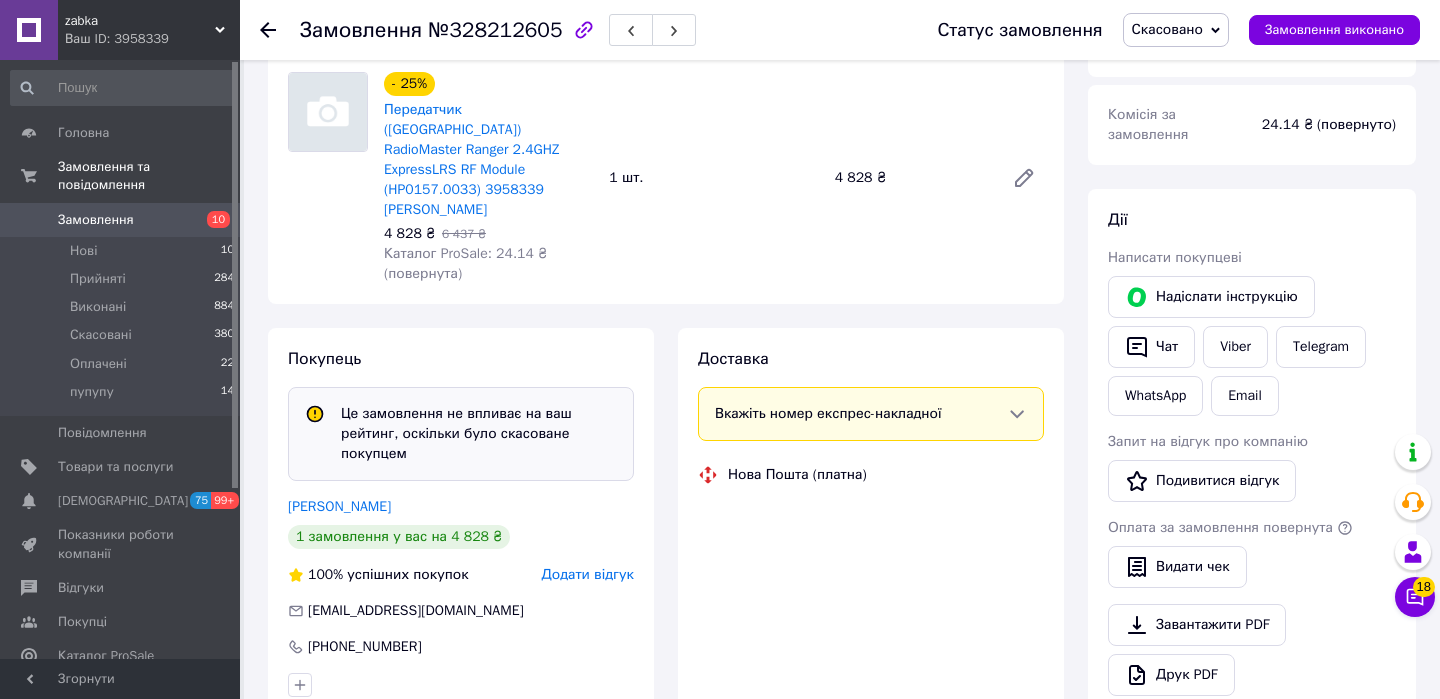 scroll, scrollTop: 215, scrollLeft: 0, axis: vertical 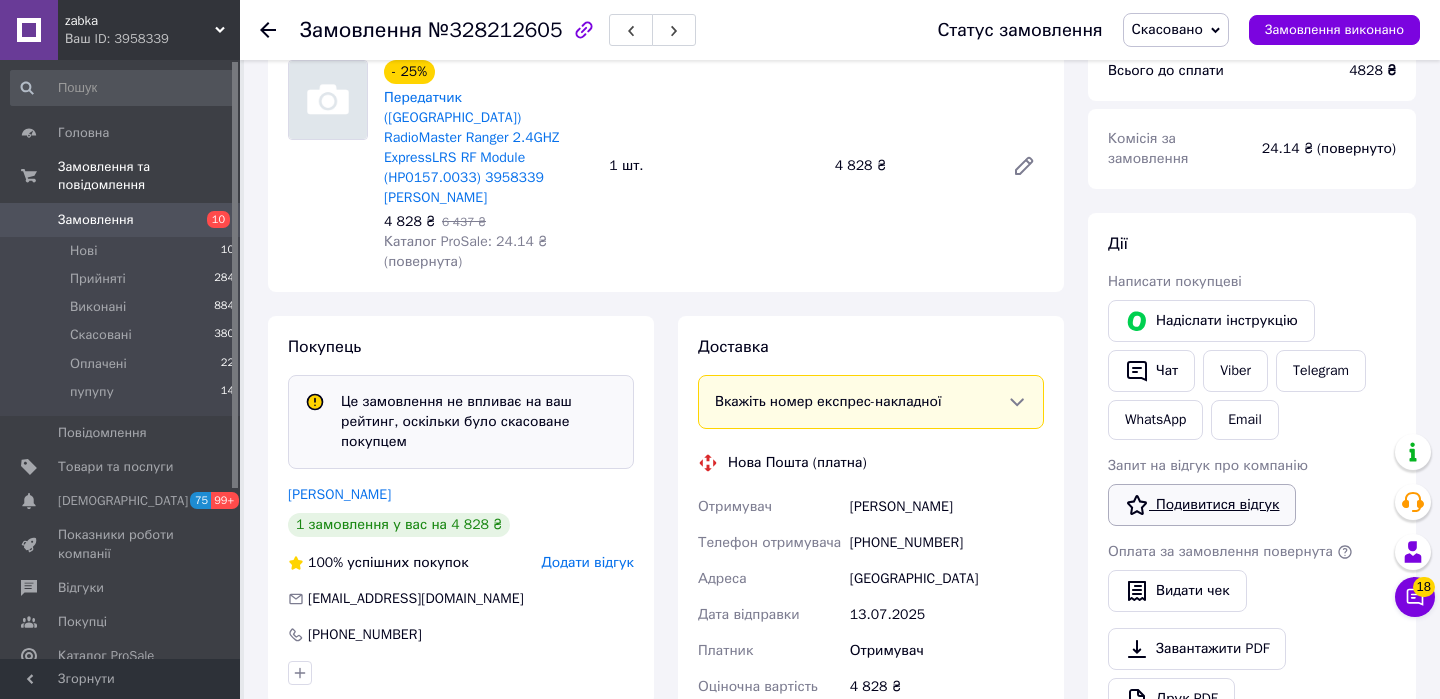 click on "Подивитися відгук" at bounding box center (1202, 505) 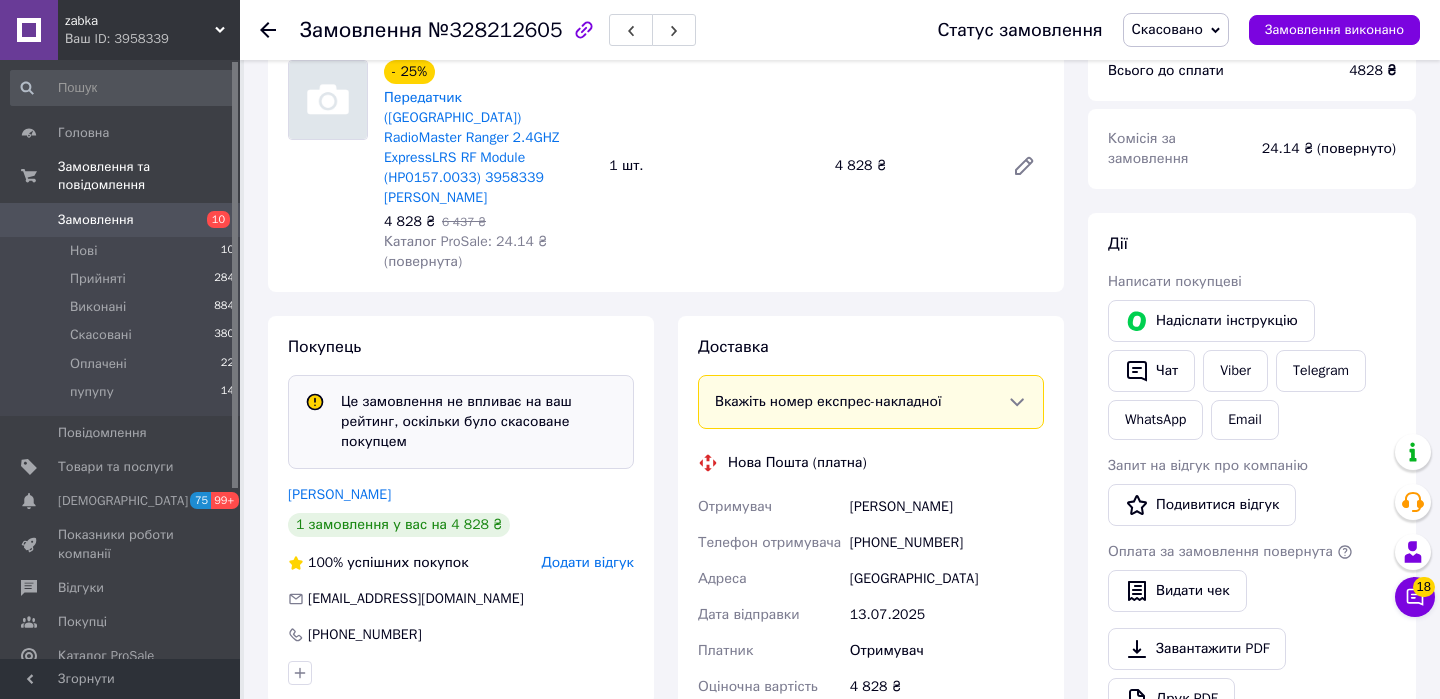 scroll, scrollTop: 868, scrollLeft: 0, axis: vertical 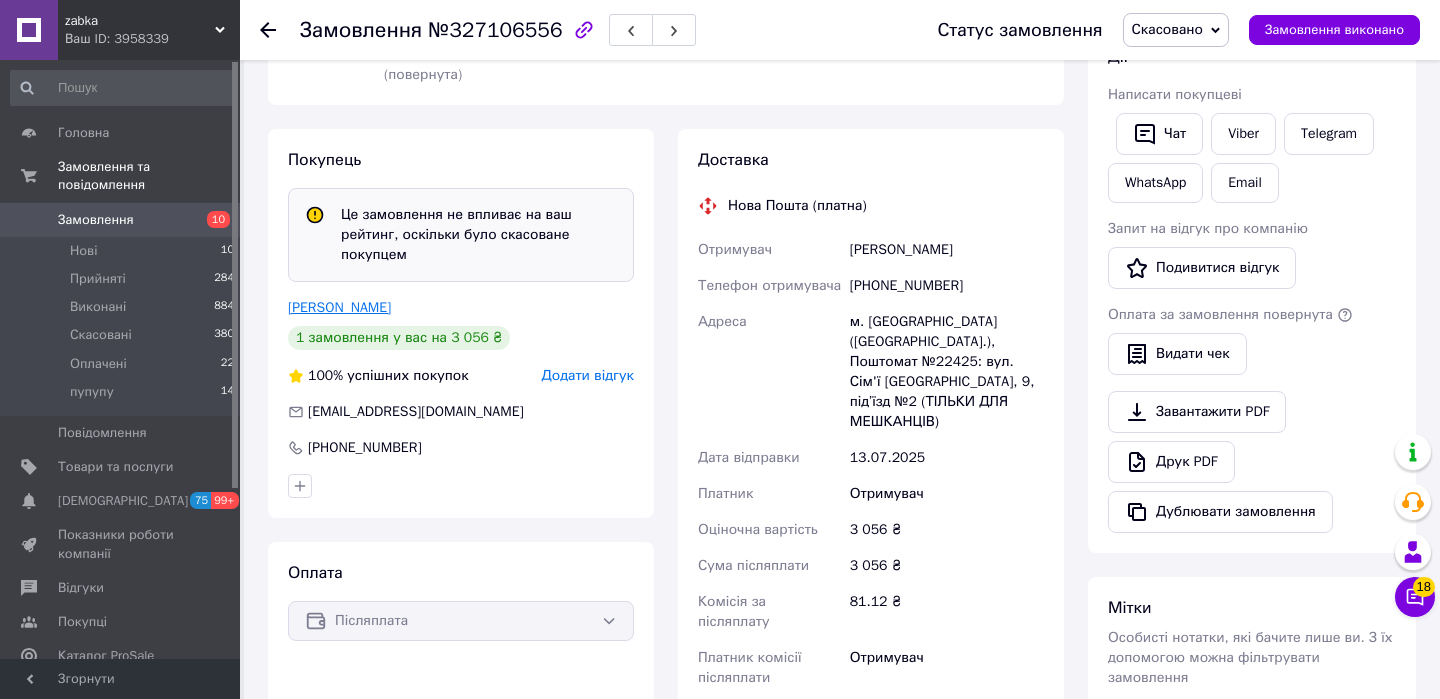click on "[PERSON_NAME]" at bounding box center (339, 307) 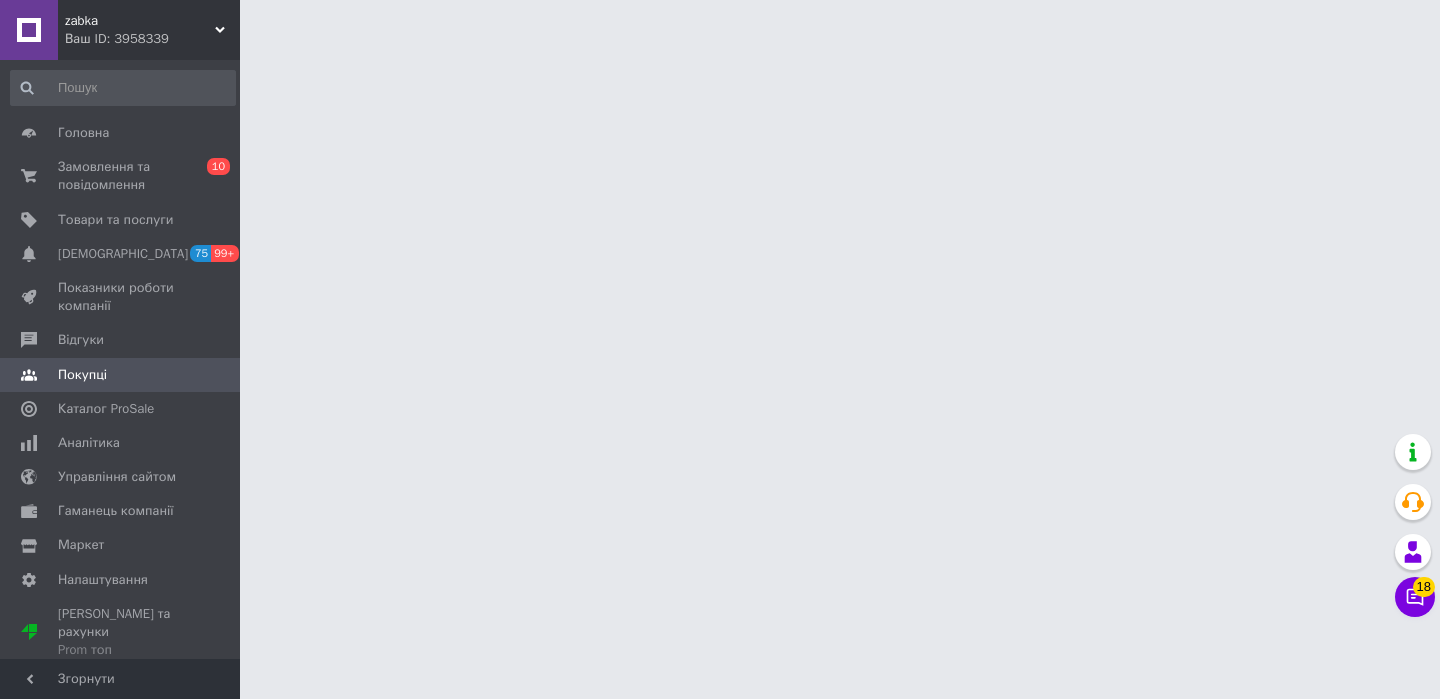 scroll, scrollTop: 0, scrollLeft: 0, axis: both 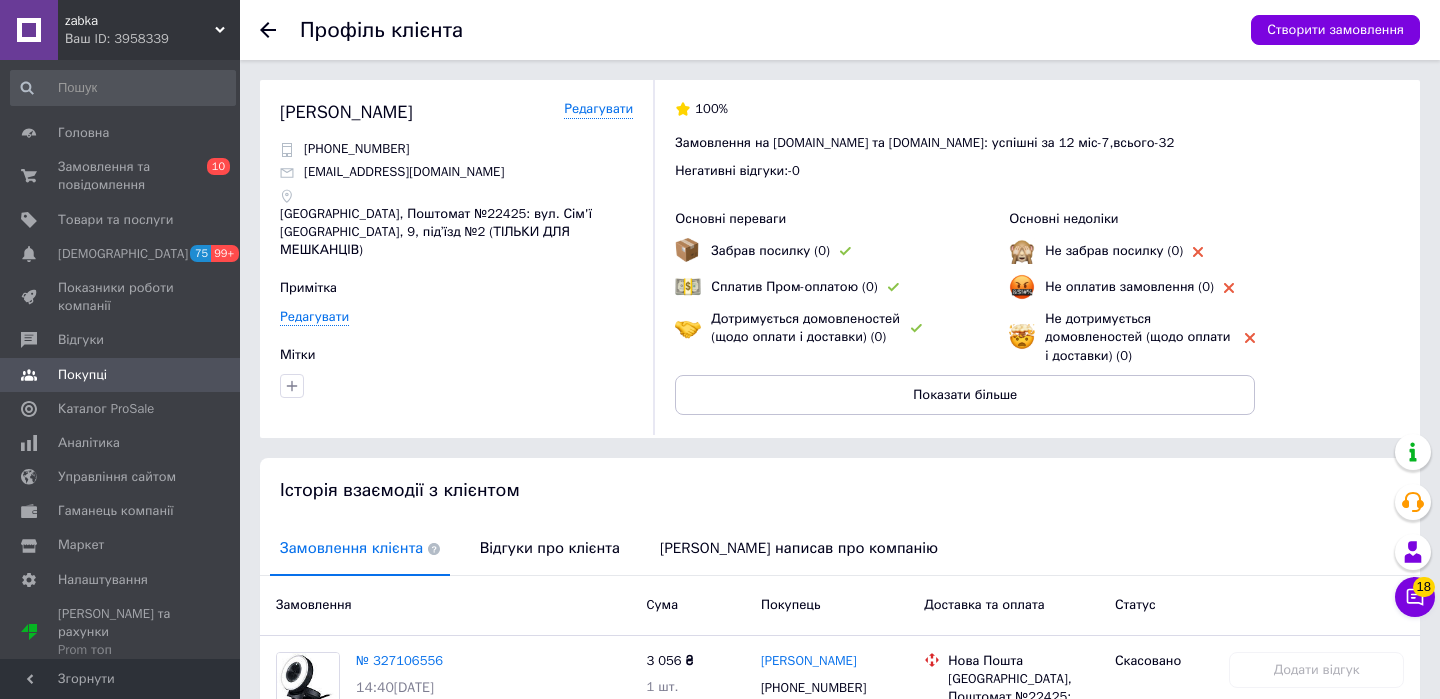 click 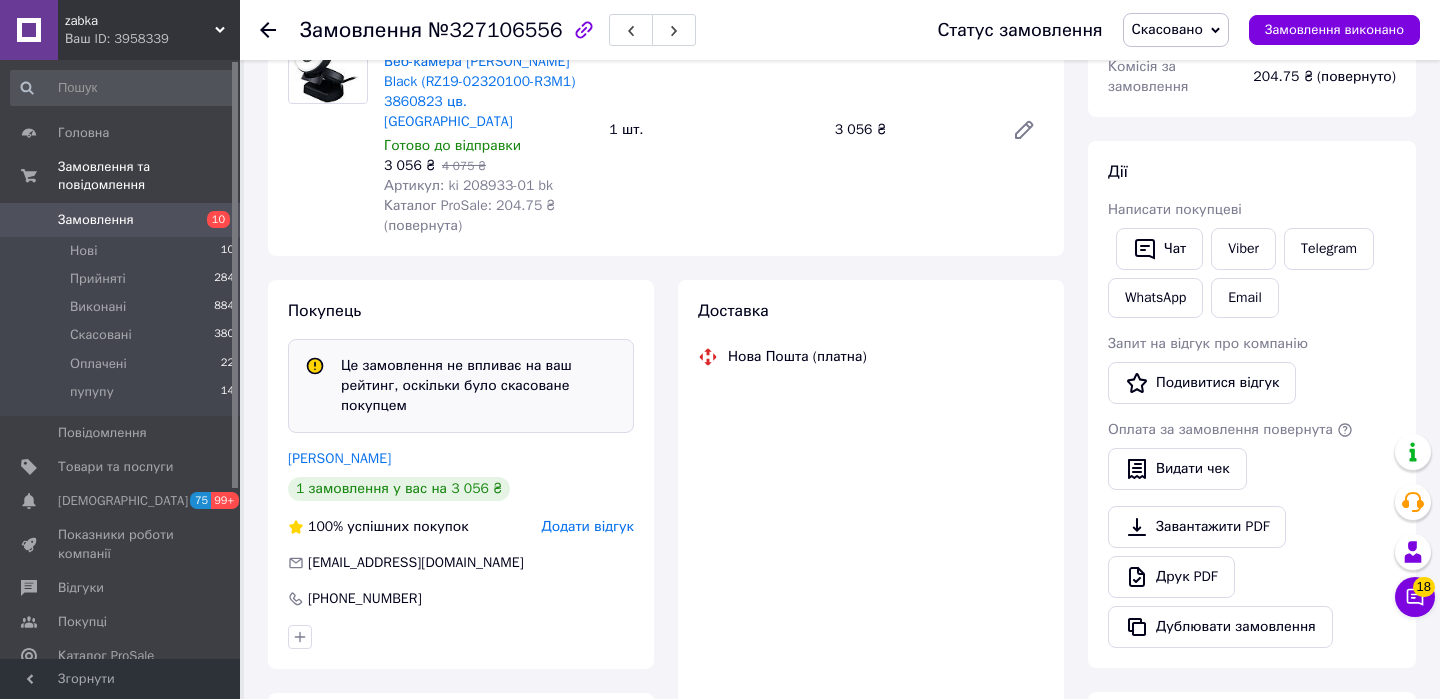 scroll, scrollTop: 278, scrollLeft: 0, axis: vertical 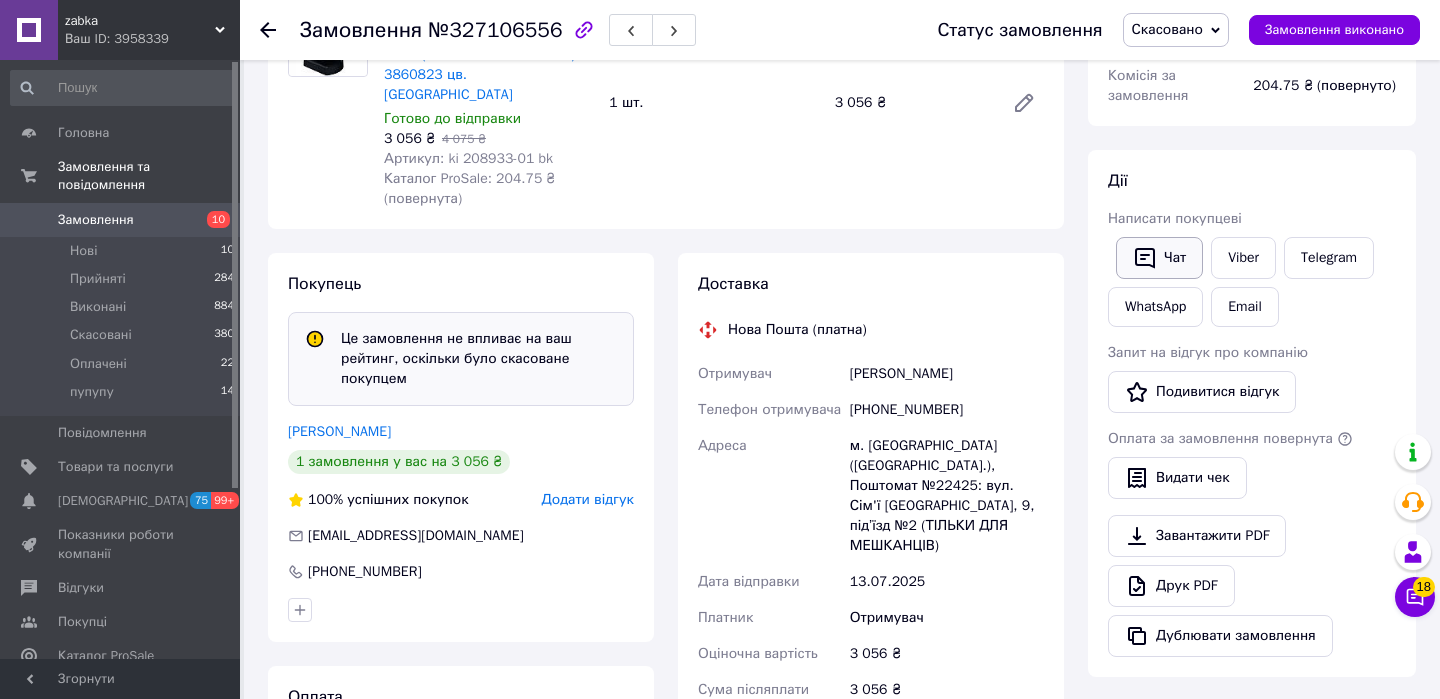 click 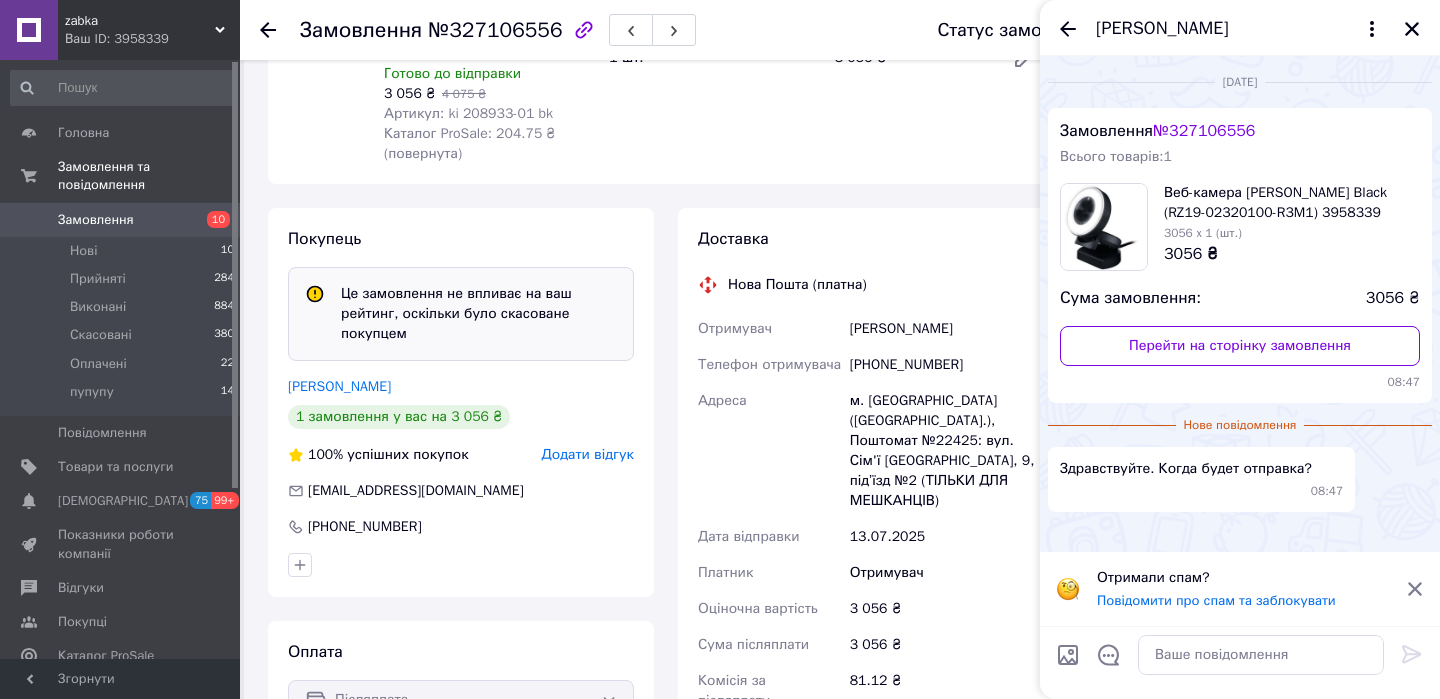 scroll, scrollTop: 405, scrollLeft: 0, axis: vertical 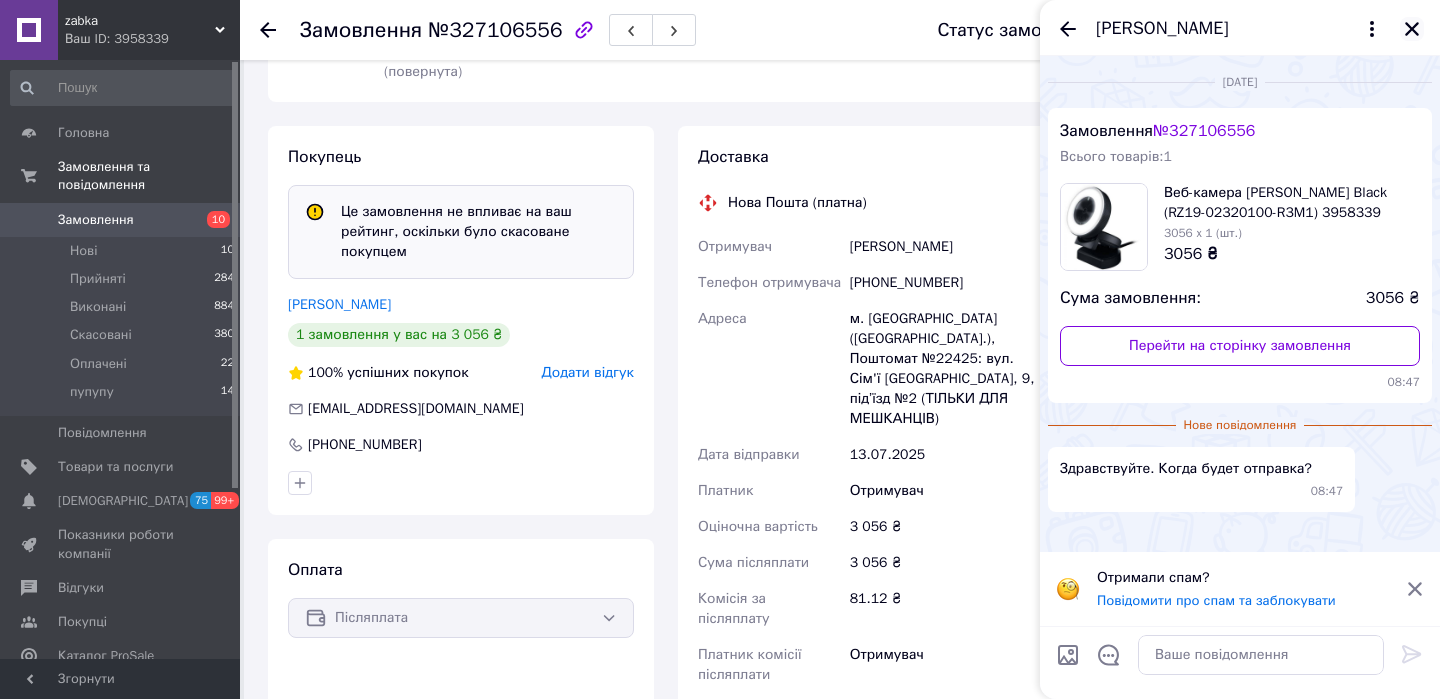 click 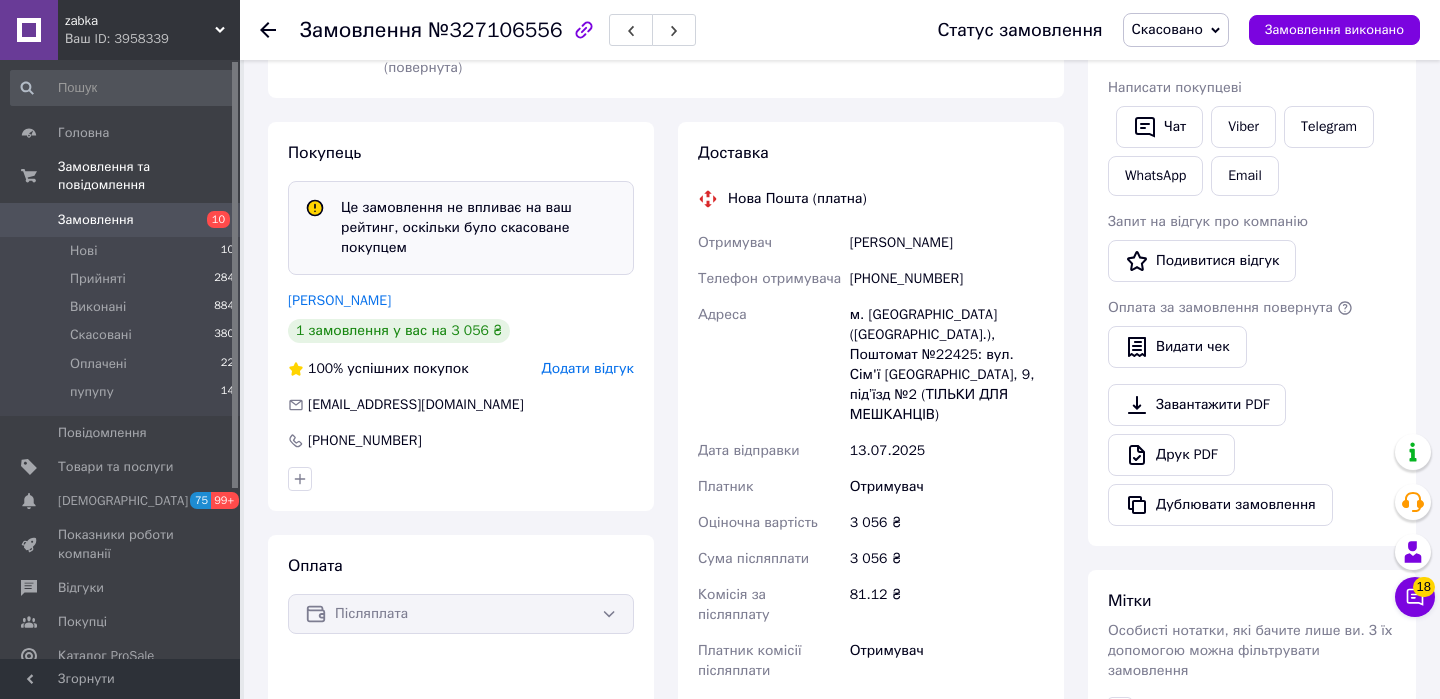 scroll, scrollTop: 230, scrollLeft: 0, axis: vertical 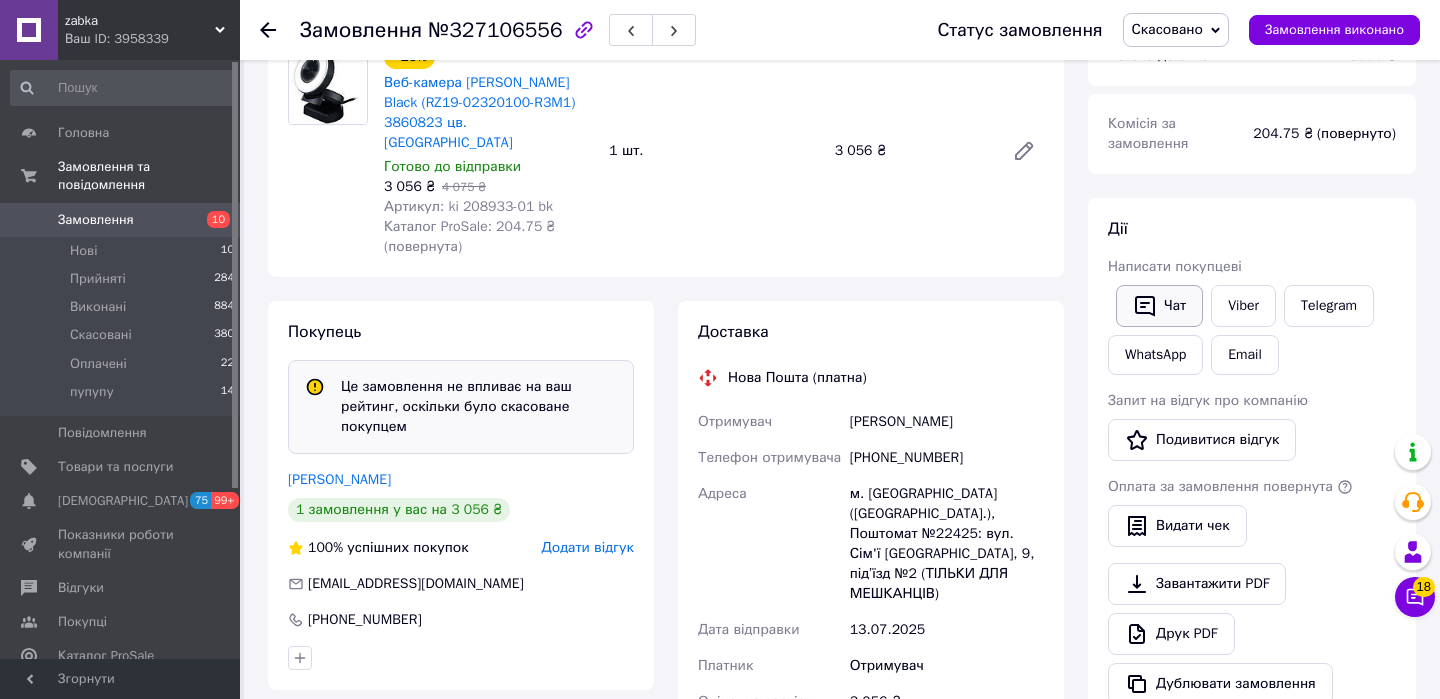 click on "Чат" at bounding box center [1159, 306] 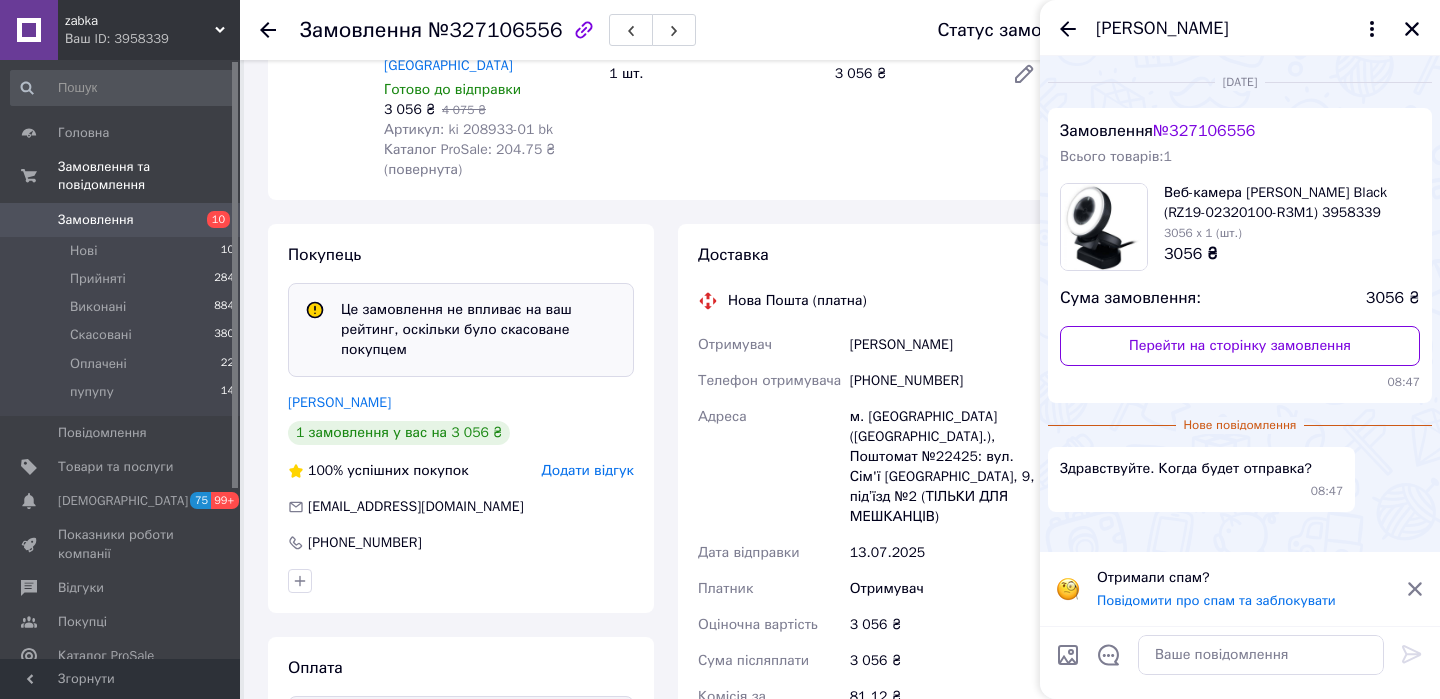 scroll, scrollTop: 440, scrollLeft: 0, axis: vertical 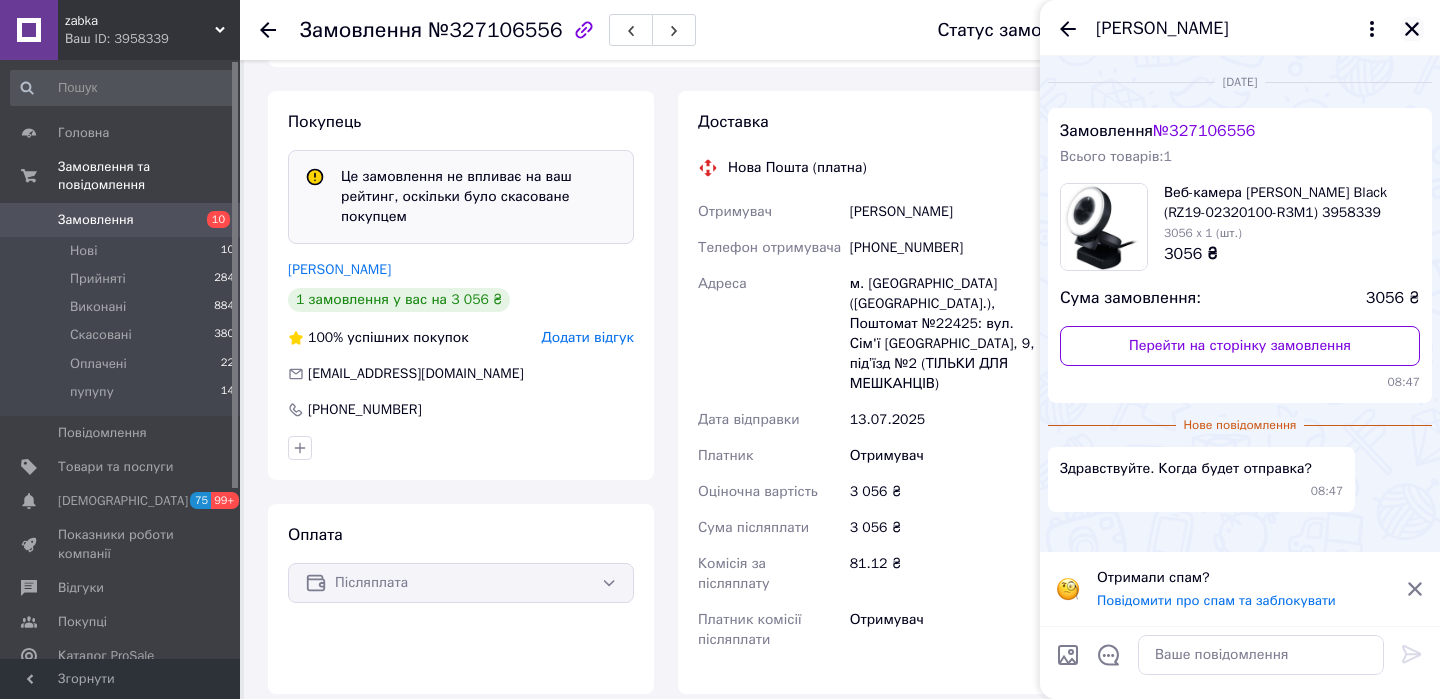 click 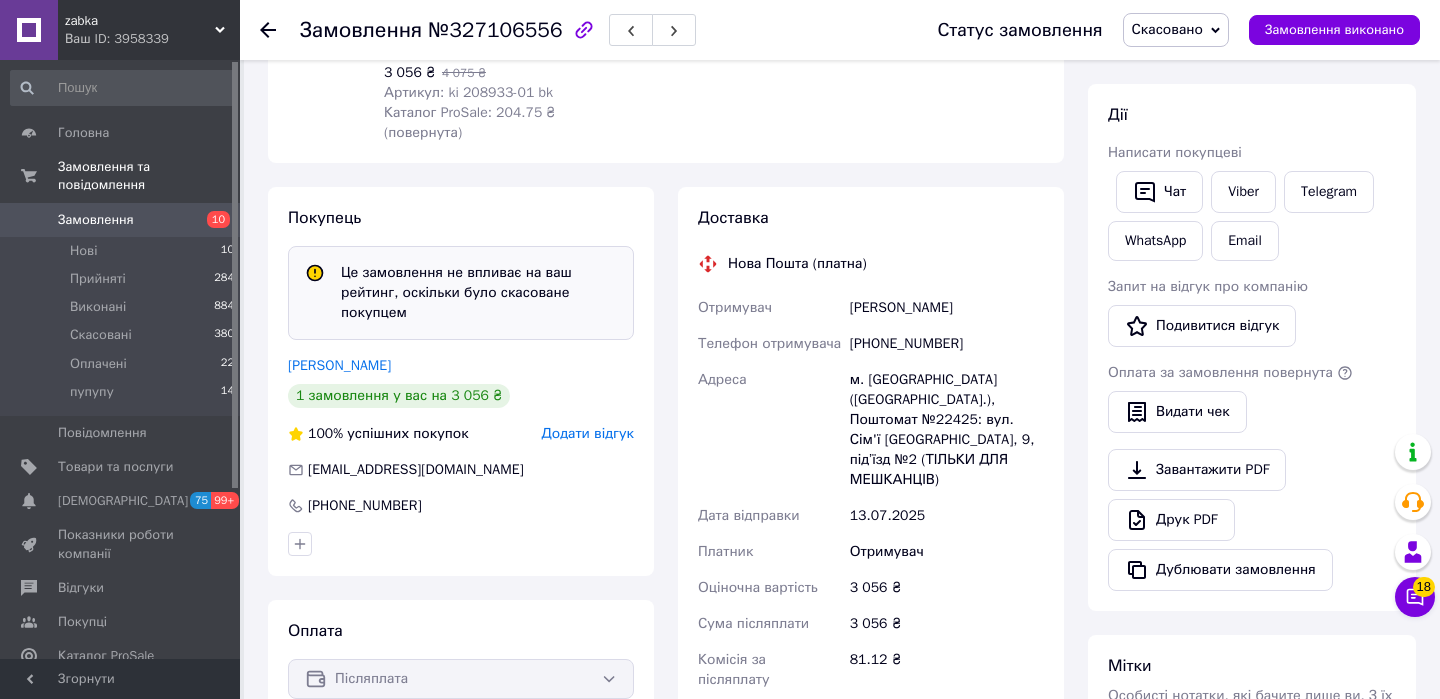 scroll, scrollTop: 54, scrollLeft: 0, axis: vertical 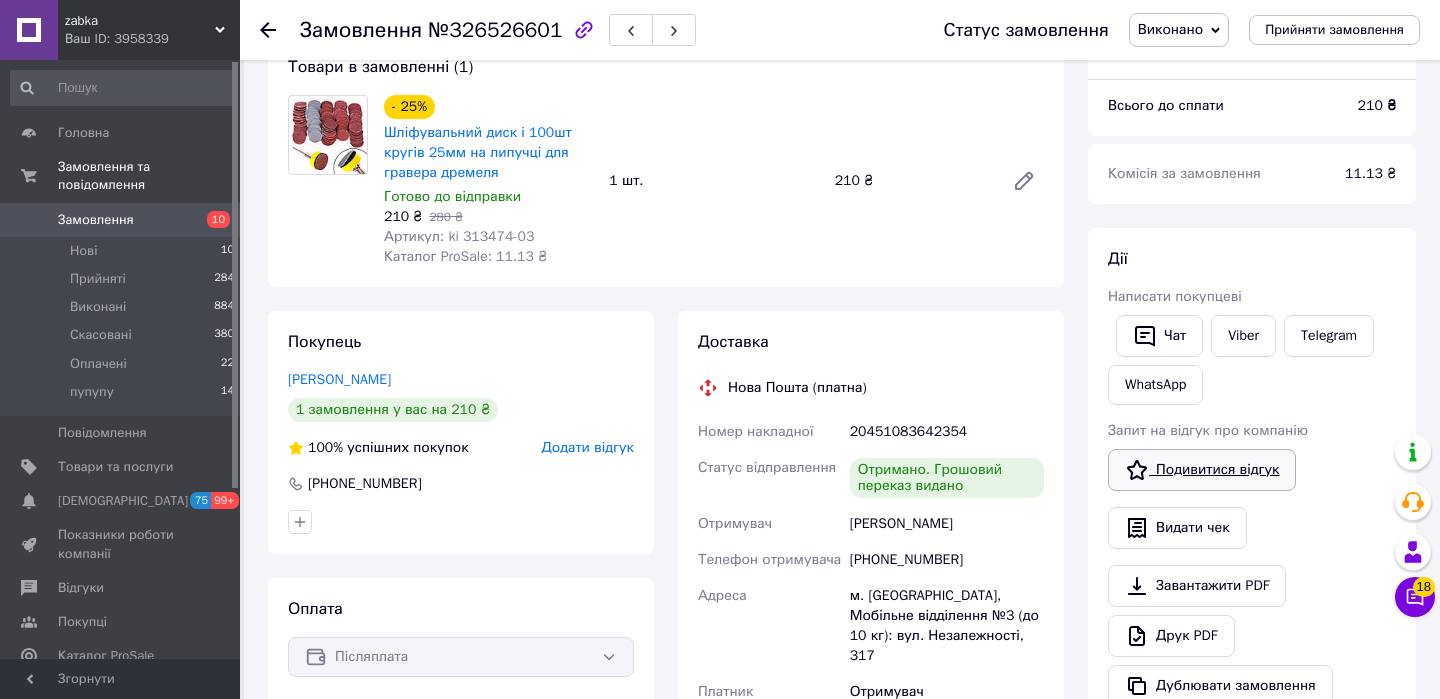 click on "Подивитися відгук" at bounding box center (1202, 470) 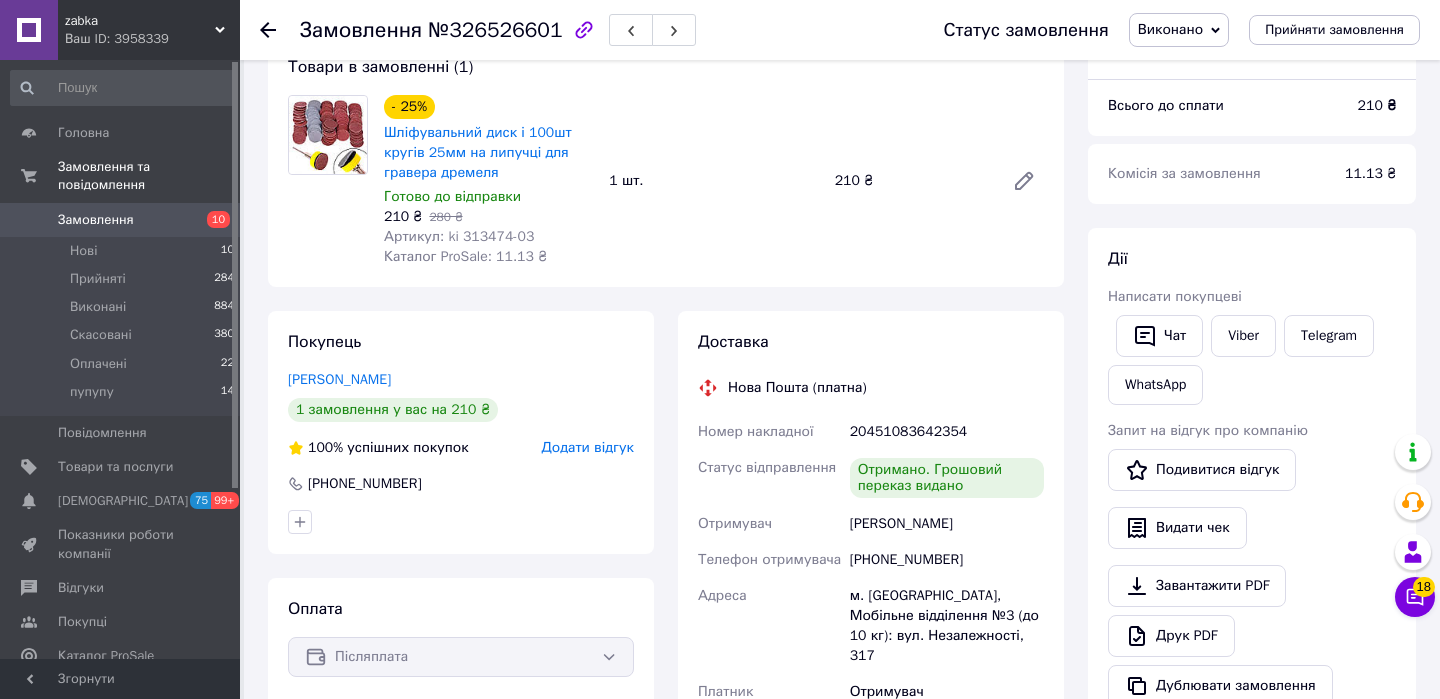 scroll, scrollTop: 201, scrollLeft: 0, axis: vertical 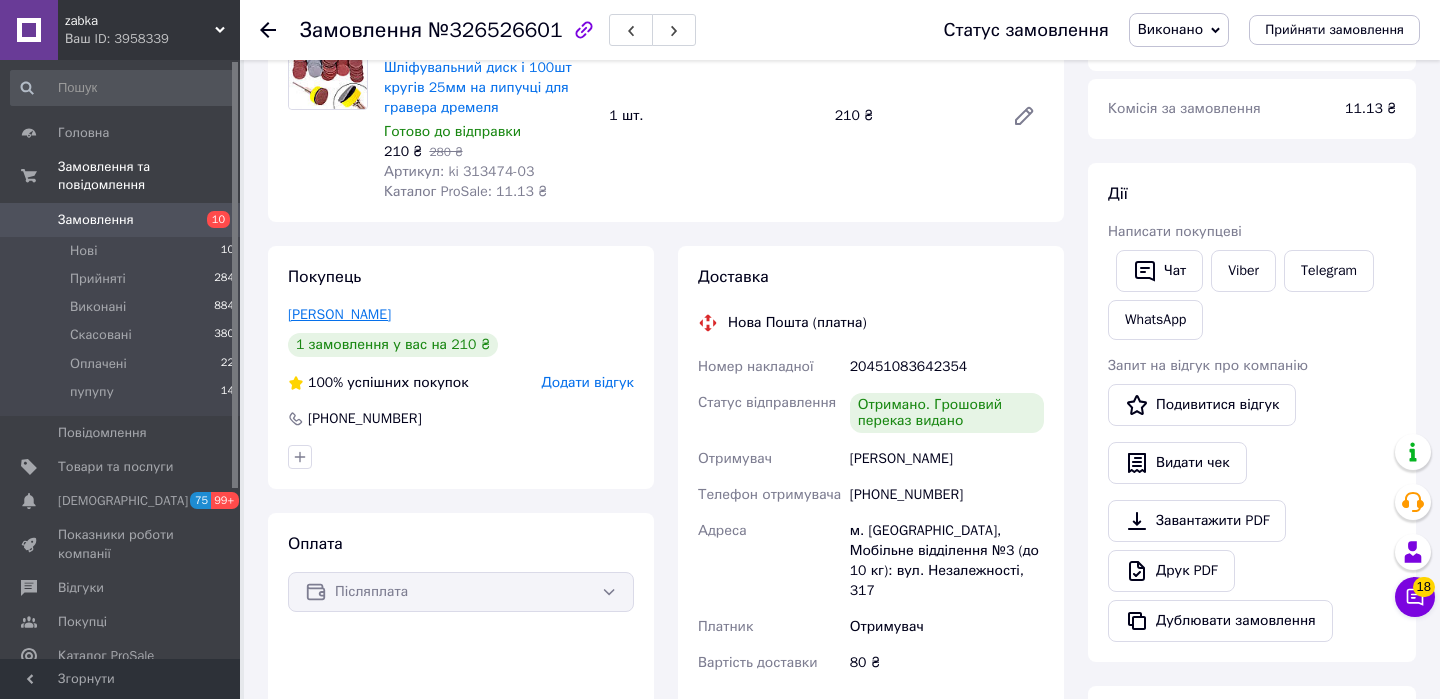 click on "Гудзевич Станіслав" at bounding box center (339, 314) 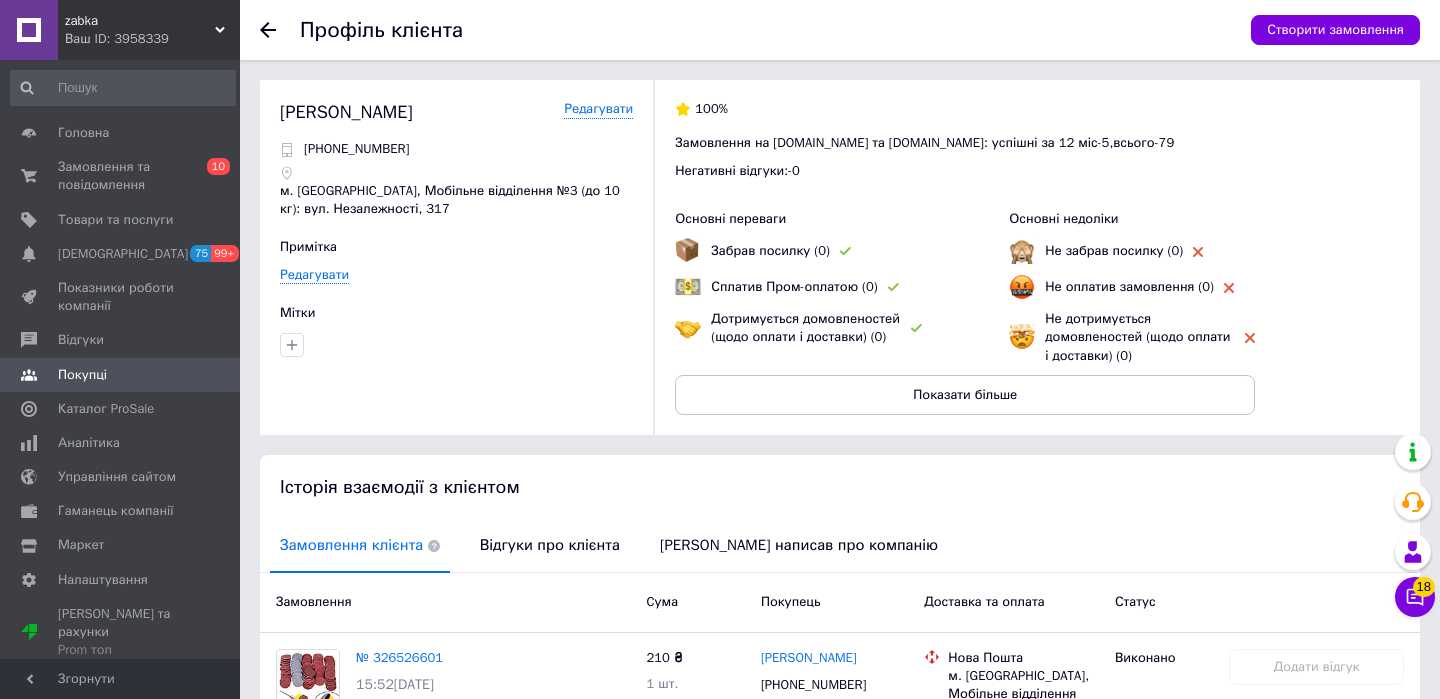 click 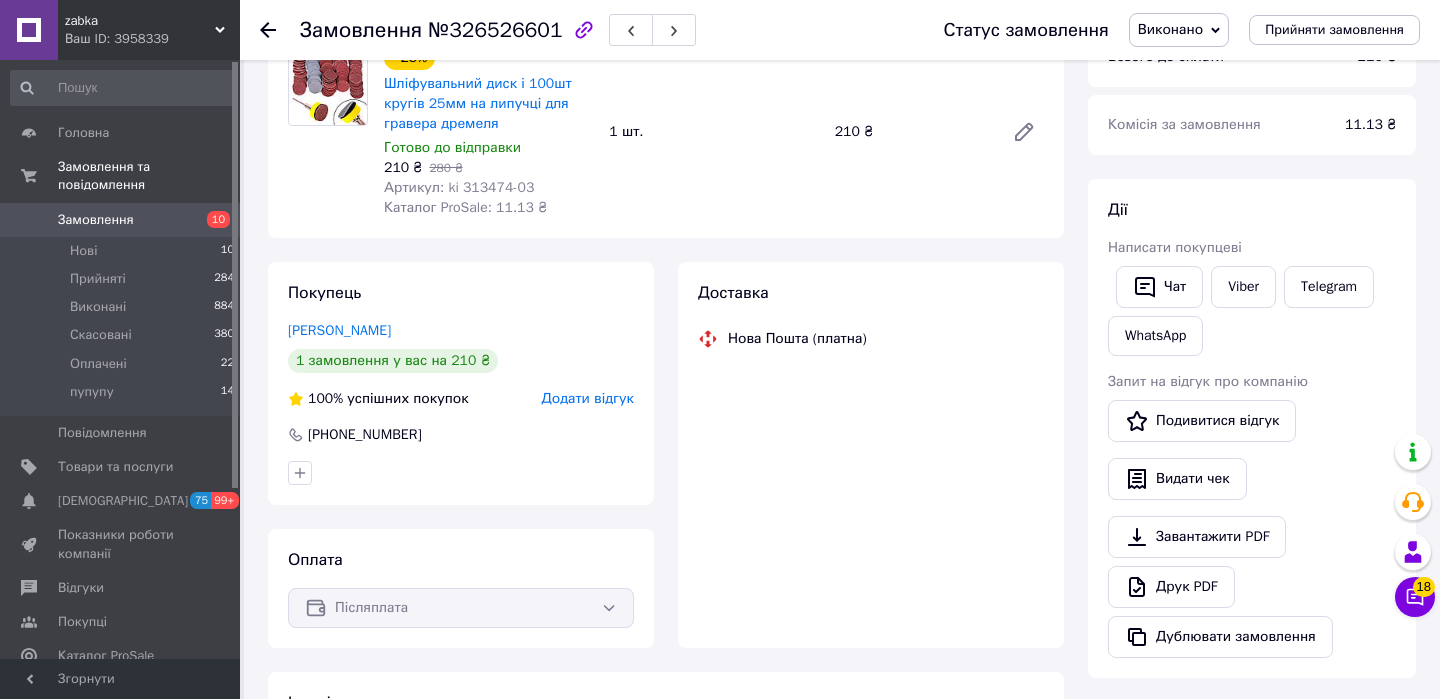scroll, scrollTop: 201, scrollLeft: 0, axis: vertical 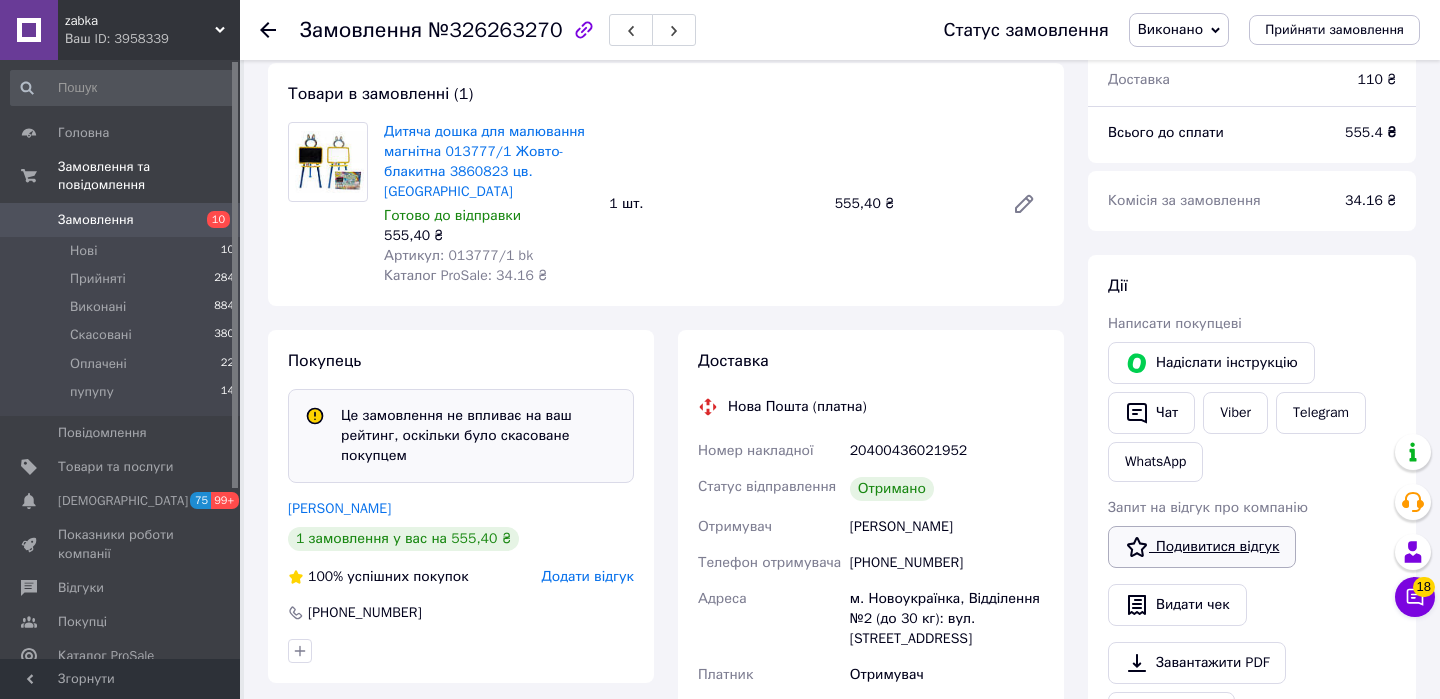 click on "Подивитися відгук" at bounding box center [1202, 547] 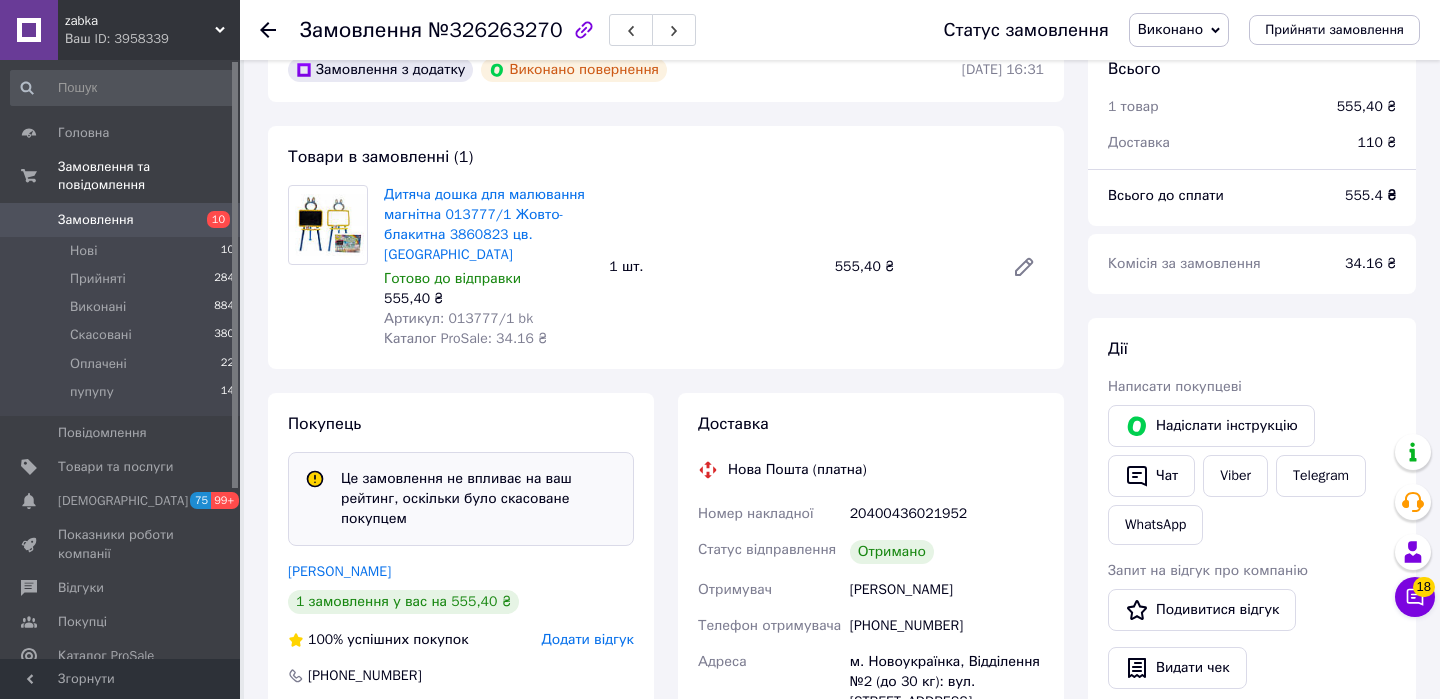 scroll, scrollTop: 92, scrollLeft: 0, axis: vertical 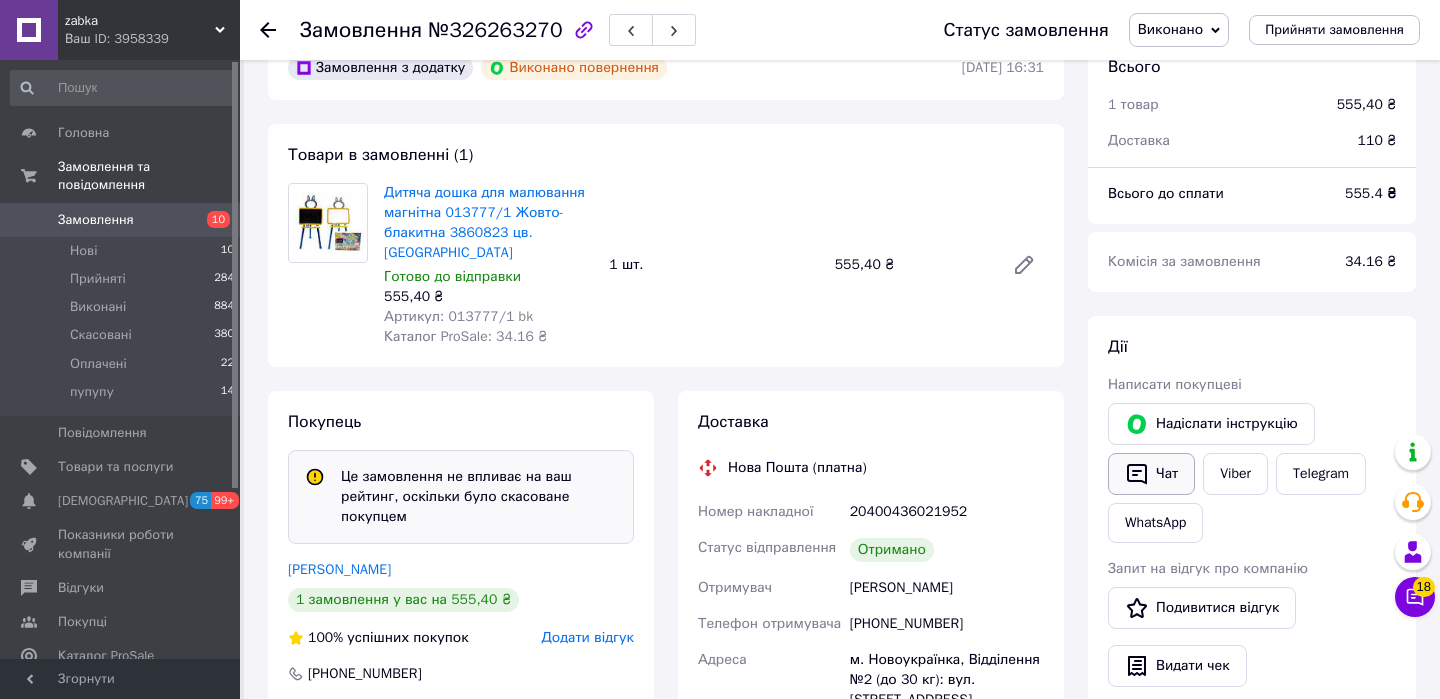 click on "Чат" at bounding box center [1151, 474] 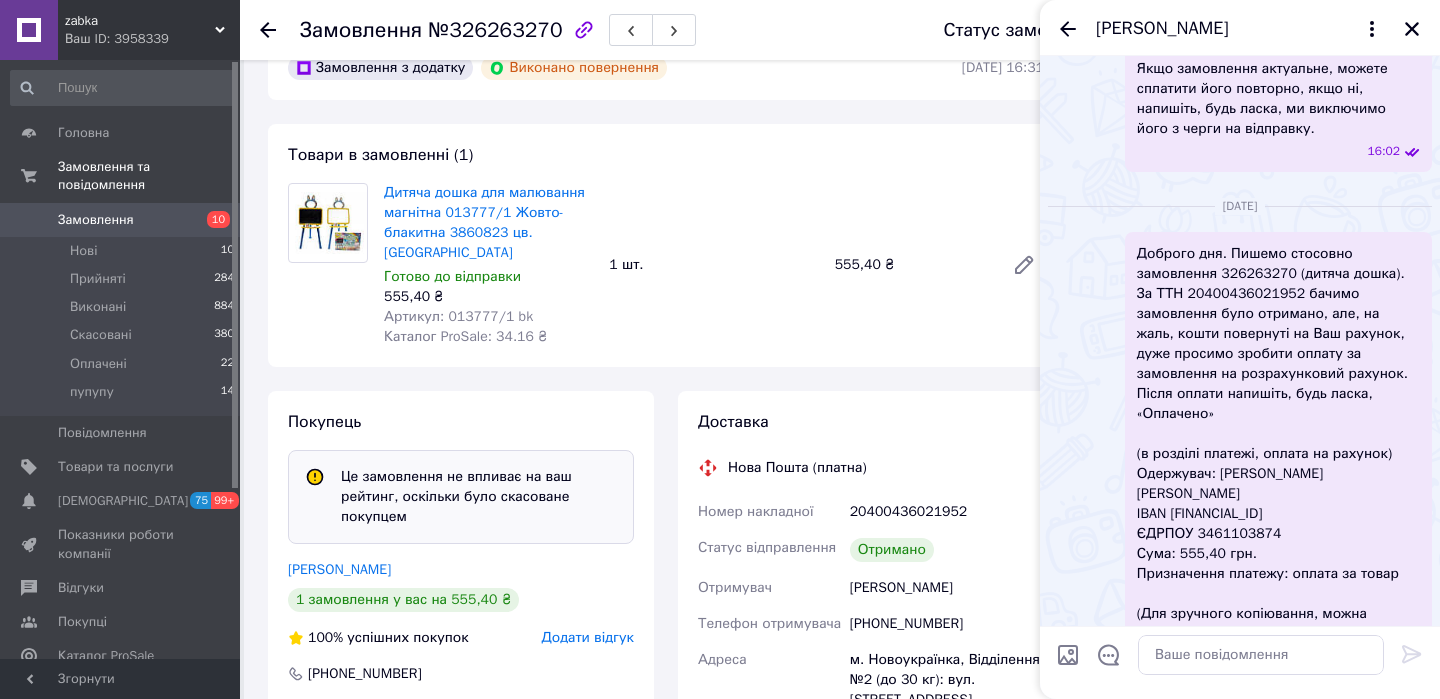 scroll, scrollTop: 752, scrollLeft: 0, axis: vertical 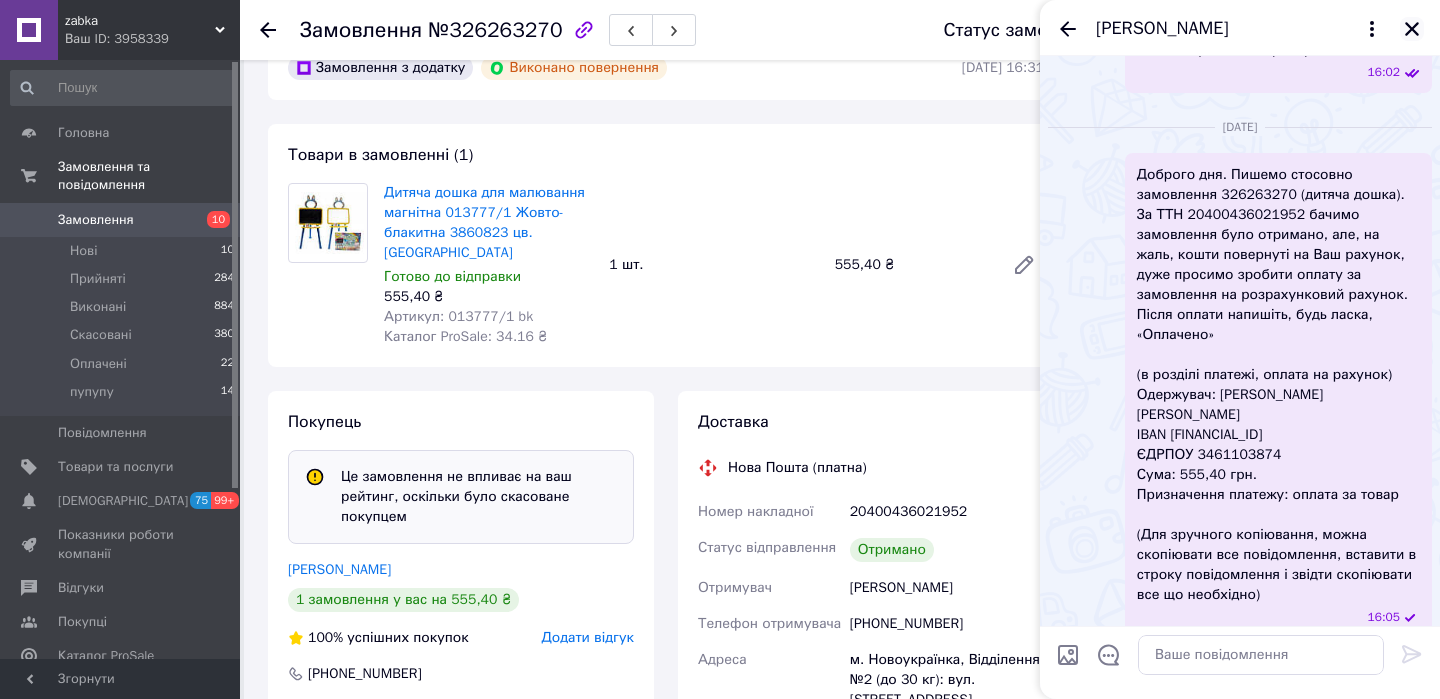 click 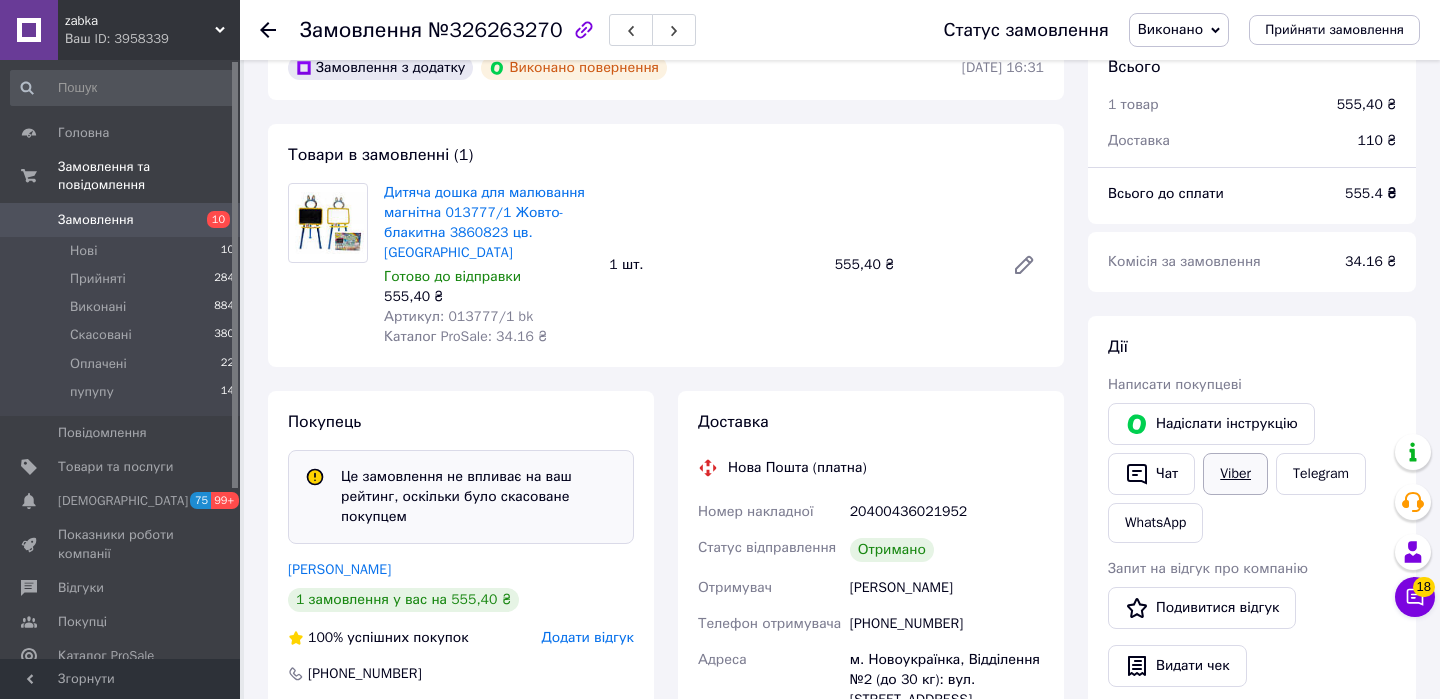 click on "Viber" at bounding box center [1235, 474] 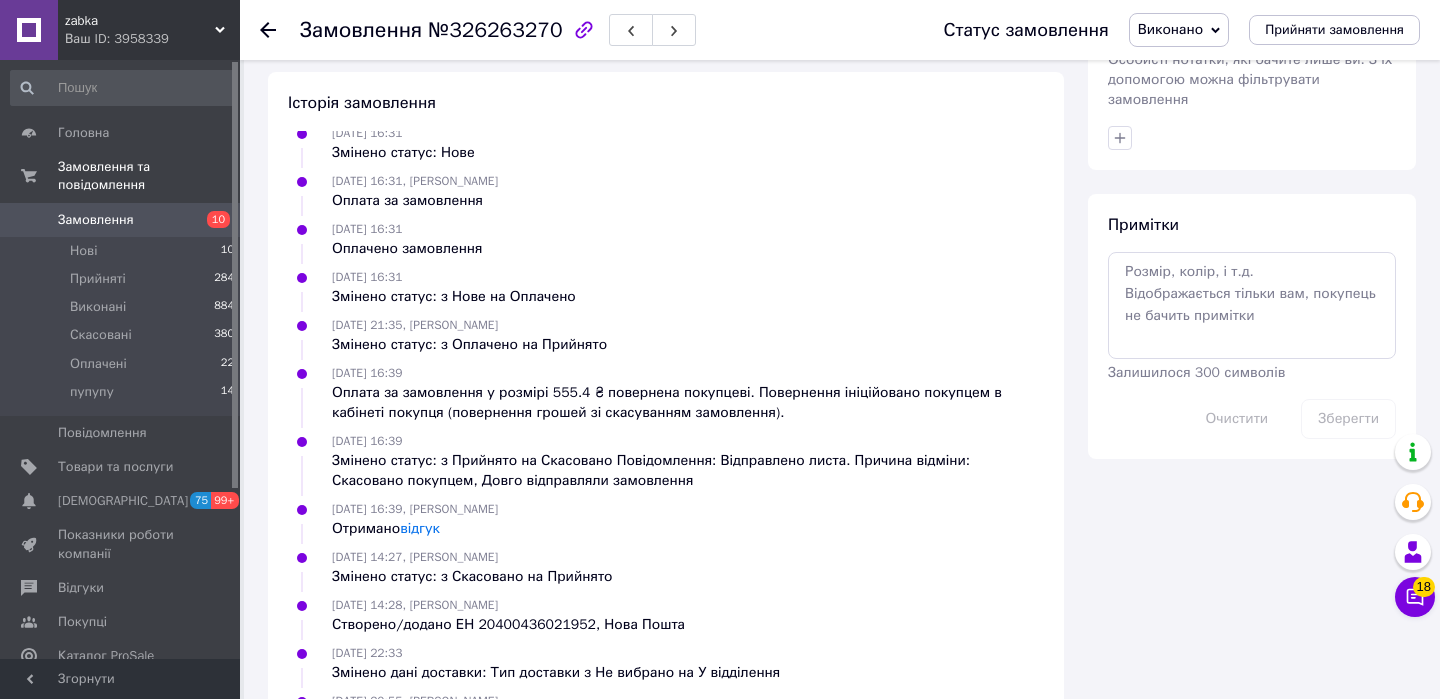 scroll, scrollTop: 952, scrollLeft: 0, axis: vertical 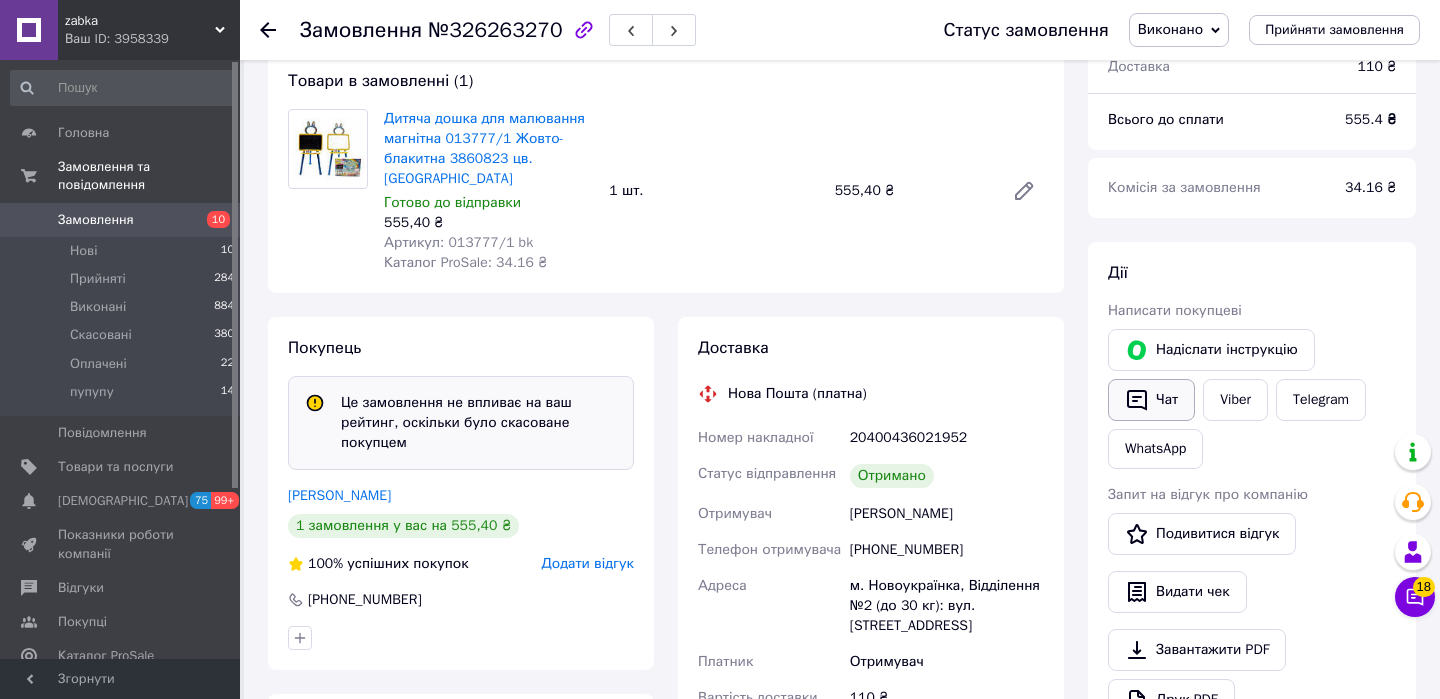 click on "Чат" at bounding box center (1151, 400) 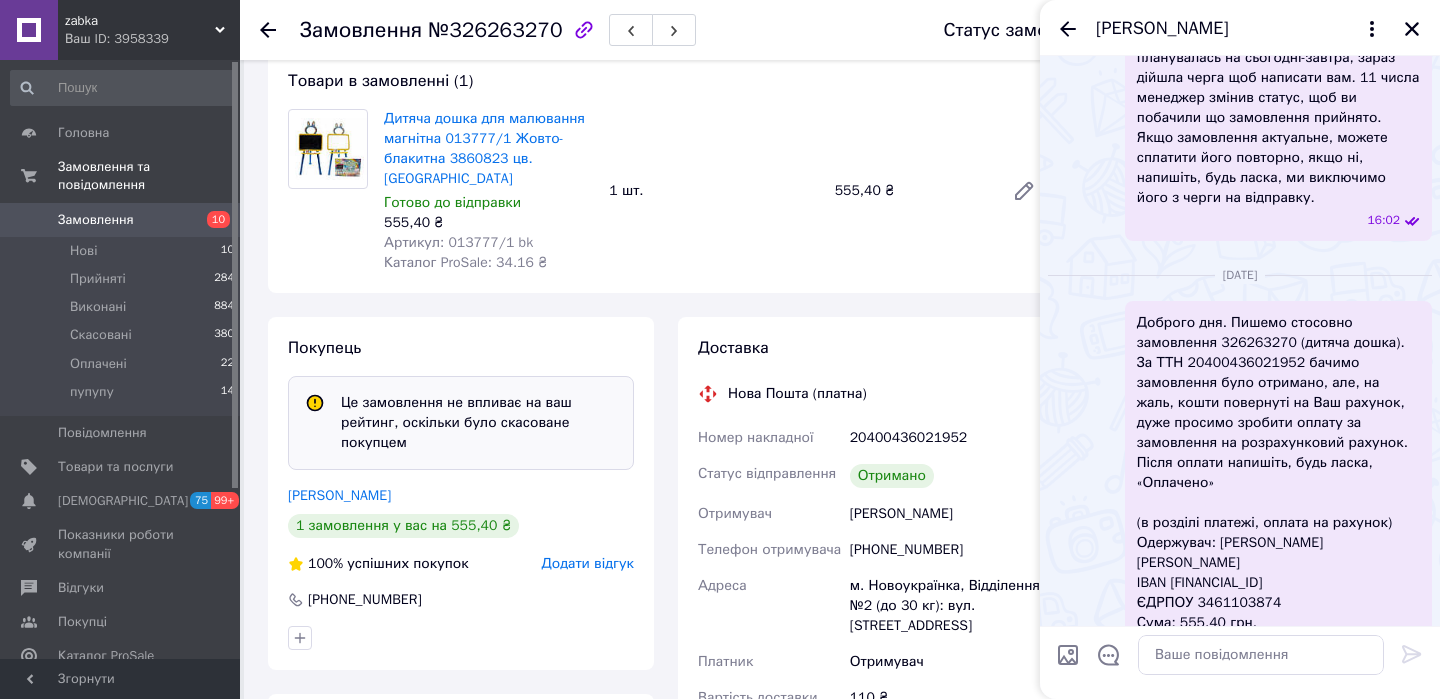 scroll, scrollTop: 367, scrollLeft: 0, axis: vertical 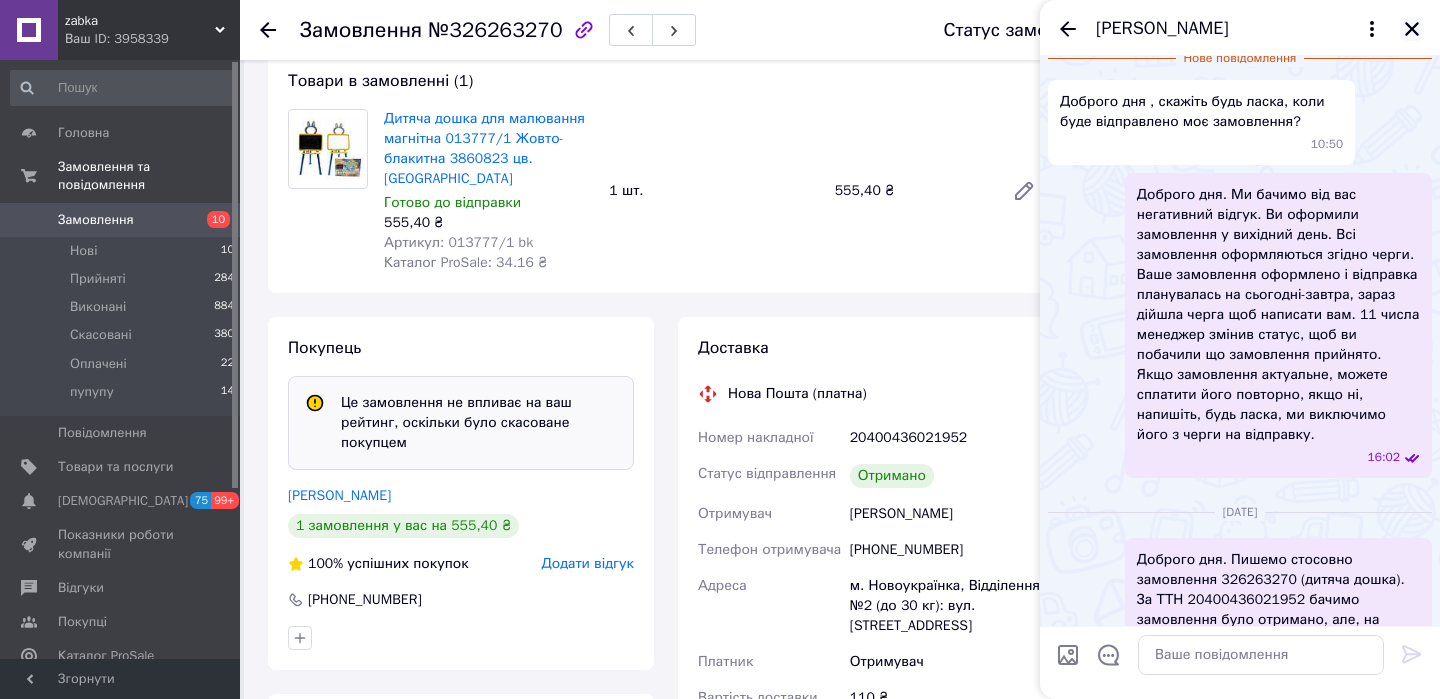 click 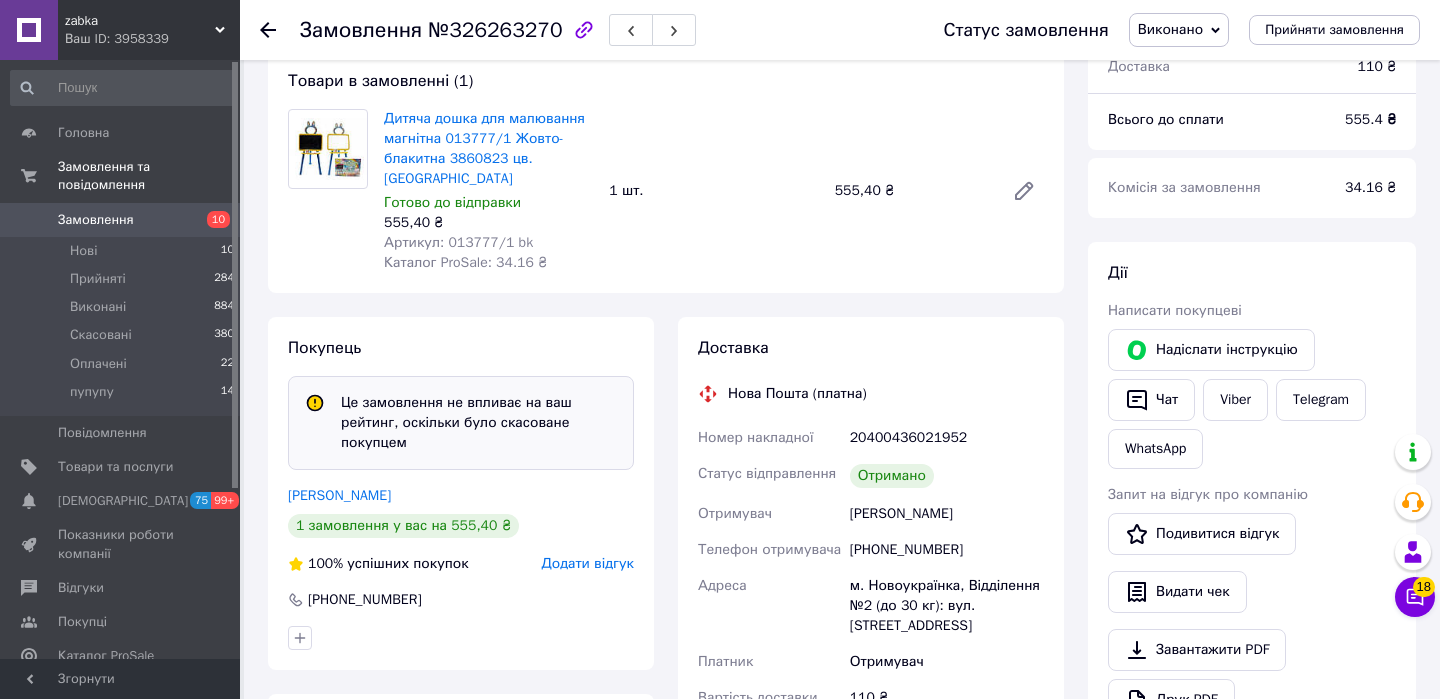 click on "20400436021952" at bounding box center (947, 438) 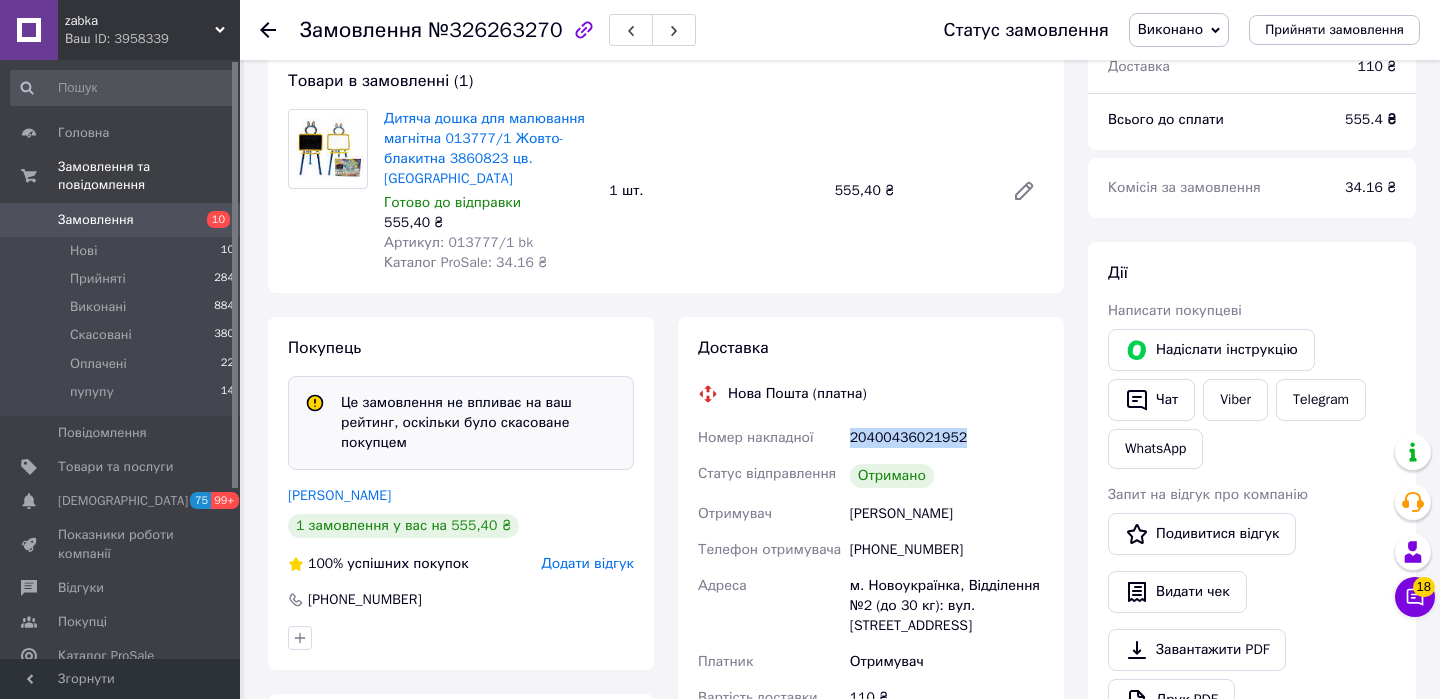 click on "20400436021952" at bounding box center (947, 438) 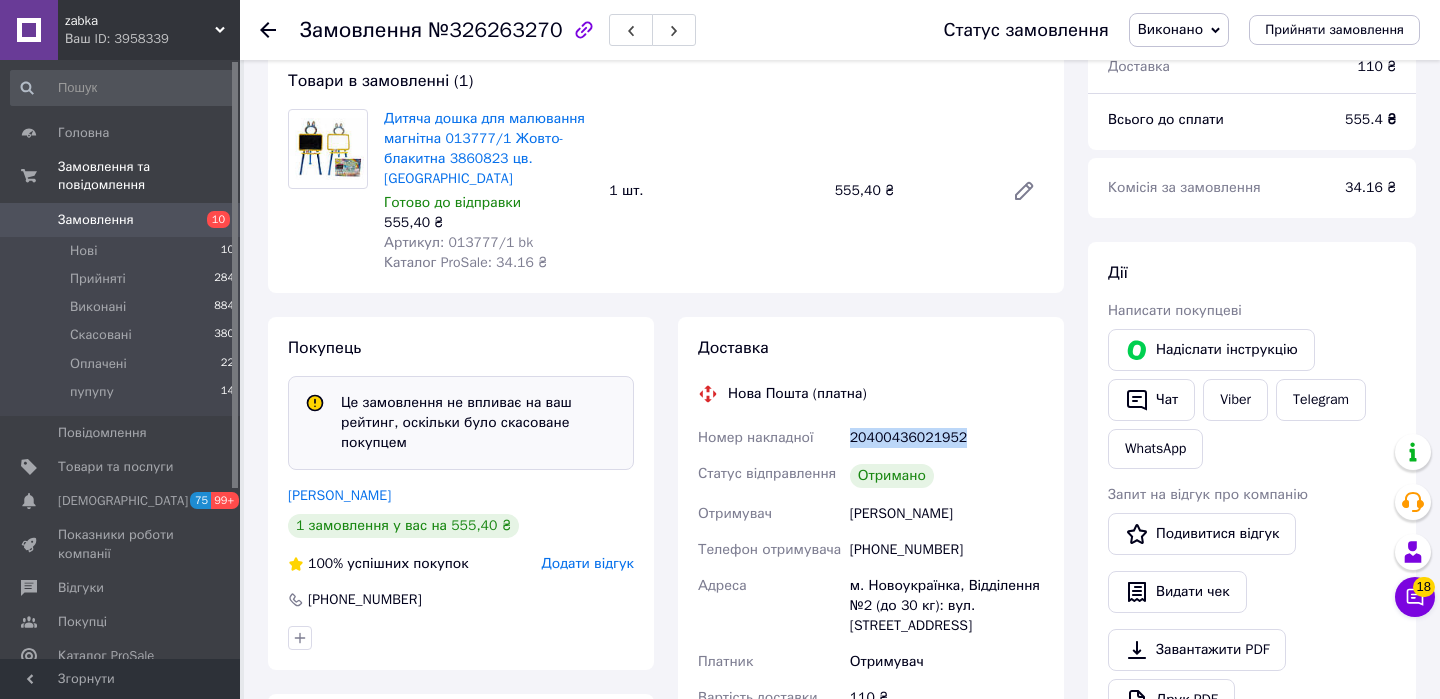 copy on "20400436021952" 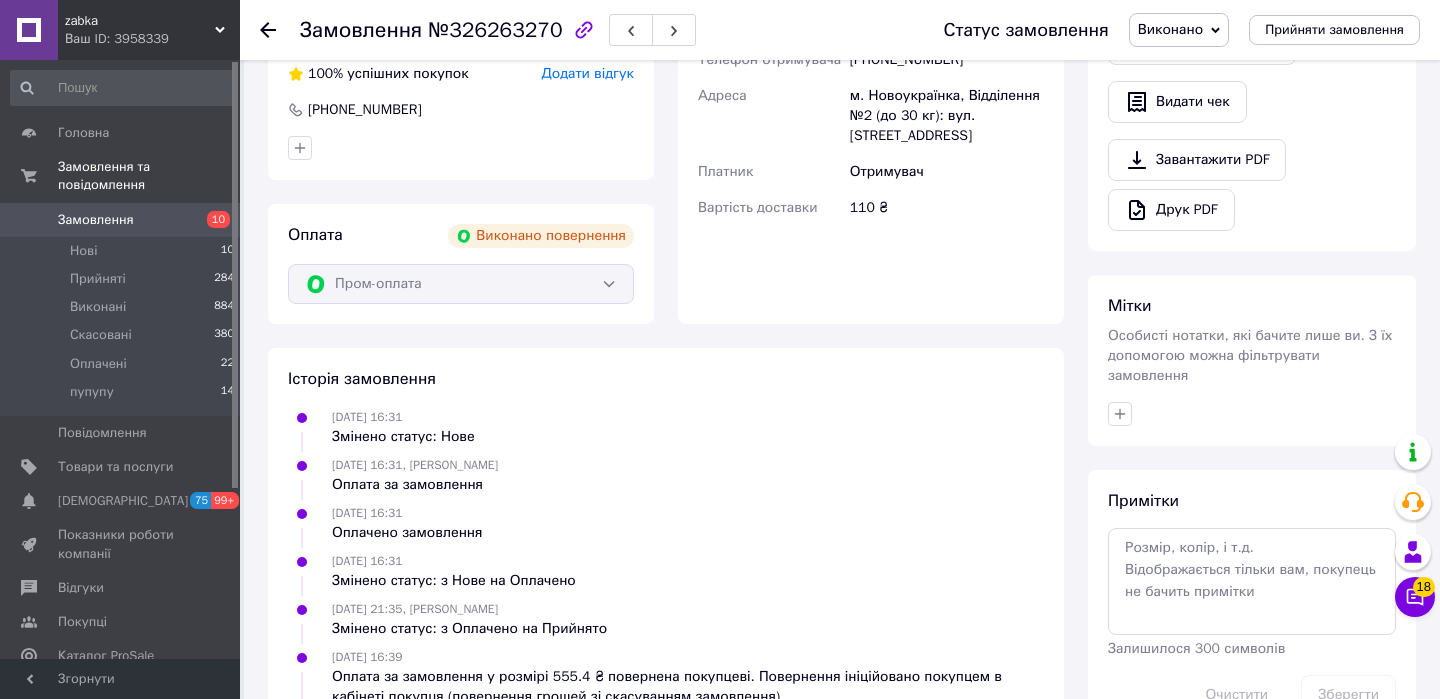 scroll, scrollTop: 762, scrollLeft: 0, axis: vertical 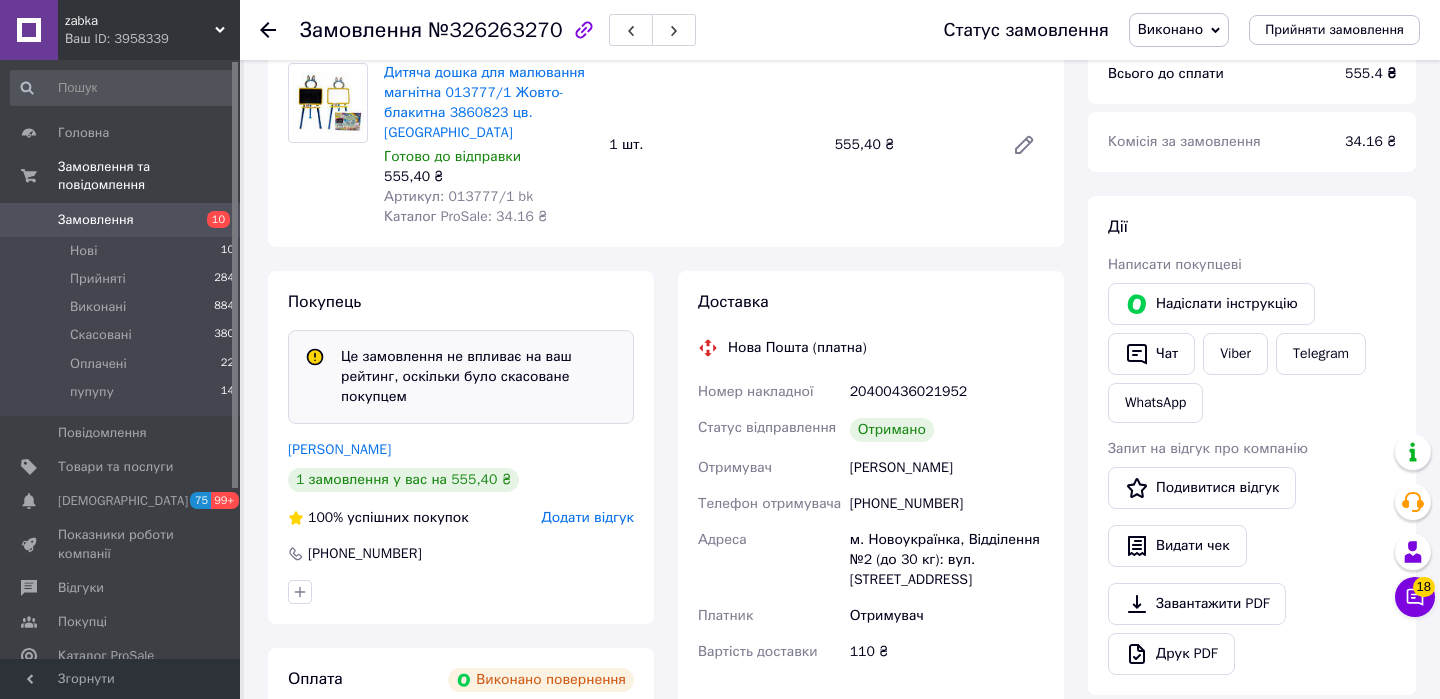 click on "№326263270" at bounding box center (495, 30) 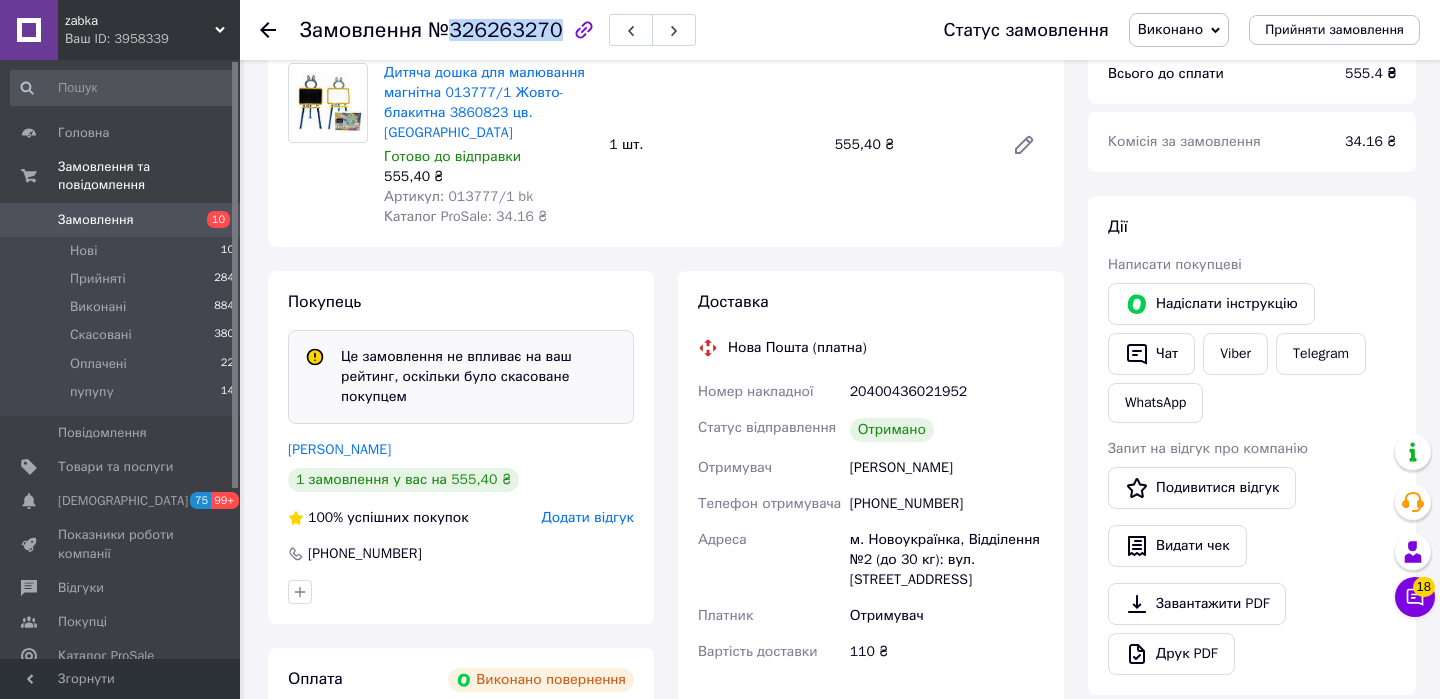 click on "№326263270" at bounding box center (495, 30) 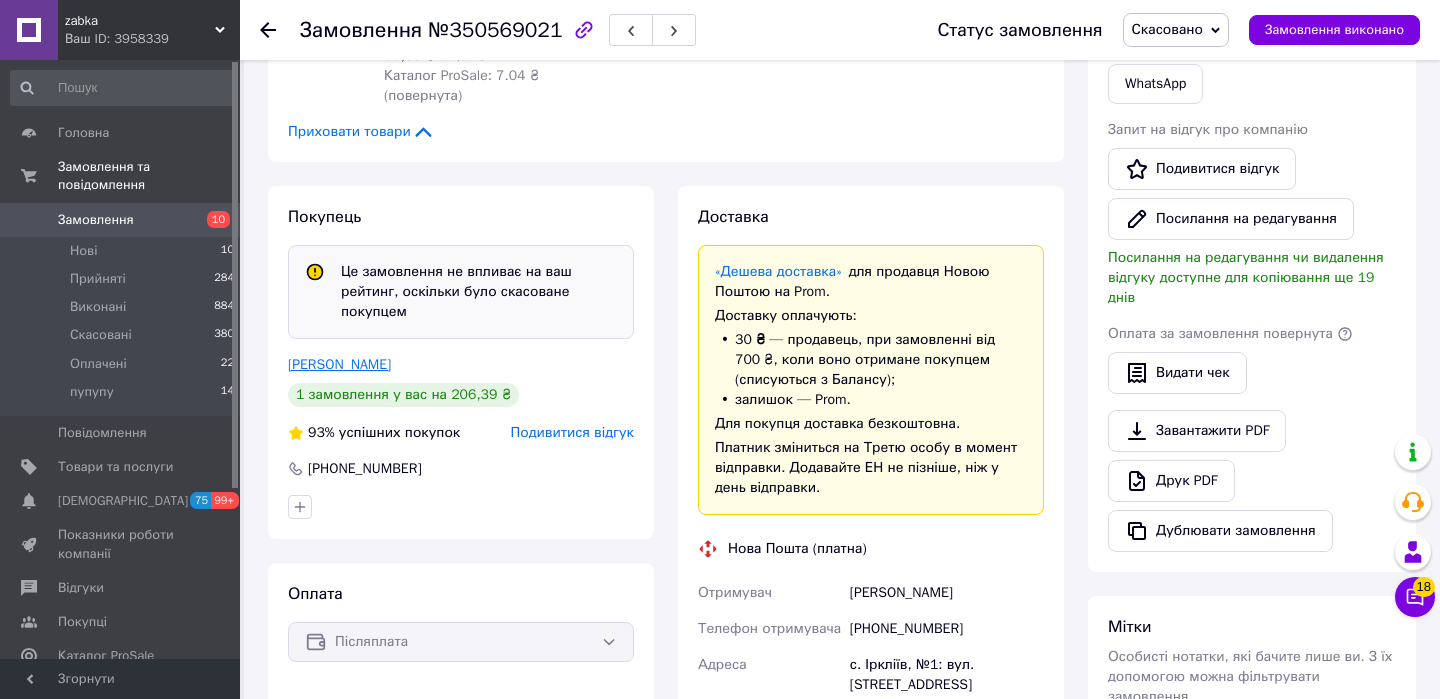 scroll, scrollTop: 509, scrollLeft: 0, axis: vertical 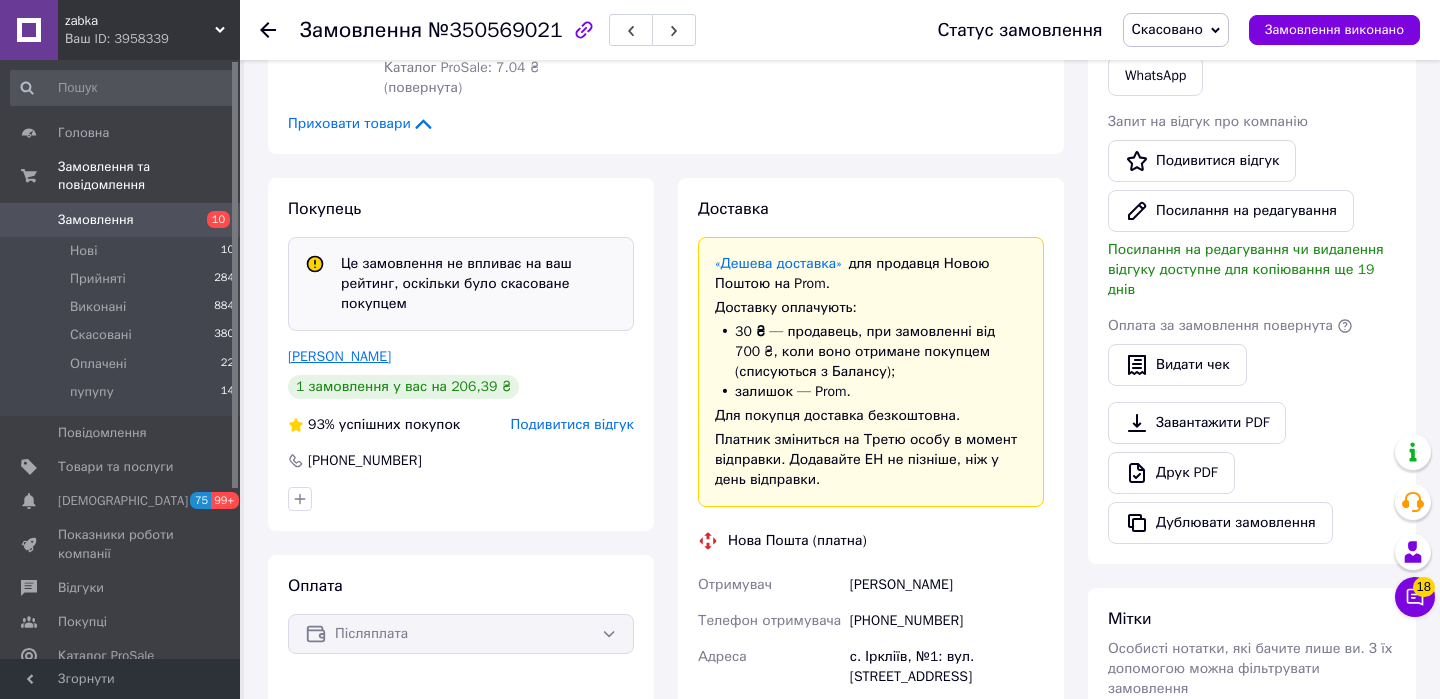 click on "[PERSON_NAME]" at bounding box center (339, 356) 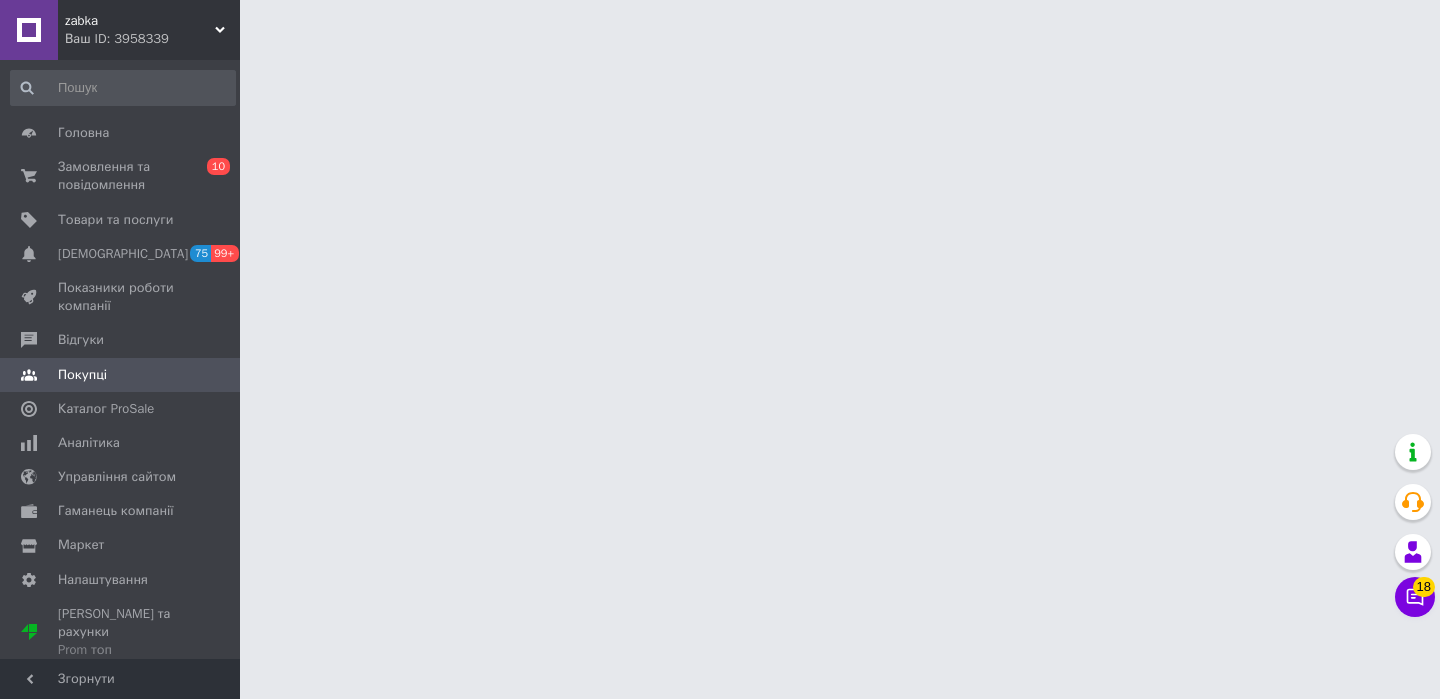 scroll, scrollTop: 0, scrollLeft: 0, axis: both 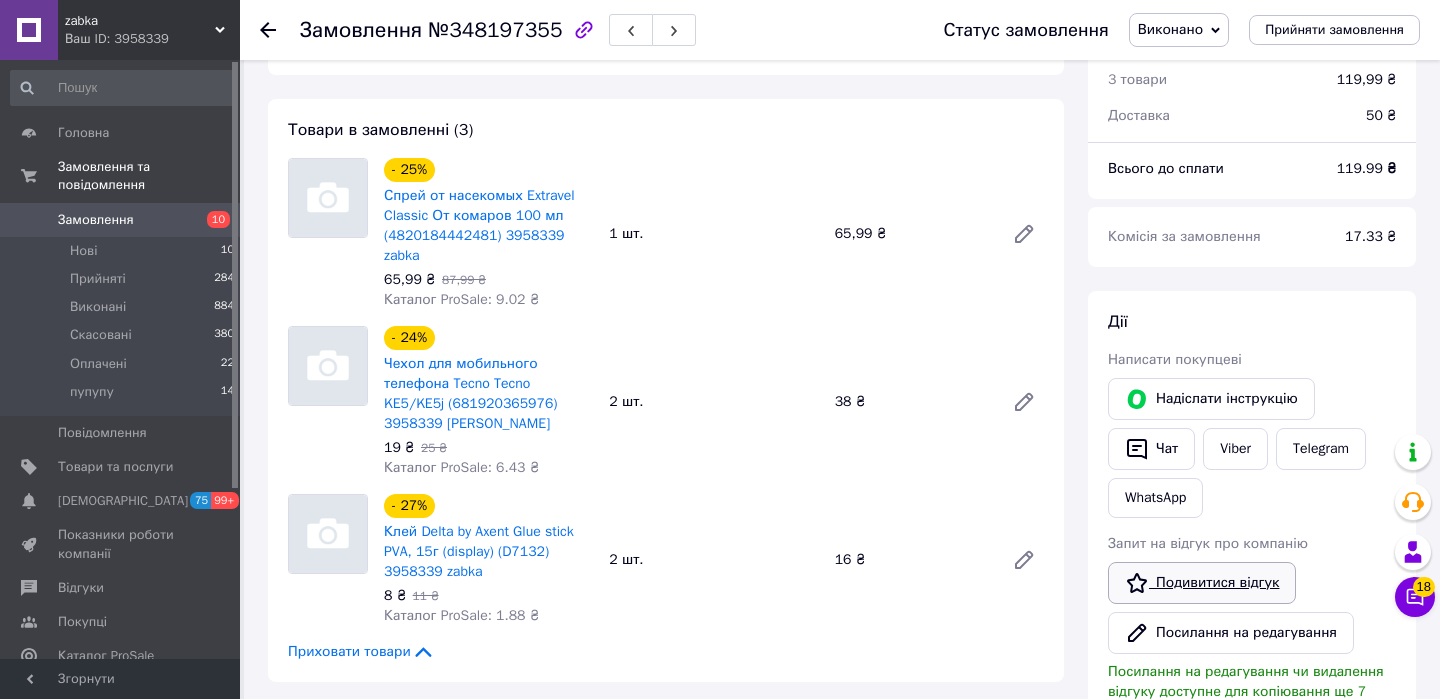 click on "Подивитися відгук" at bounding box center [1202, 583] 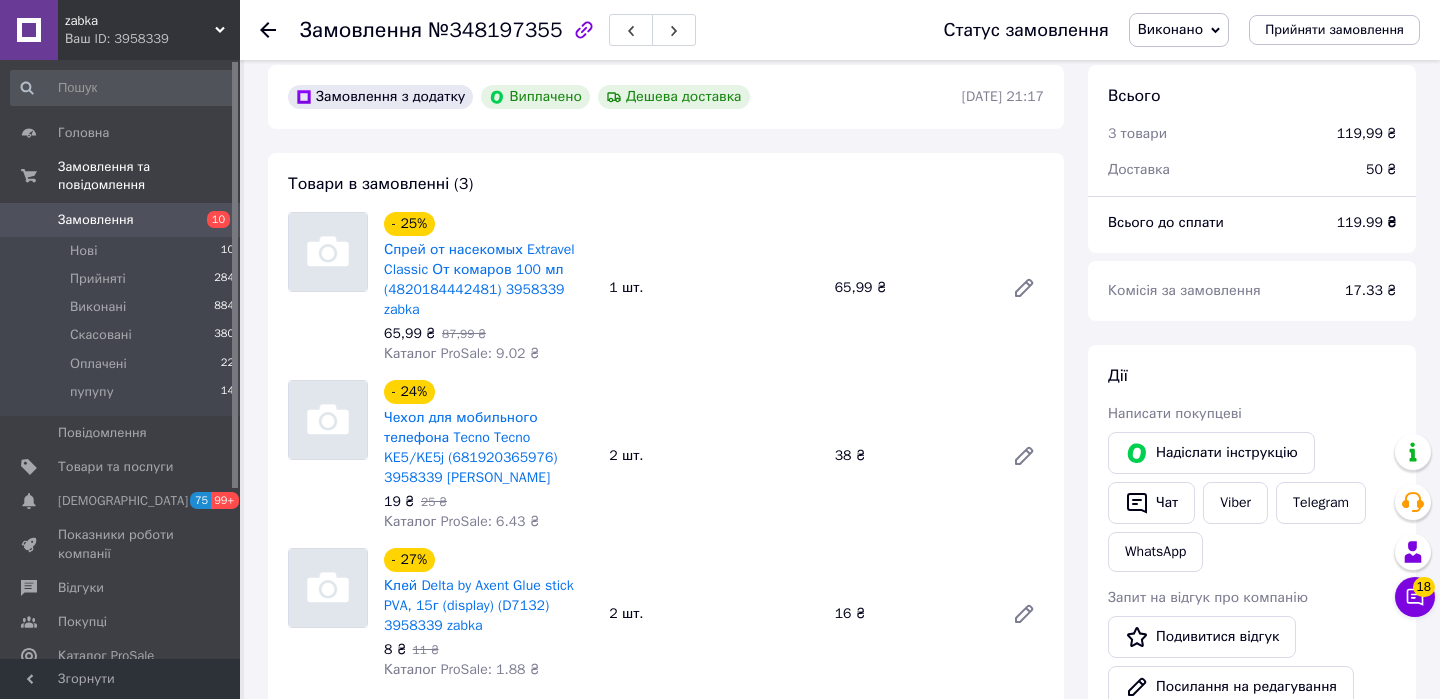 scroll, scrollTop: 0, scrollLeft: 0, axis: both 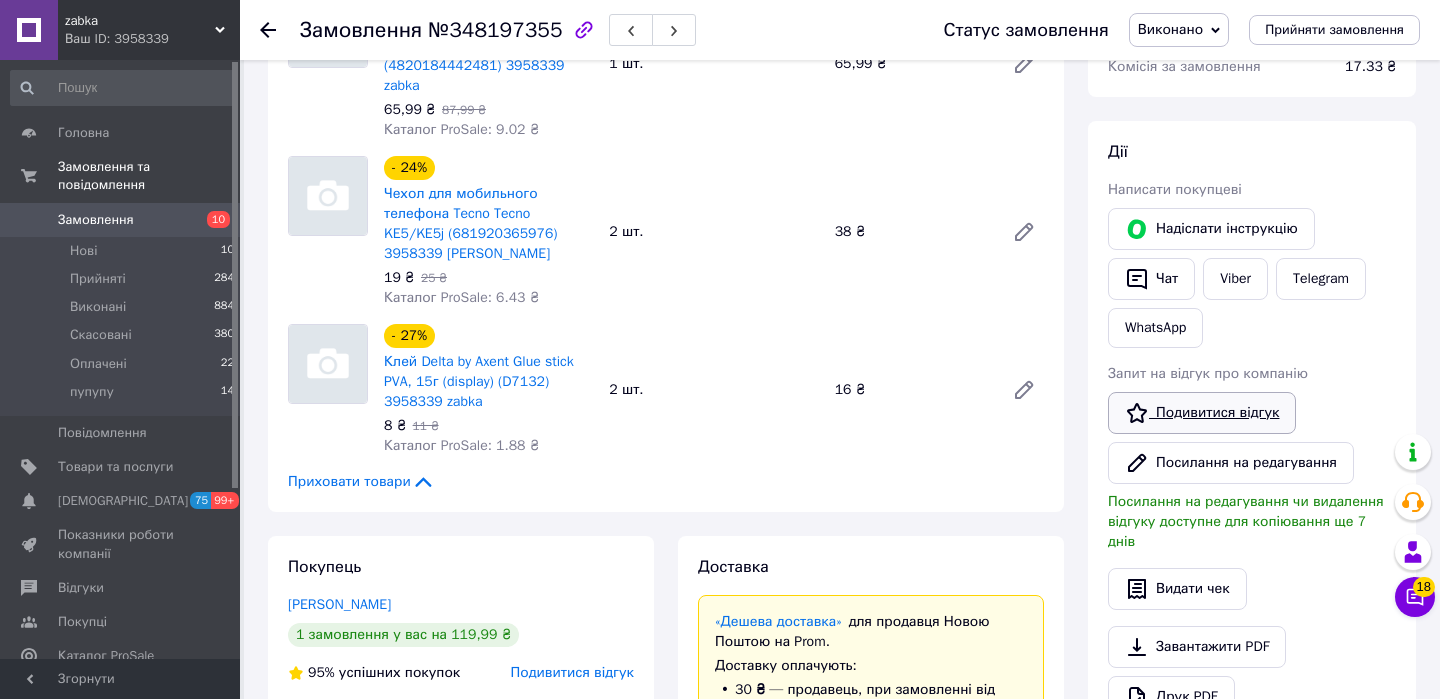 click on "Подивитися відгук" at bounding box center (1202, 413) 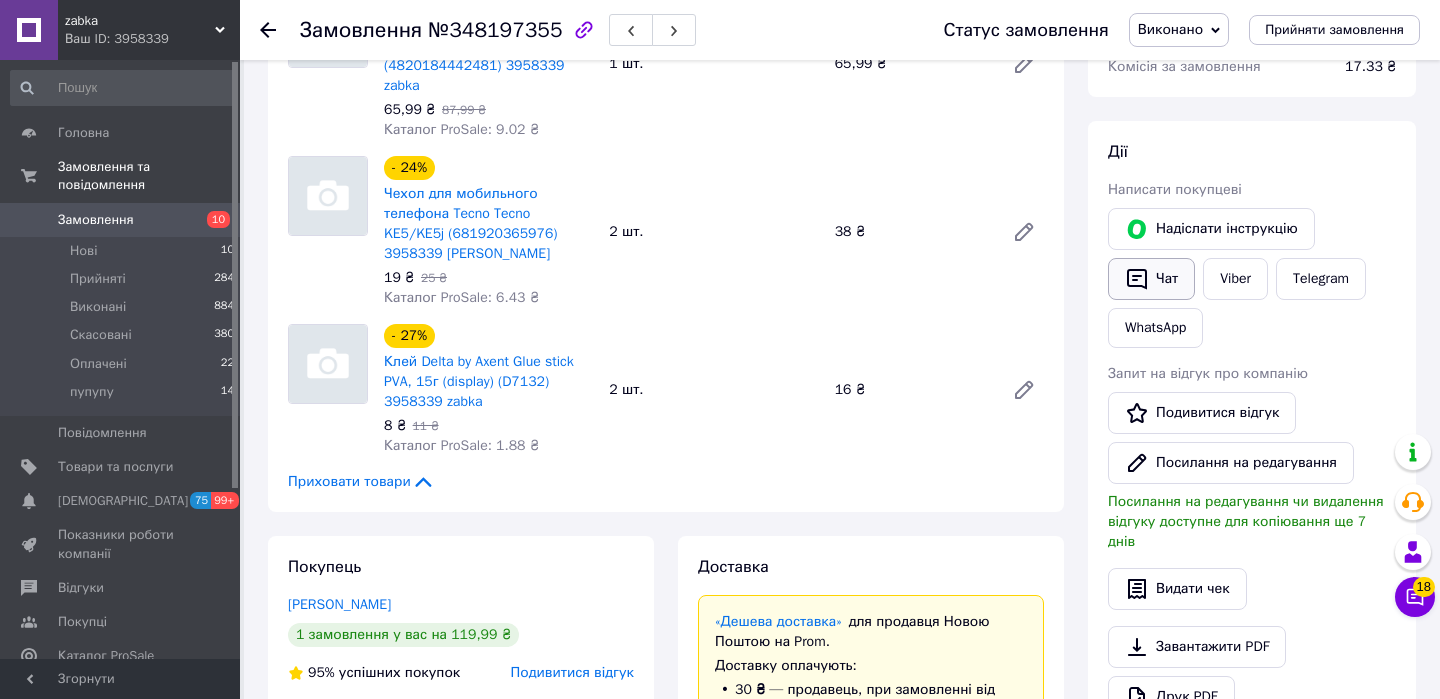click on "Чат" at bounding box center (1151, 279) 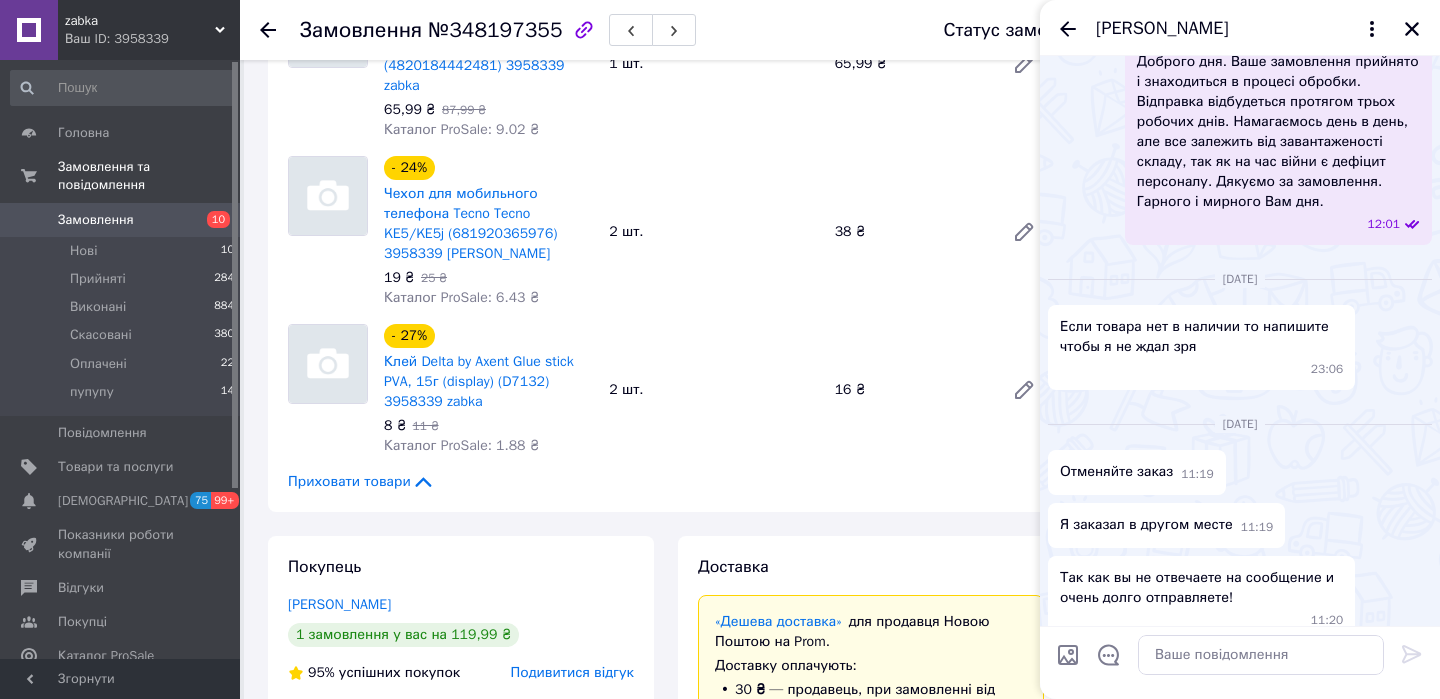 scroll, scrollTop: 1576, scrollLeft: 0, axis: vertical 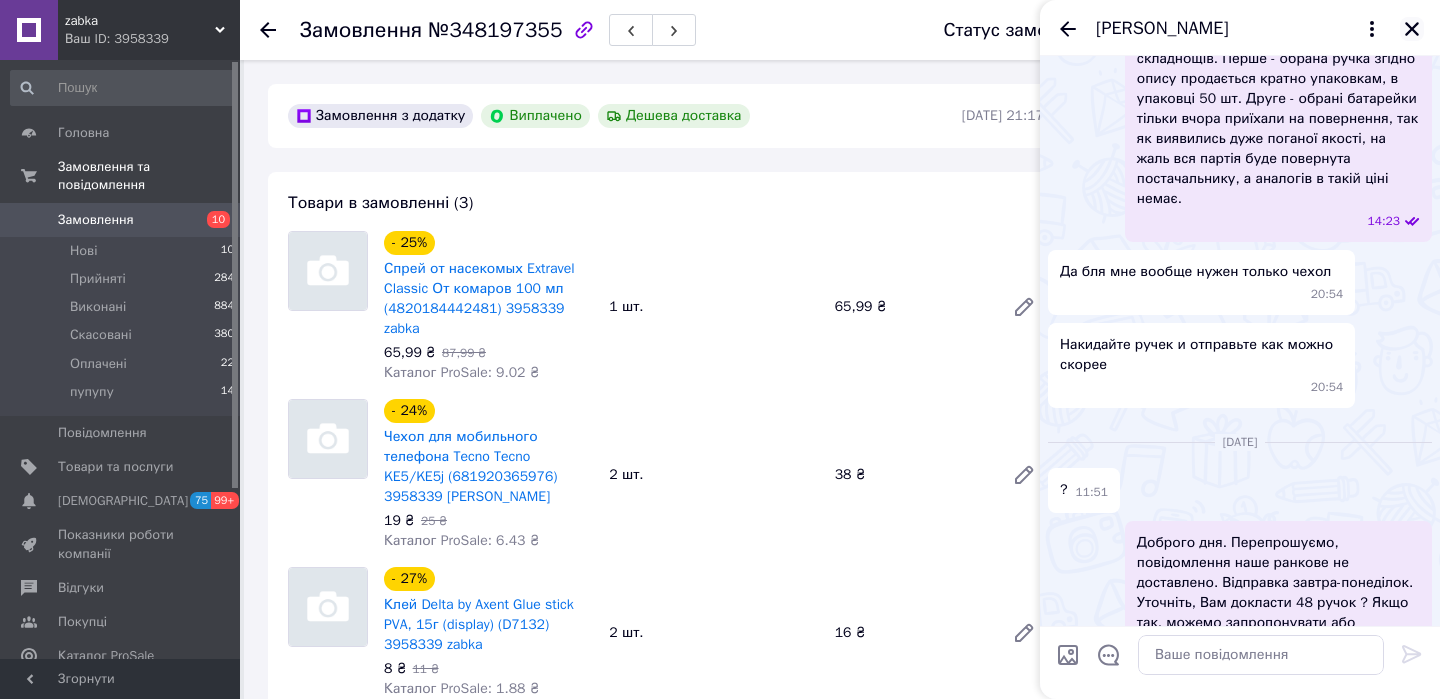 click 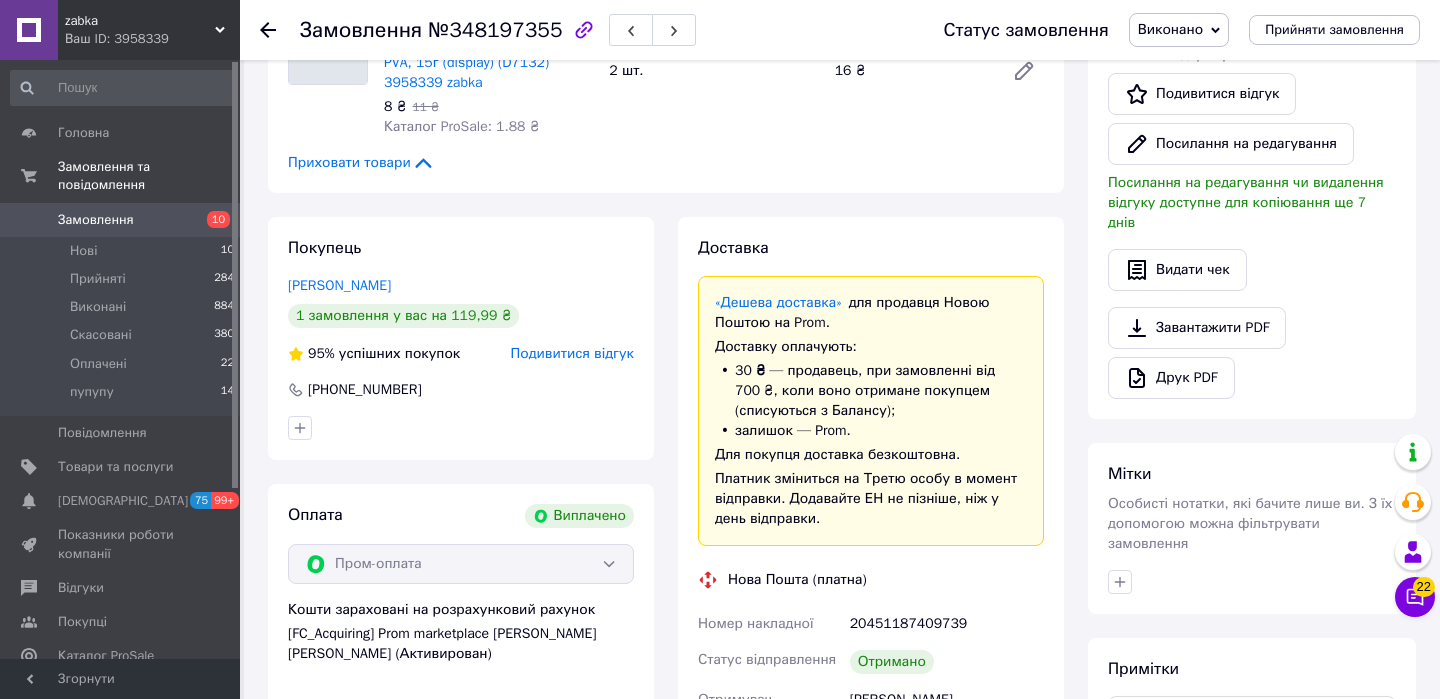 scroll, scrollTop: 620, scrollLeft: 0, axis: vertical 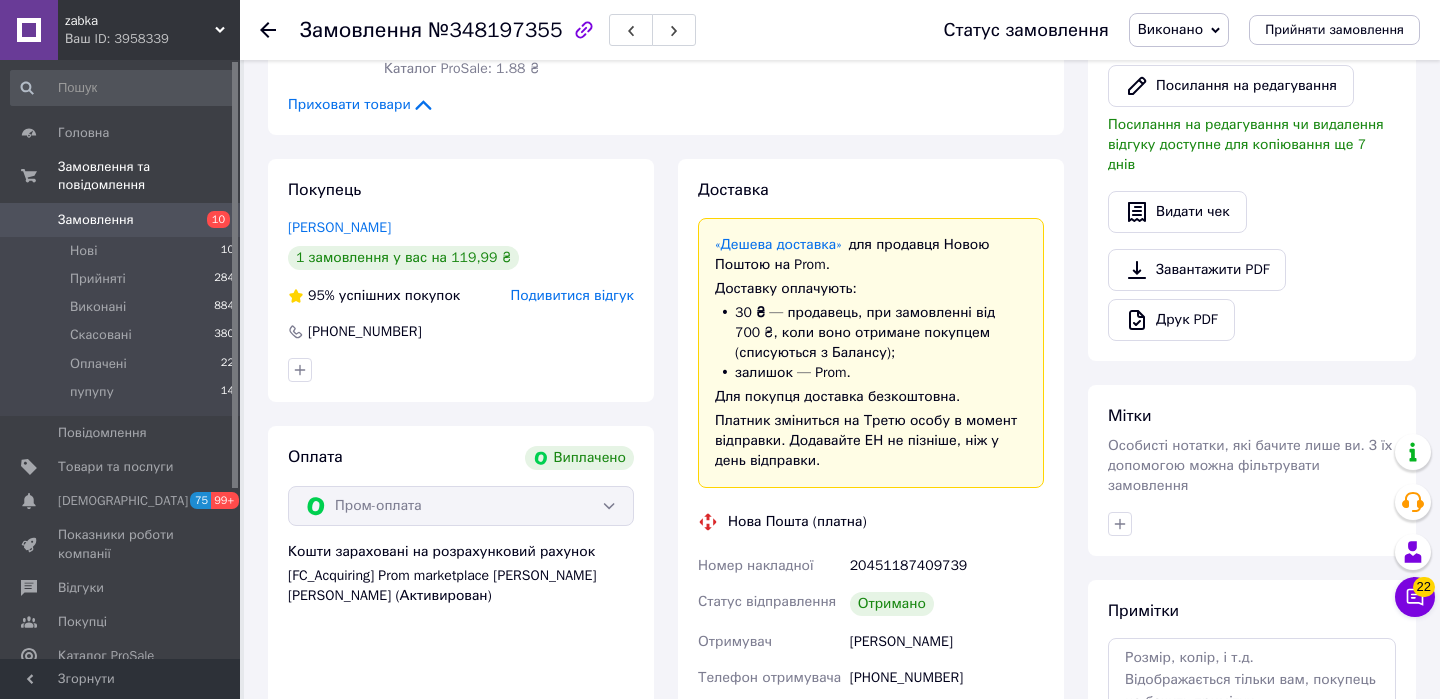 click on "20451187409739" at bounding box center [947, 566] 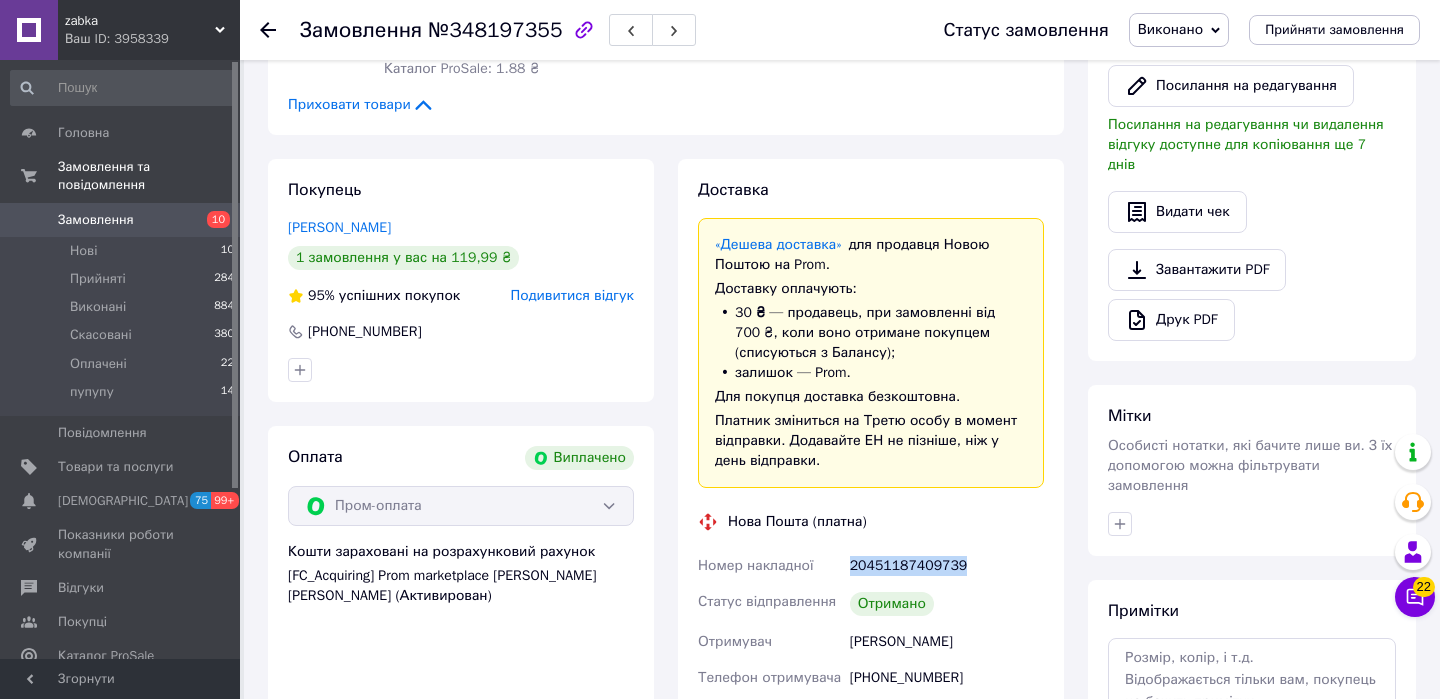 click on "20451187409739" at bounding box center (947, 566) 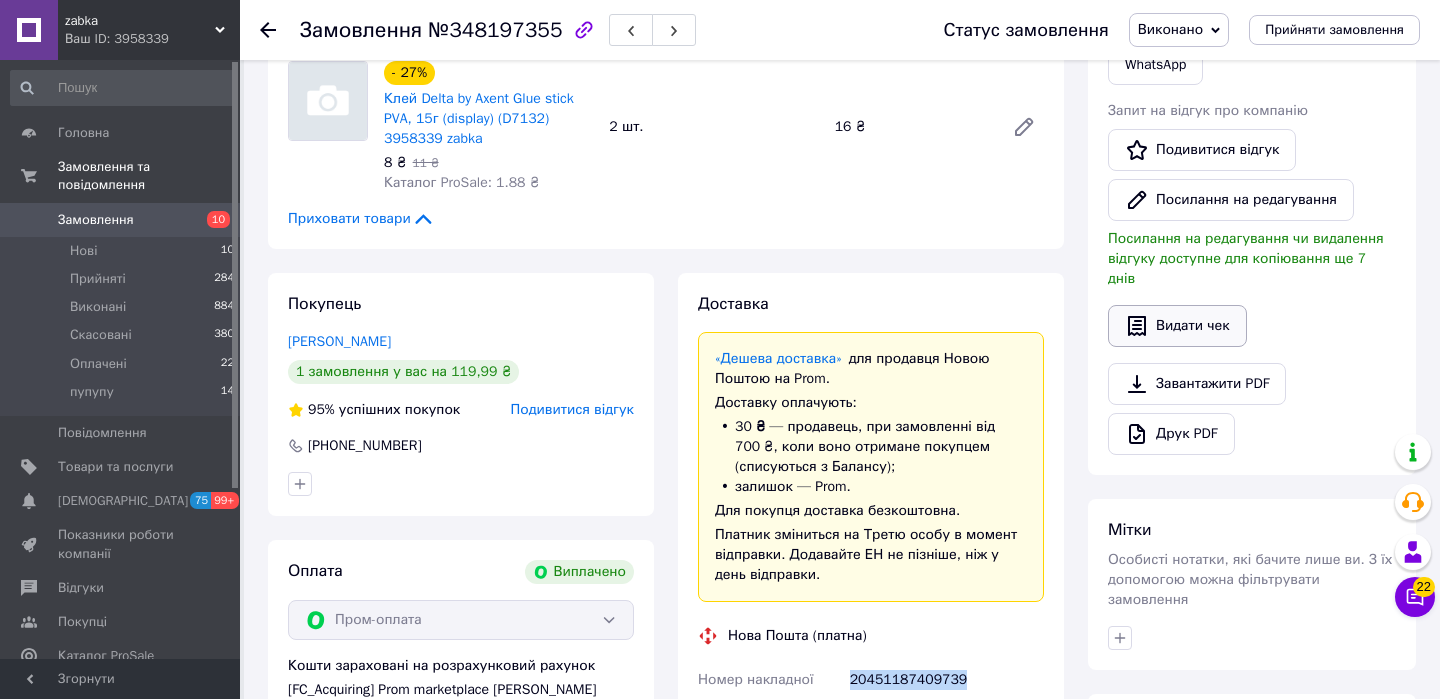 scroll, scrollTop: 429, scrollLeft: 0, axis: vertical 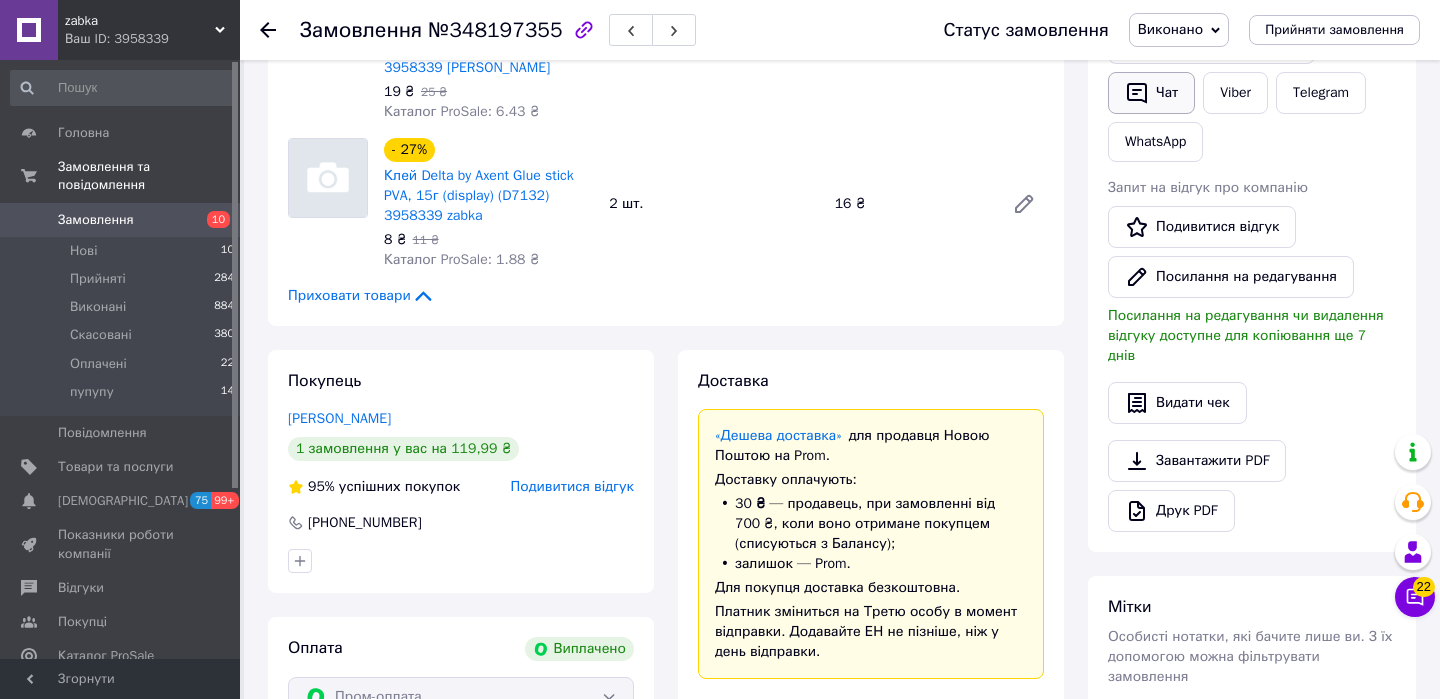 click on "Чат" at bounding box center [1151, 93] 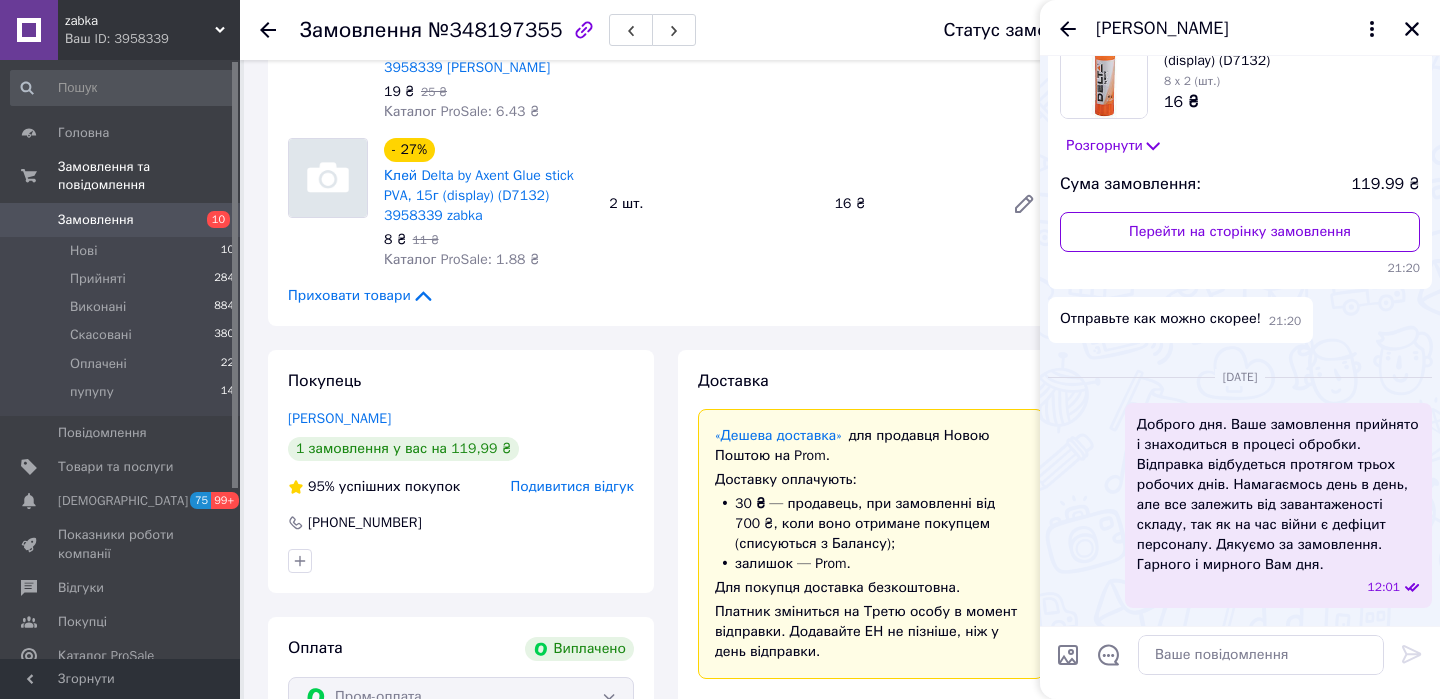 scroll, scrollTop: 1353, scrollLeft: 0, axis: vertical 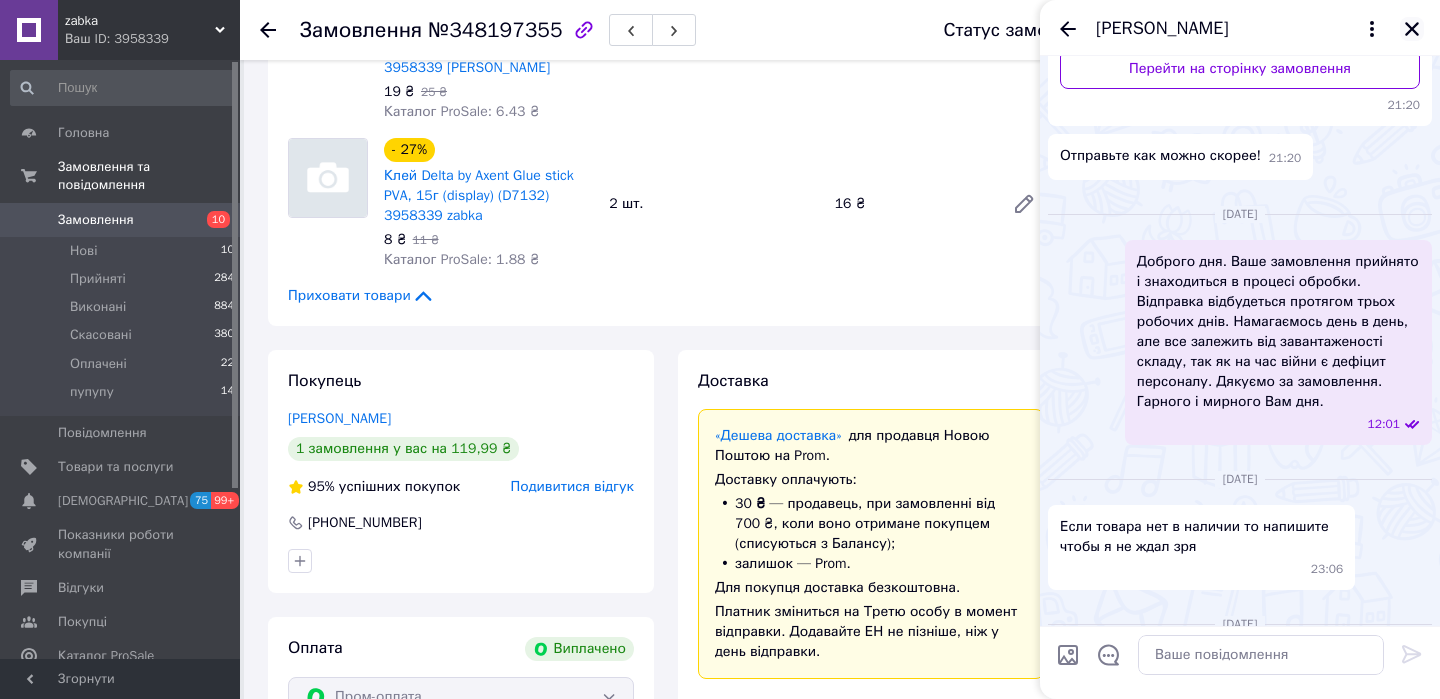 click 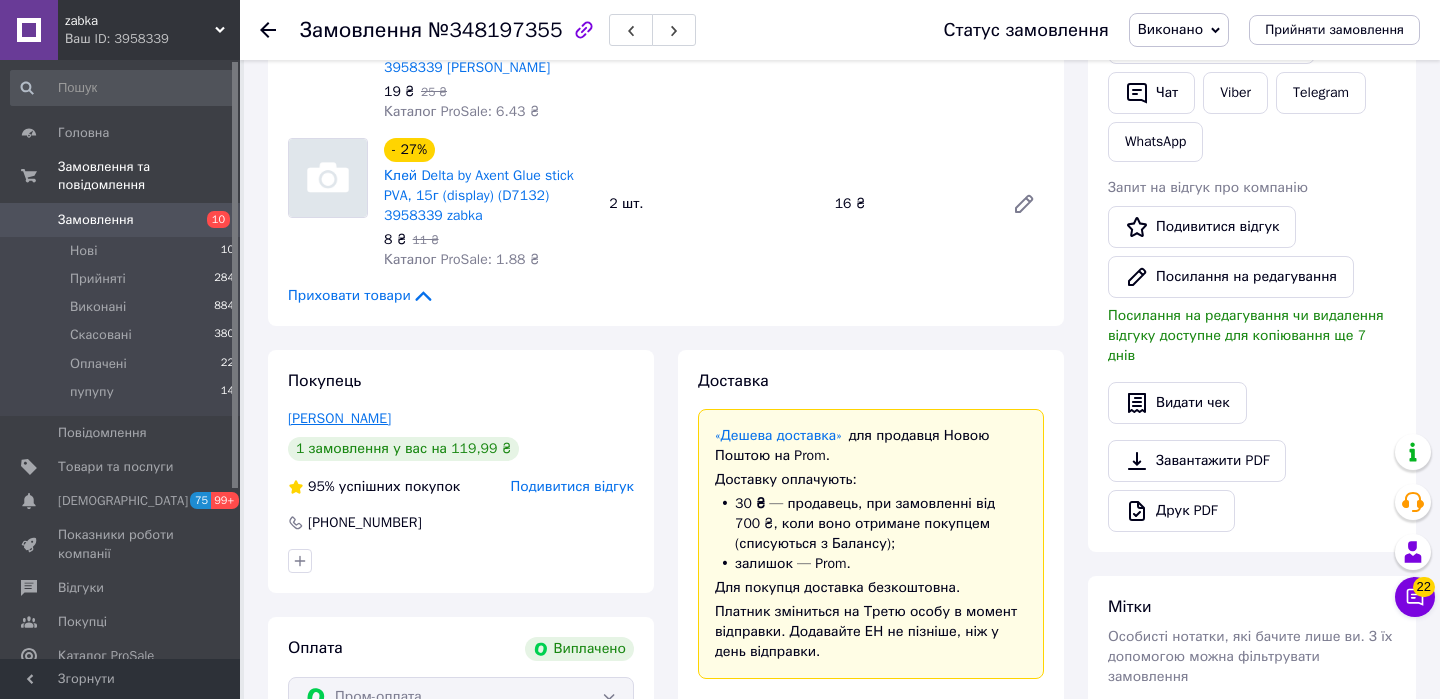 click on "Иванов Иван" at bounding box center (339, 418) 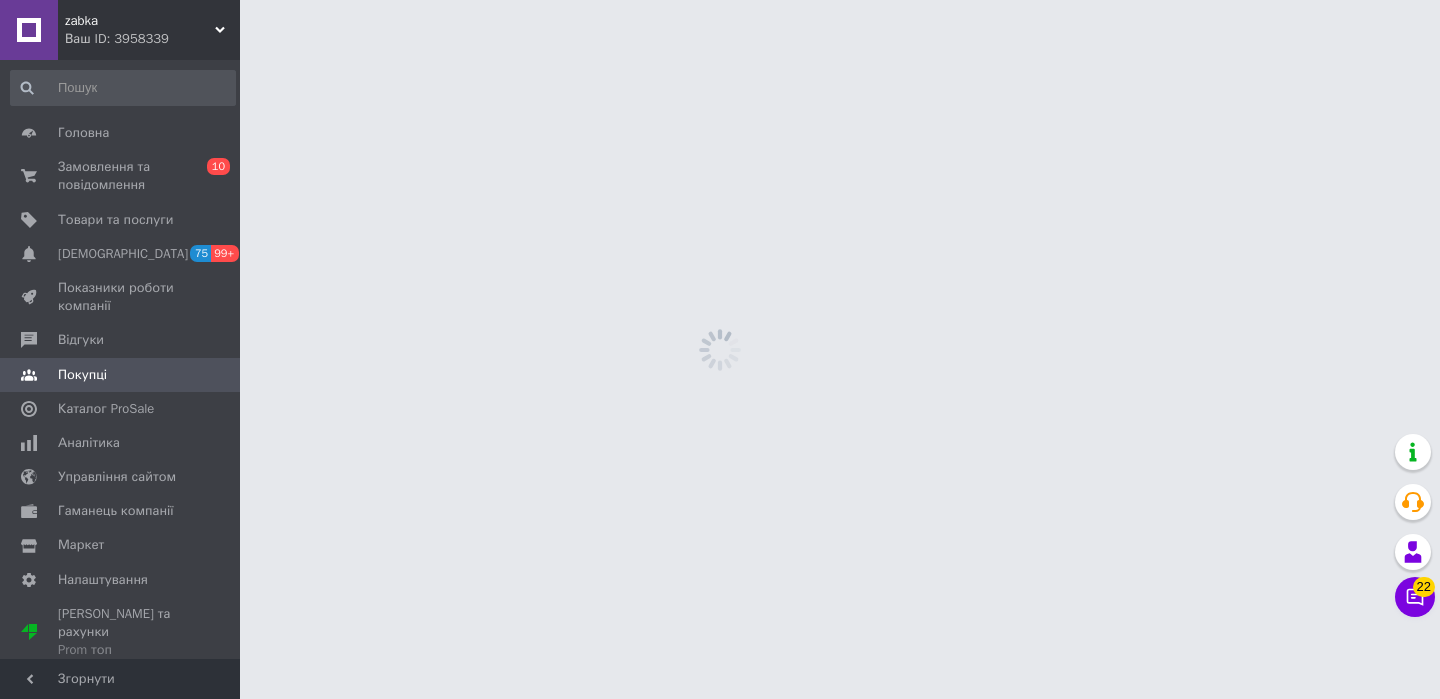 scroll, scrollTop: 0, scrollLeft: 0, axis: both 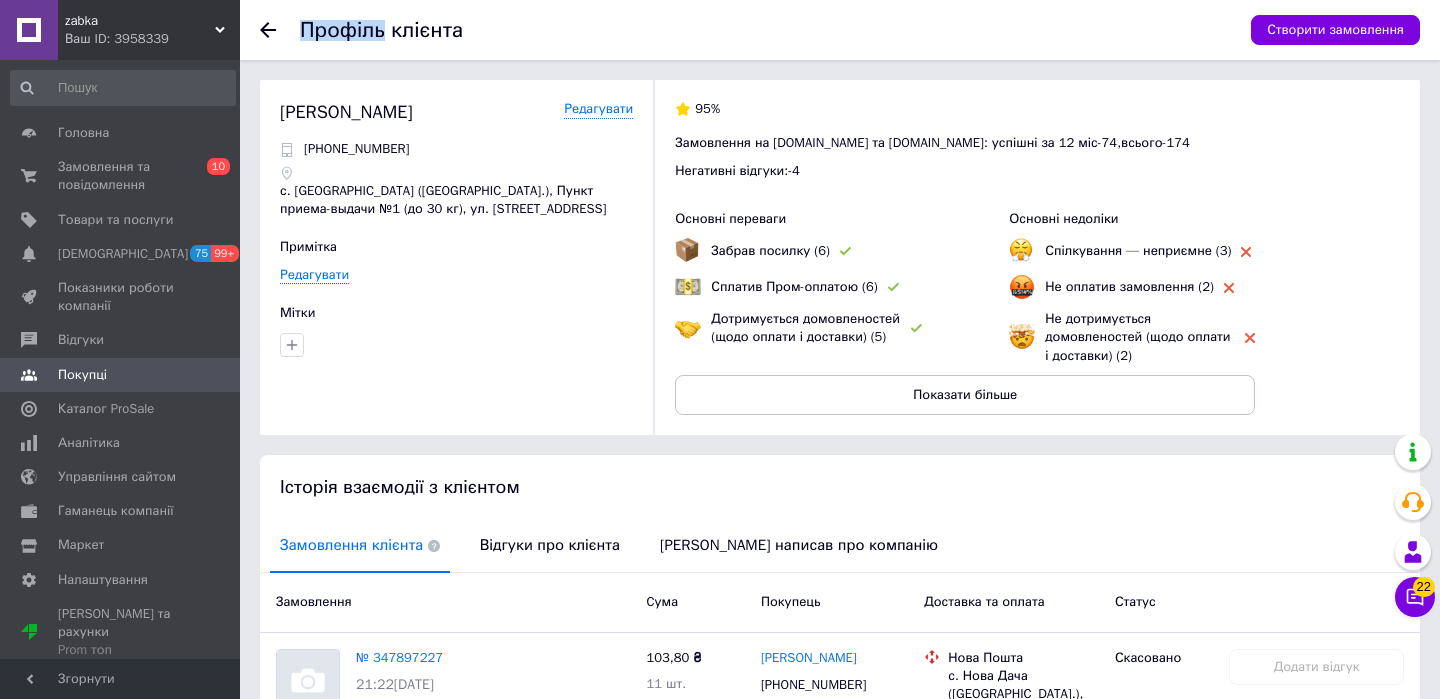 click 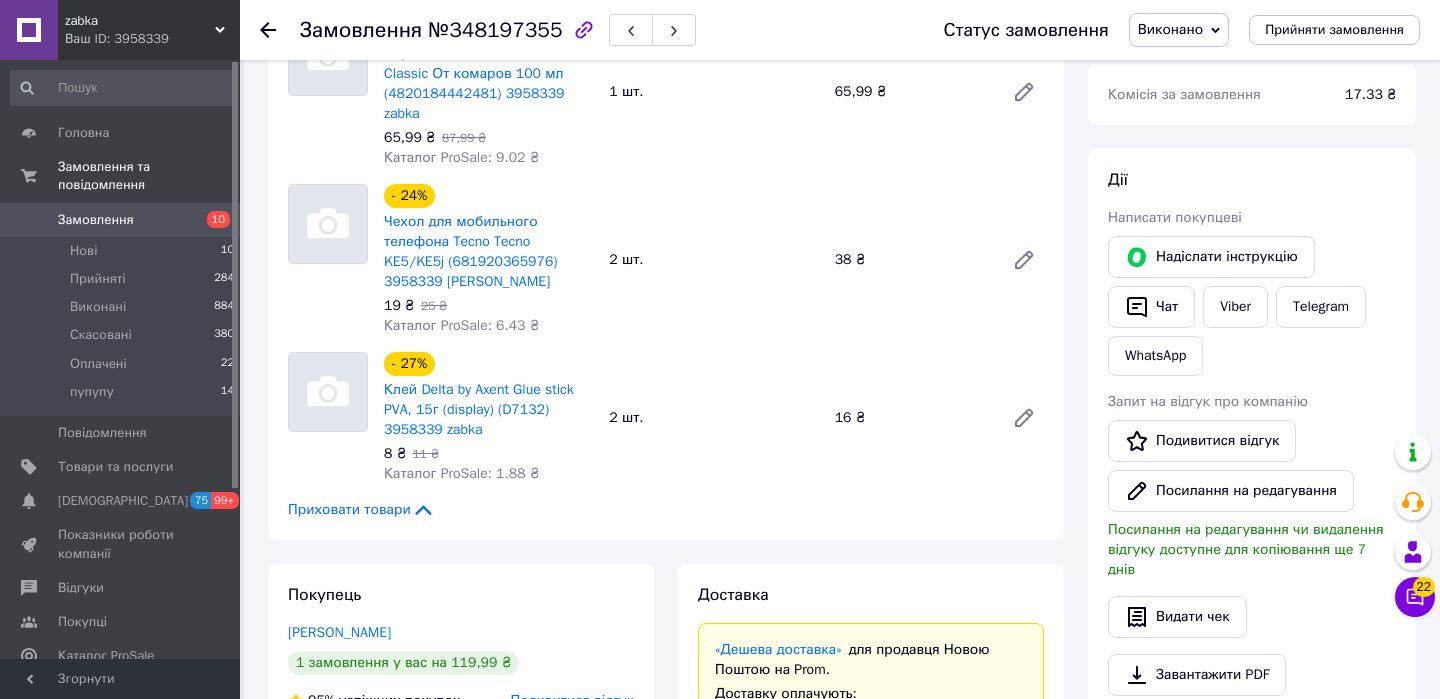 scroll, scrollTop: 160, scrollLeft: 0, axis: vertical 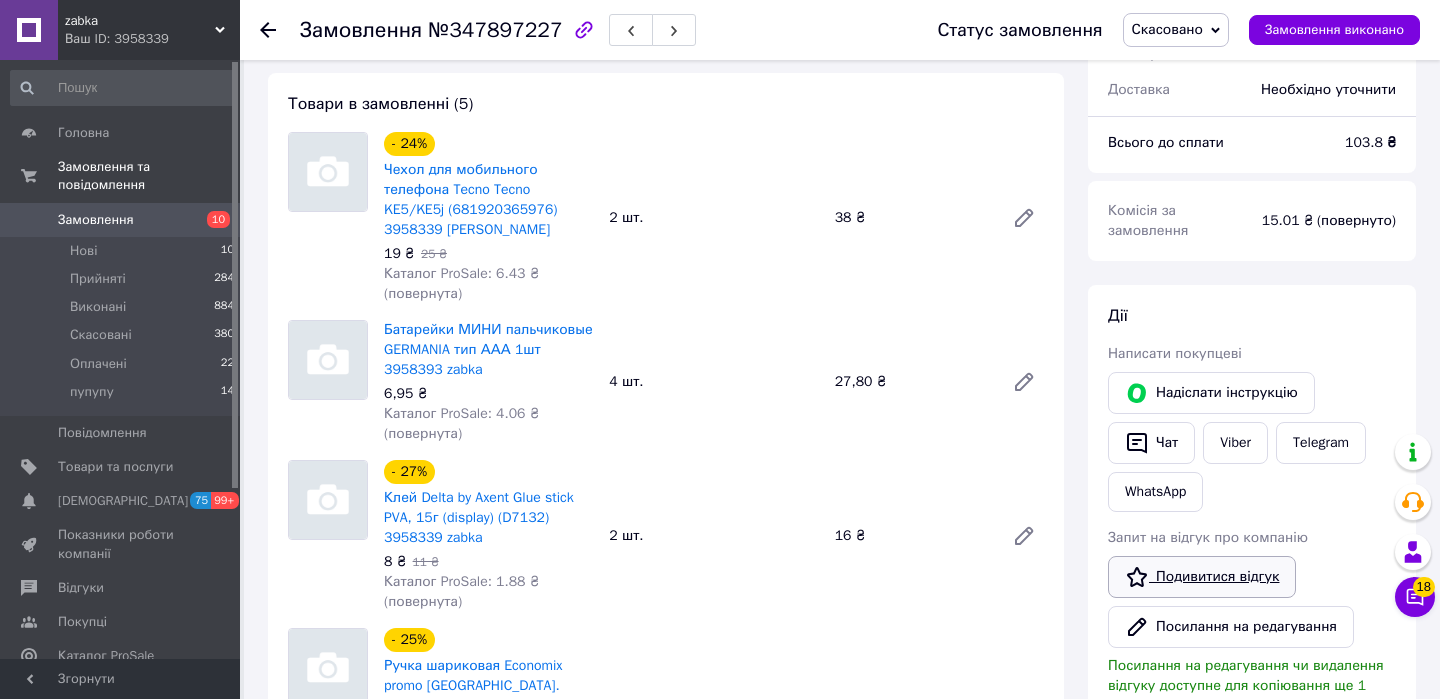 click on "Подивитися відгук" at bounding box center (1202, 577) 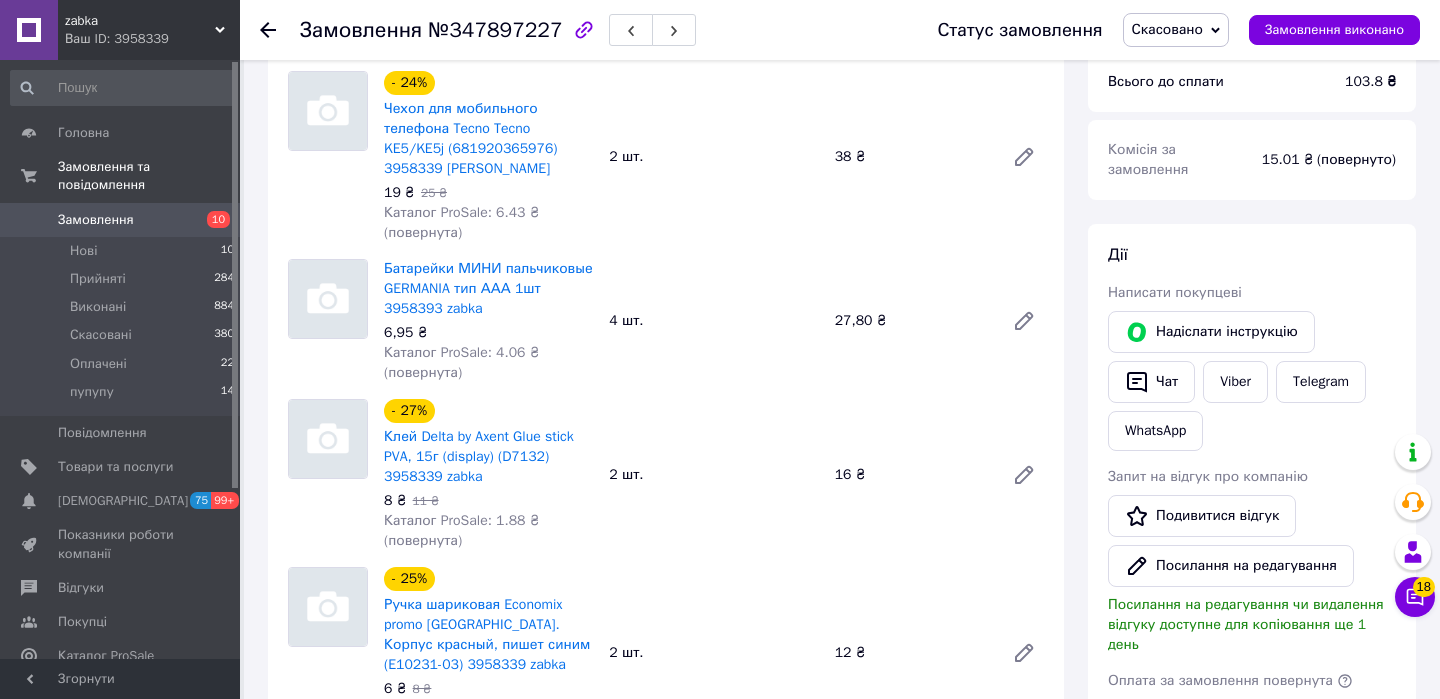 scroll, scrollTop: 163, scrollLeft: 0, axis: vertical 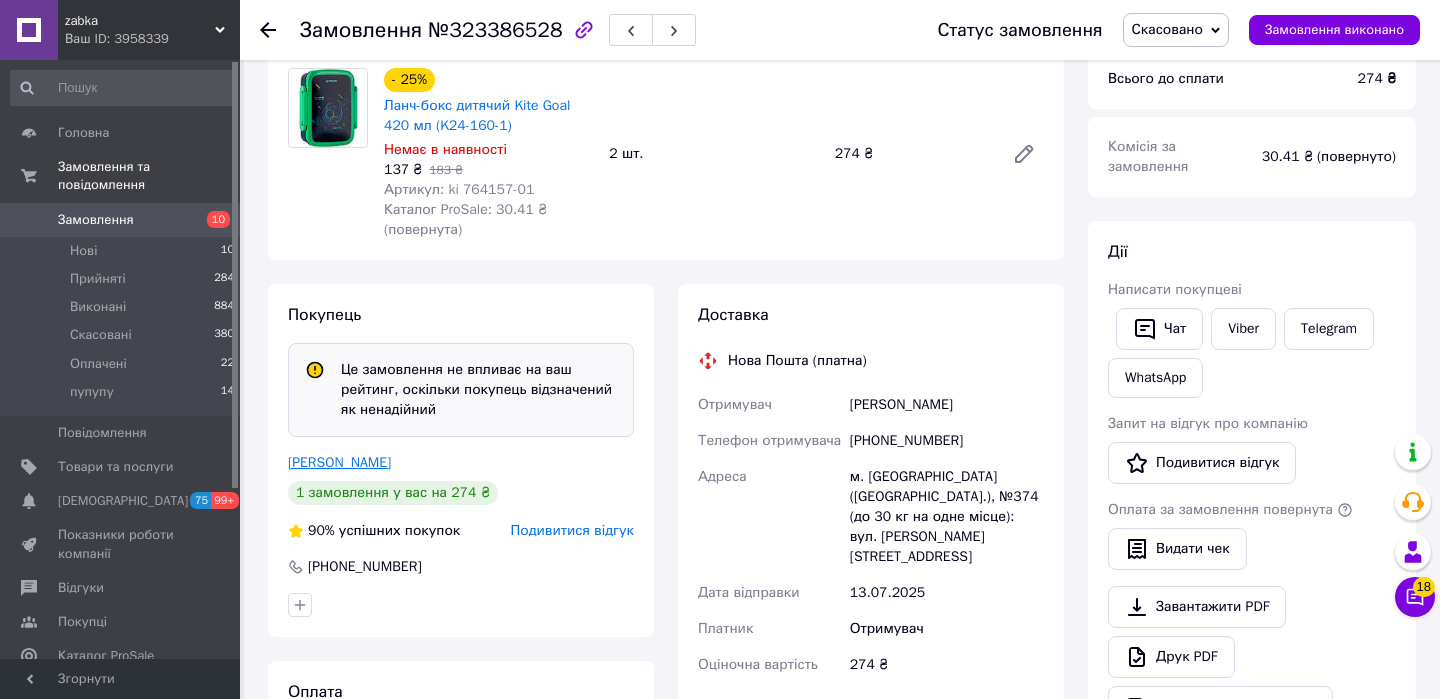 click on "Шляхова Татьяна" at bounding box center (339, 462) 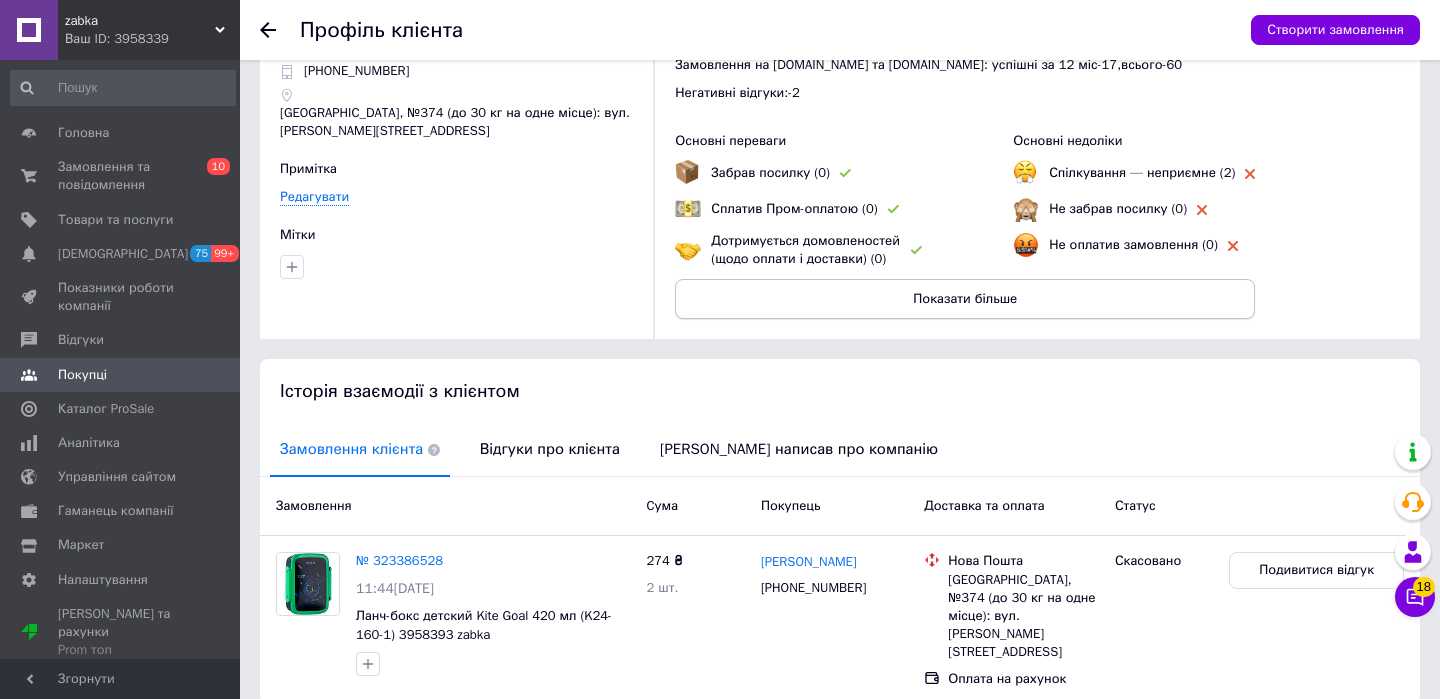 scroll, scrollTop: 0, scrollLeft: 0, axis: both 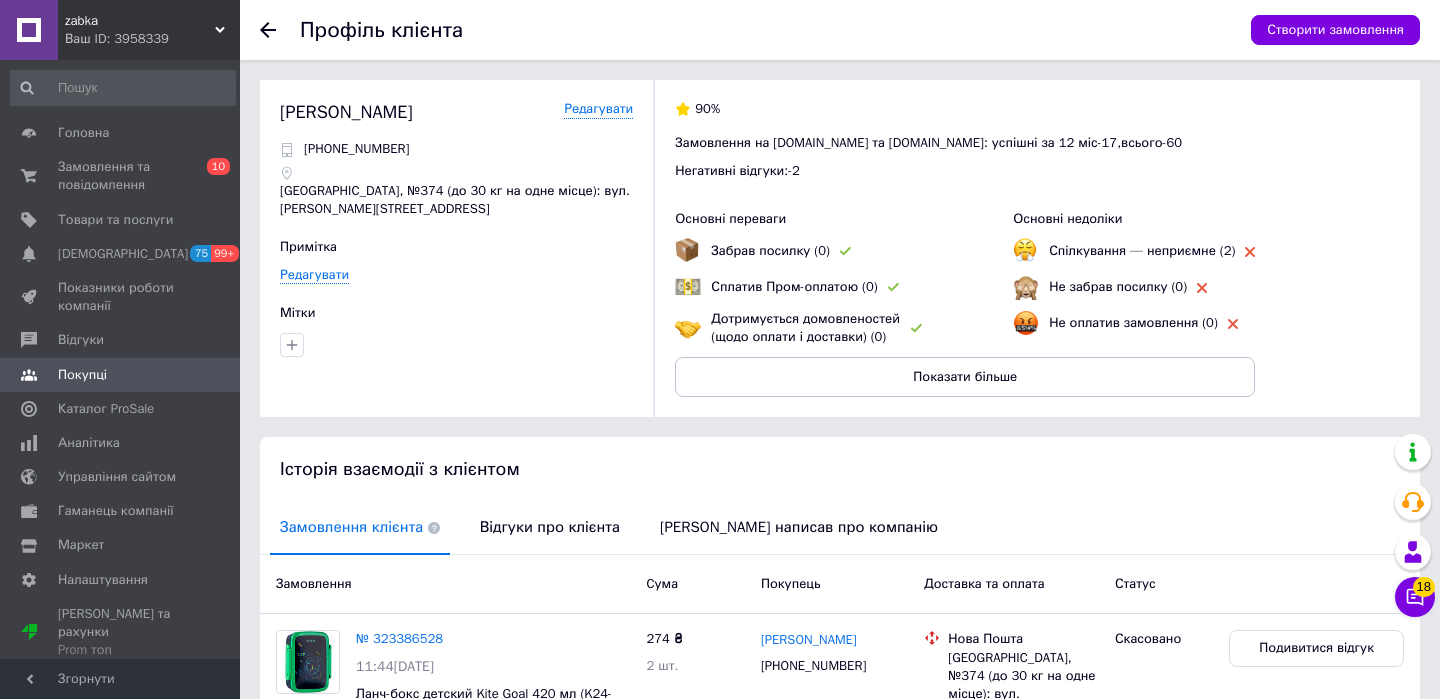 click 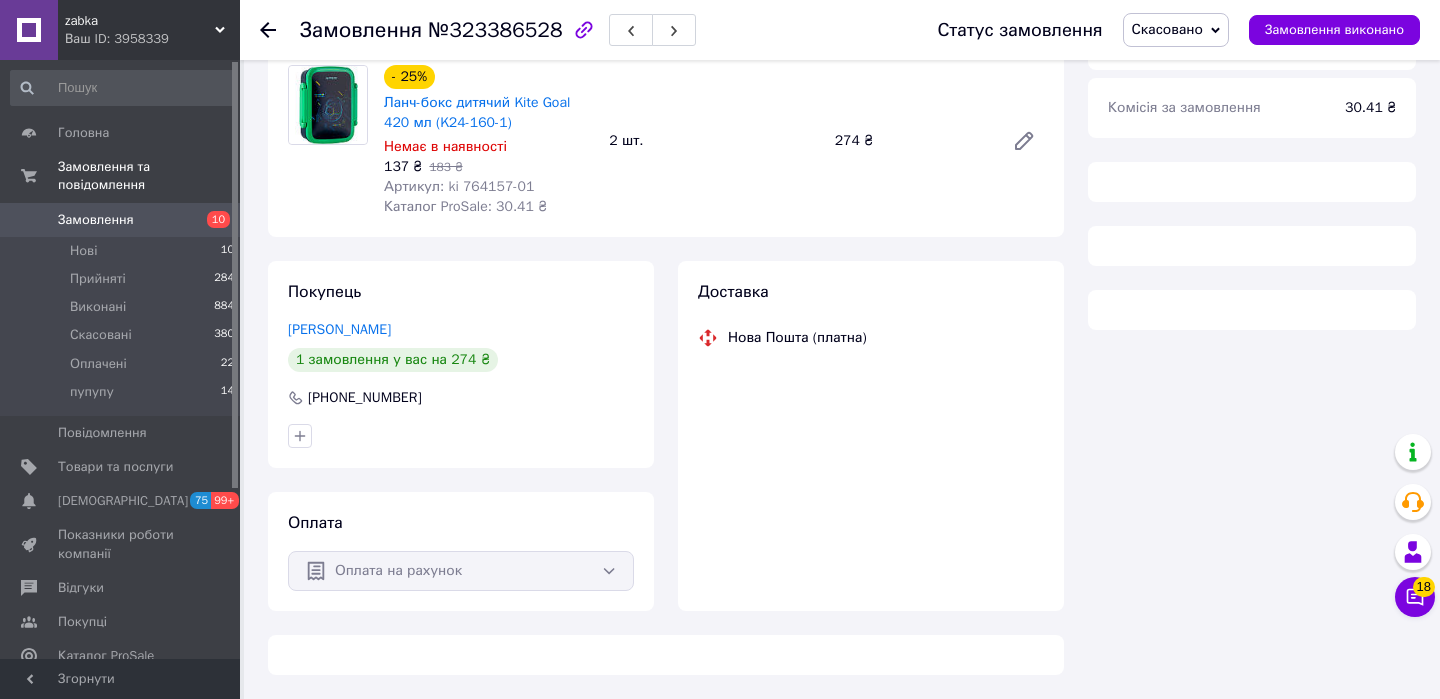 scroll, scrollTop: 227, scrollLeft: 0, axis: vertical 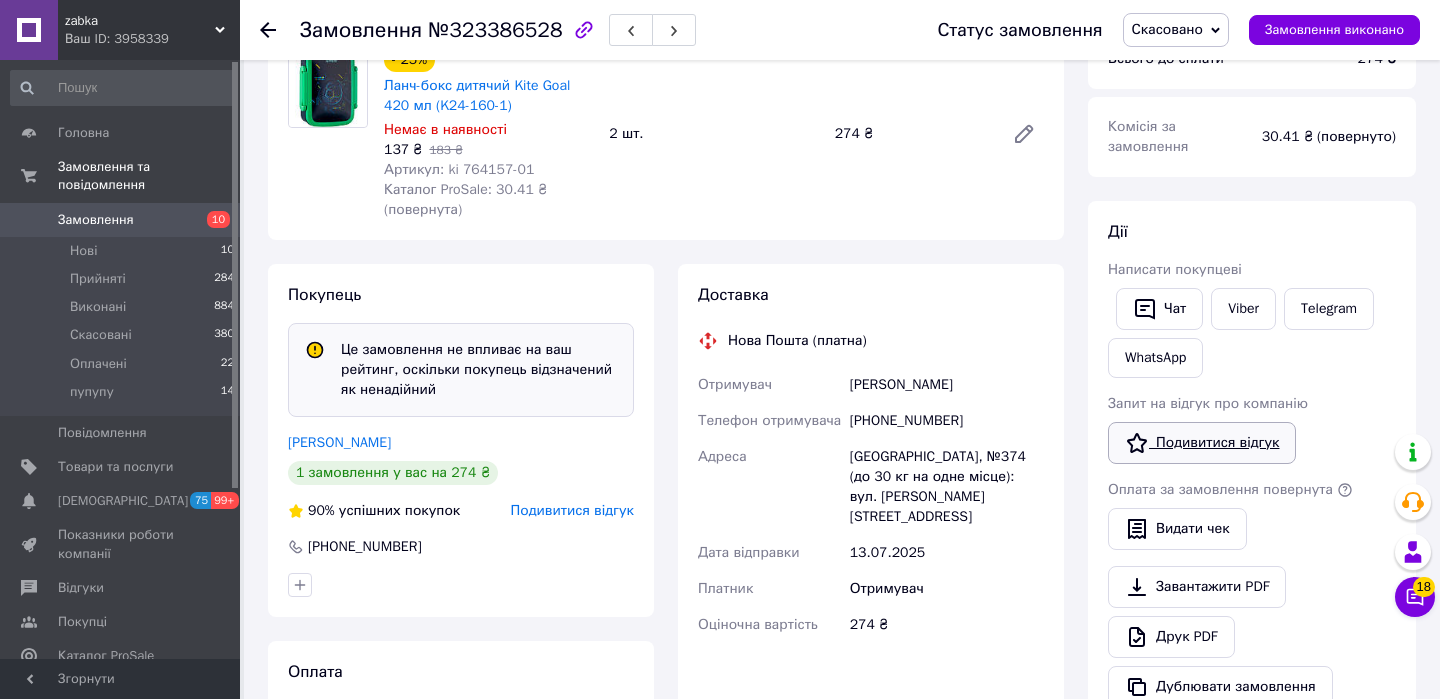 click on "Подивитися відгук" at bounding box center (1202, 443) 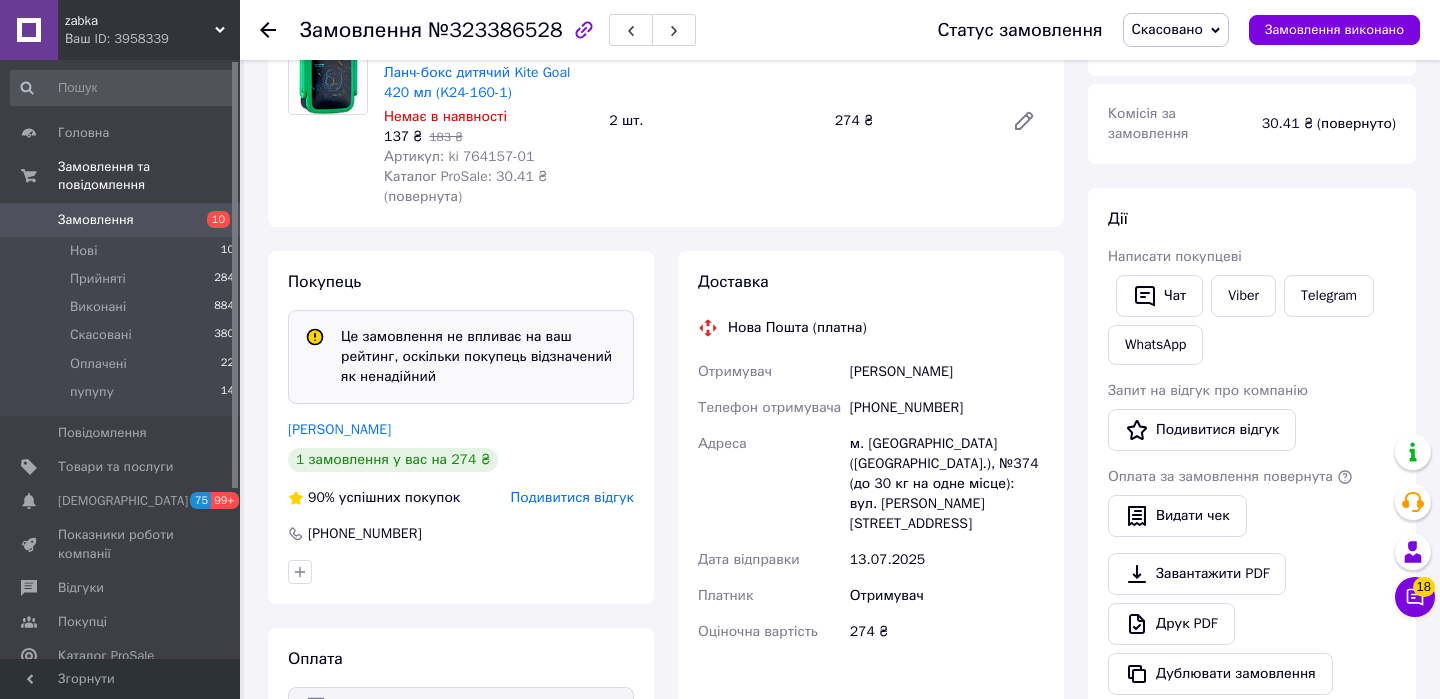 scroll, scrollTop: 242, scrollLeft: 0, axis: vertical 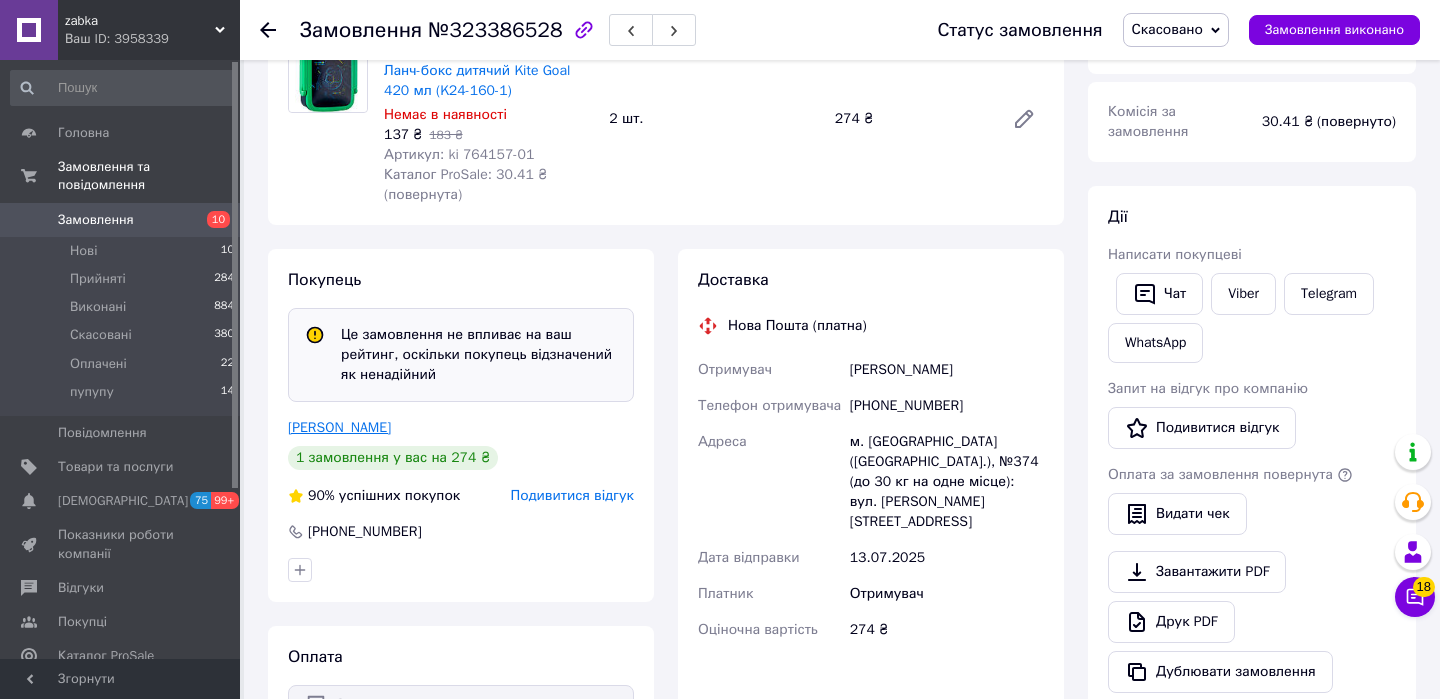 click on "Шляхова Татьяна" at bounding box center (339, 427) 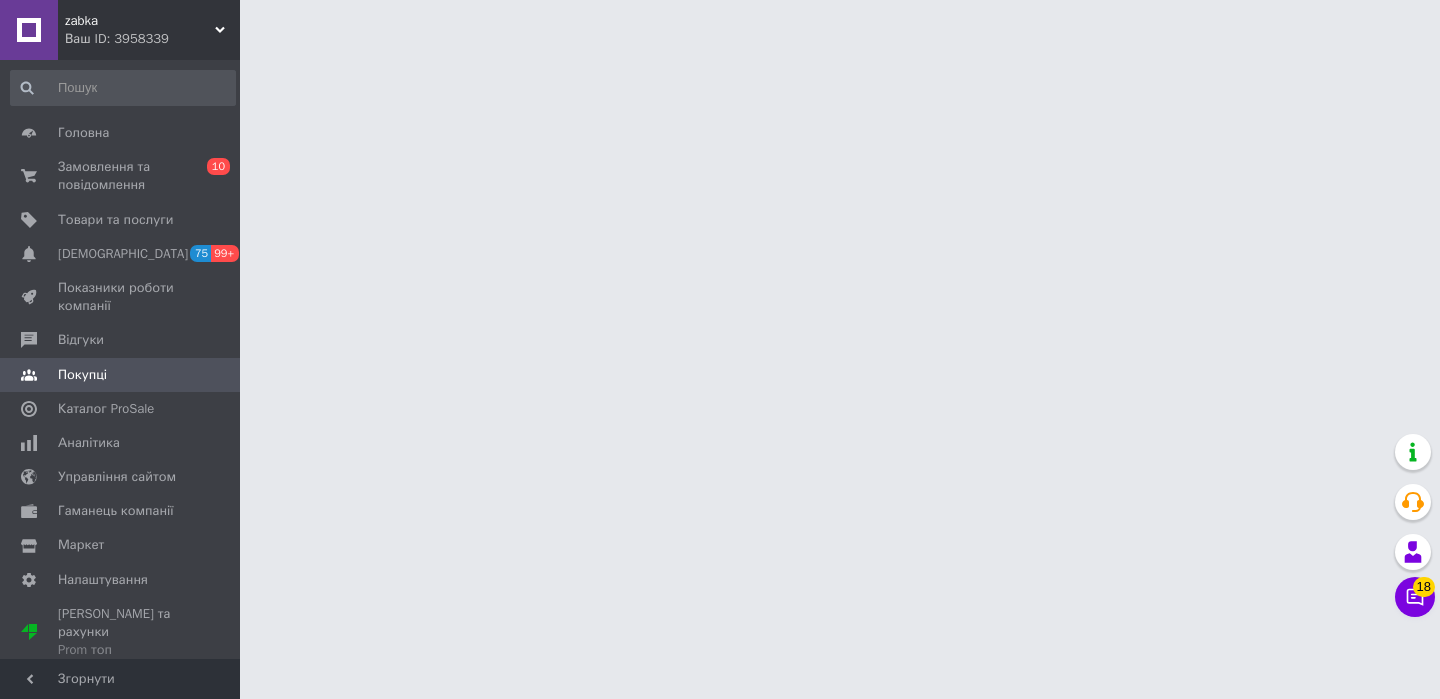 scroll, scrollTop: 0, scrollLeft: 0, axis: both 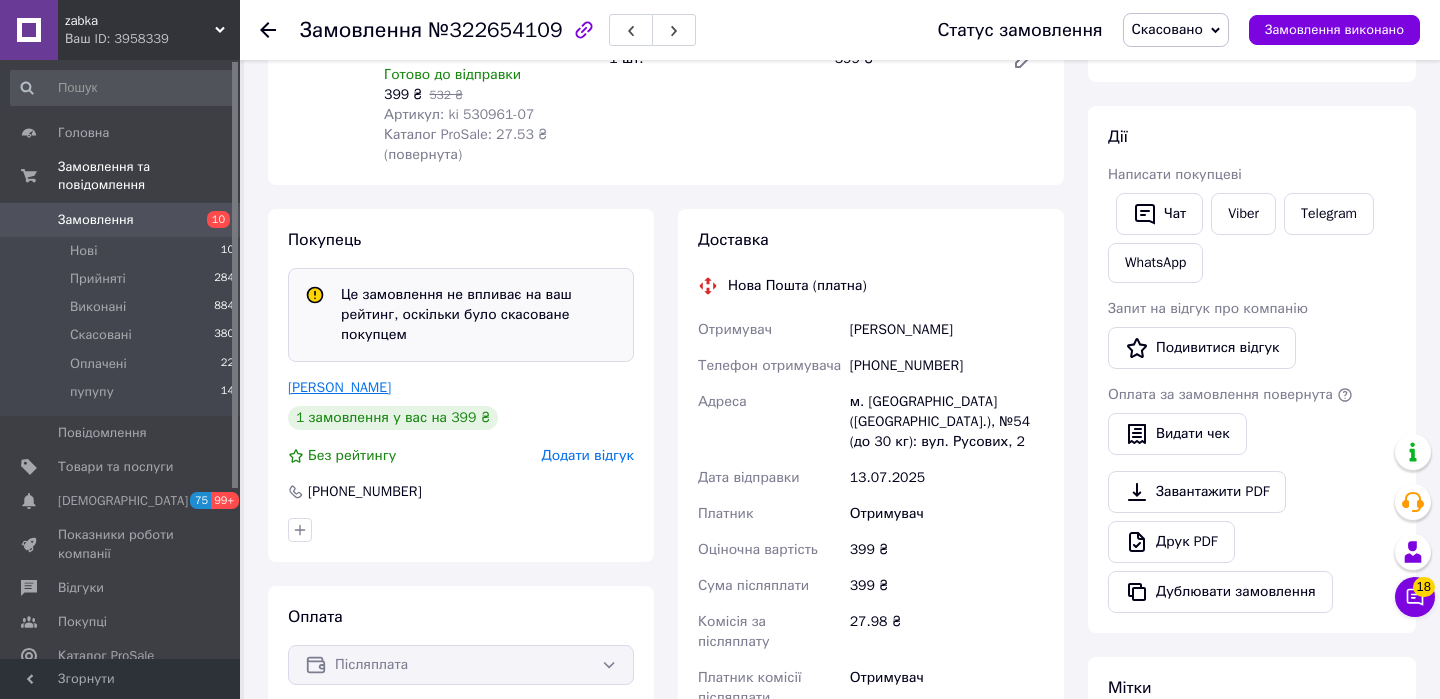 click on "[PERSON_NAME]" at bounding box center [339, 387] 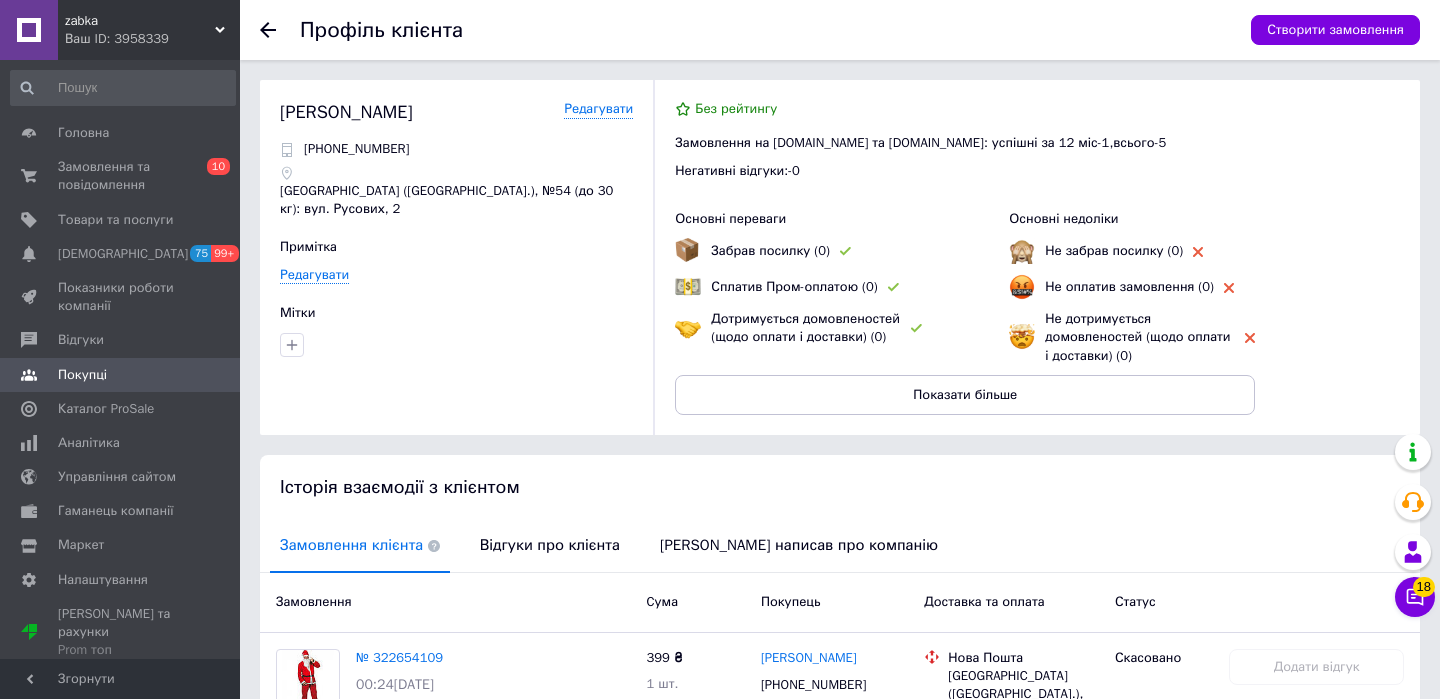 click 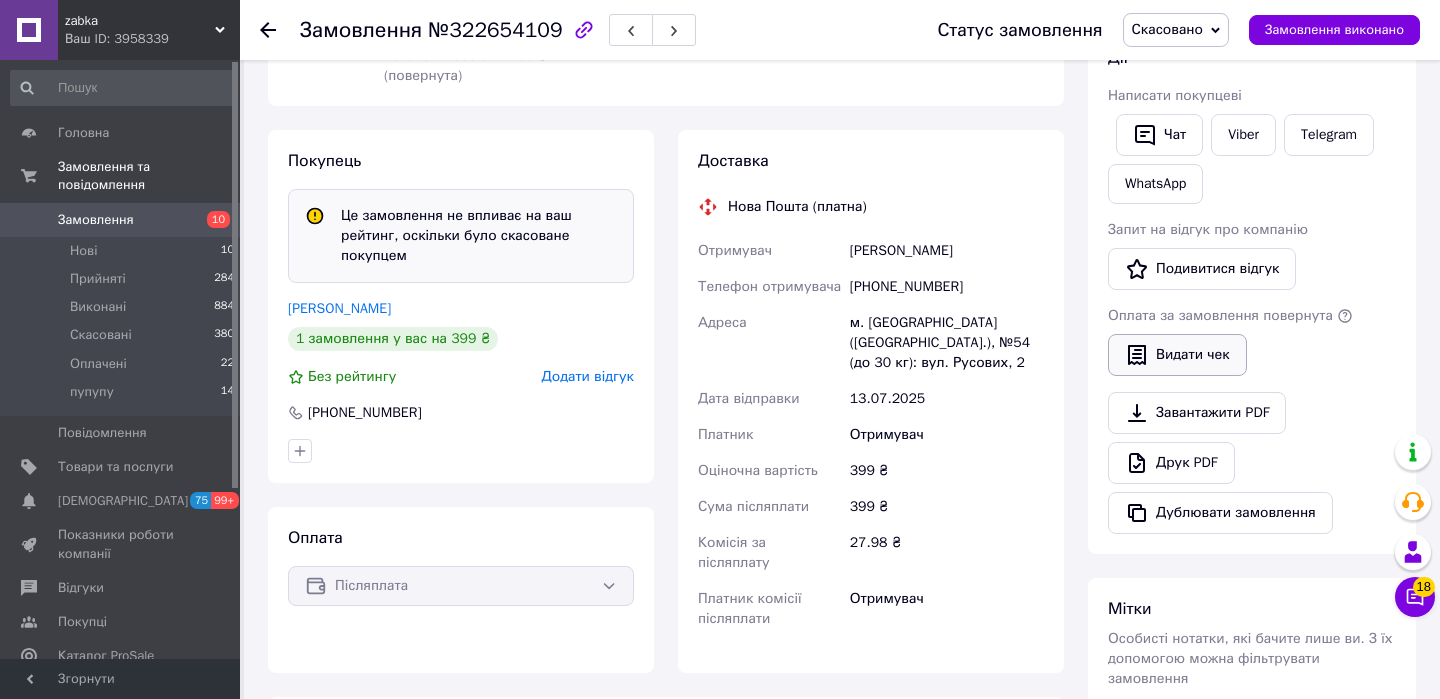 scroll, scrollTop: 349, scrollLeft: 0, axis: vertical 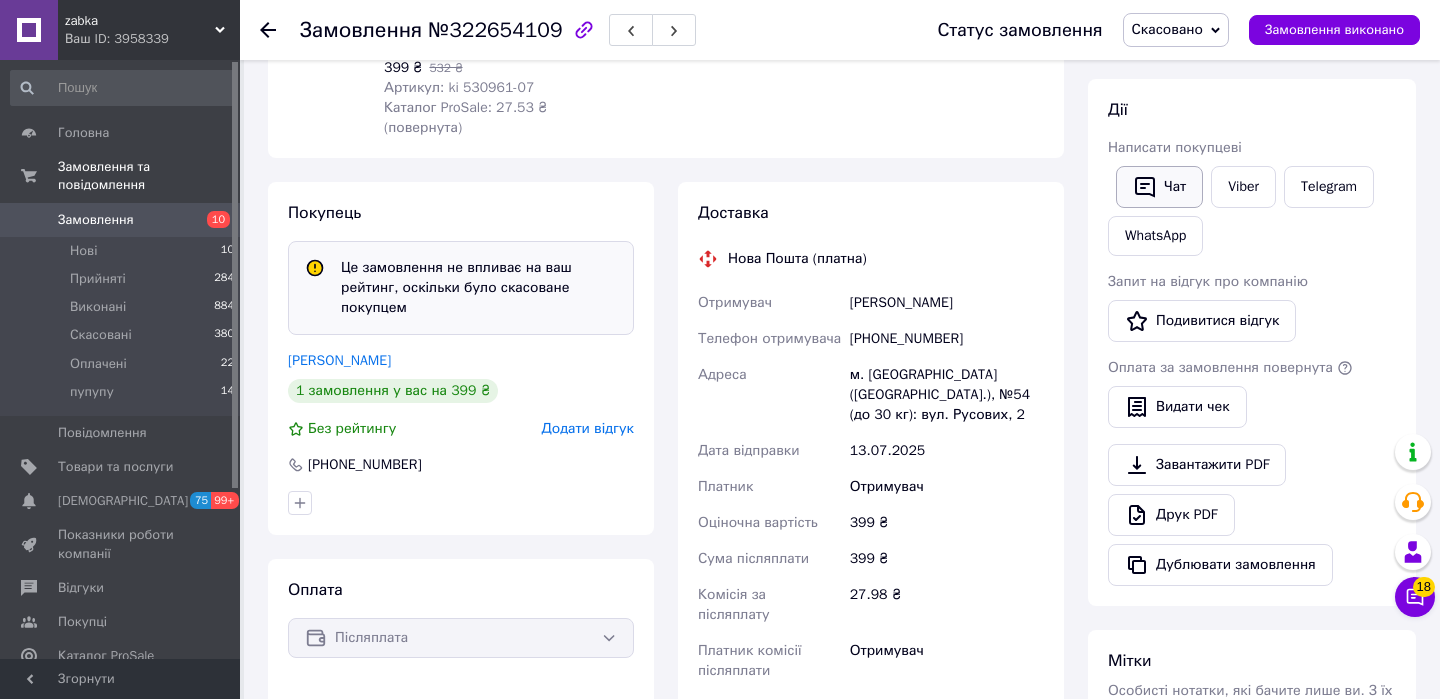 click on "Чат" at bounding box center [1159, 187] 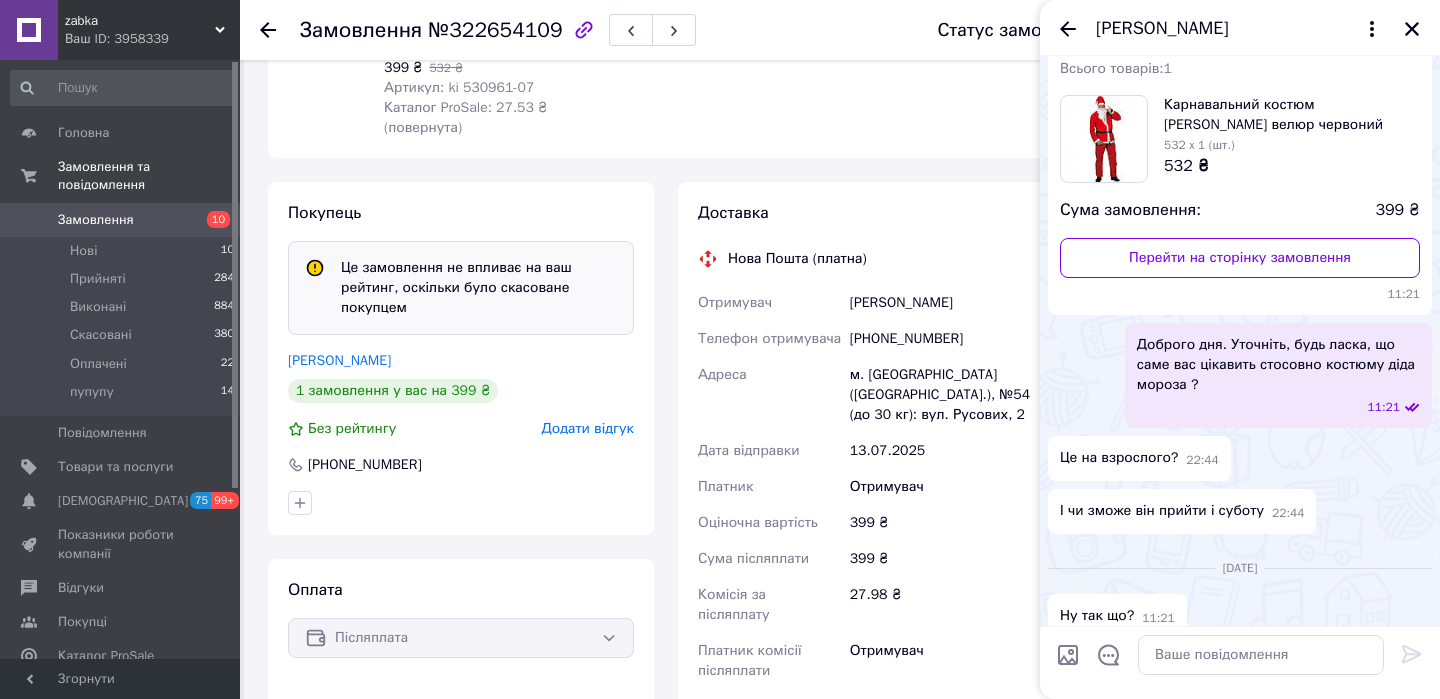 scroll, scrollTop: 0, scrollLeft: 0, axis: both 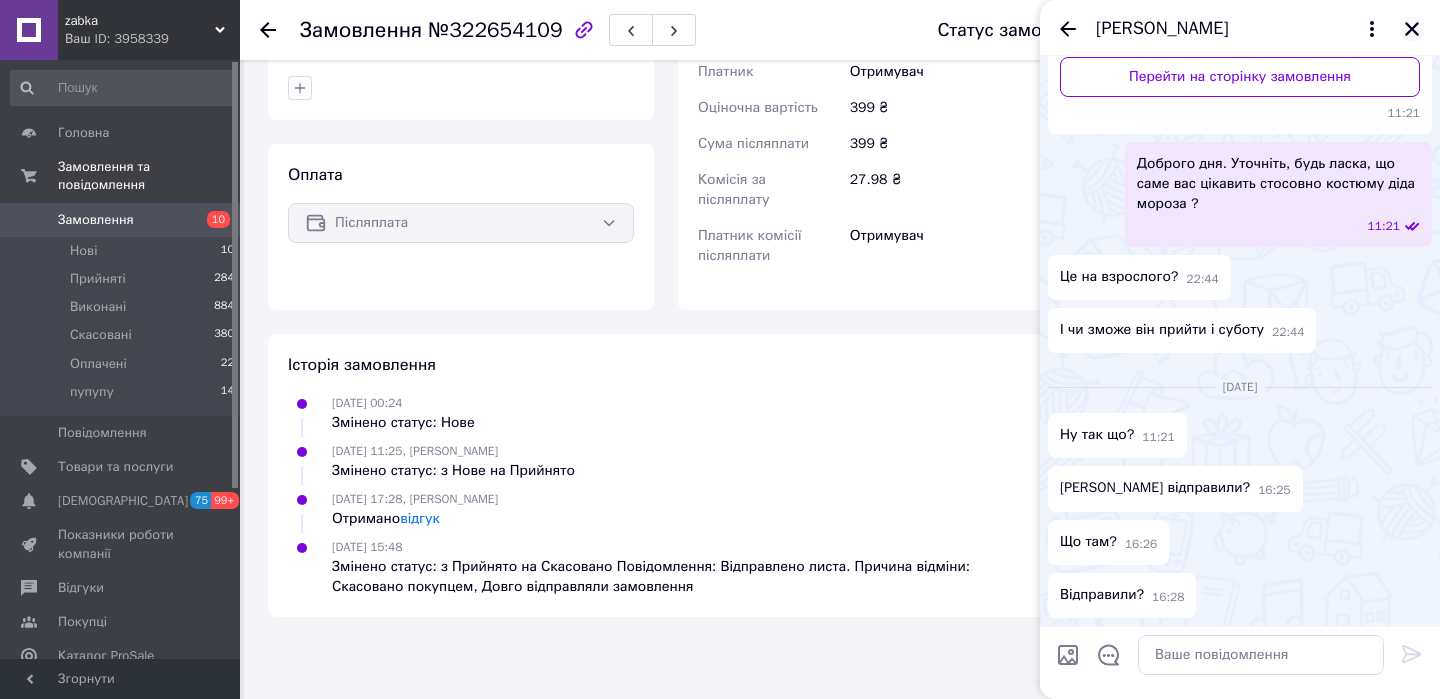 click 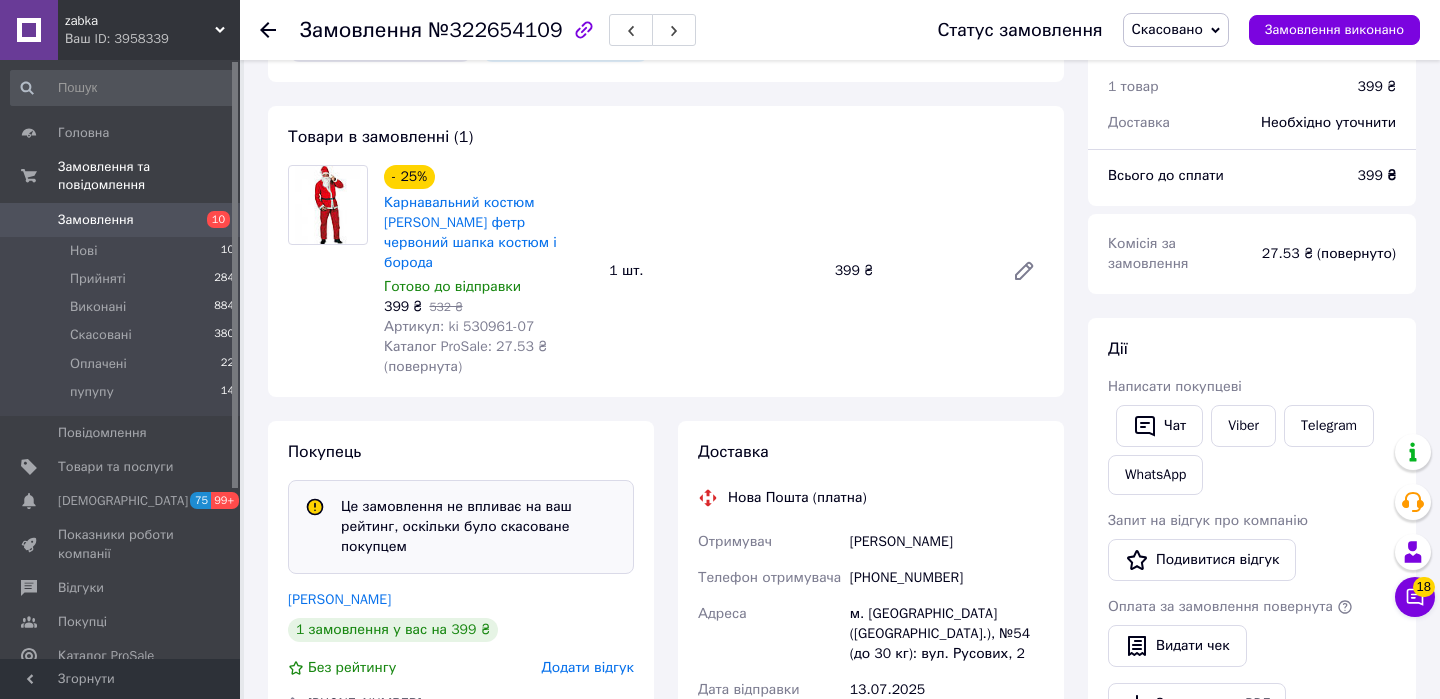 scroll, scrollTop: 251, scrollLeft: 0, axis: vertical 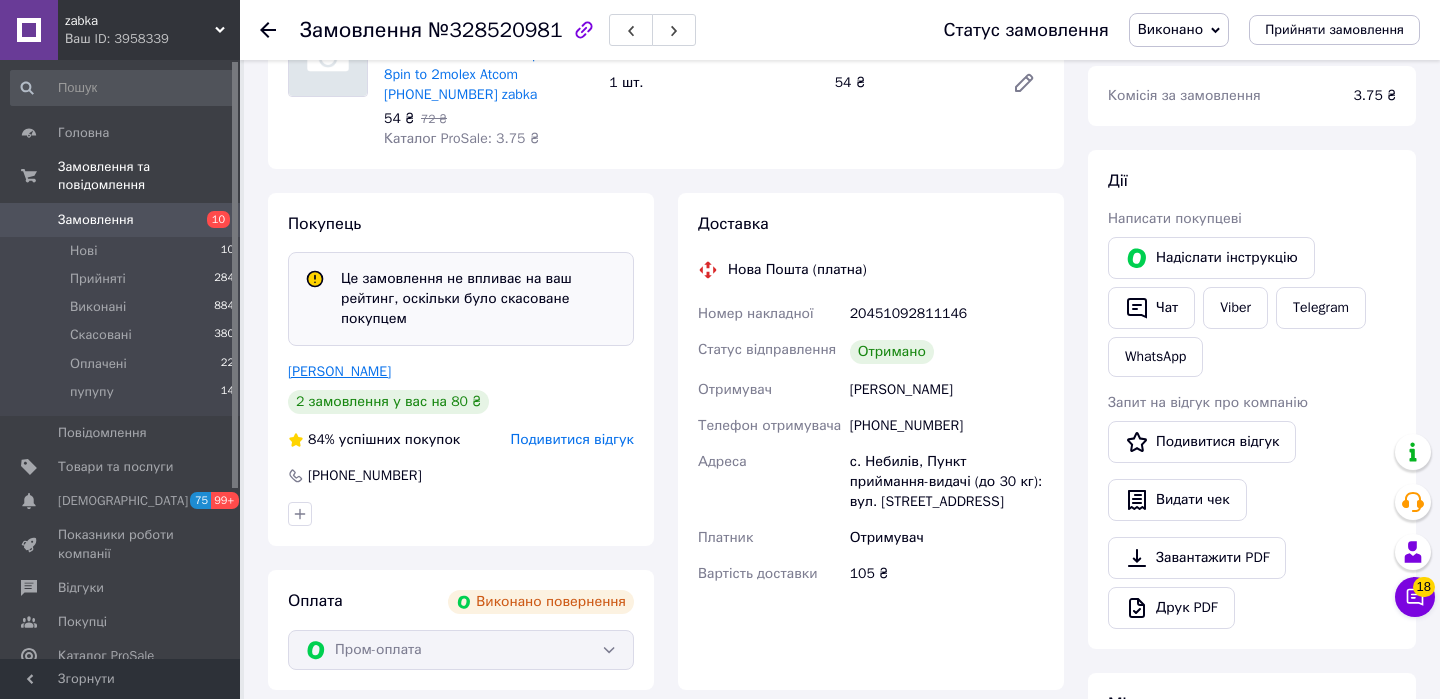 click on "Мізерак Любомир" at bounding box center (339, 371) 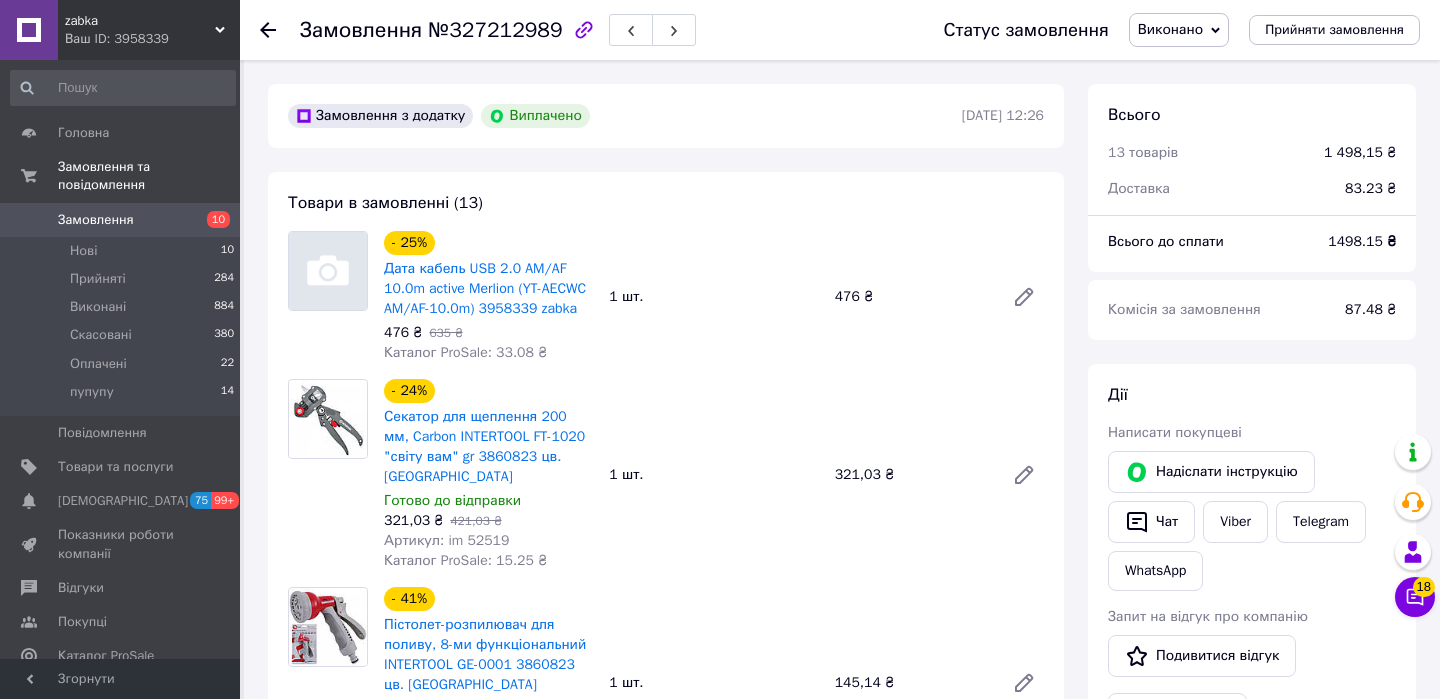 scroll, scrollTop: 0, scrollLeft: 0, axis: both 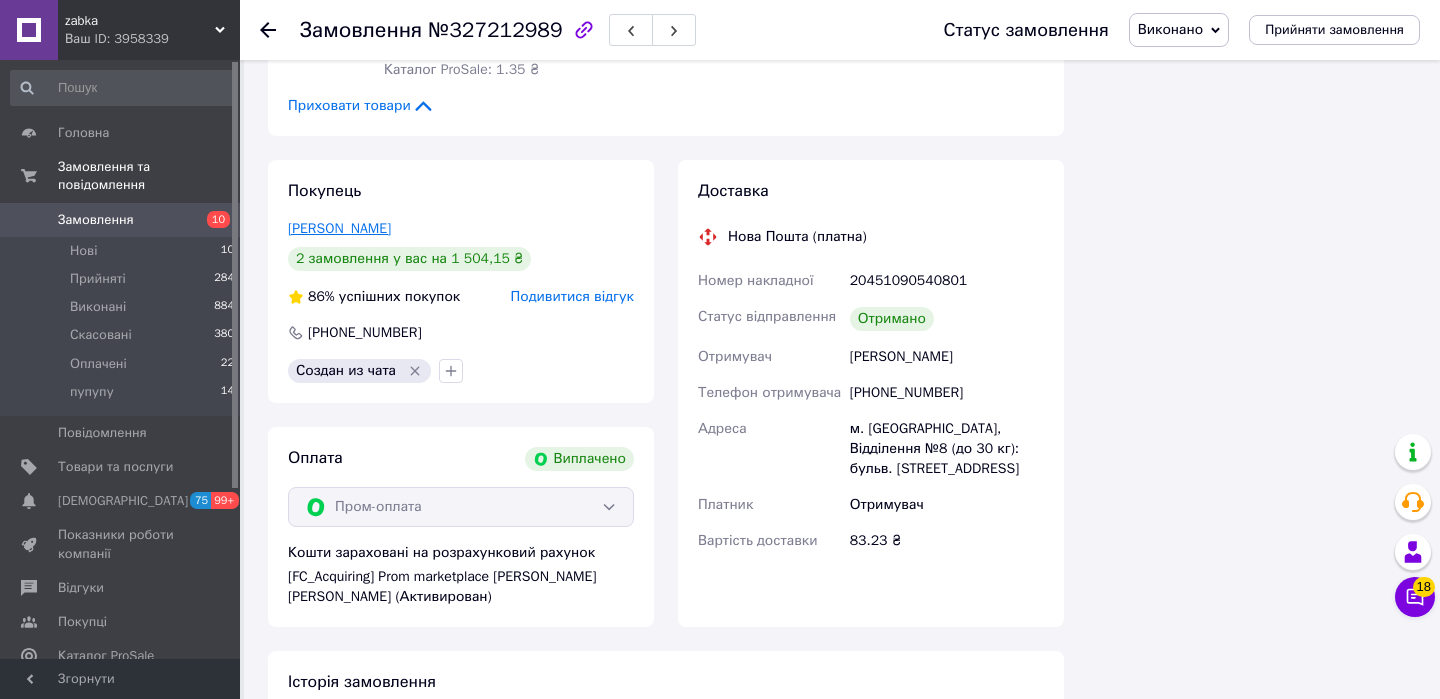 click on "Небеская Наталья" at bounding box center [339, 228] 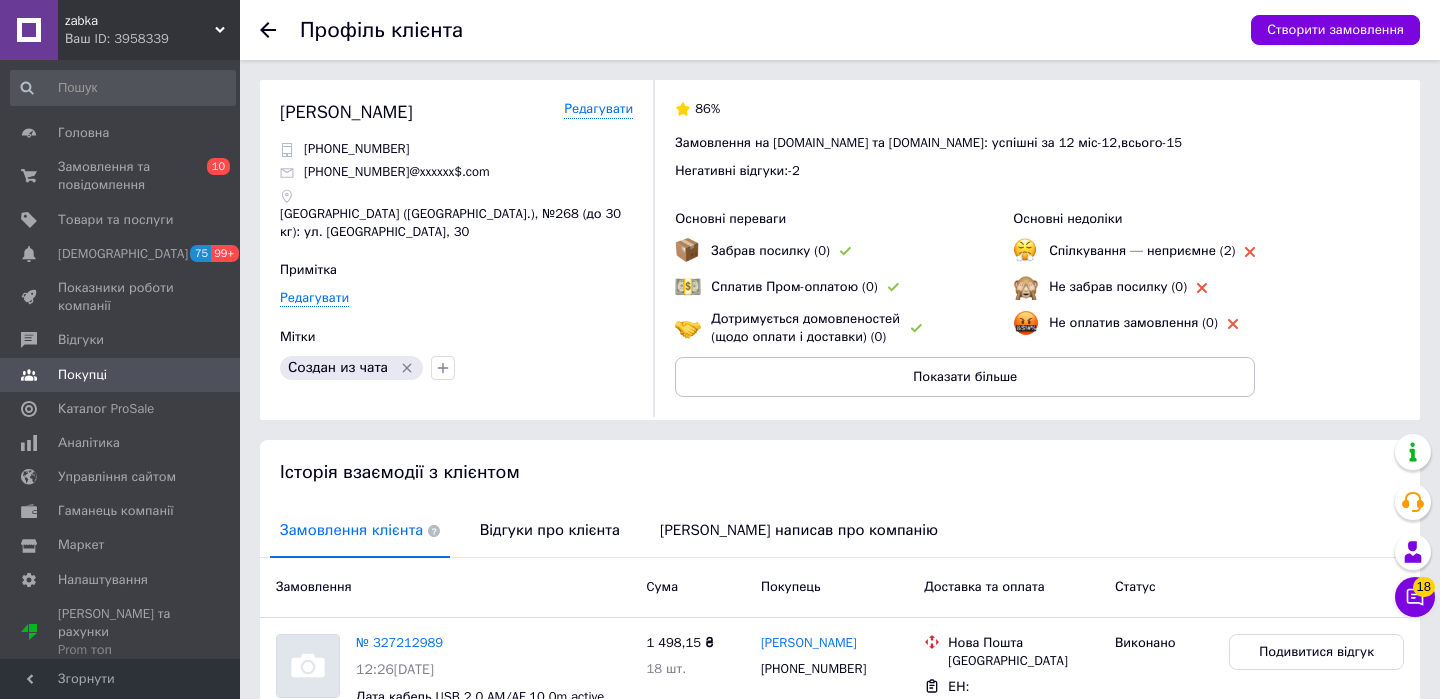 scroll, scrollTop: 36, scrollLeft: 0, axis: vertical 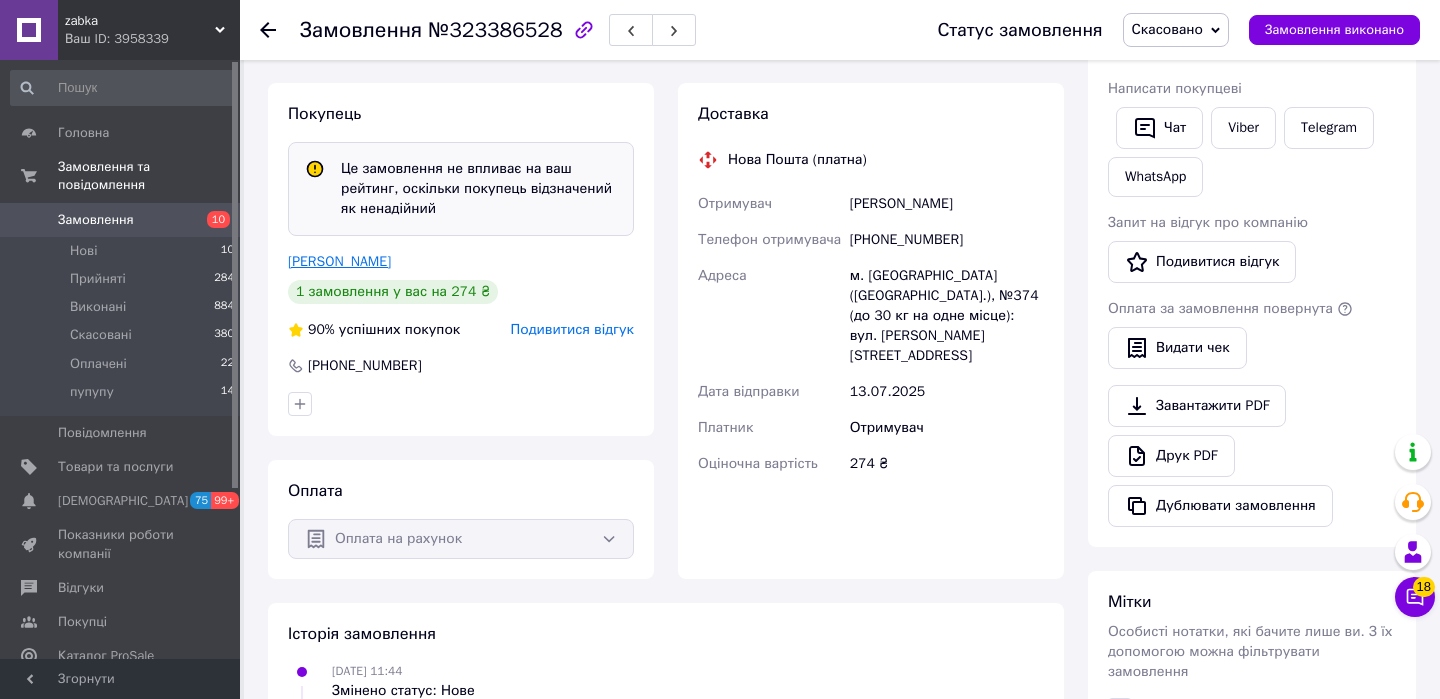 click on "Шляхова Татьяна" at bounding box center [339, 261] 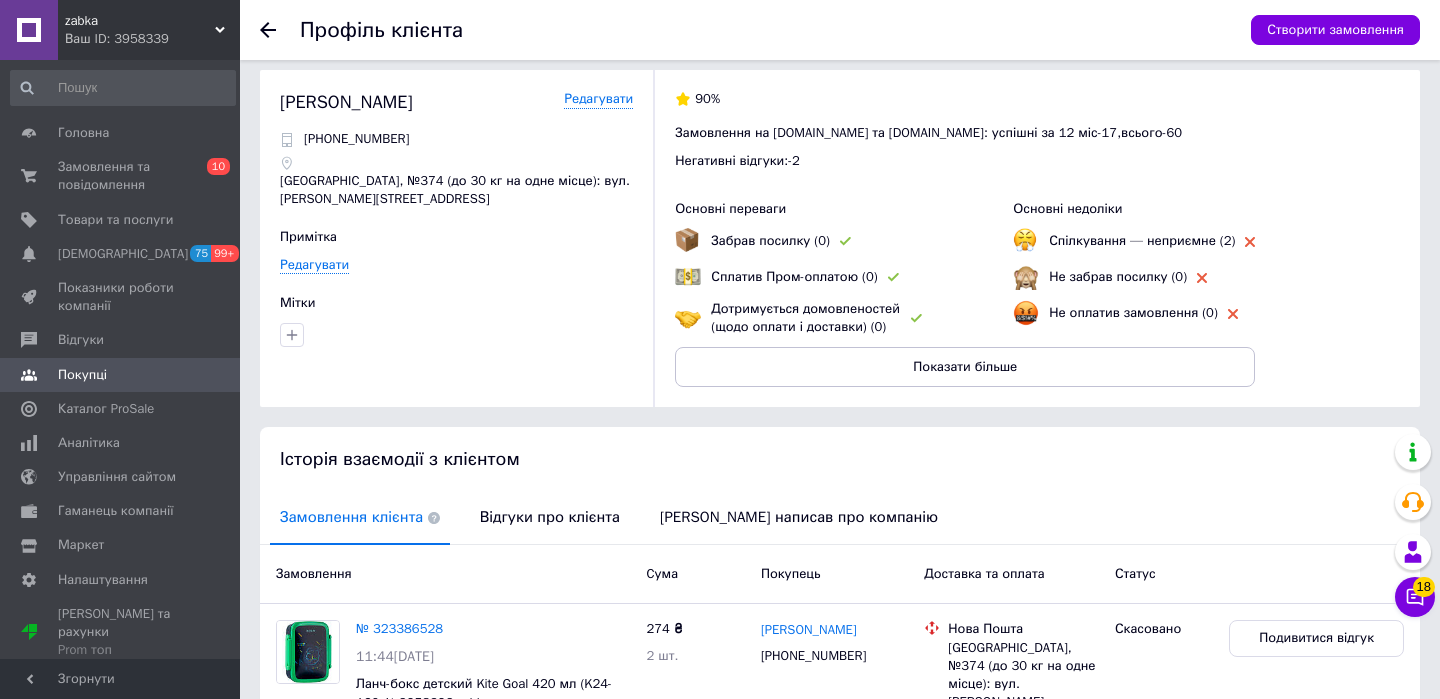 scroll, scrollTop: 12, scrollLeft: 0, axis: vertical 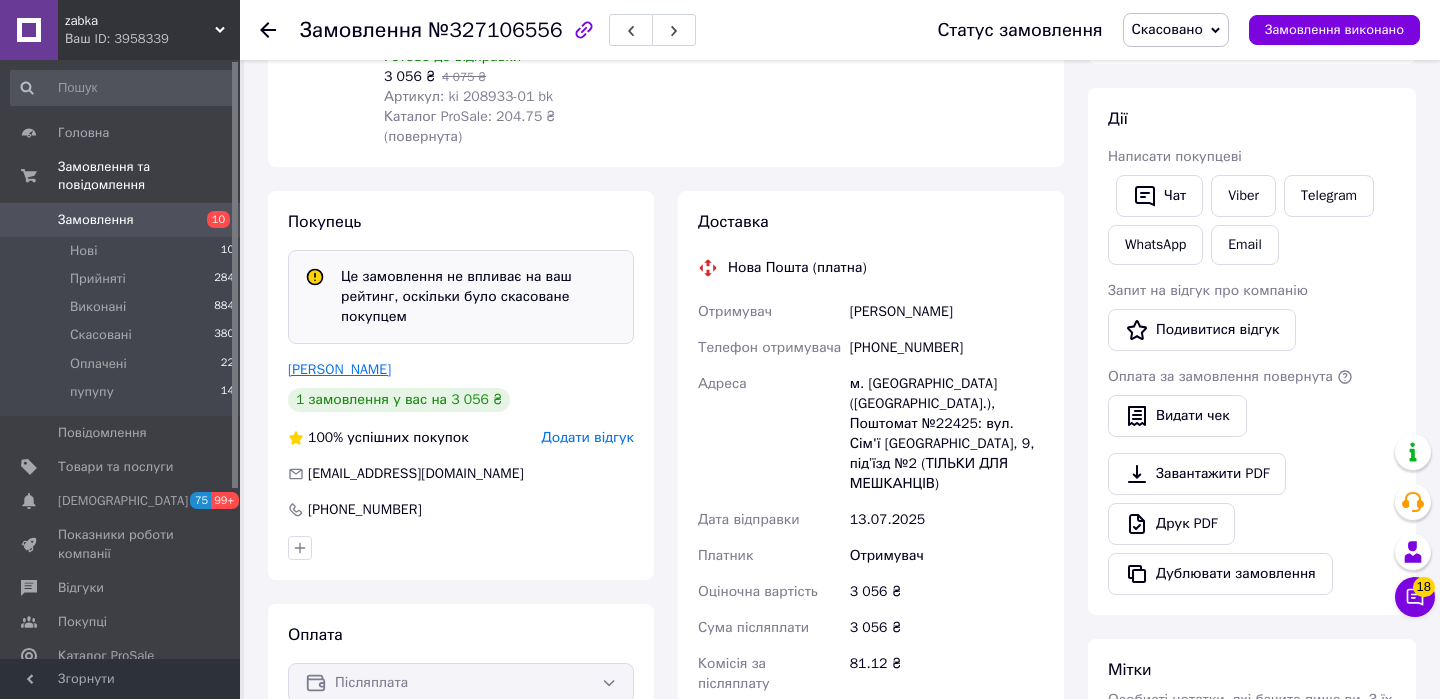 click on "Зеленский Андрей" at bounding box center (339, 369) 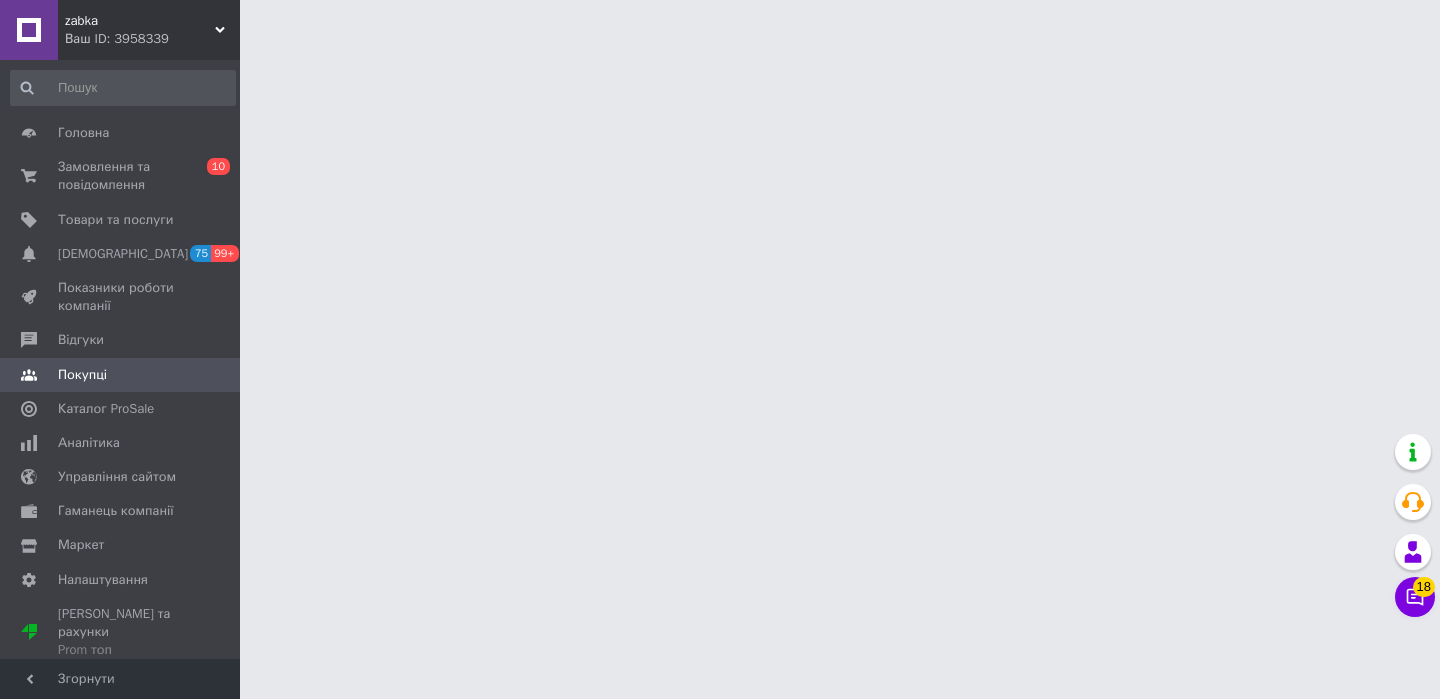 scroll, scrollTop: 0, scrollLeft: 0, axis: both 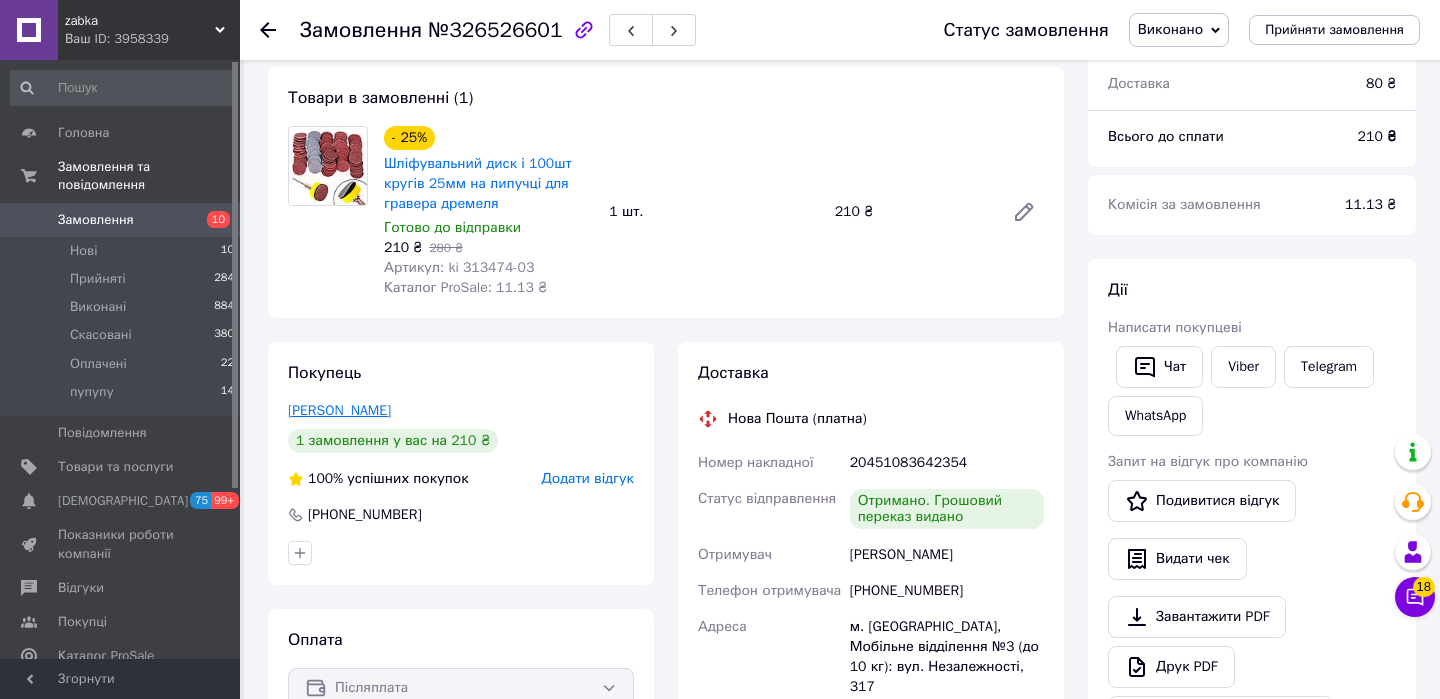 click on "[PERSON_NAME]" at bounding box center [339, 410] 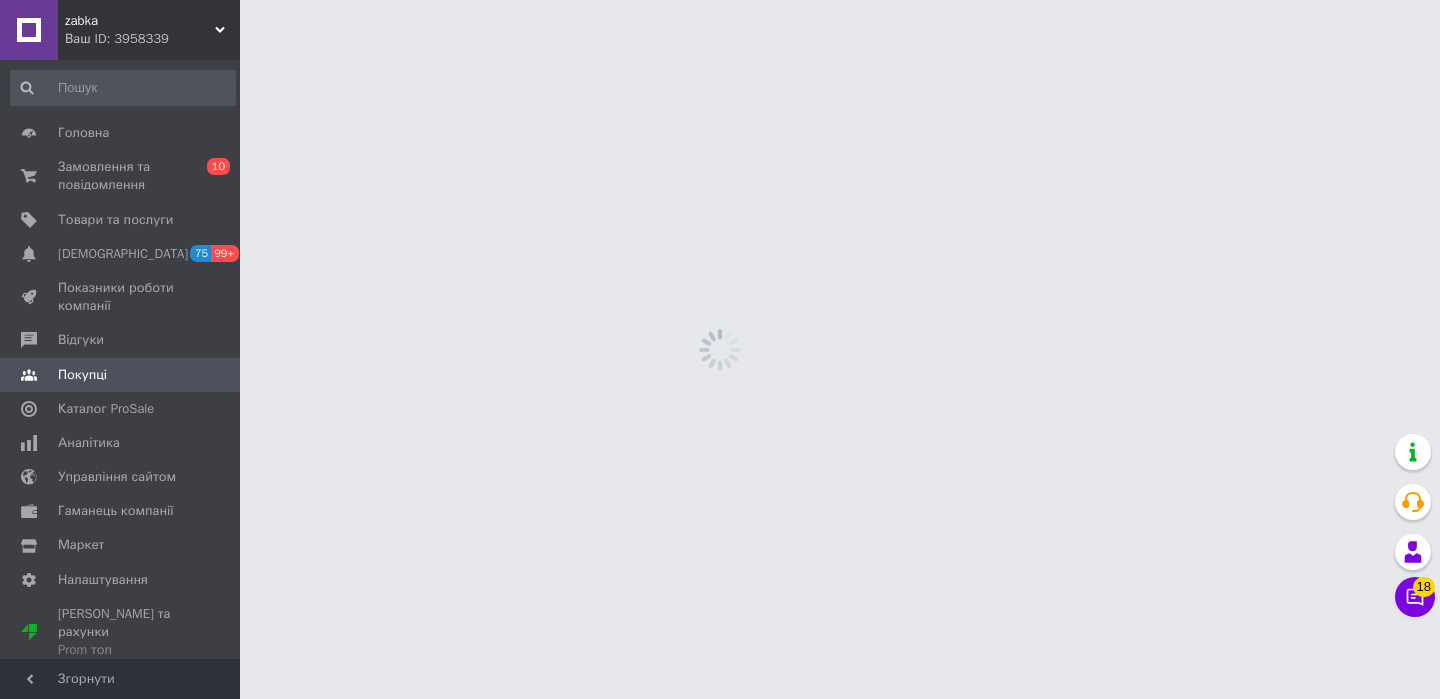 scroll, scrollTop: 0, scrollLeft: 0, axis: both 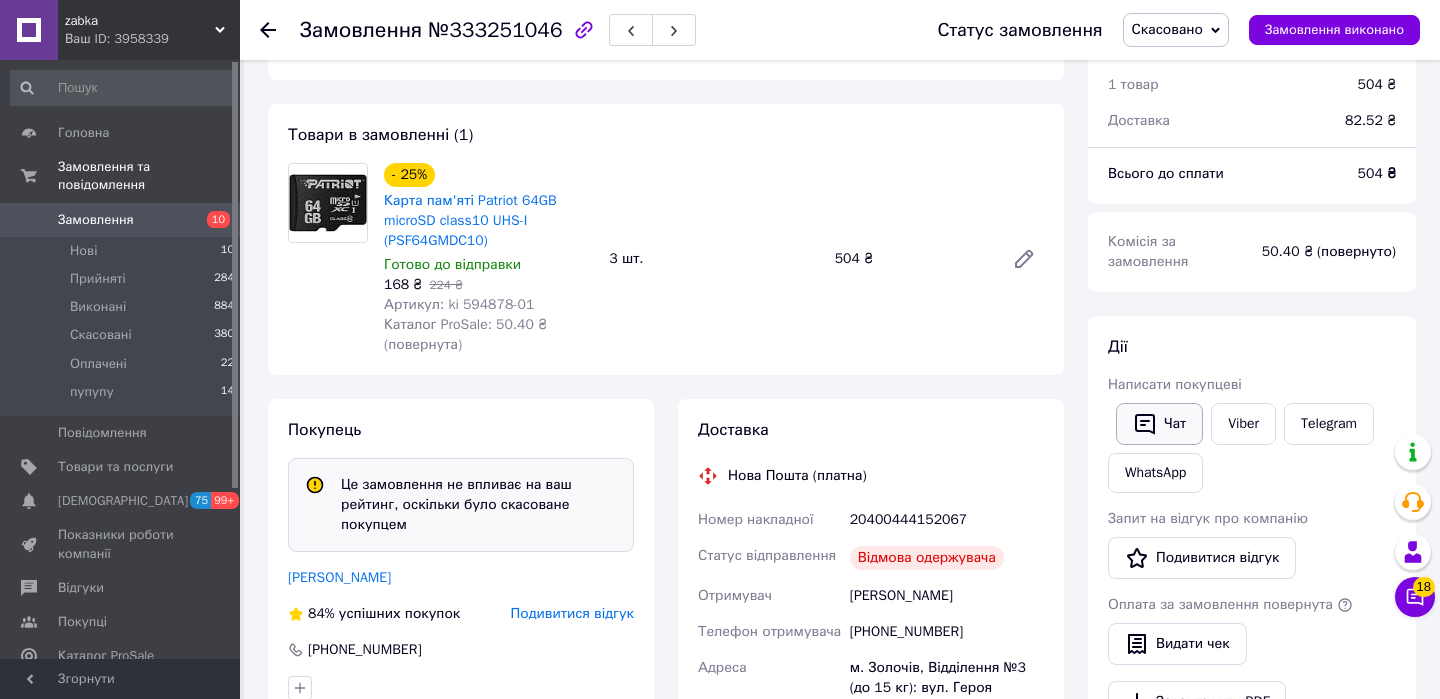 click on "Чат" at bounding box center [1159, 424] 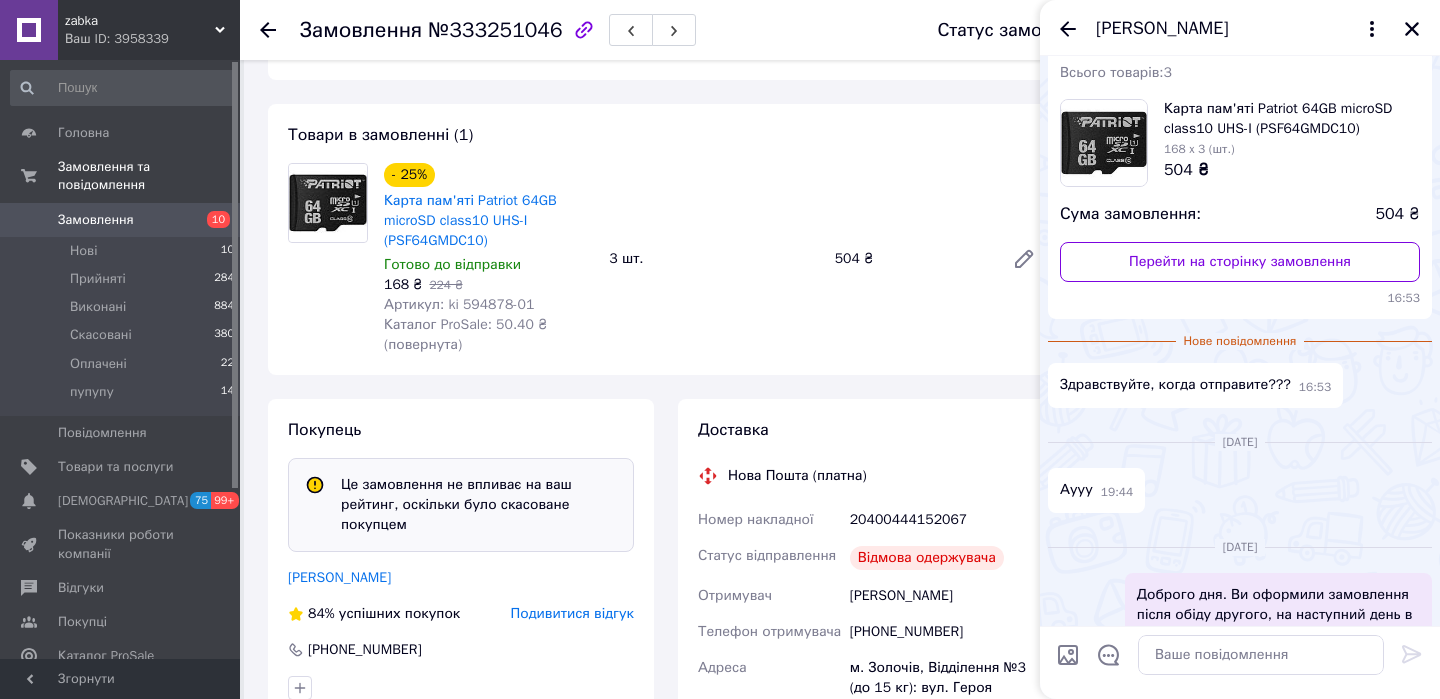 scroll, scrollTop: 0, scrollLeft: 0, axis: both 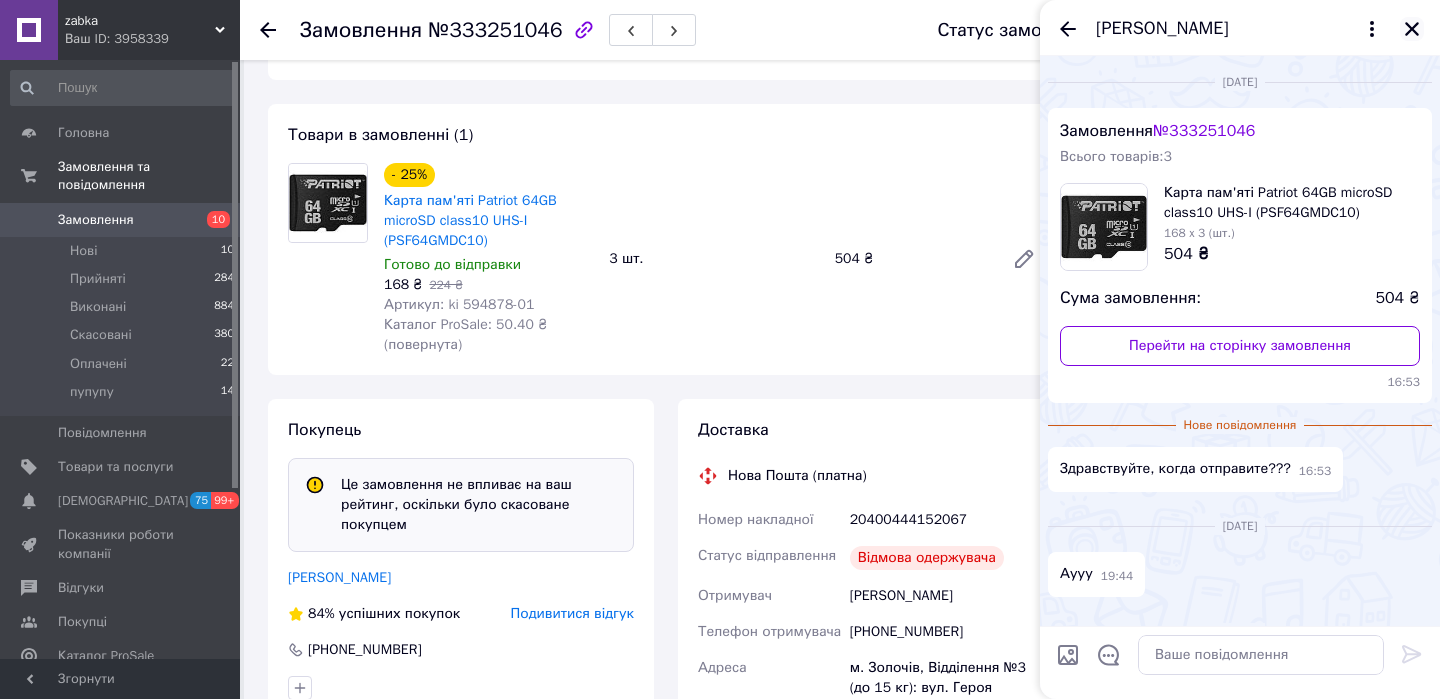 click 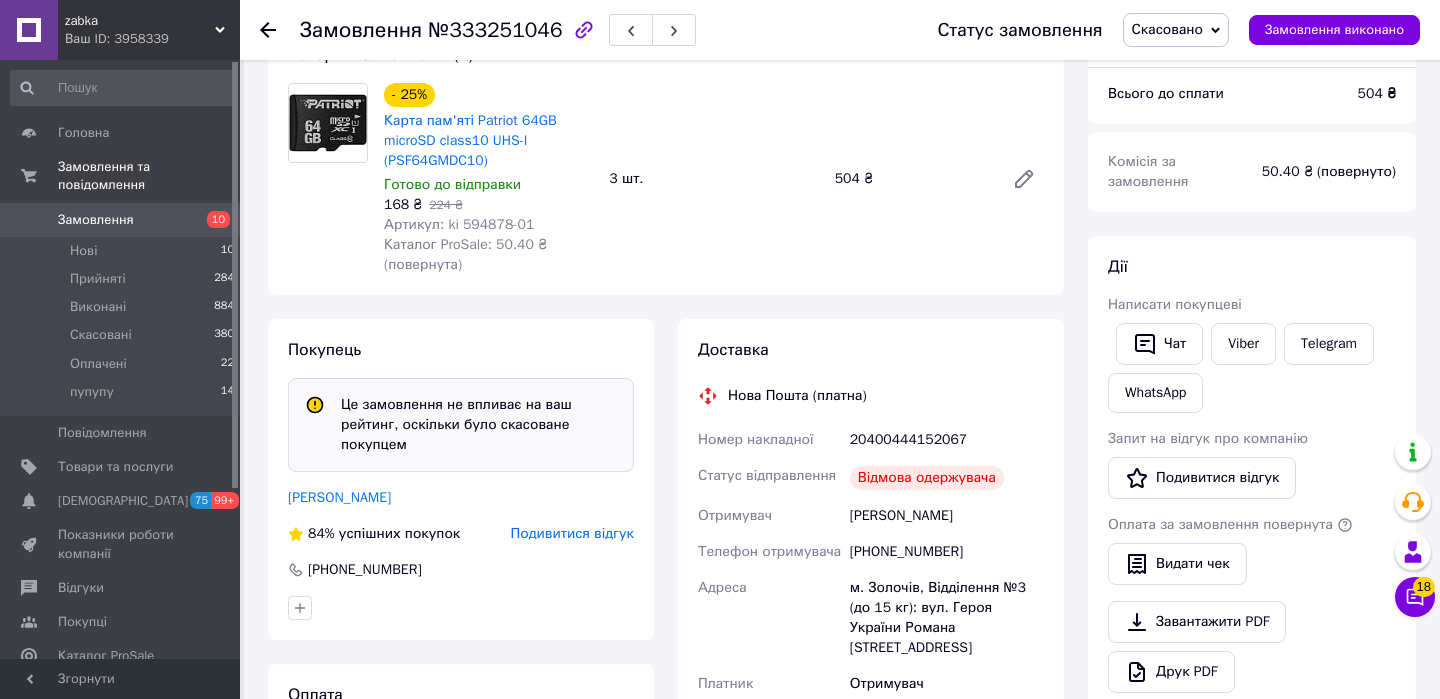 scroll, scrollTop: 206, scrollLeft: 0, axis: vertical 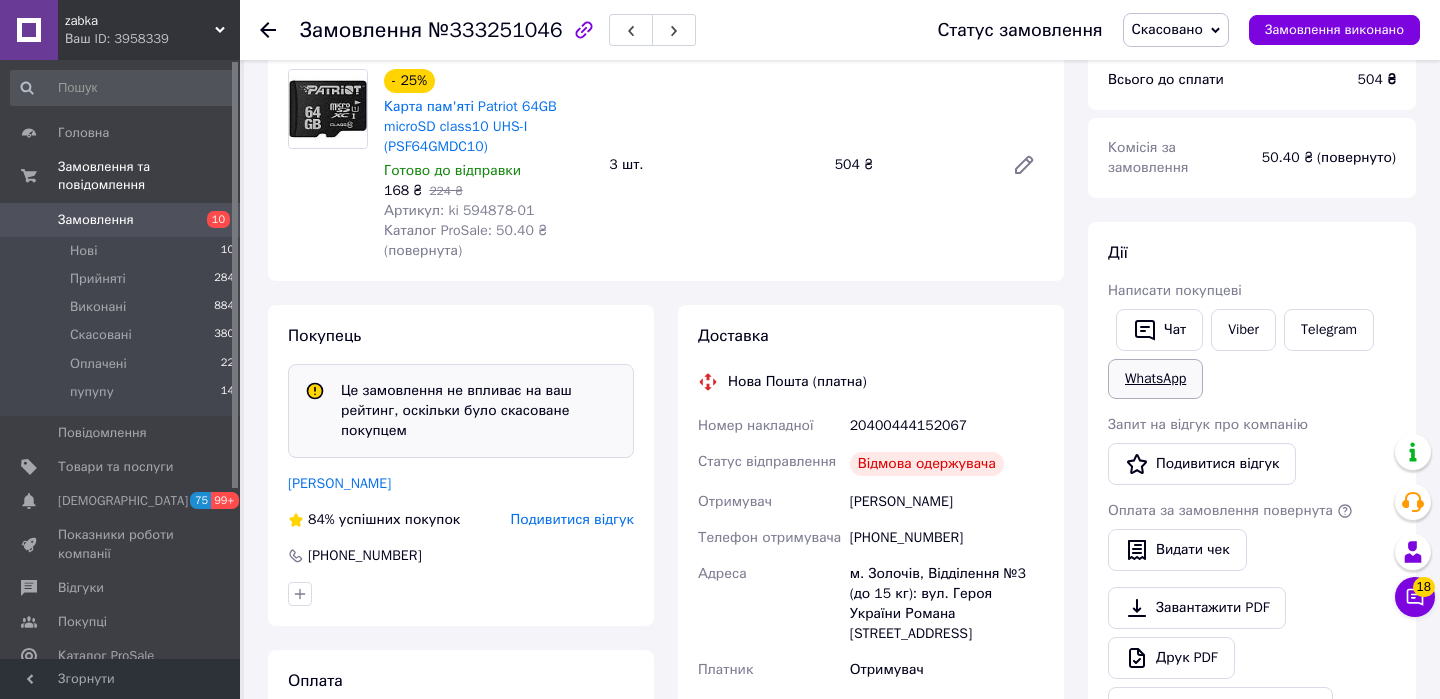 click on "WhatsApp" at bounding box center (1155, 379) 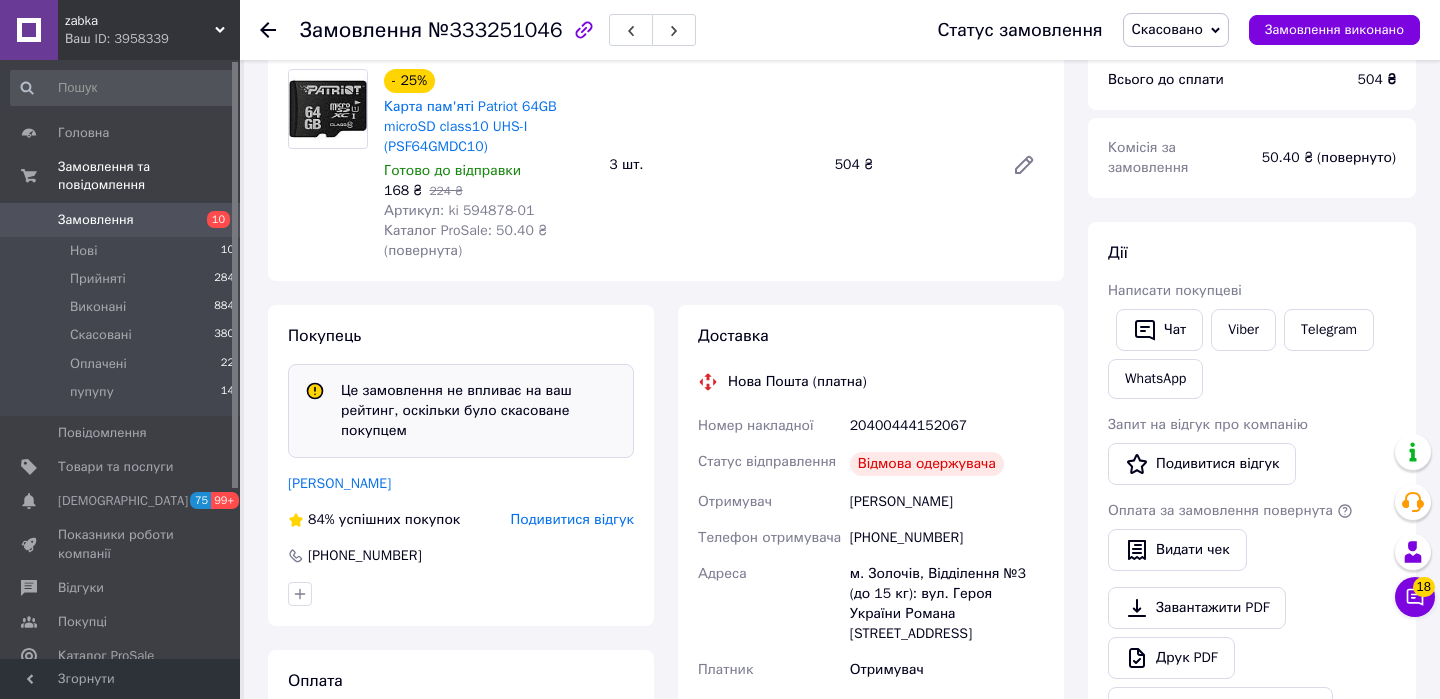 scroll, scrollTop: 248, scrollLeft: 0, axis: vertical 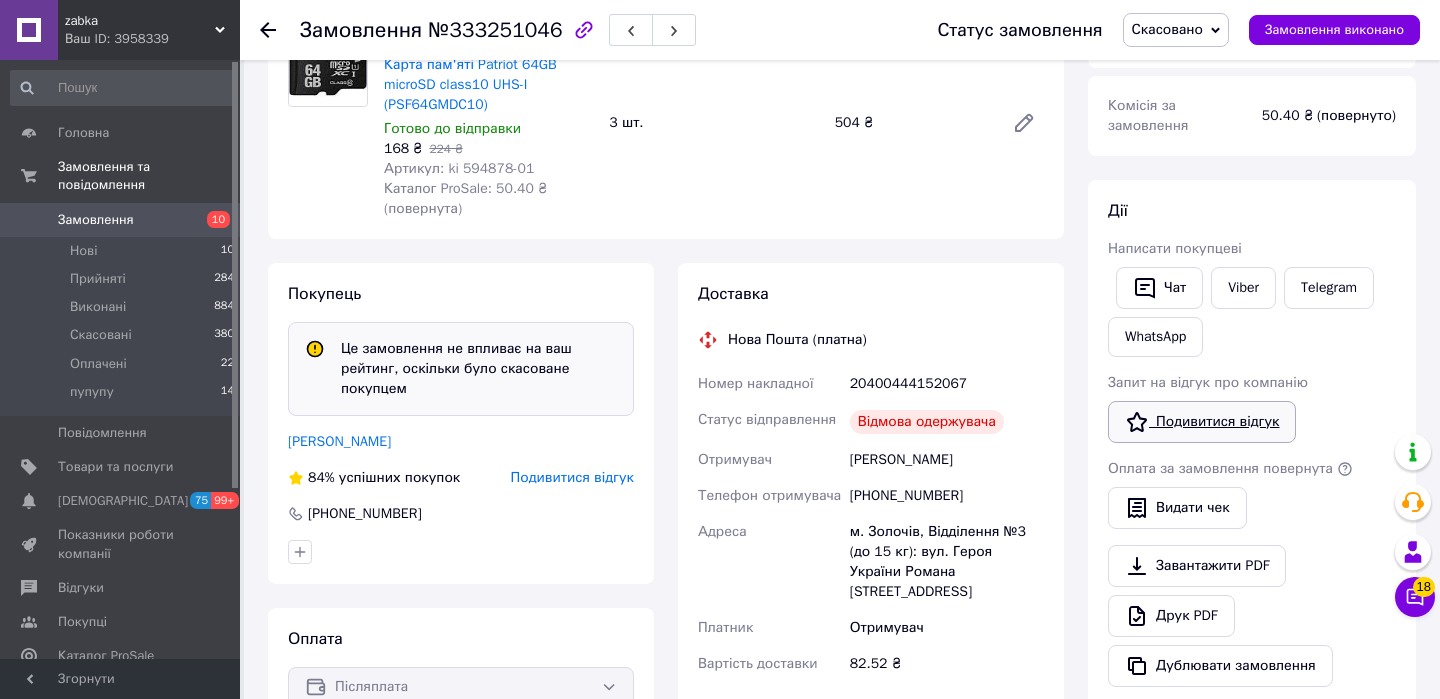 click on "Подивитися відгук" at bounding box center [1202, 422] 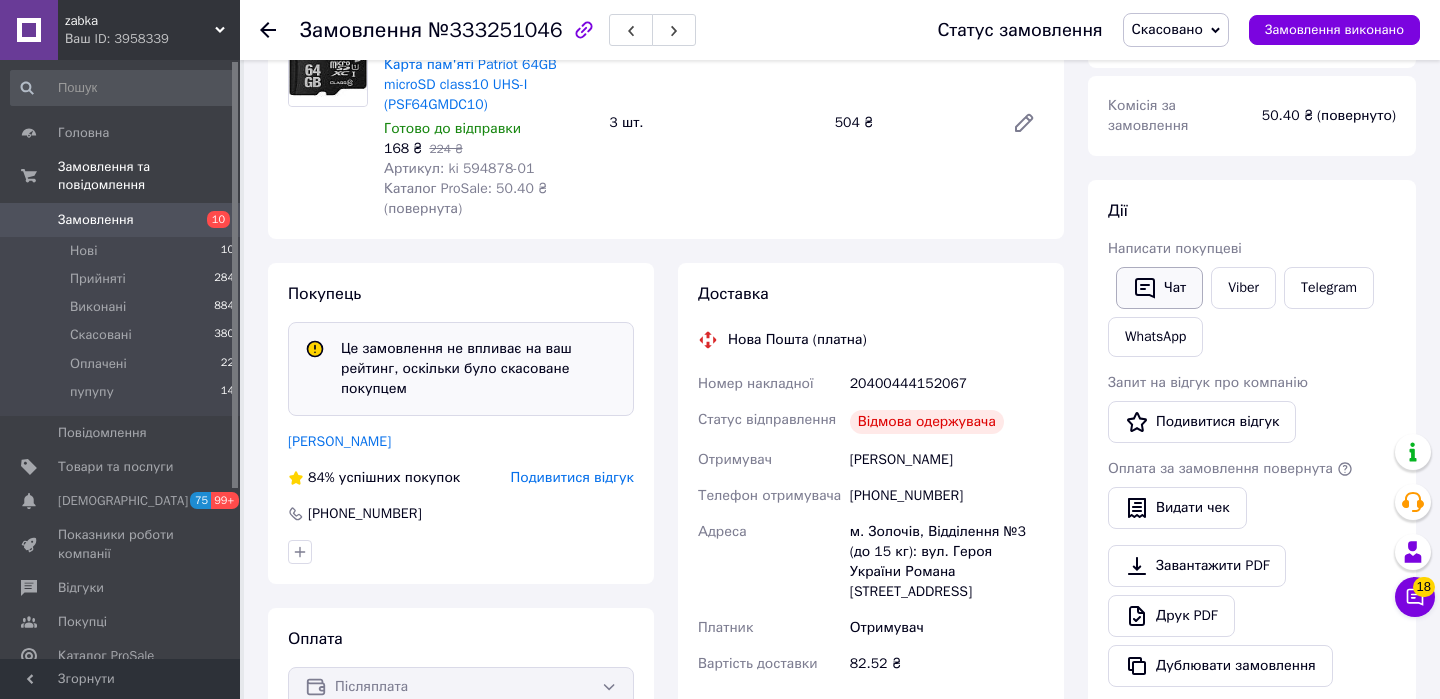click on "Чат" at bounding box center (1159, 288) 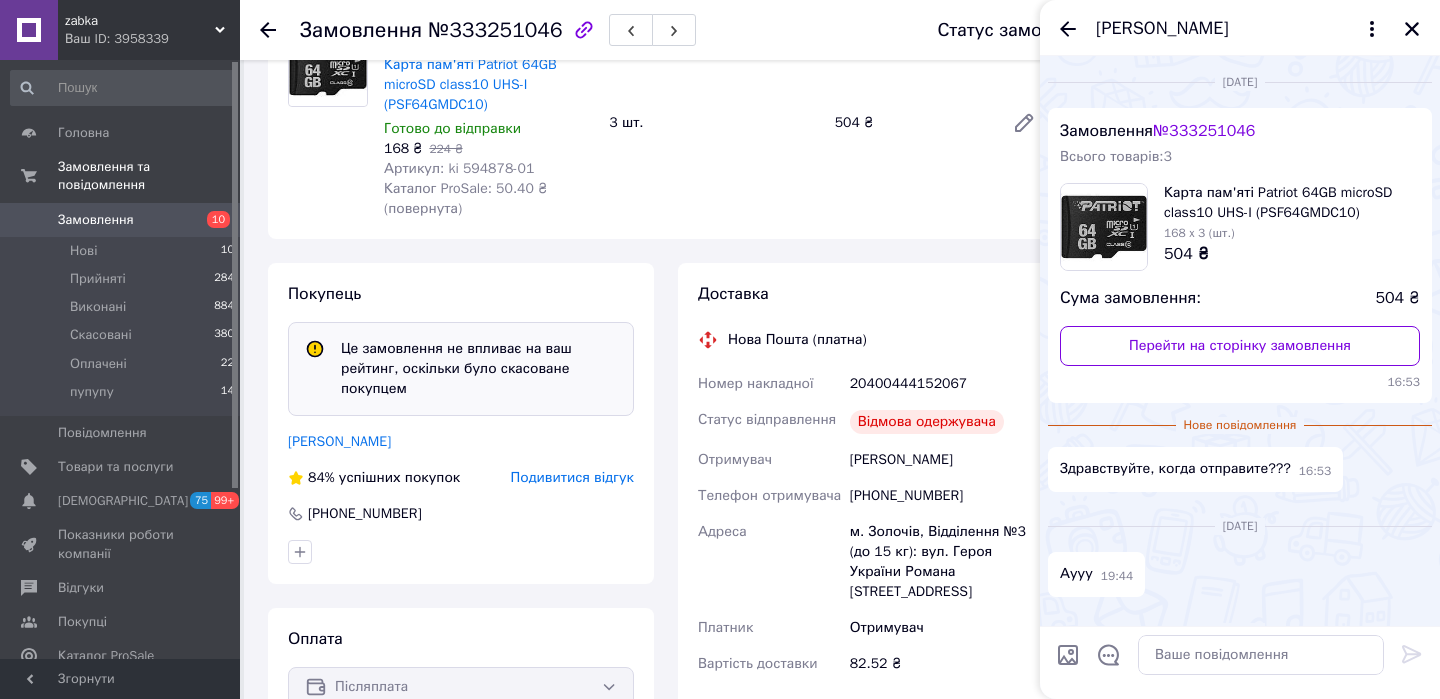 scroll, scrollTop: 184, scrollLeft: 0, axis: vertical 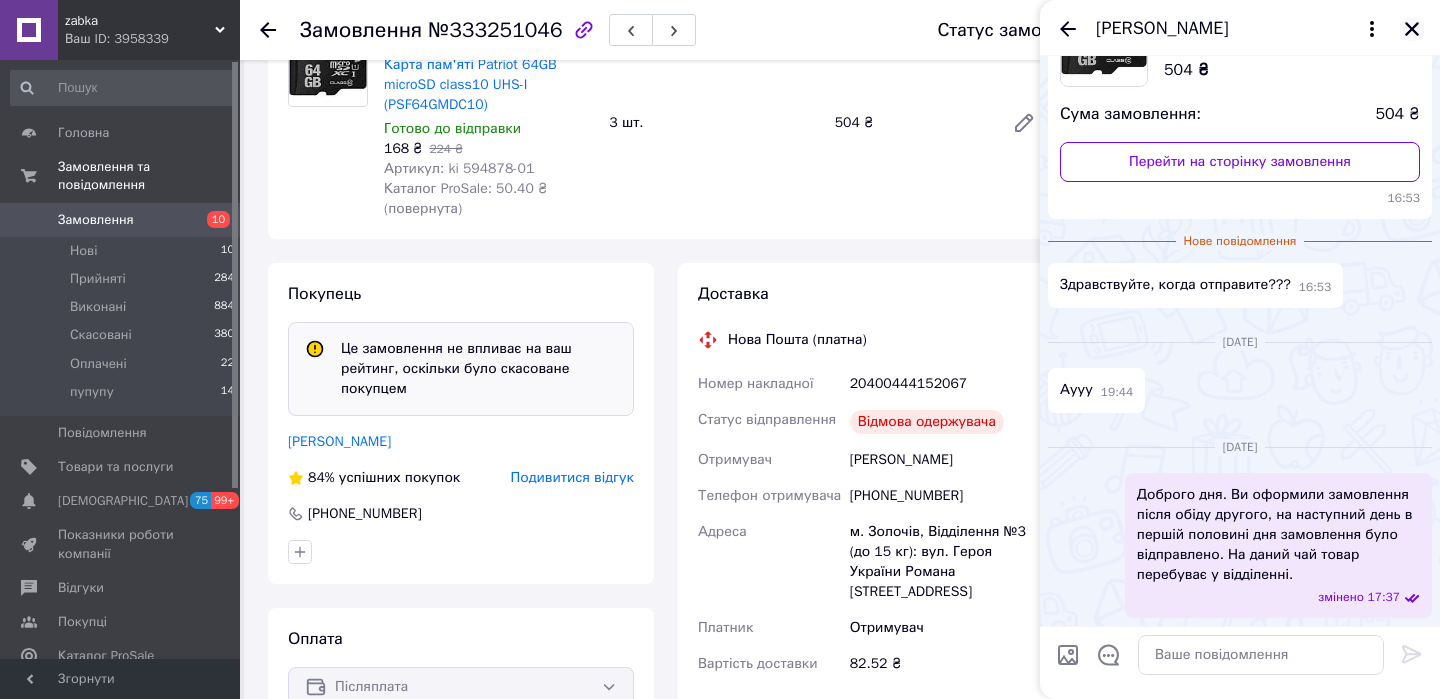 click 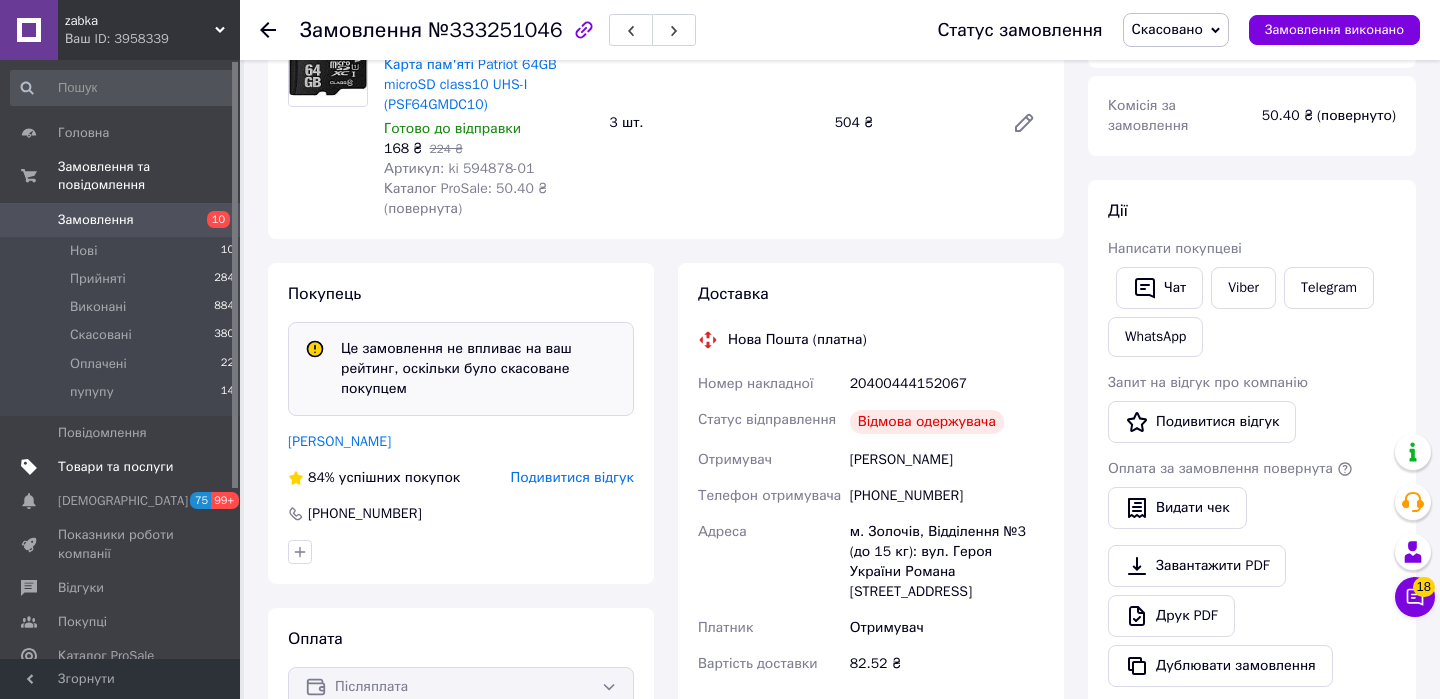 click on "Товари та послуги" at bounding box center [115, 467] 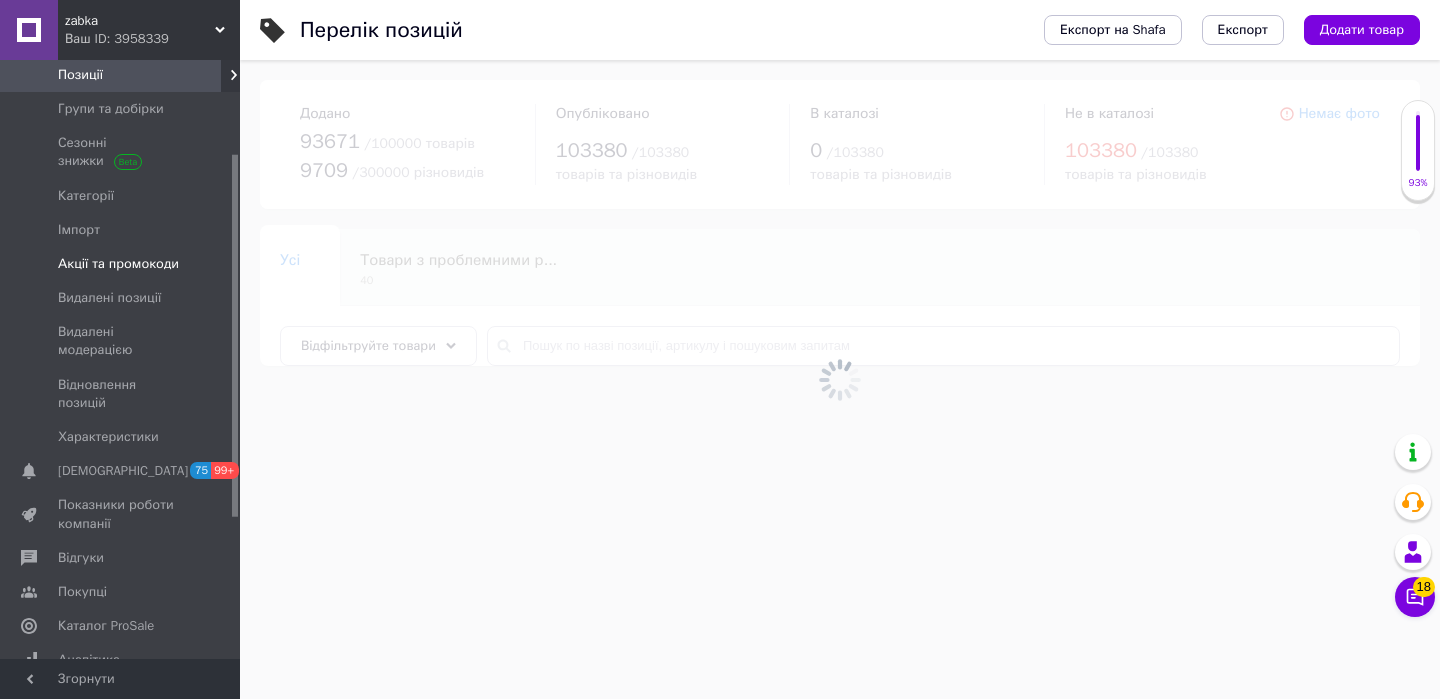 scroll, scrollTop: 194, scrollLeft: 0, axis: vertical 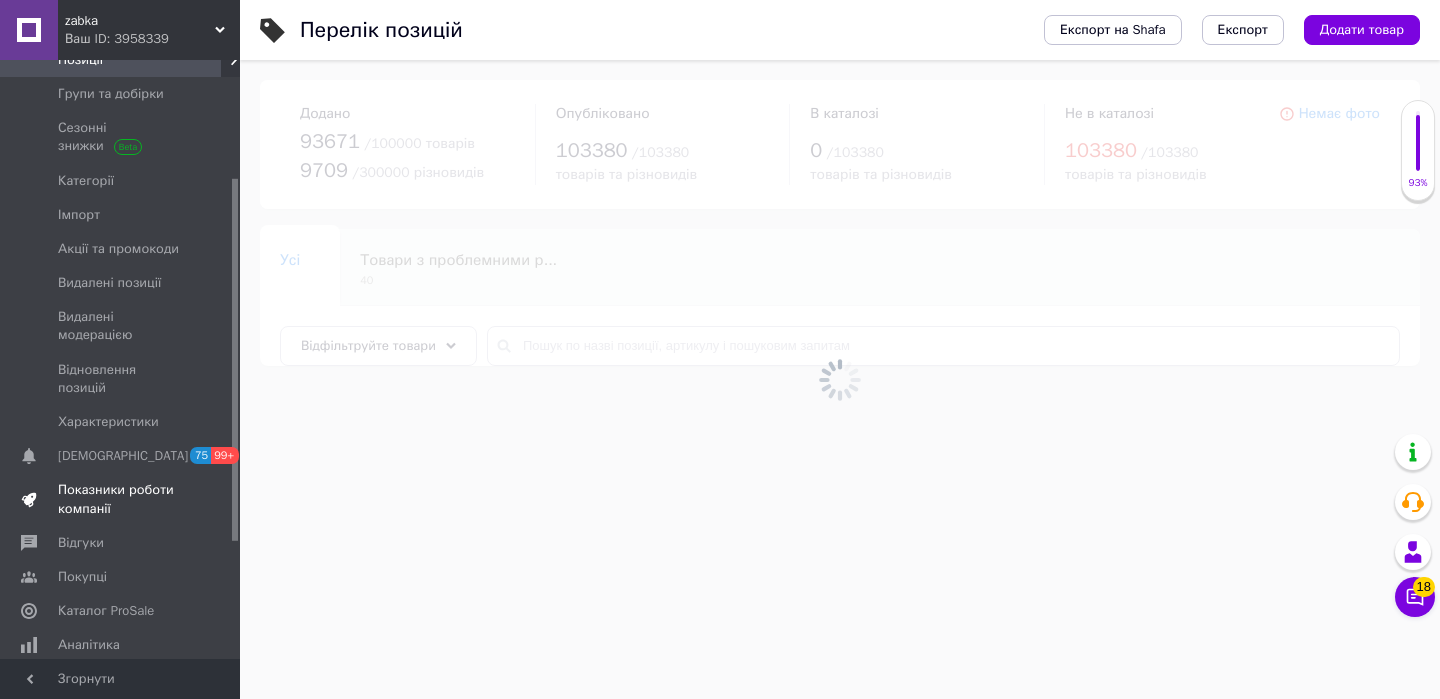 click on "Показники роботи компанії" at bounding box center [121, 499] 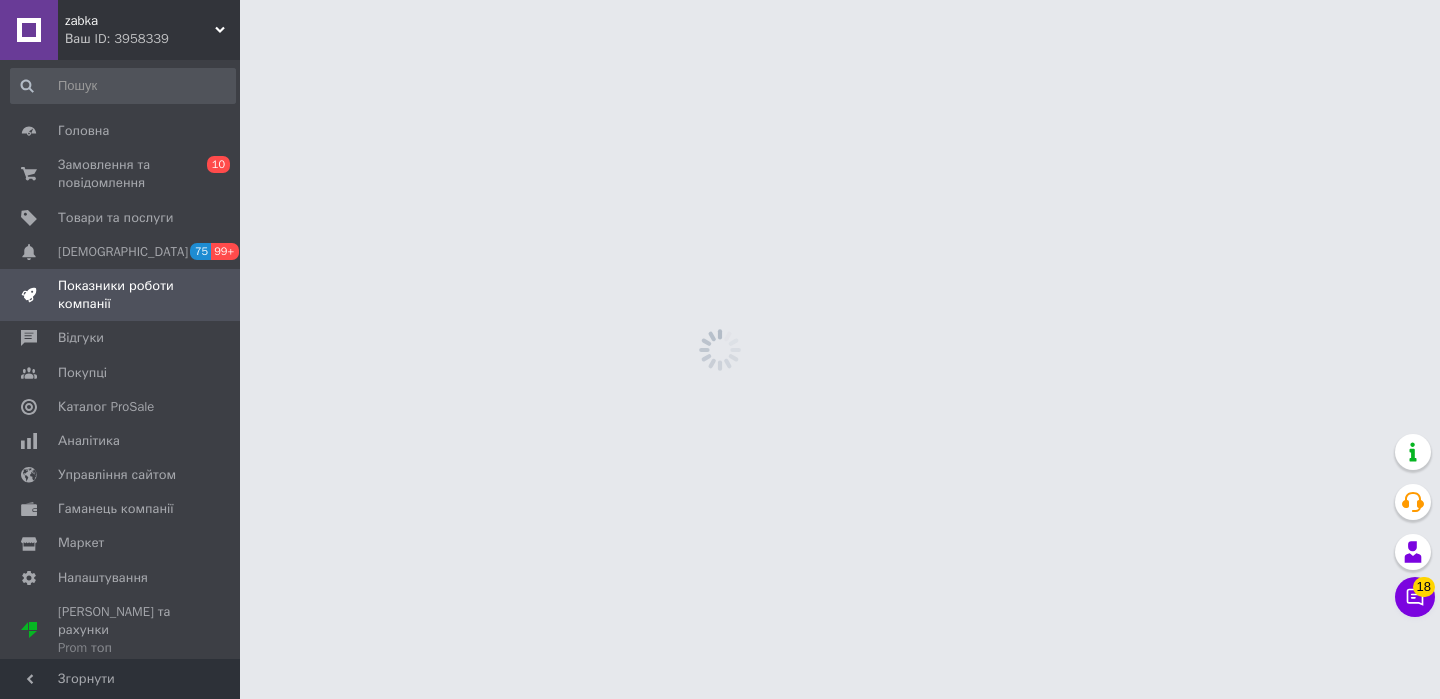 scroll, scrollTop: 0, scrollLeft: 0, axis: both 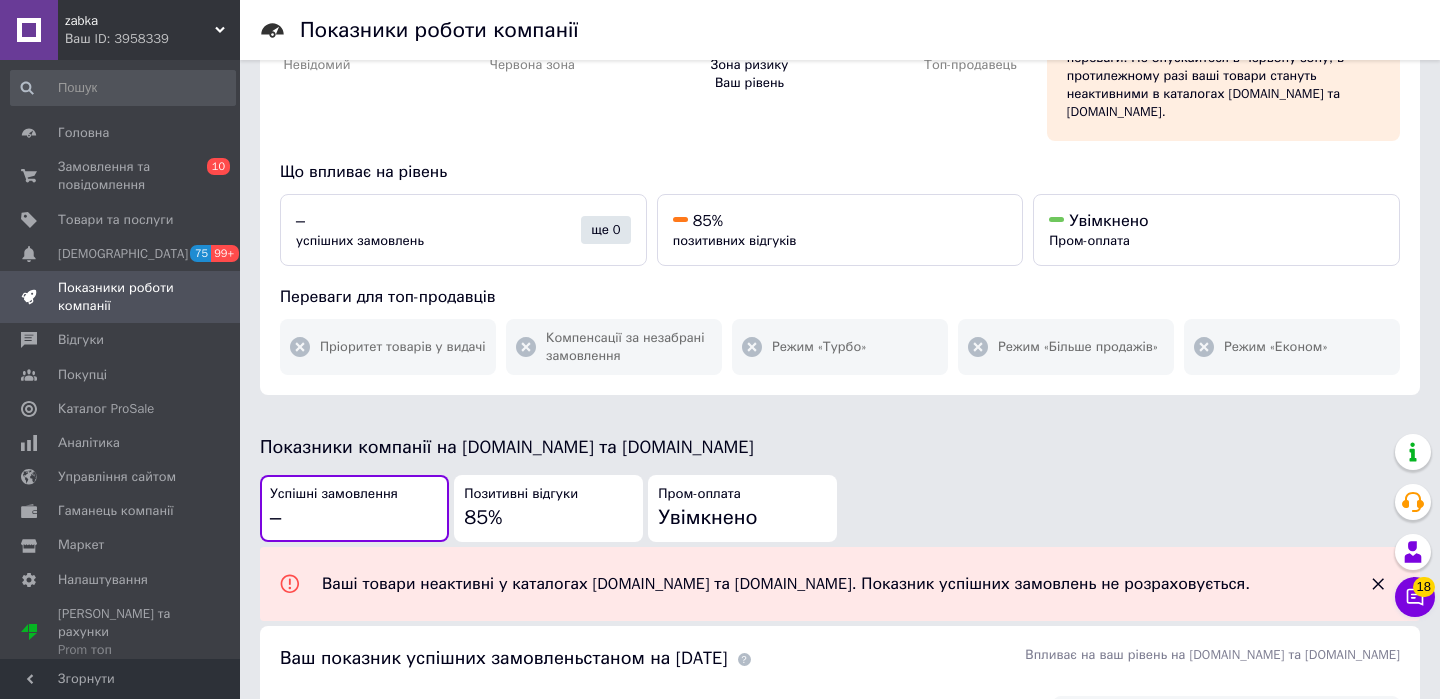 click on "Позитивні відгуки 85%" at bounding box center [548, 508] 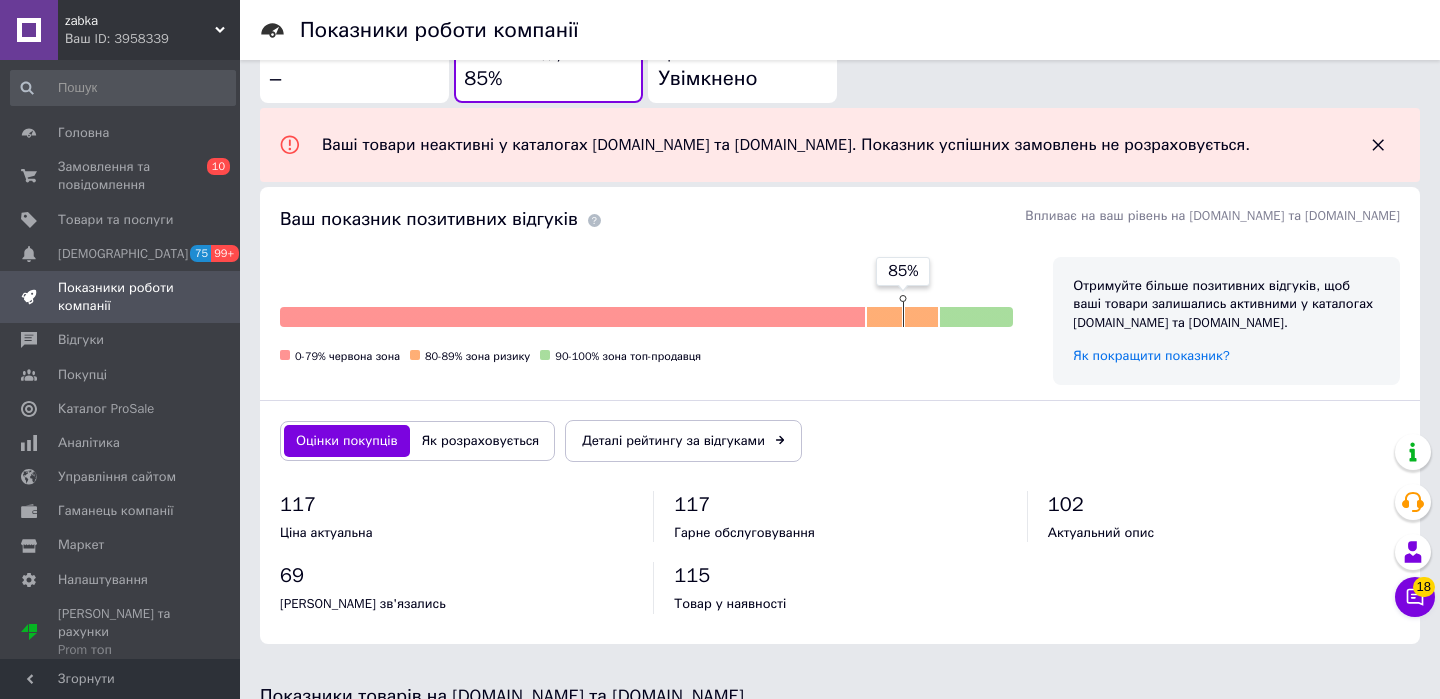 scroll, scrollTop: 610, scrollLeft: 0, axis: vertical 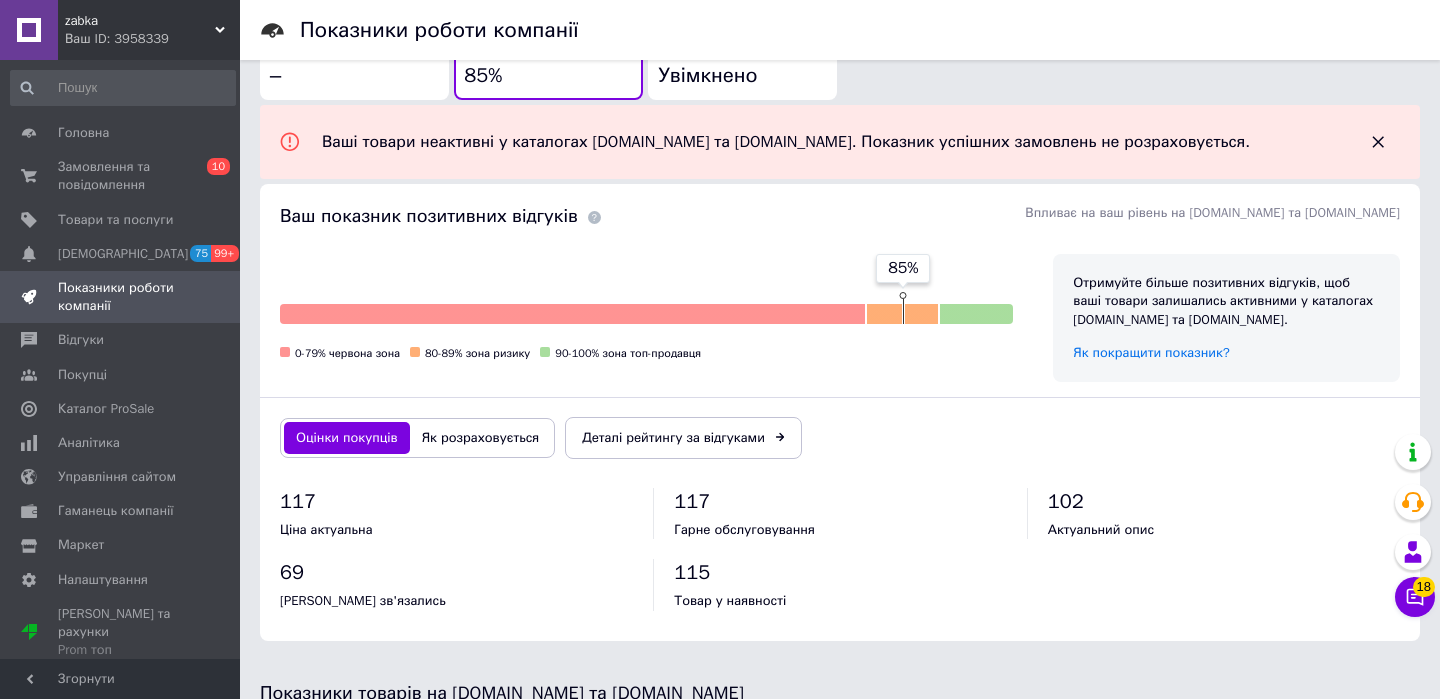 click on "Як розраховується" at bounding box center [481, 438] 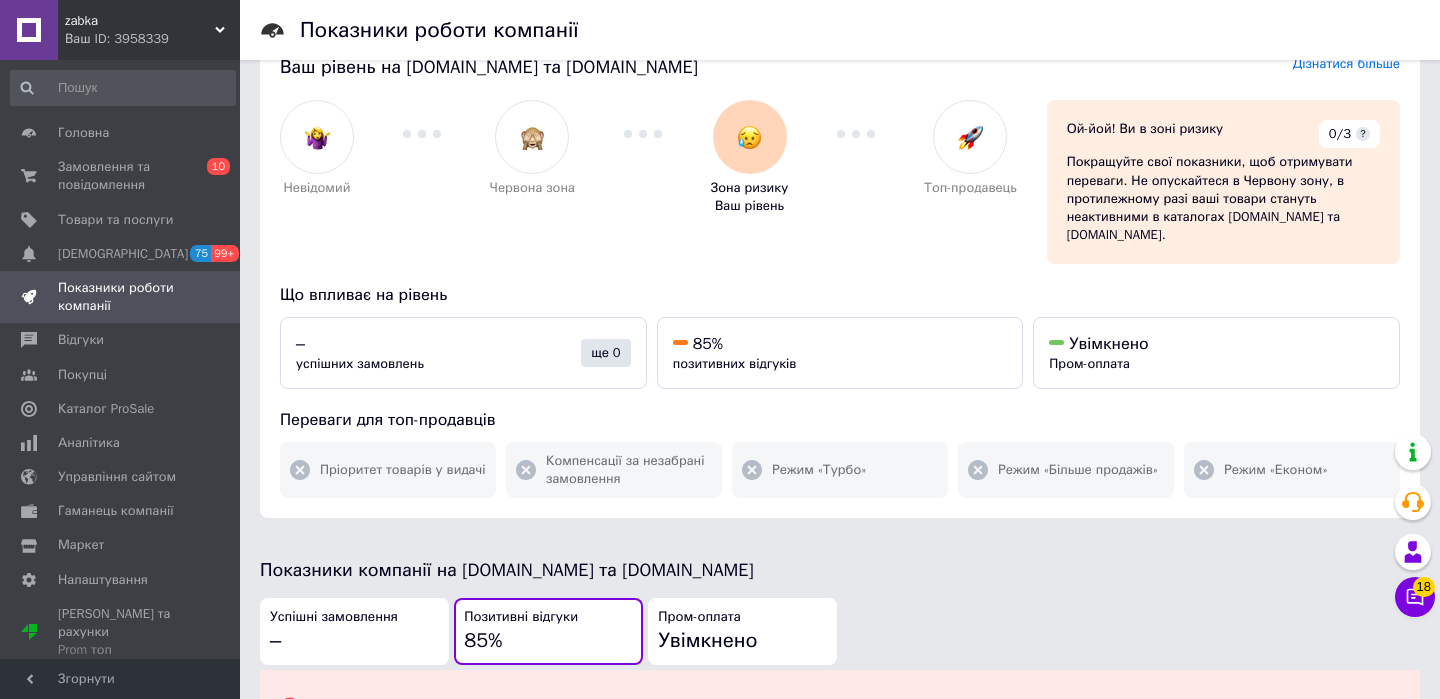 scroll, scrollTop: 0, scrollLeft: 0, axis: both 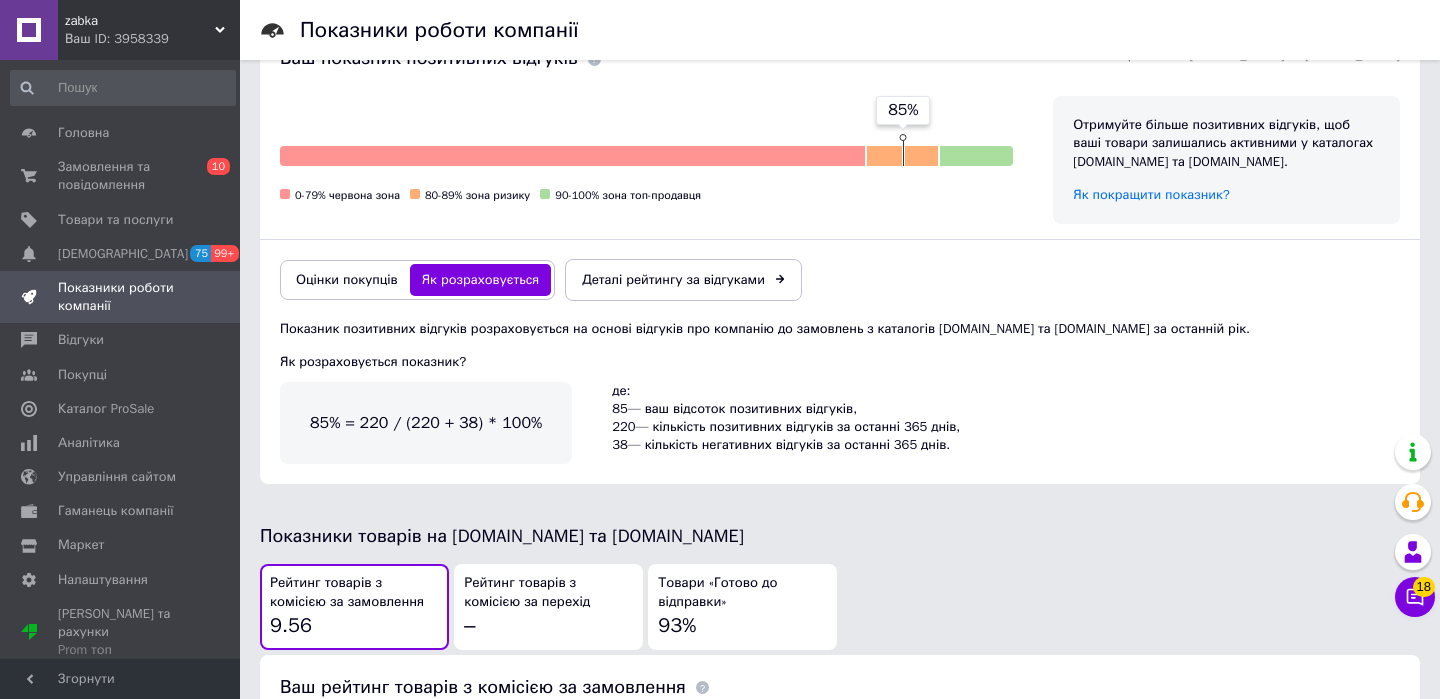 type 